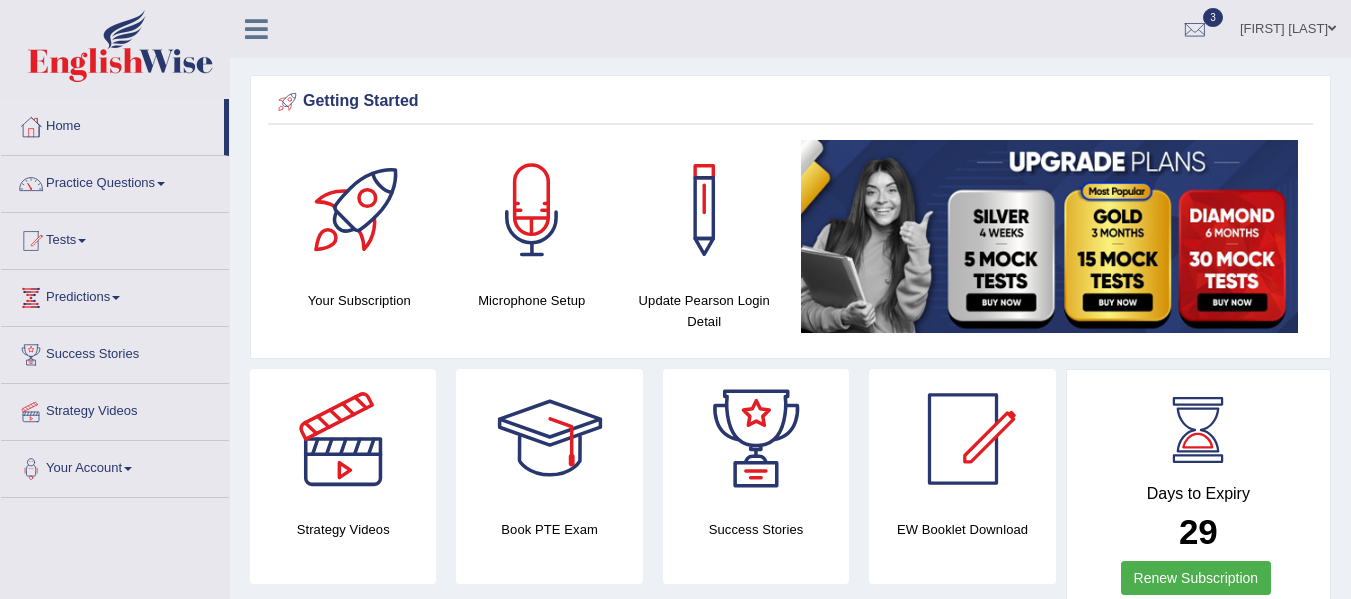 scroll, scrollTop: 0, scrollLeft: 0, axis: both 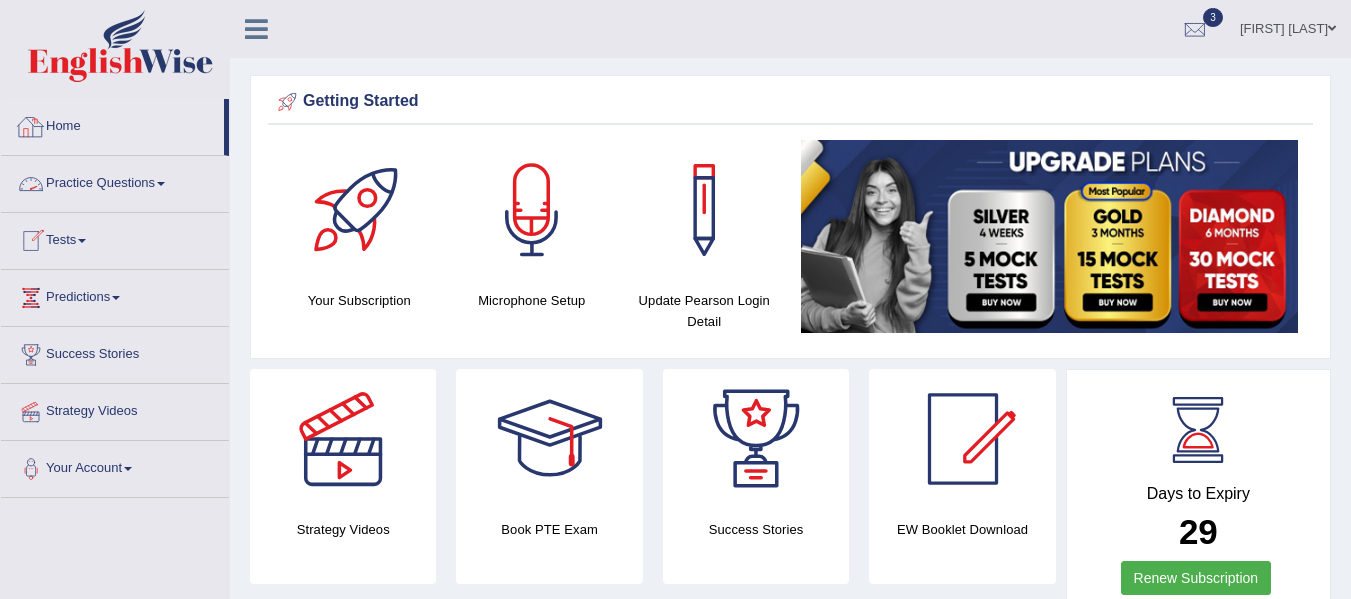 click on "Practice Questions" at bounding box center [115, 181] 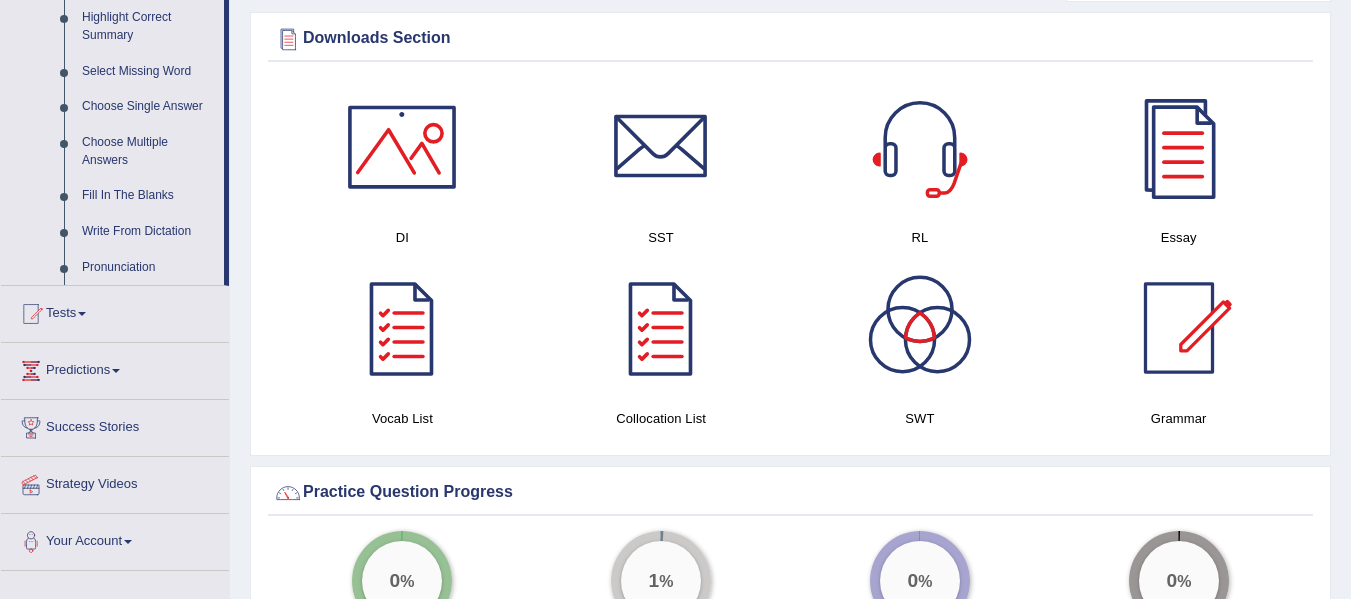 scroll, scrollTop: 1000, scrollLeft: 0, axis: vertical 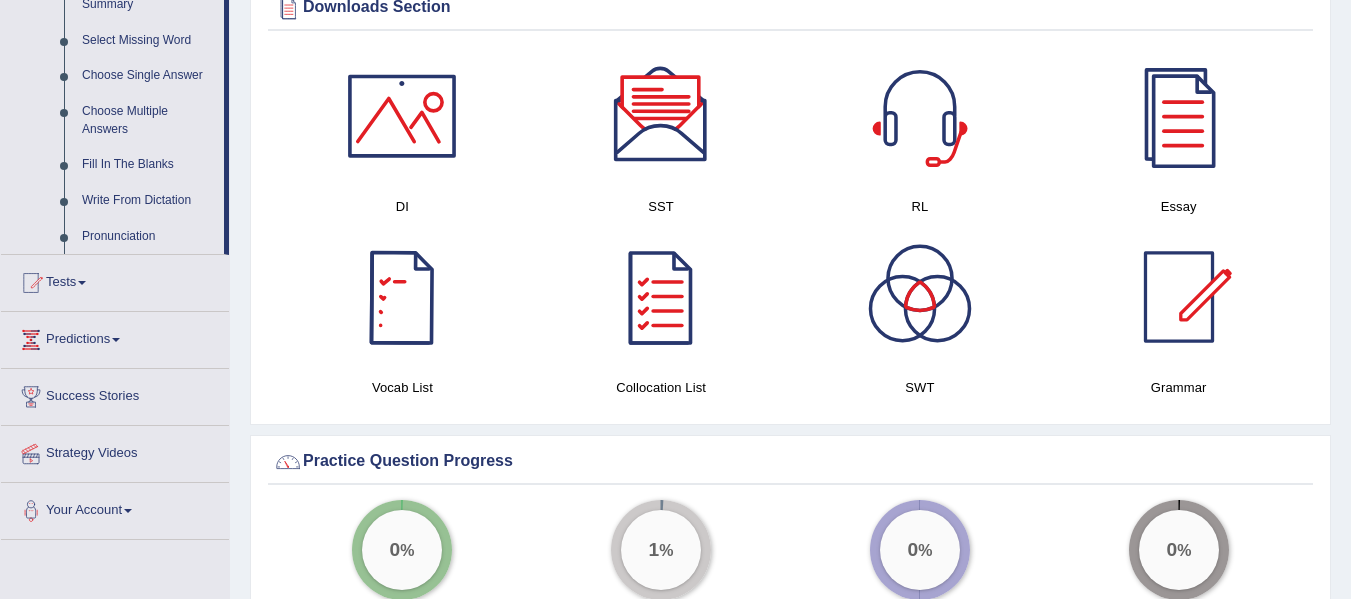 click at bounding box center (402, 297) 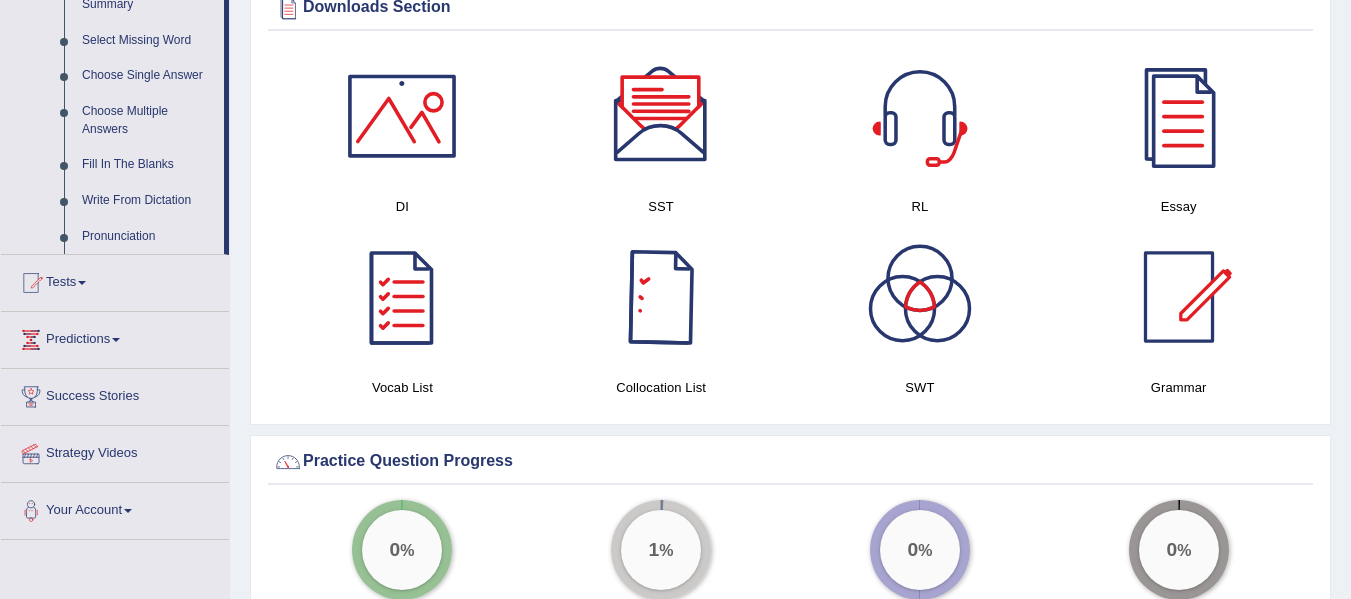 click at bounding box center (661, 297) 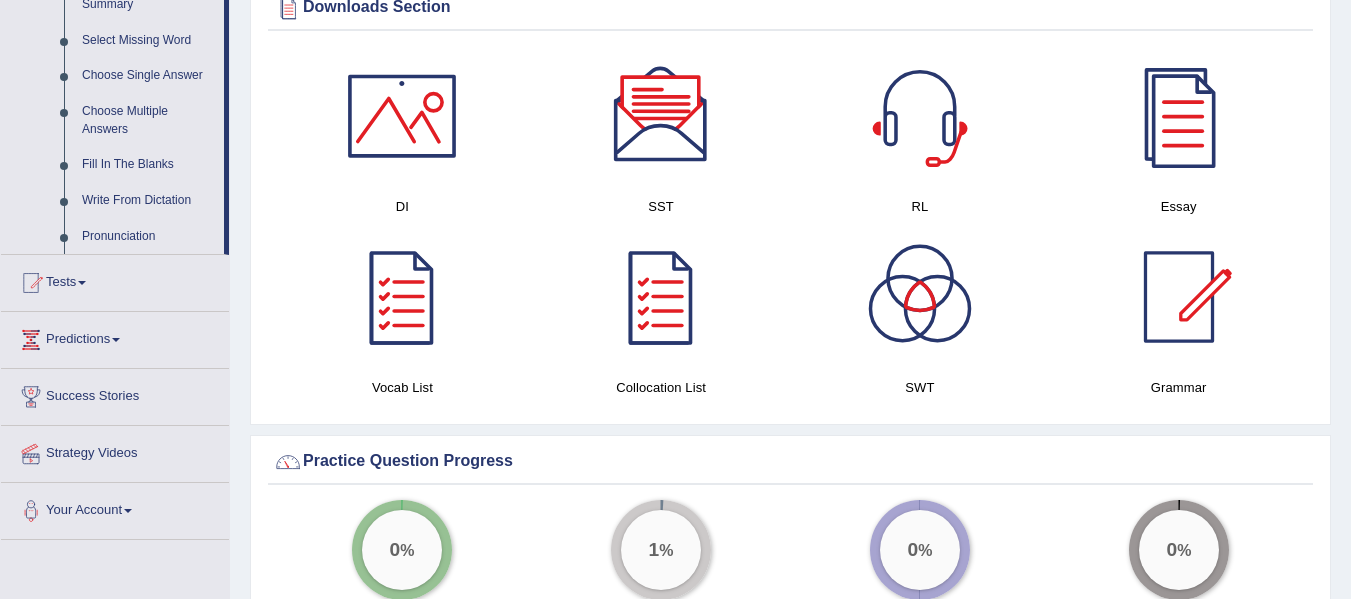 click at bounding box center (920, 297) 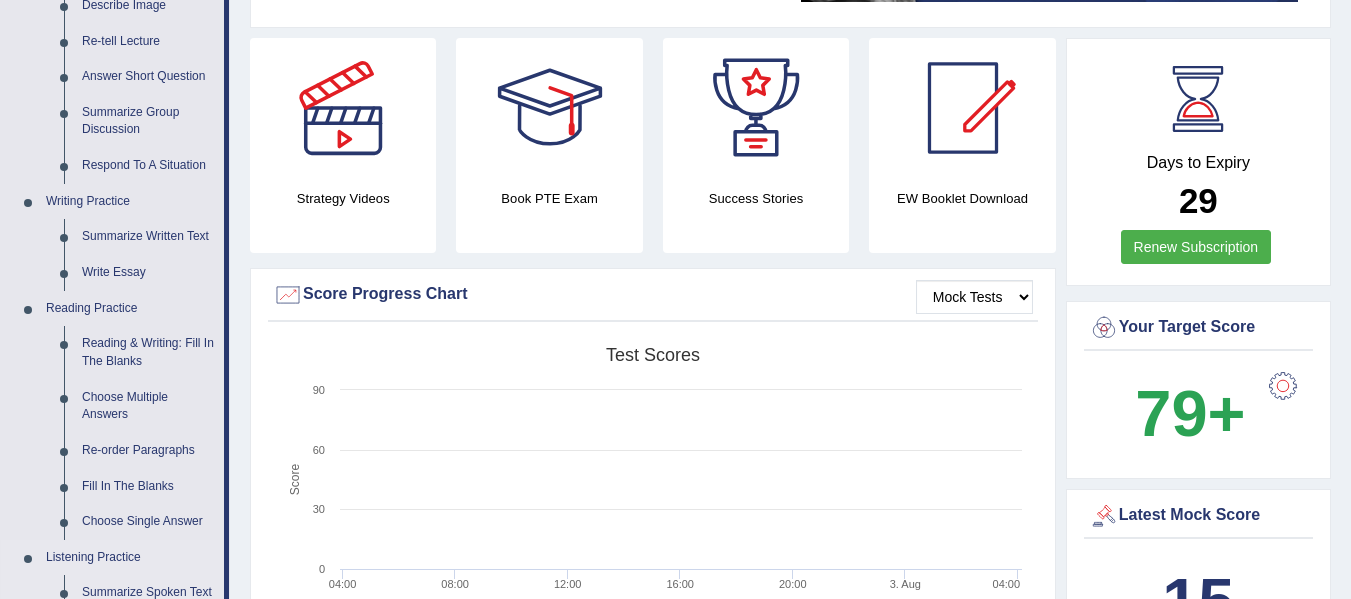 scroll, scrollTop: 306, scrollLeft: 0, axis: vertical 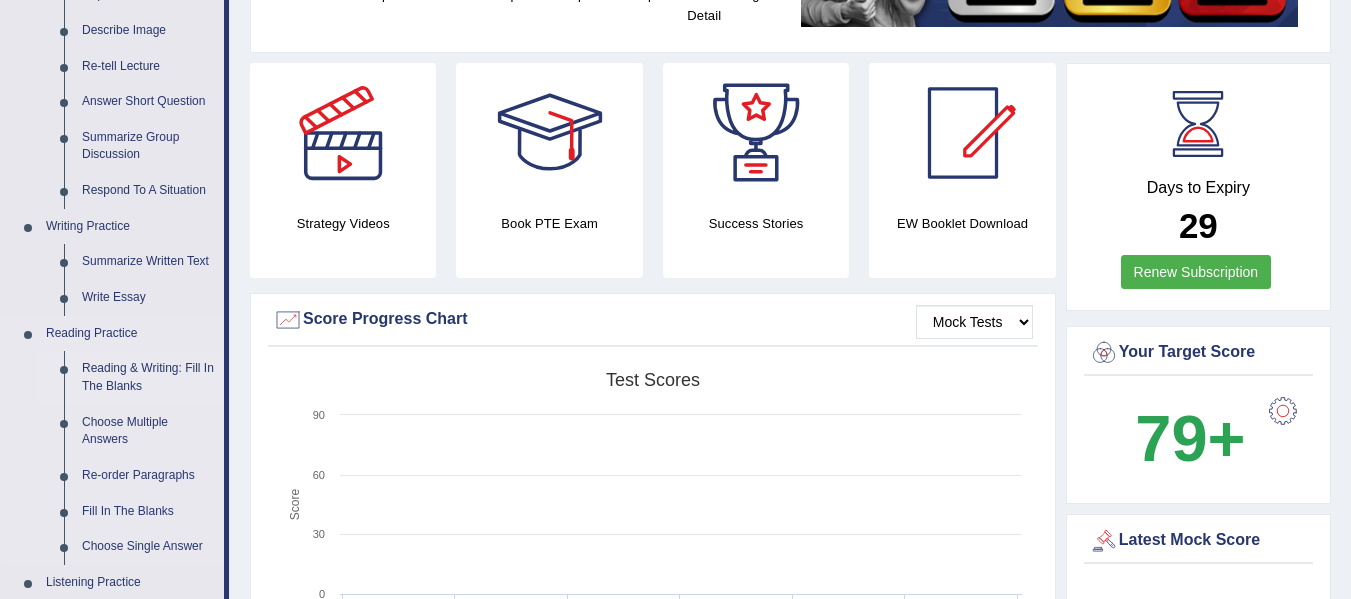 click on "Reading & Writing: Fill In The Blanks" at bounding box center [148, 377] 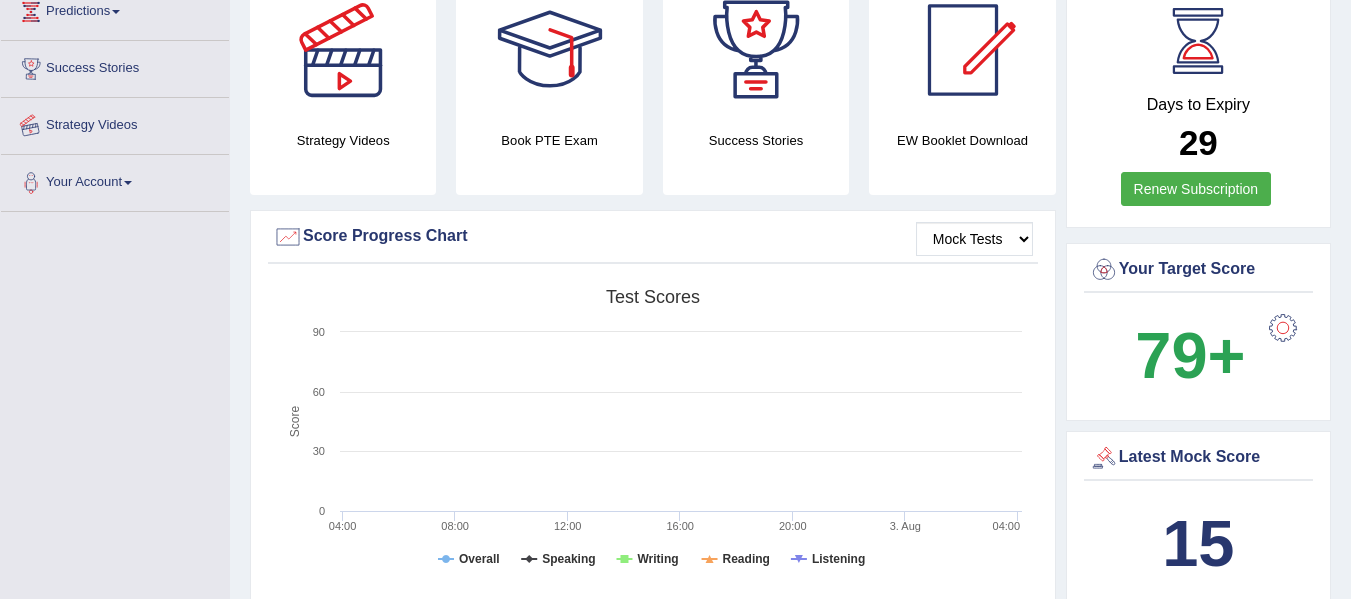 scroll, scrollTop: 620, scrollLeft: 0, axis: vertical 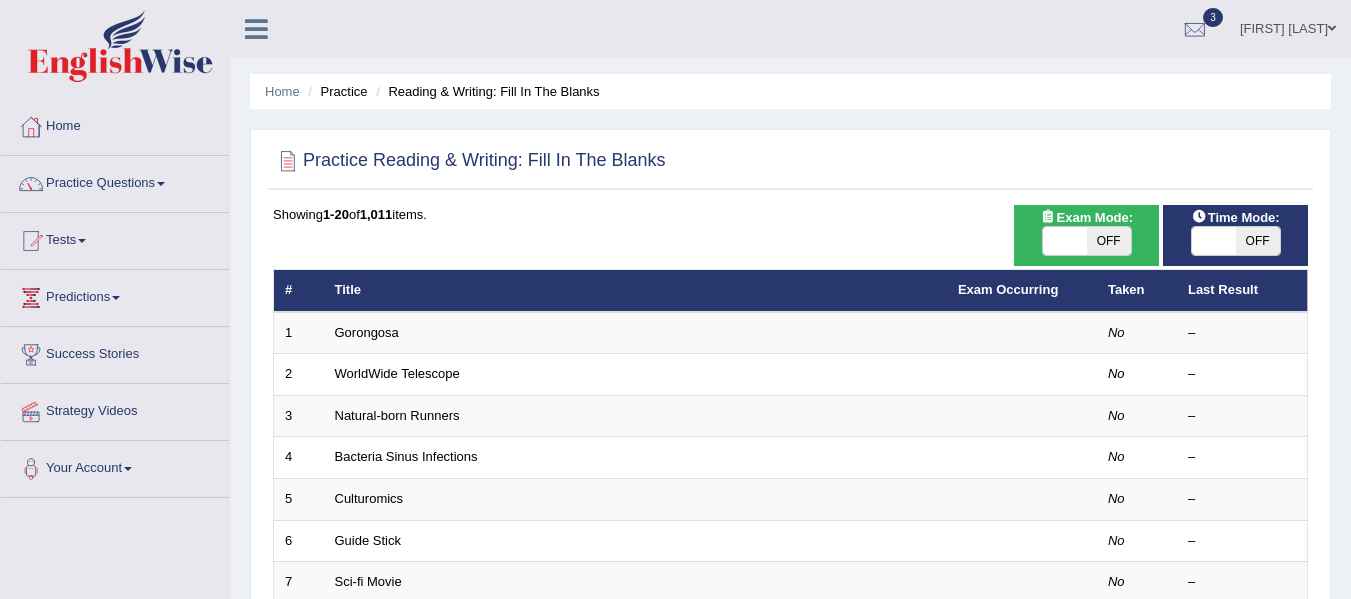 click on "OFF" at bounding box center (1258, 241) 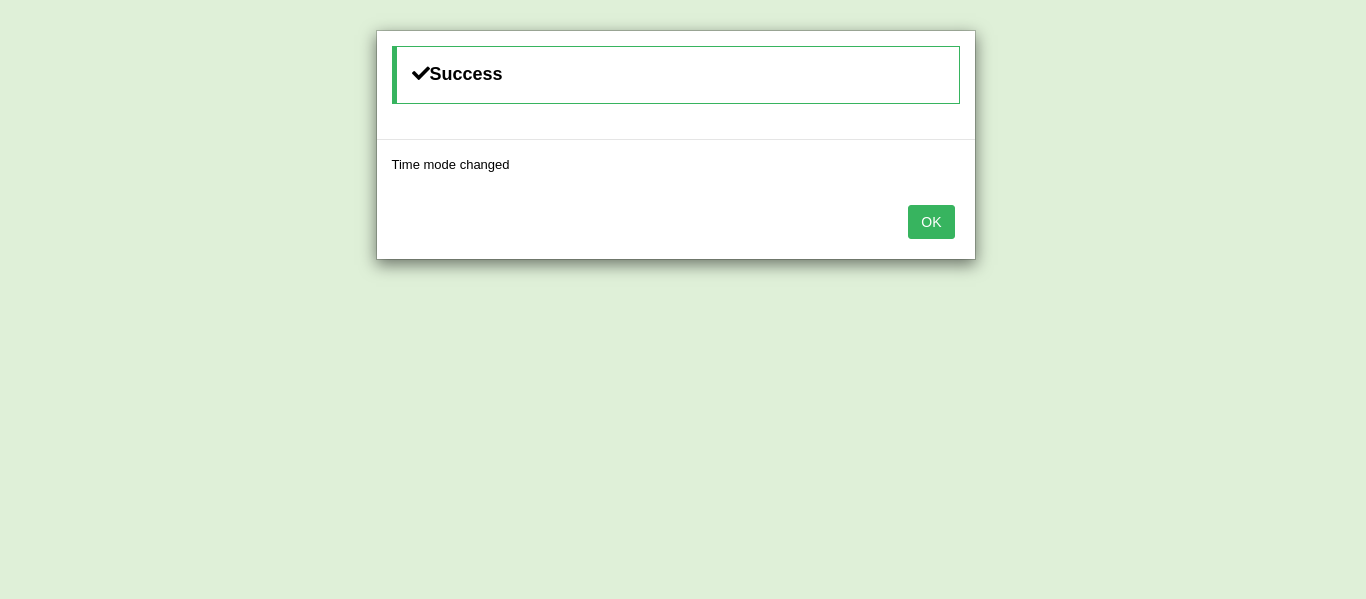 click on "OK" at bounding box center [931, 222] 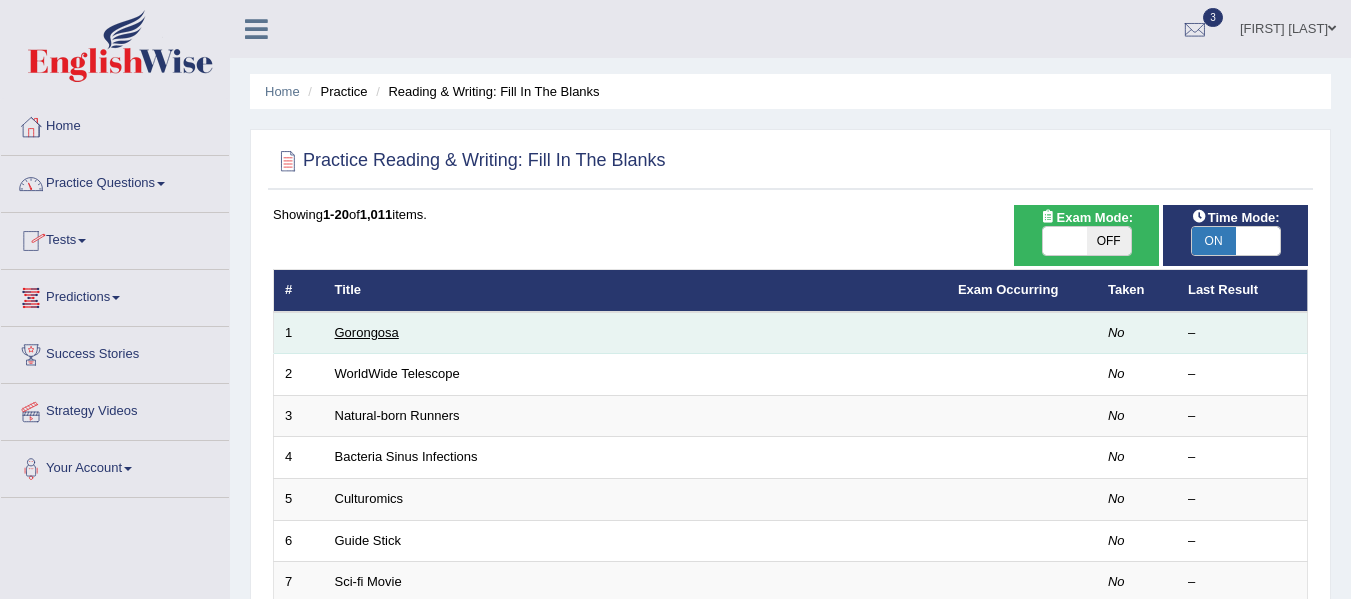 click on "Gorongosa" at bounding box center (367, 332) 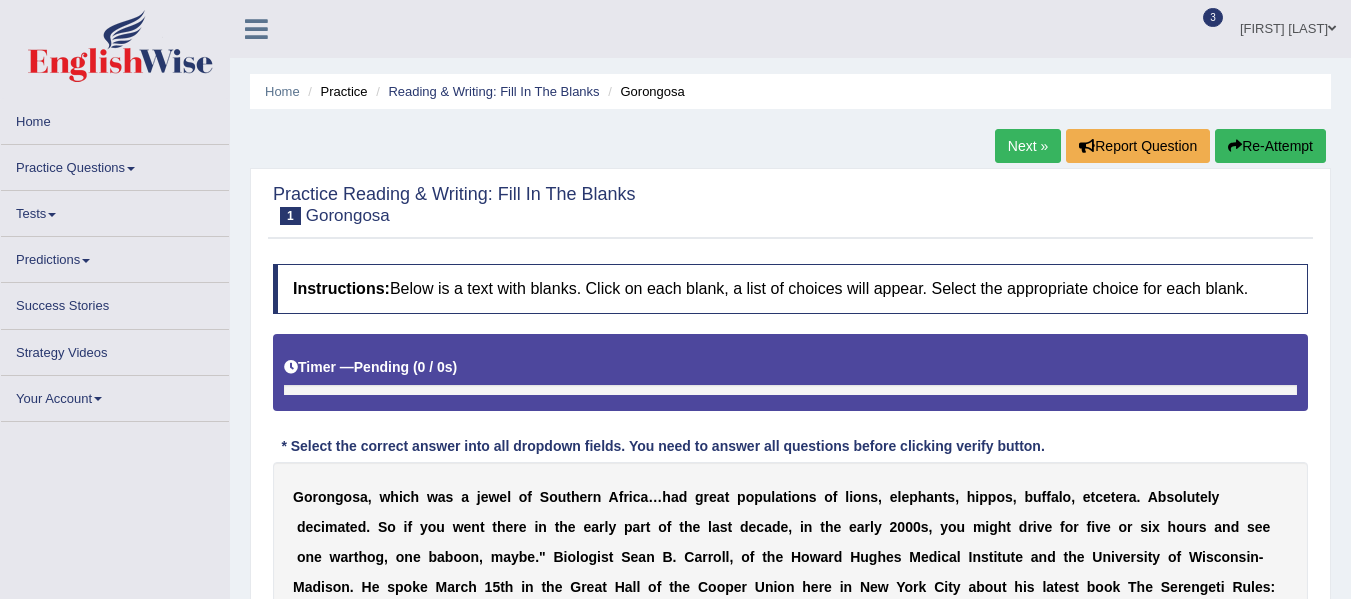 scroll, scrollTop: 0, scrollLeft: 0, axis: both 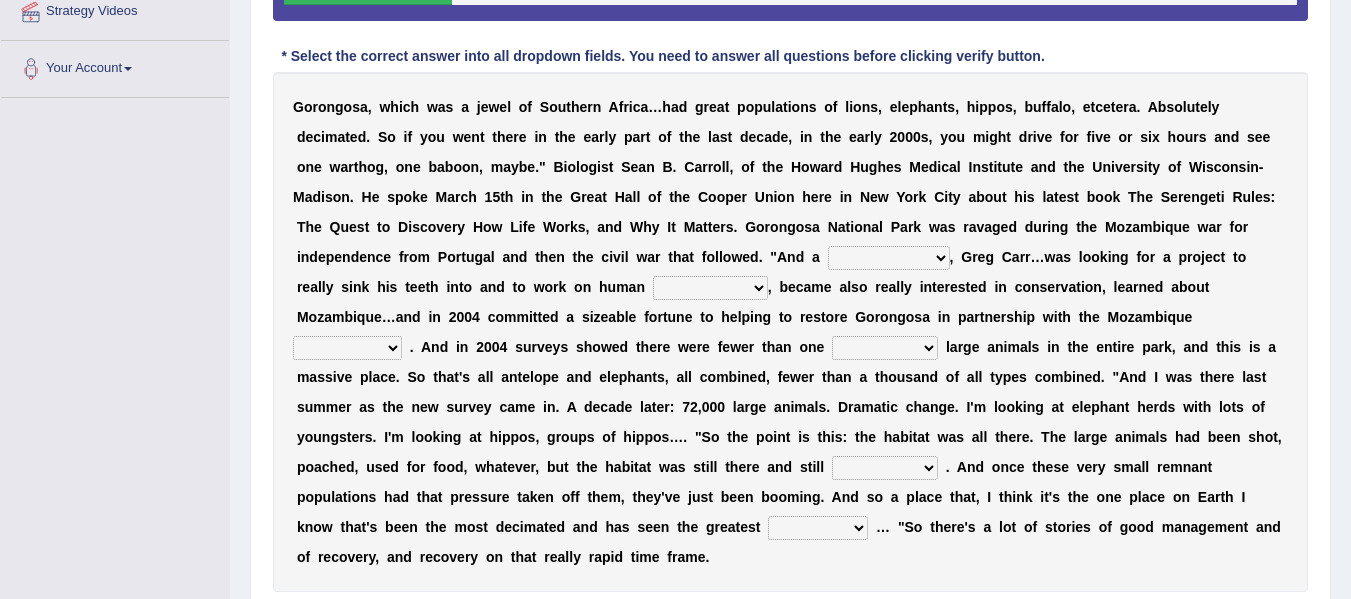 click on "passion solstice ballast philanthropist" at bounding box center (889, 258) 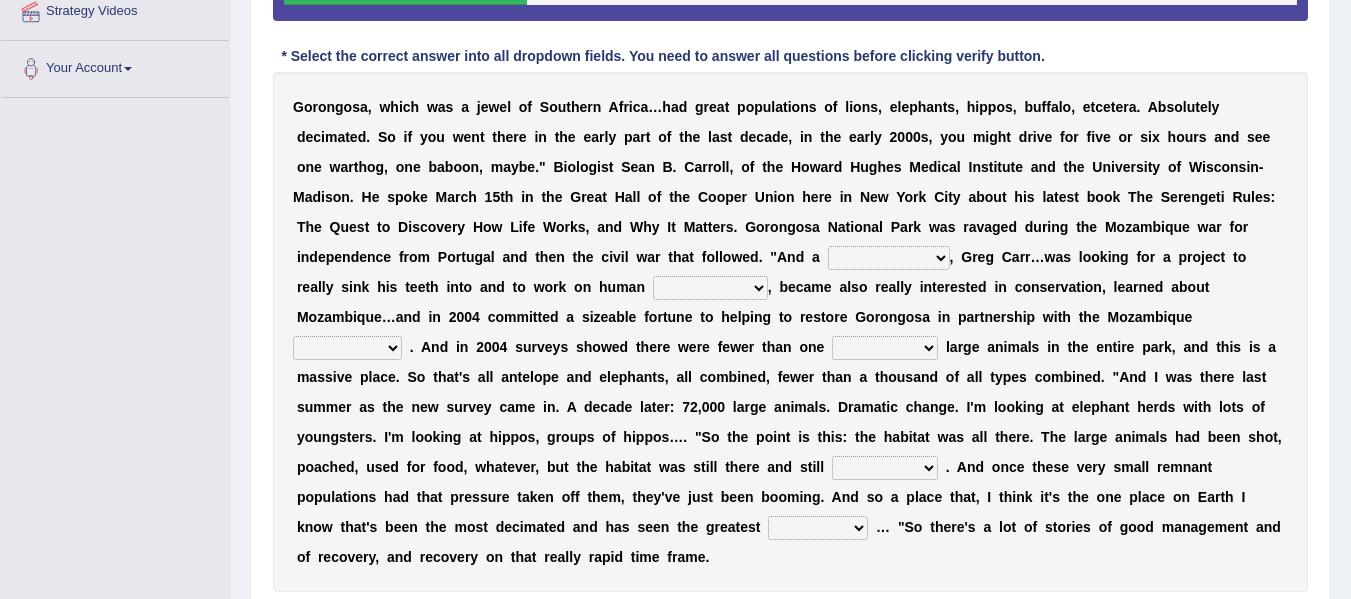 select on "philanthropist" 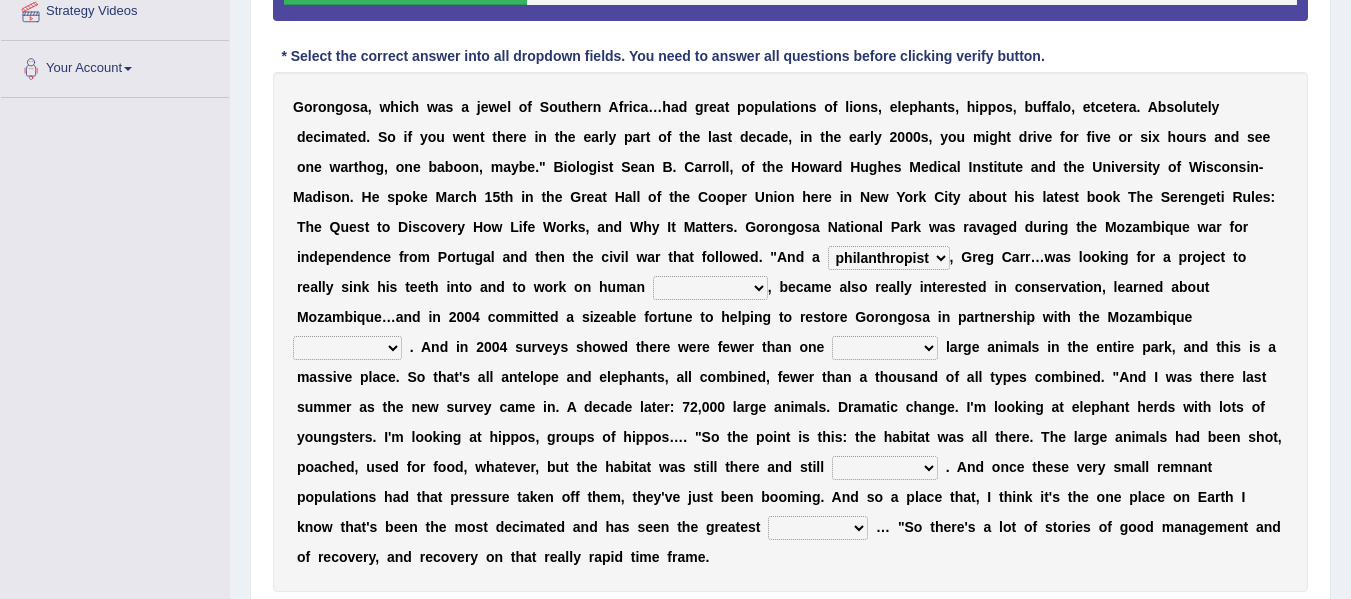 click on "passion solstice ballast philanthropist" at bounding box center [889, 258] 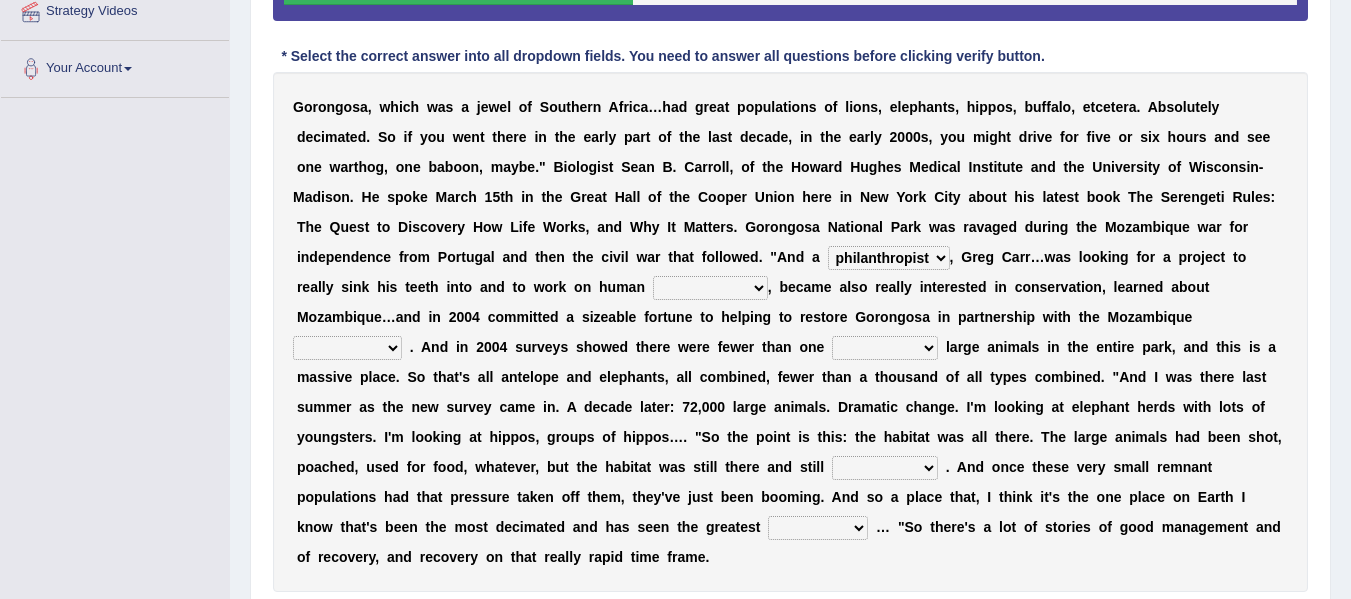 click on "negligence prevalence development malevolence" at bounding box center [710, 288] 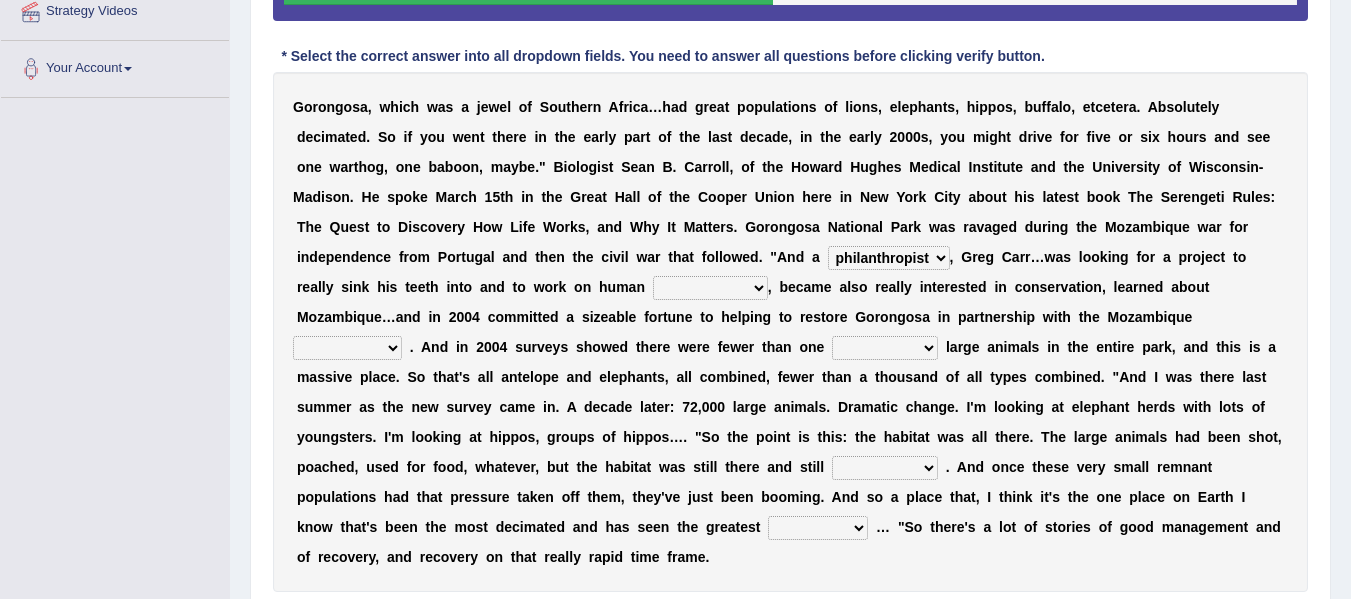 select on "negligence" 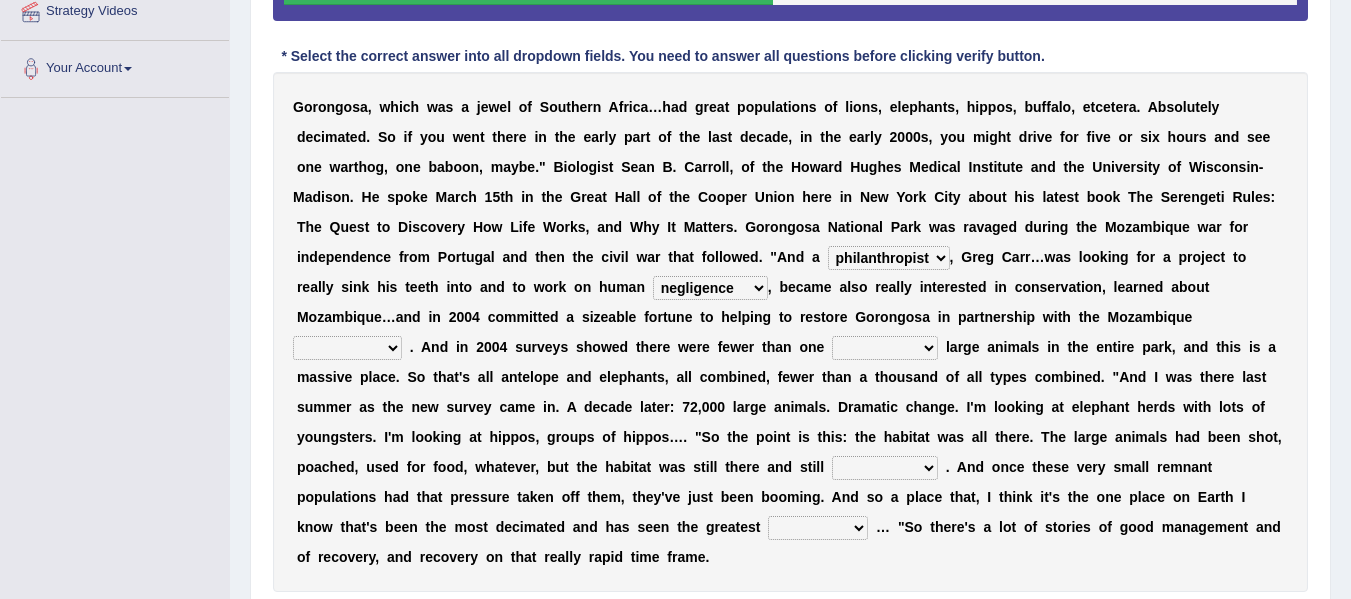 click on "negligence prevalence development malevolence" at bounding box center [710, 288] 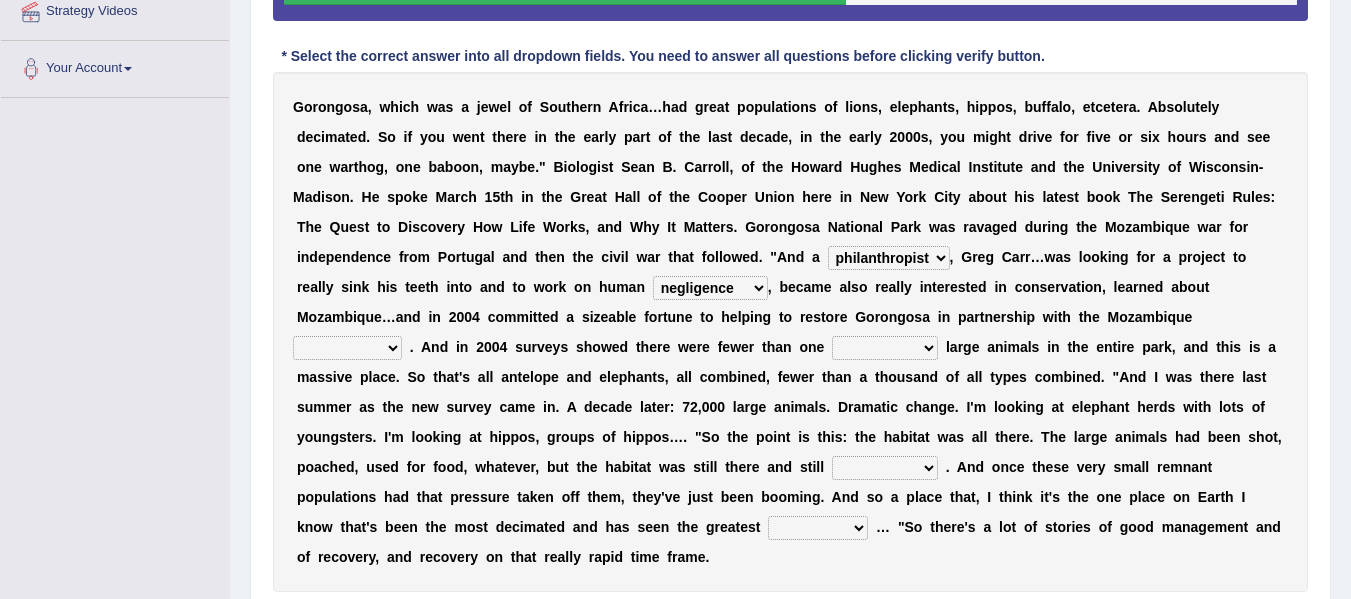 click on "parliament semanticist government journalist" at bounding box center [347, 348] 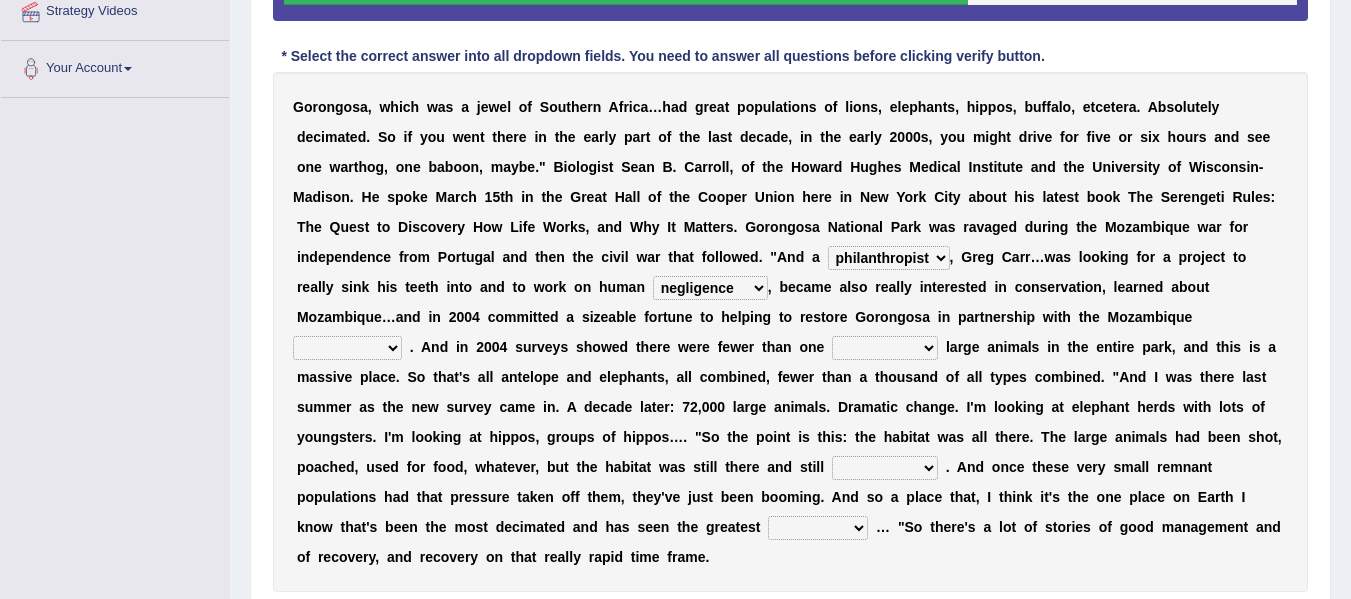 select on "journalist" 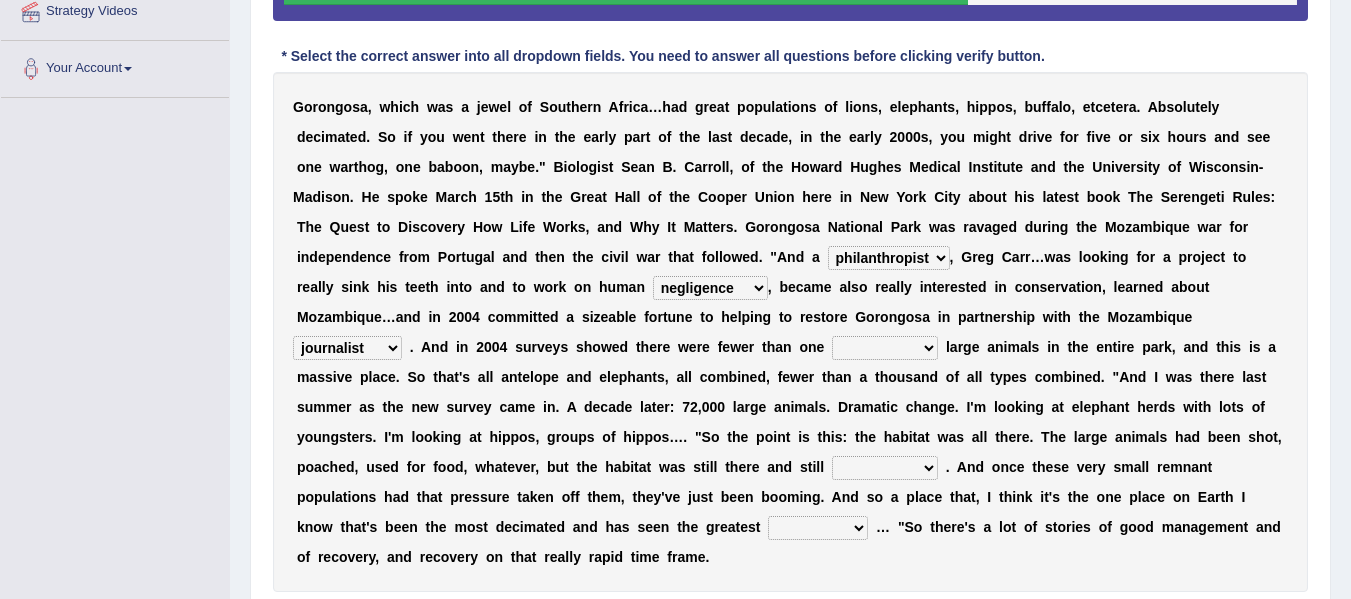 click on "parliament semanticist government journalist" at bounding box center (347, 348) 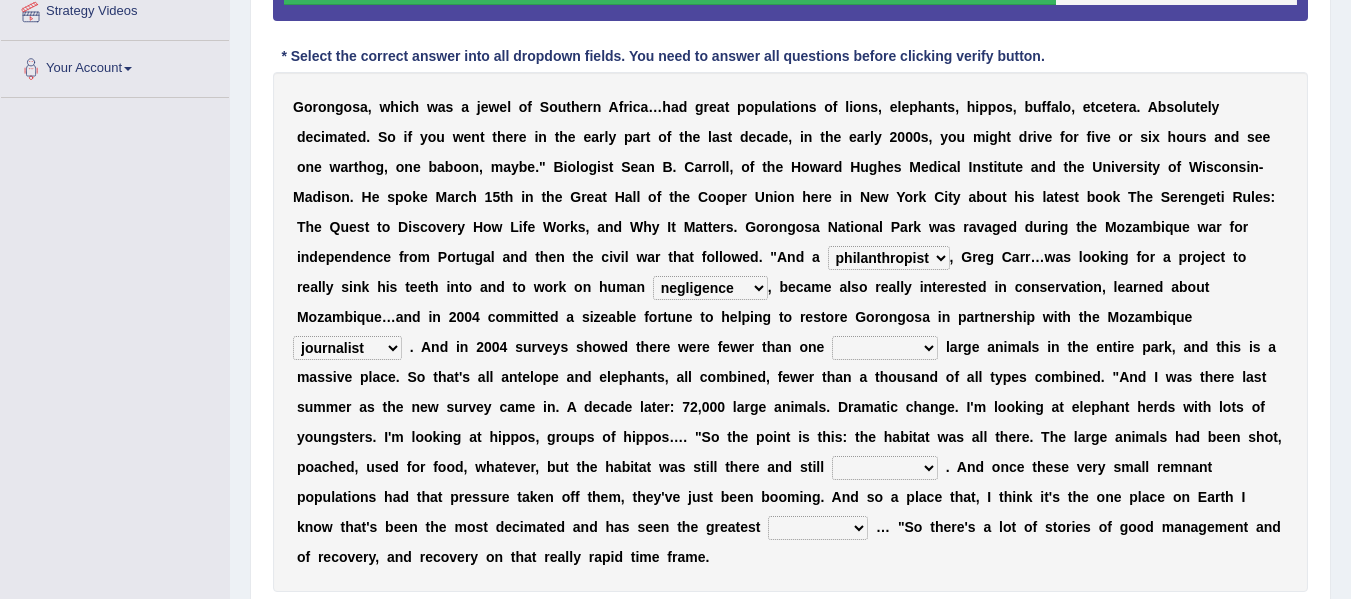 click on "deflowered embowered roundest thousand" at bounding box center (885, 348) 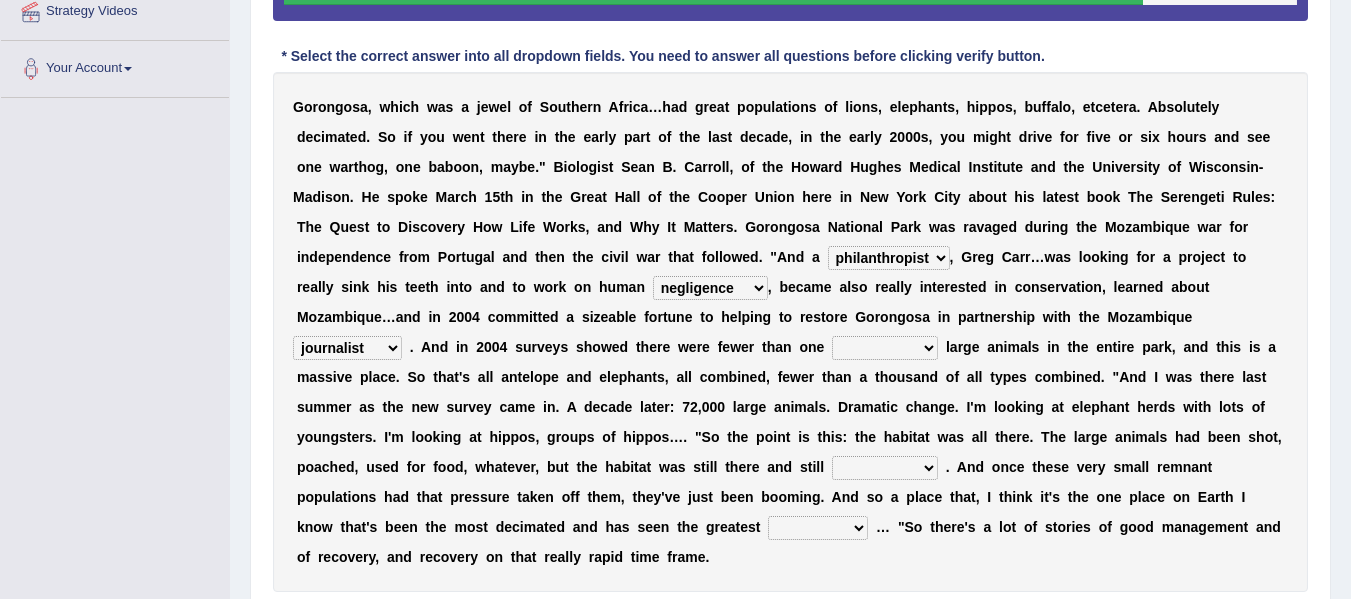 click on "deflowered embowered roundest thousand" at bounding box center [885, 348] 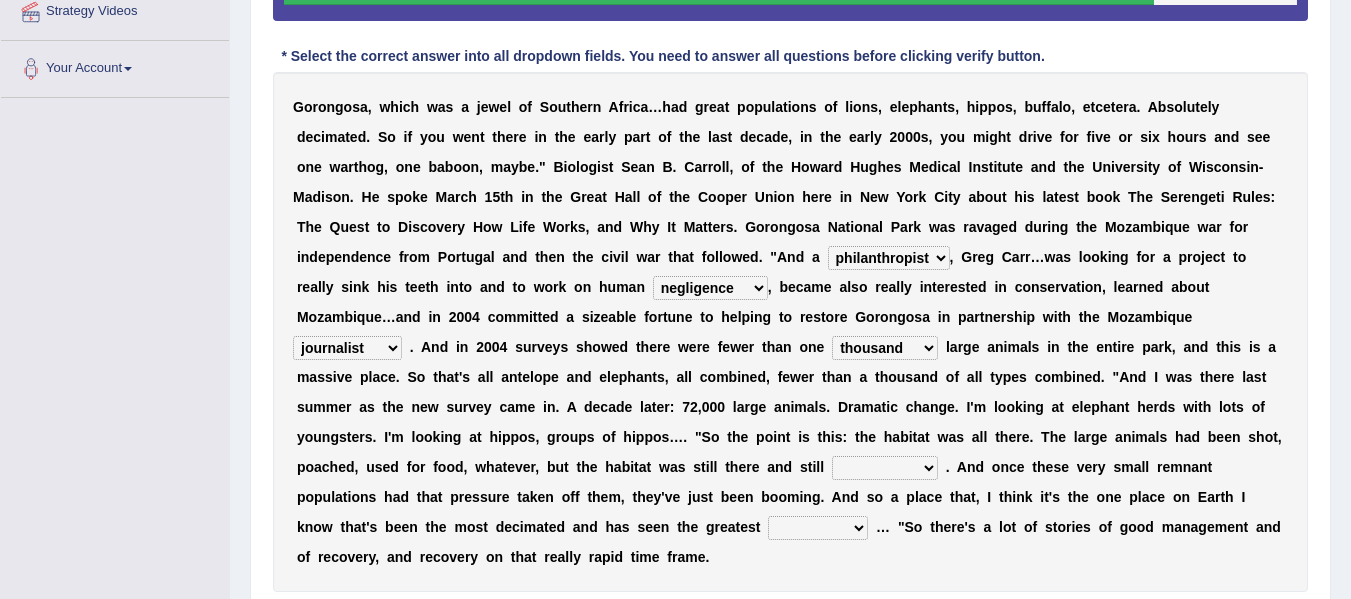 click on "deflowered embowered roundest thousand" at bounding box center [885, 348] 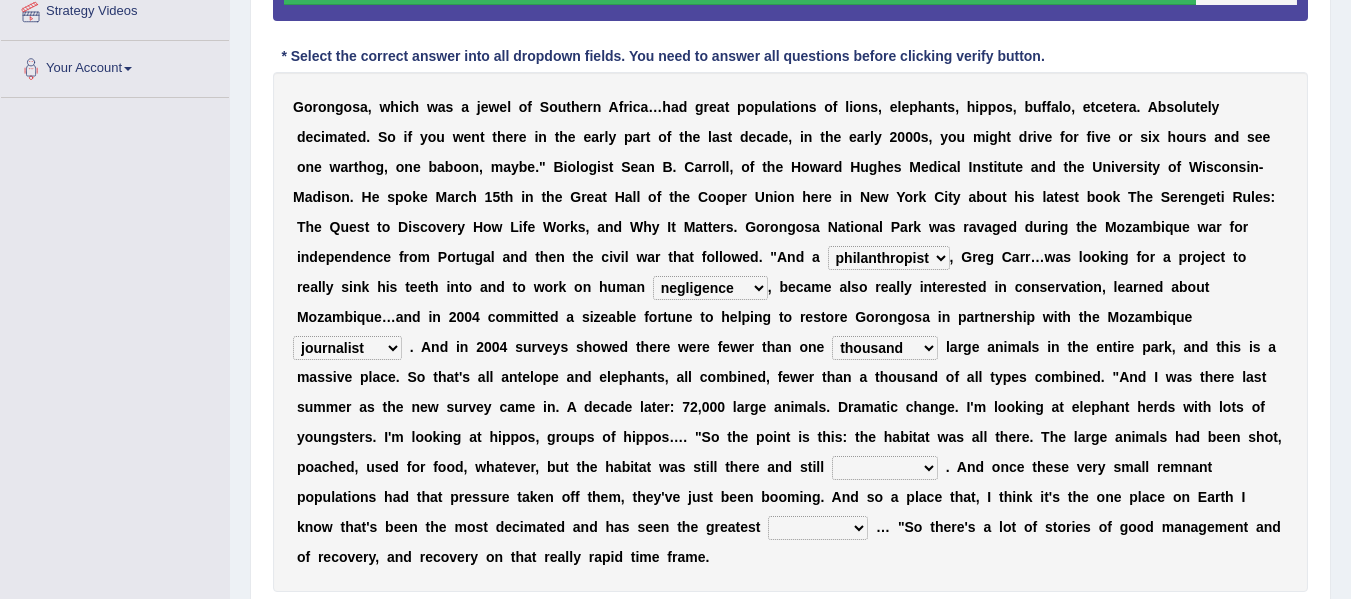 select on "embowered" 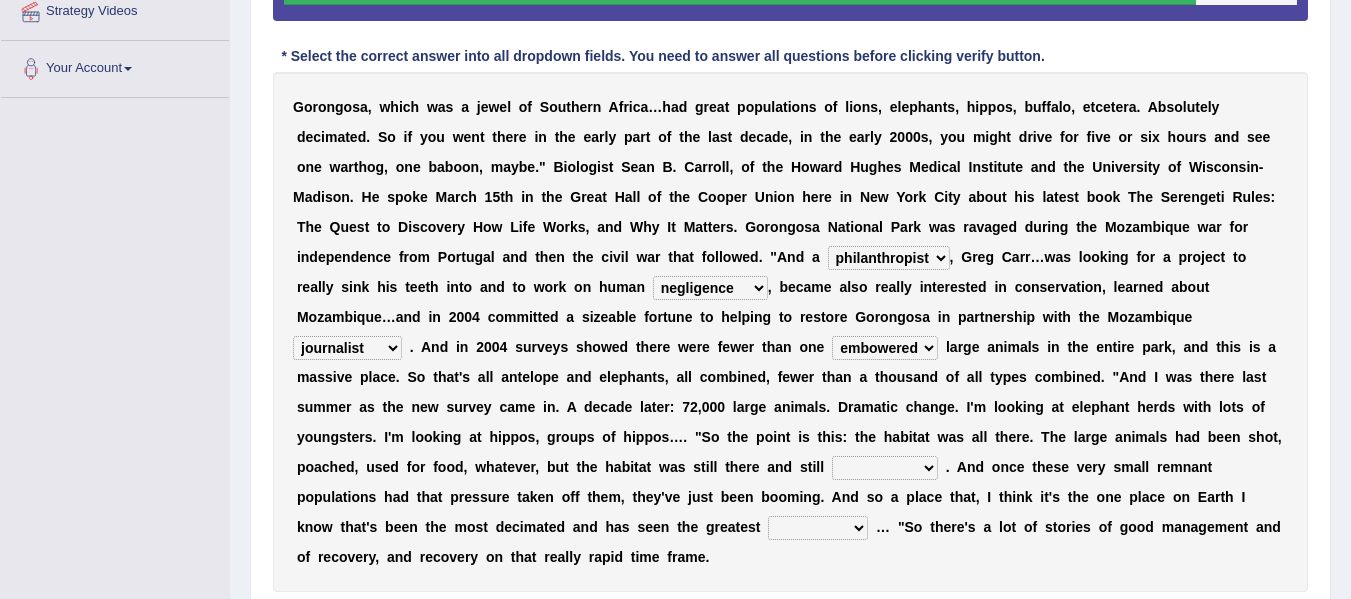 click on "deflowered embowered roundest thousand" at bounding box center (885, 348) 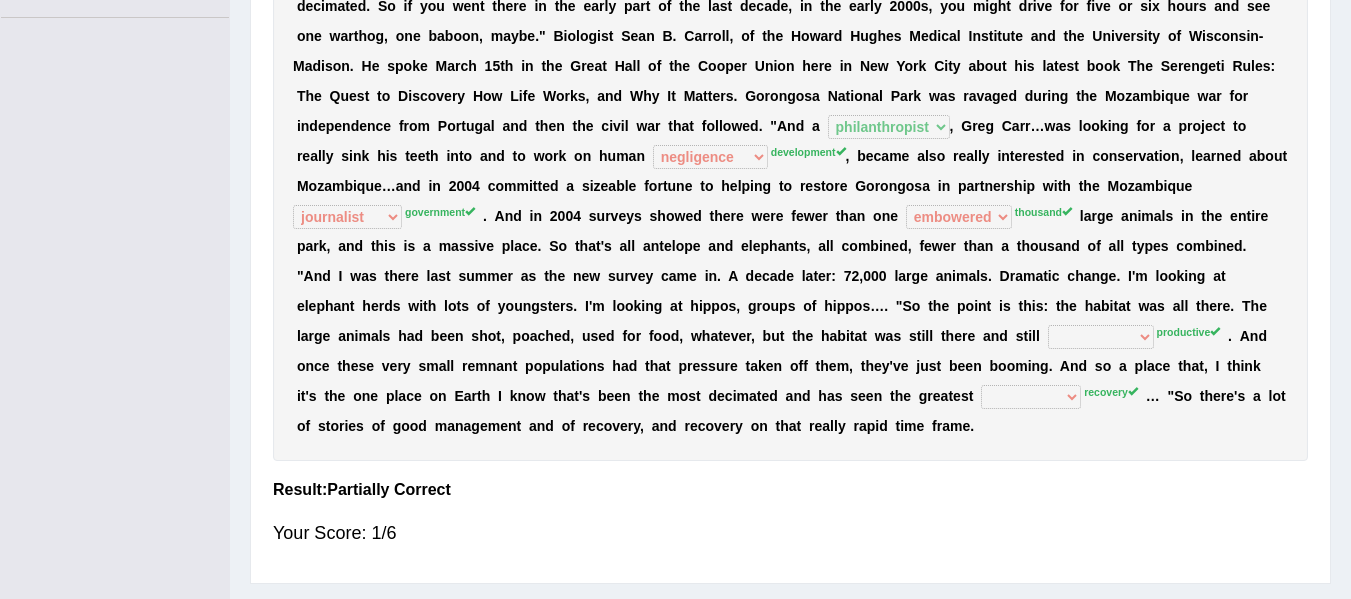 scroll, scrollTop: 530, scrollLeft: 0, axis: vertical 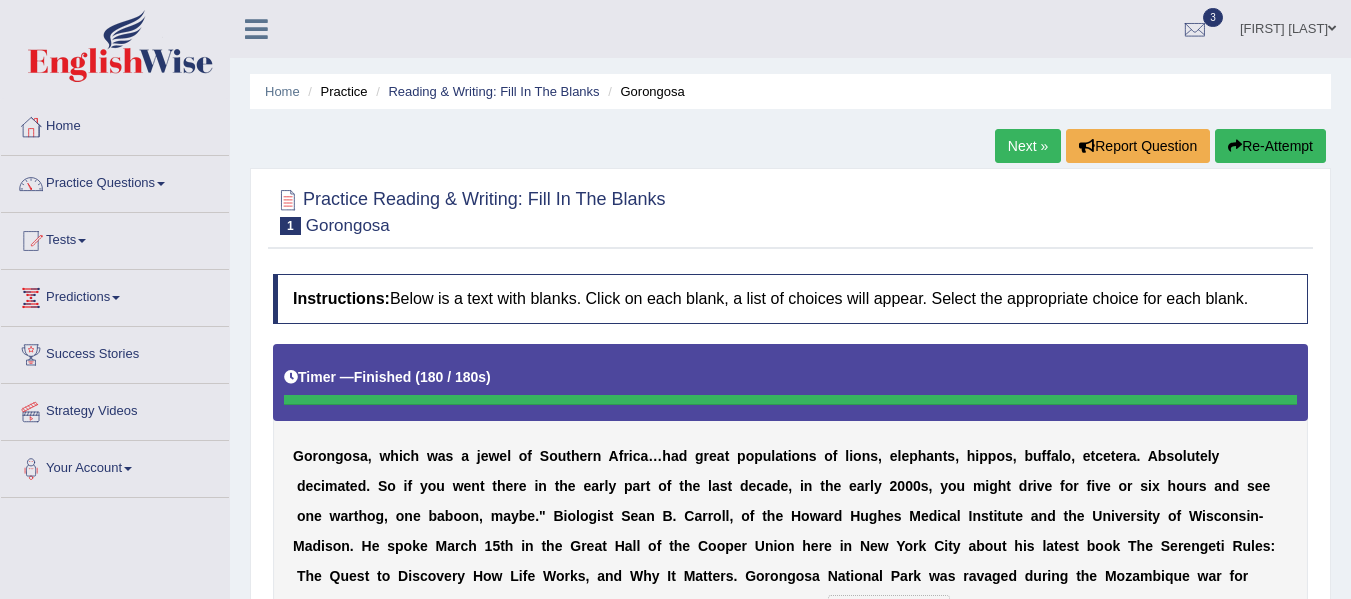 click on "Next »" at bounding box center [1028, 146] 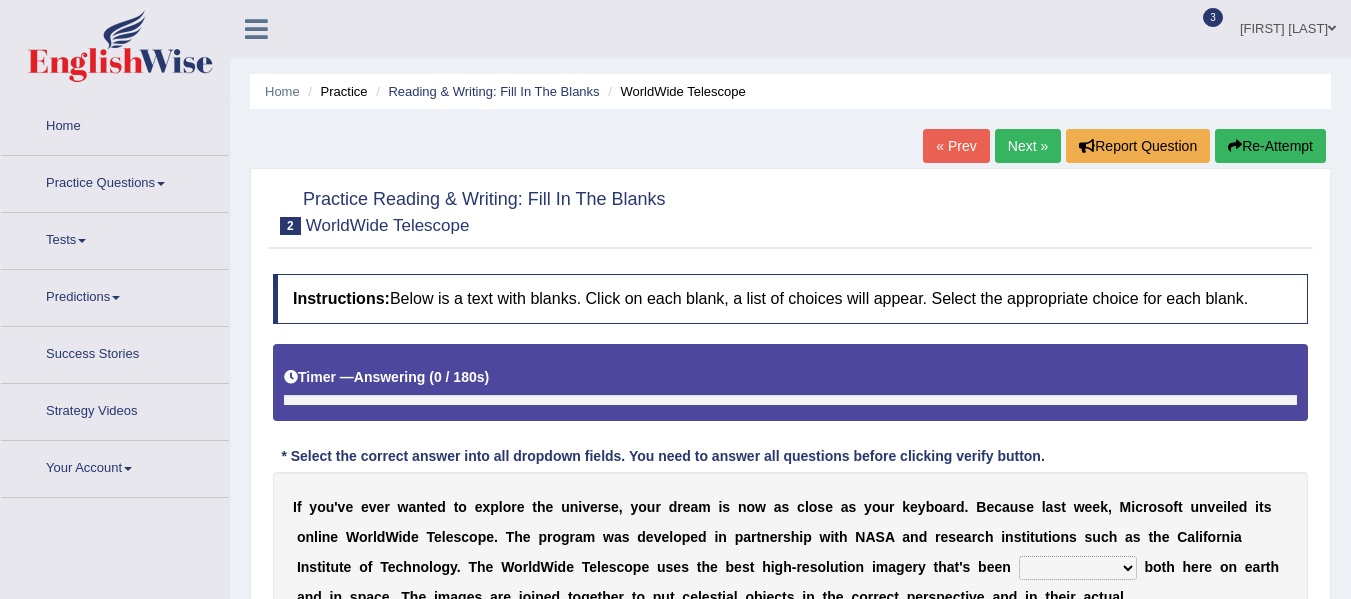 scroll, scrollTop: 0, scrollLeft: 0, axis: both 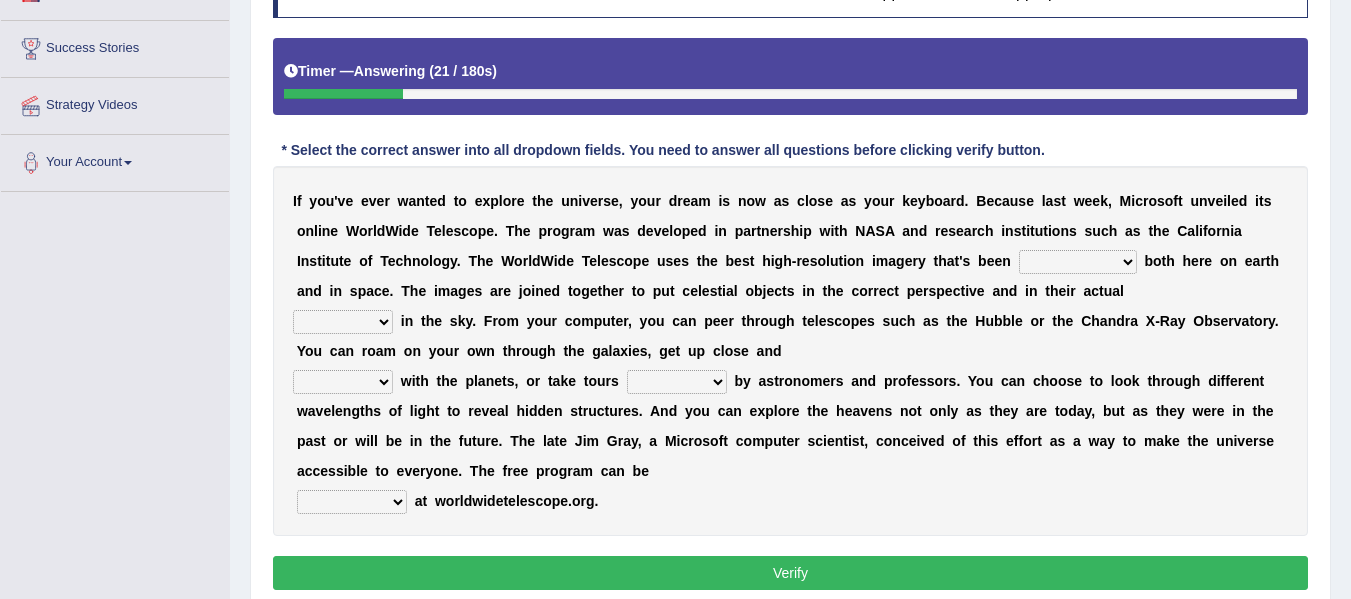 click on "degraded ascended remonstrated generated" at bounding box center (1078, 262) 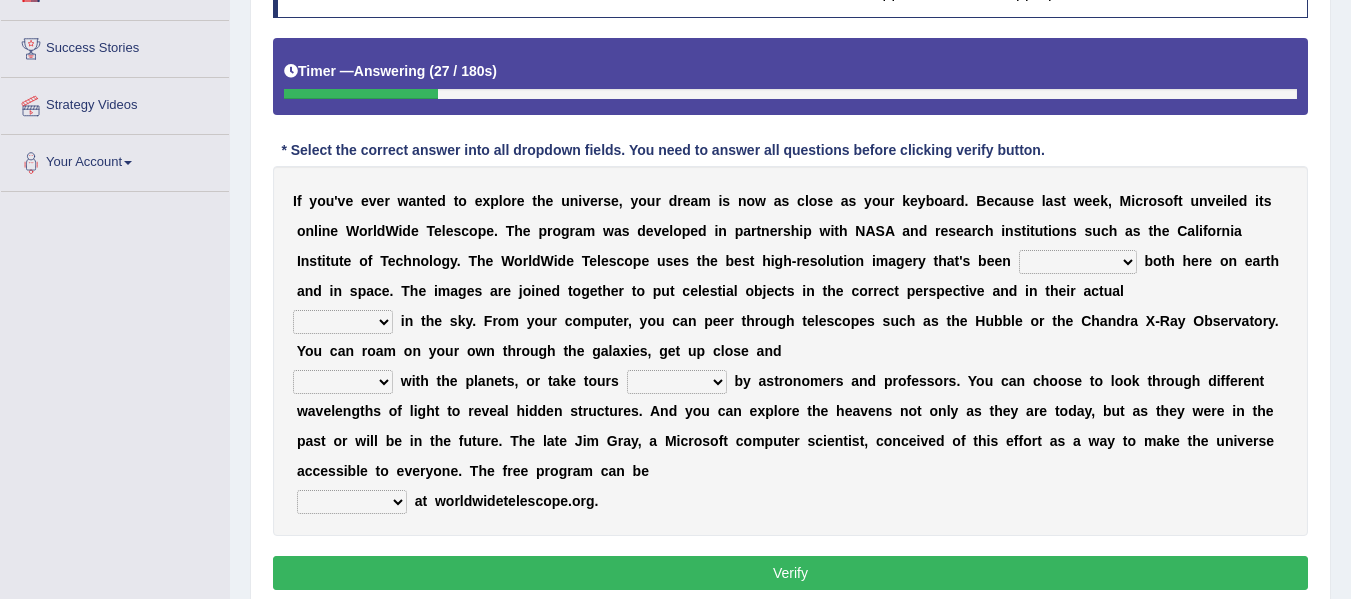 select on "ascended" 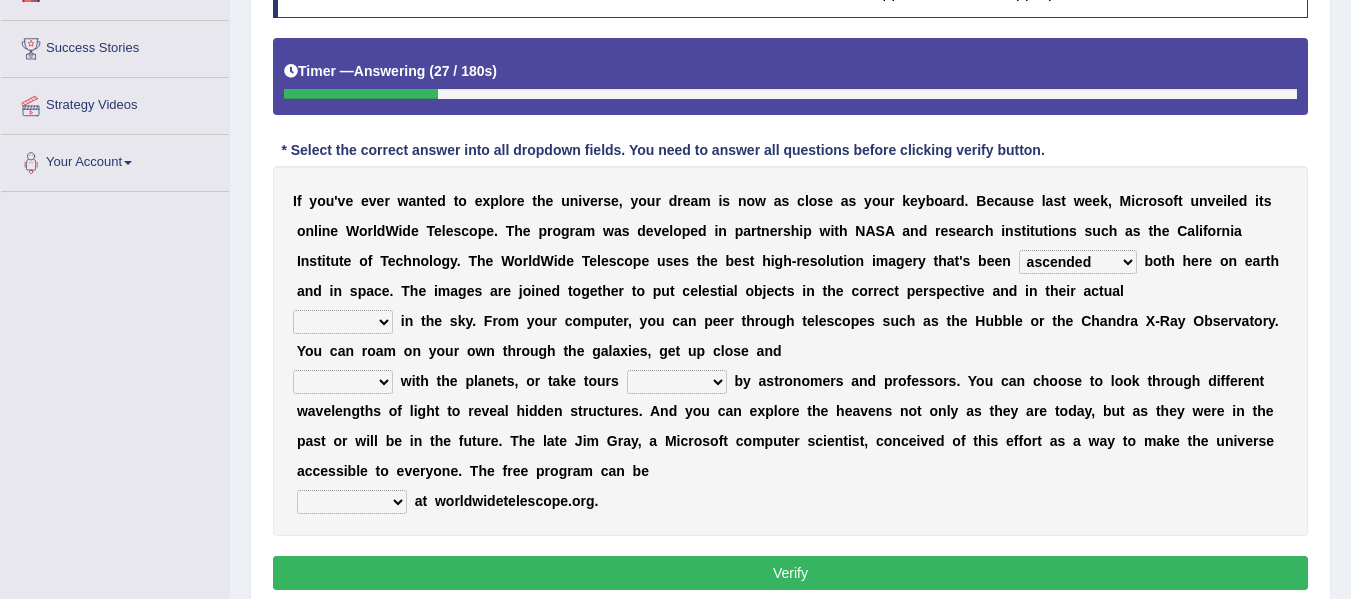 click on "degraded ascended remonstrated generated" at bounding box center [1078, 262] 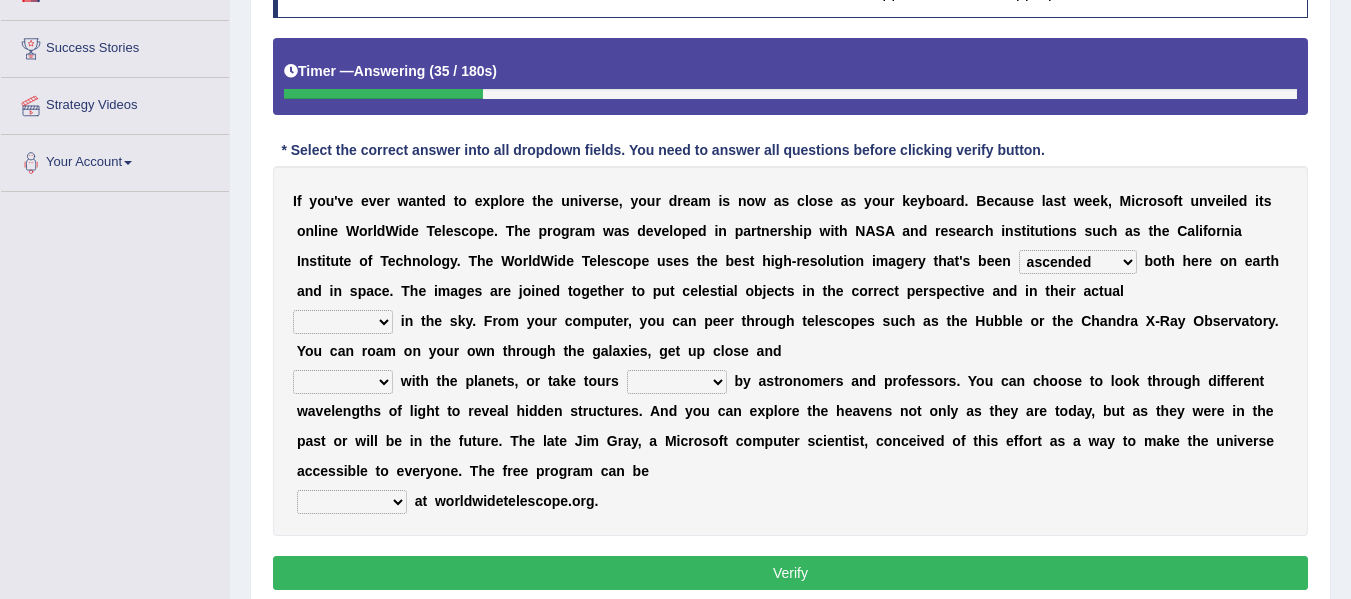 click on "I f    y o u ' v e    e v e r    w a n t e d    t o    e x p l o r e    t h e    u n i v e r s e ,    y o u r    d r e a m    i s    n o w    a s    c l o s e    a s    y o u r    k e y b o a r d .    B e c a u s e    l a s t    w e e k ,    M i c r o s o f t    u n v e i l e d    i t s    o n l i n e    W o r l d W i d e    T e l e s c o p e .    T h e    p r o g r a m    w a s    d e v e l o p e d    i n    p a r t n e r s h i p    w i t h    N A S A    a n d    r e s e a r c h    i n s t i t u t i o n s    s u c h    a s    t h e    C a l i f o r n i a    I n s t i t u t e    o f    T e c h n o l o g y .    T h e    W o r l d W i d e    T e l e s c o p e    u s e s    t h e    b e s t    h i g h - r e s o l u t i o n    i m a g e r y    t h a t ' s    b e e n    degraded ascended remonstrated generated    b o t h    h e r e    o n    e a r t h    a n d    i n    s p a c e .    T h e    i m a g e s    a r e    j o i n e d    t o g e t h e r t" at bounding box center (790, 351) 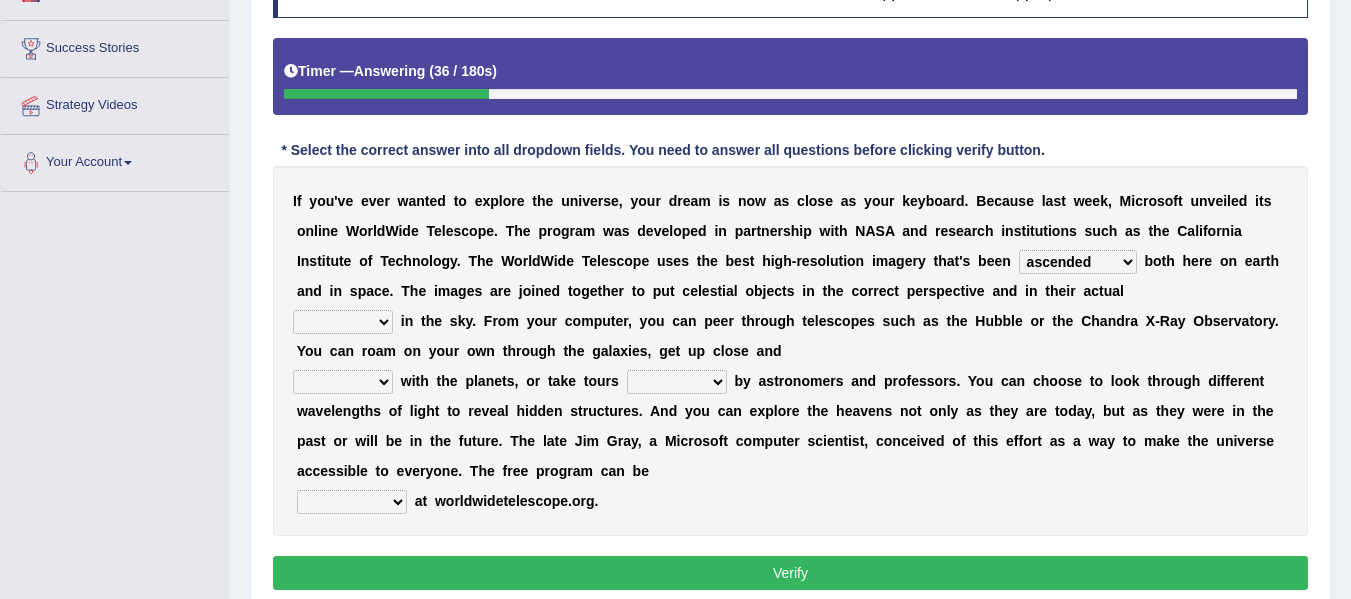 click on "aspects parts conditions positions" at bounding box center (343, 322) 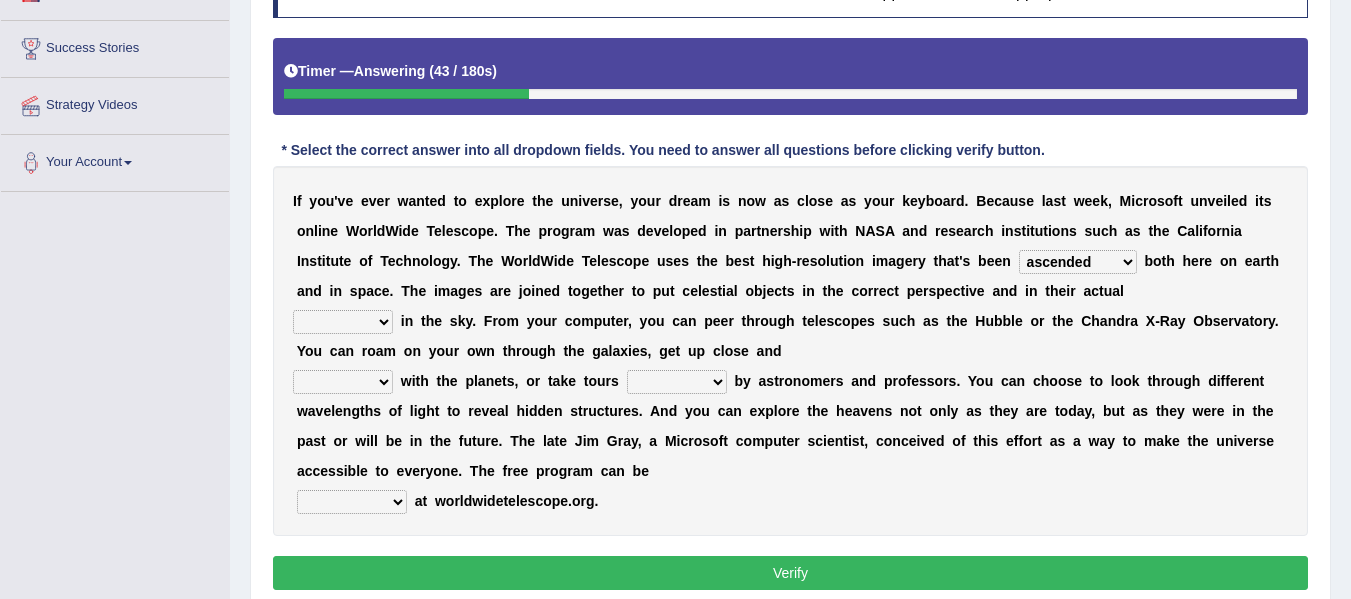 select on "positions" 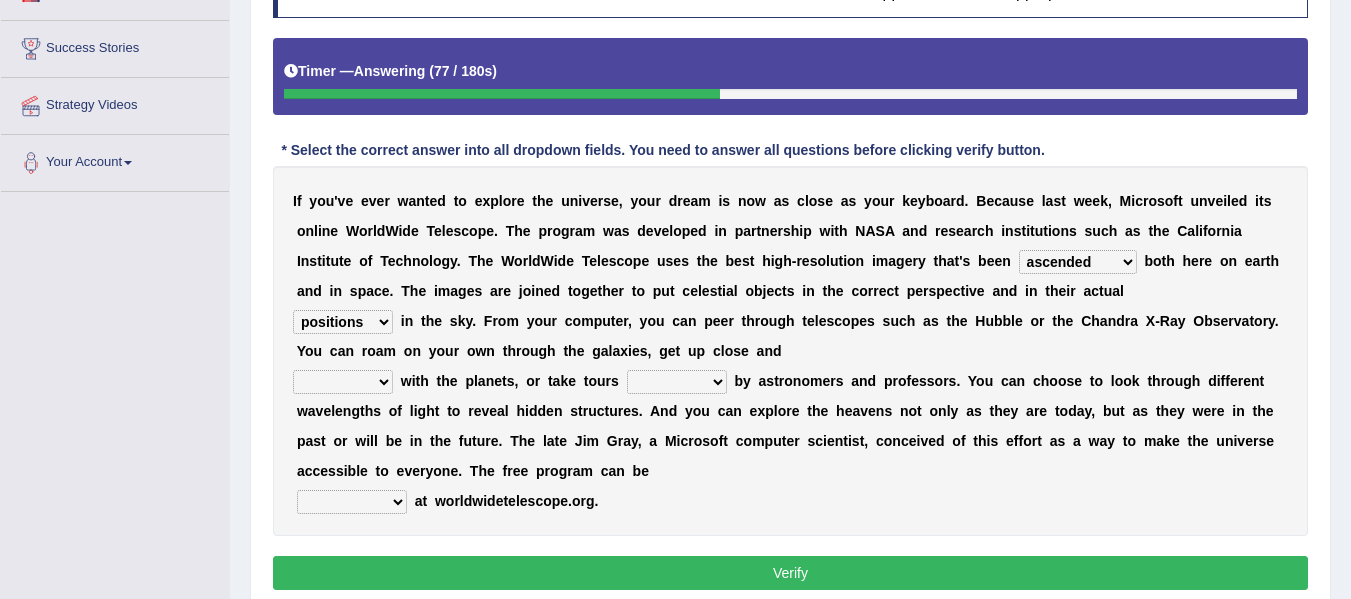 click on "personal individual apart polite" at bounding box center (343, 382) 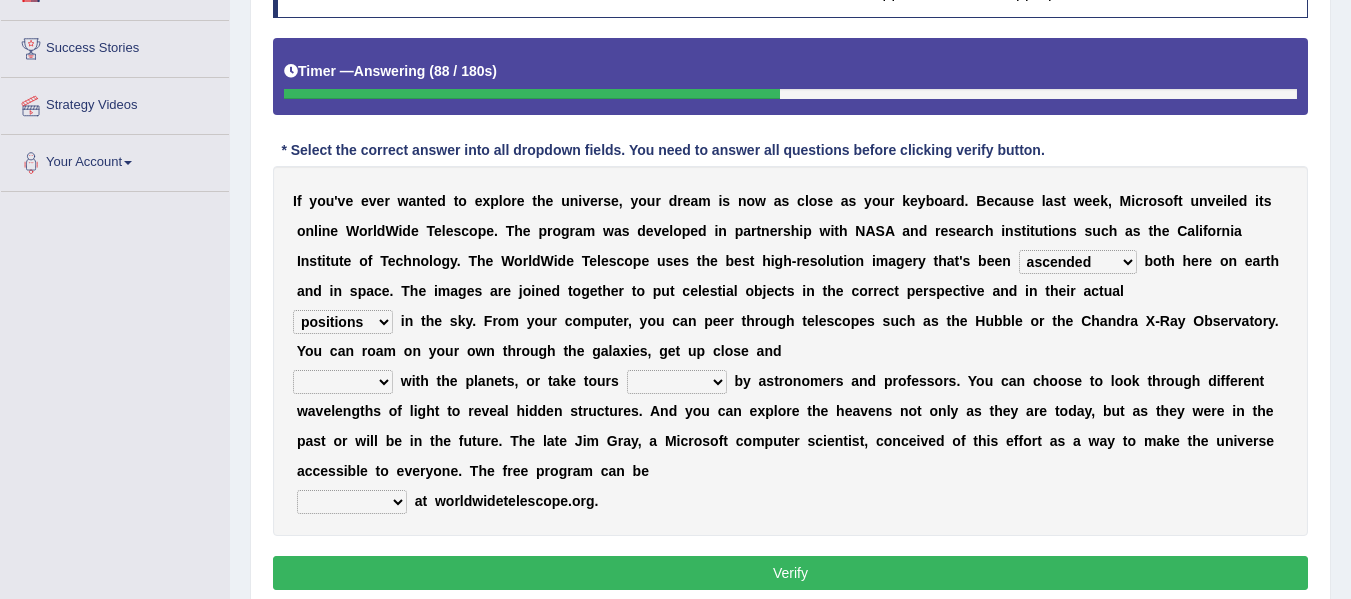 select on "apart" 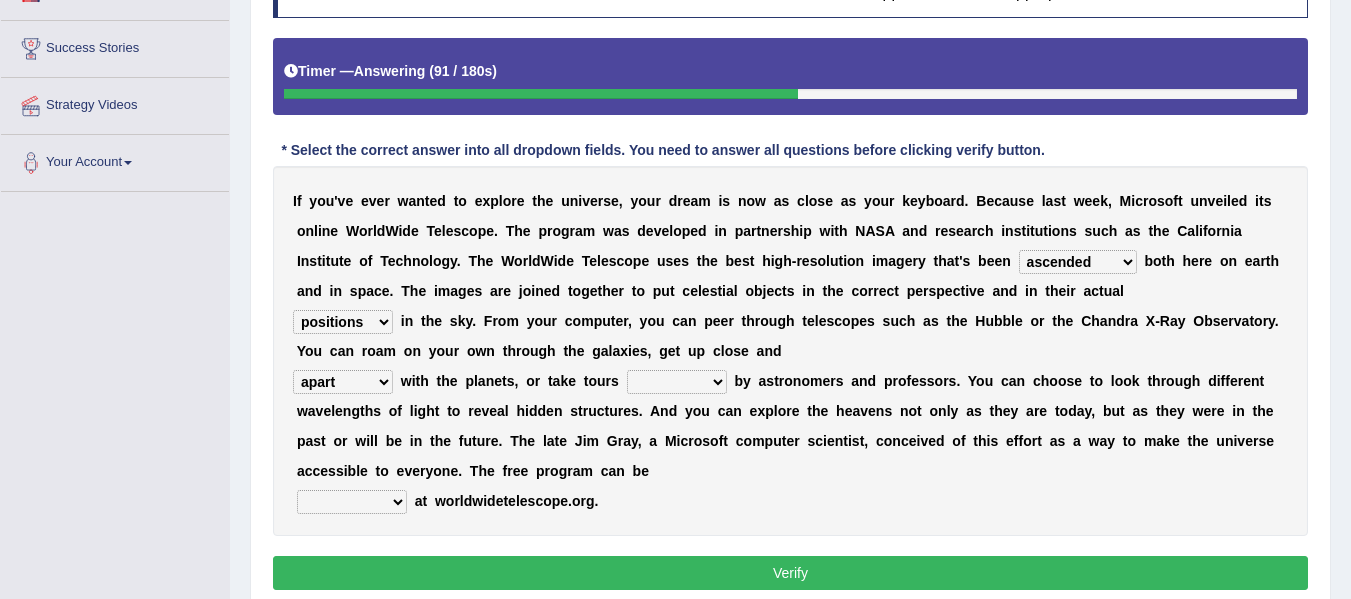 click on "guide guided guiding to guide" at bounding box center (677, 382) 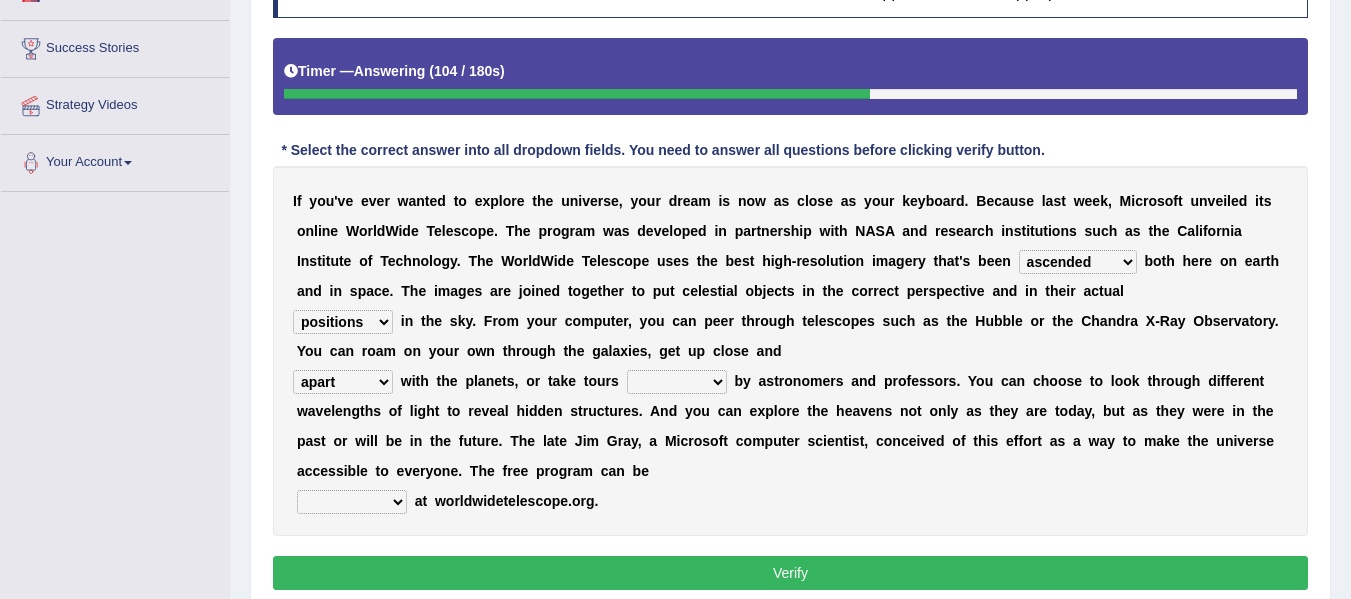 select on "to guide" 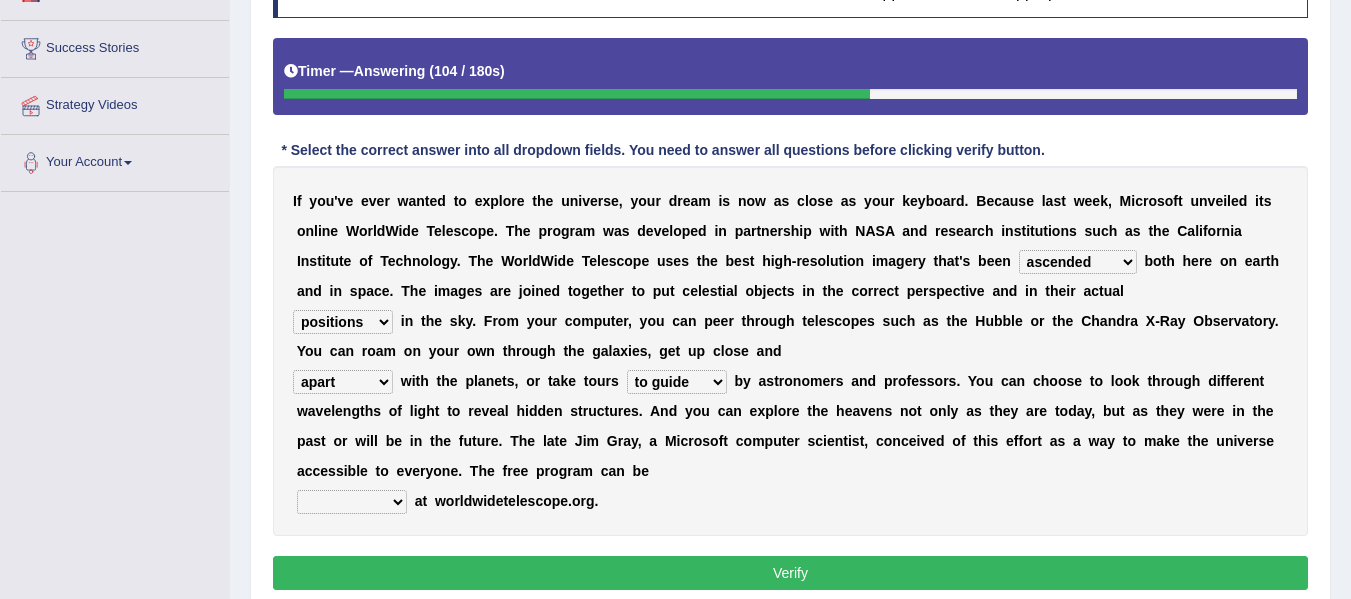 click on "guide guided guiding to guide" at bounding box center [677, 382] 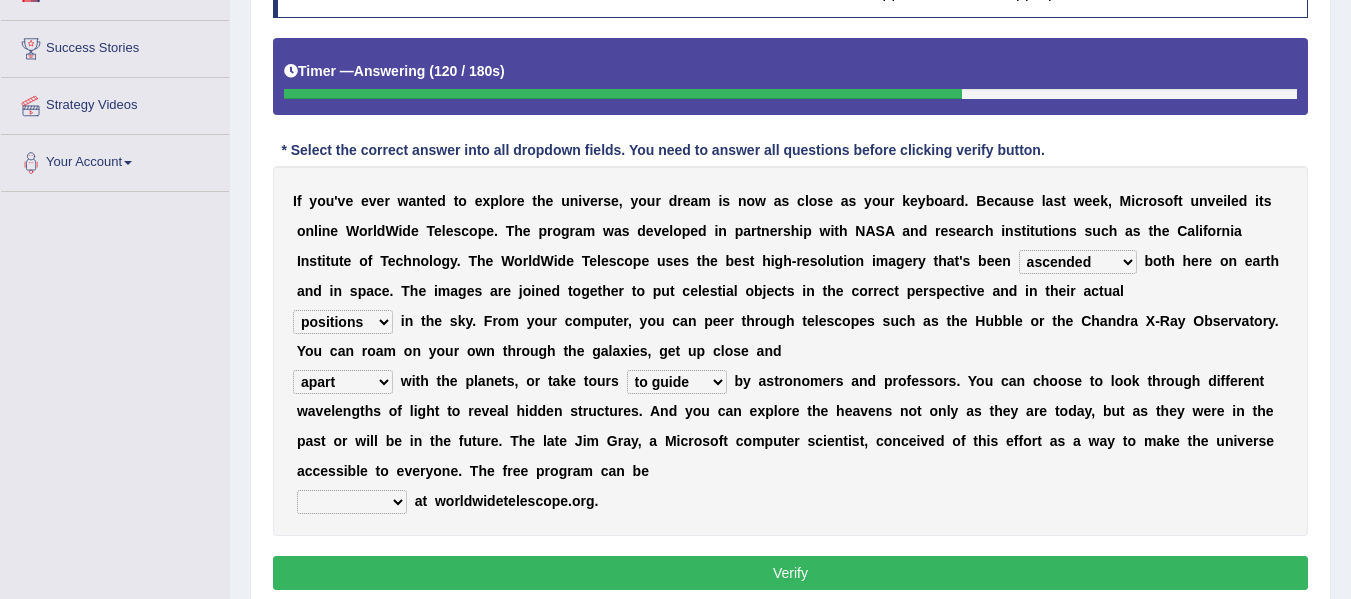 click on "upheld downloaded loaded posted" at bounding box center (352, 502) 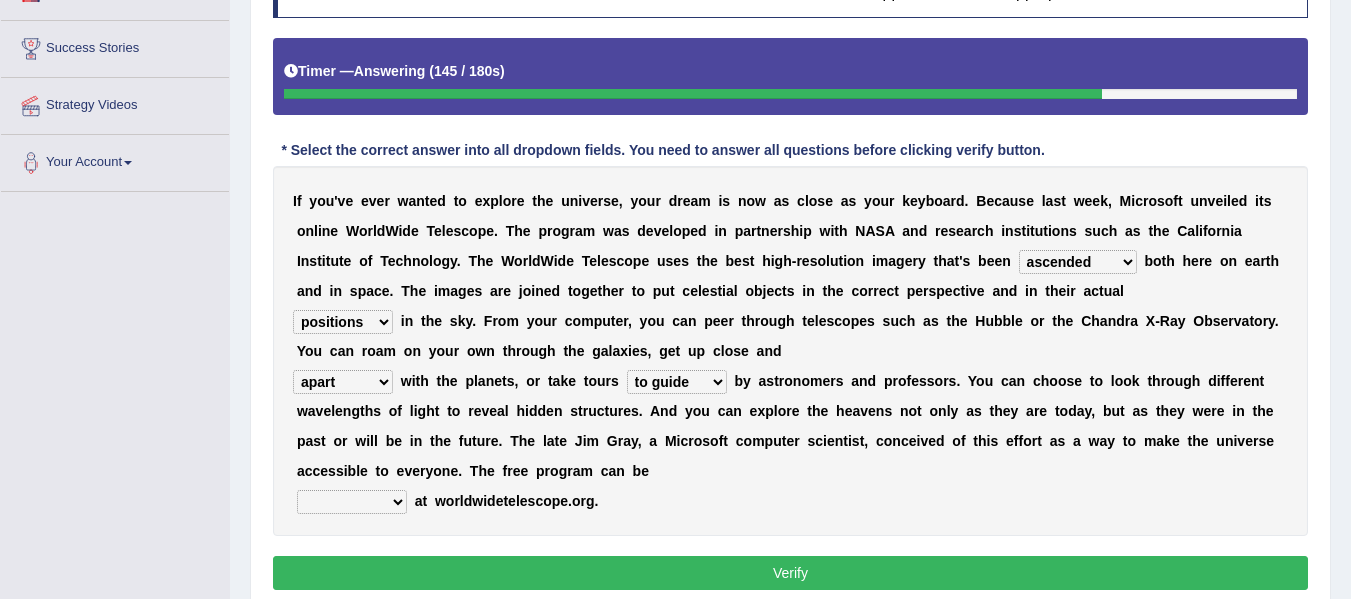 select on "upheld" 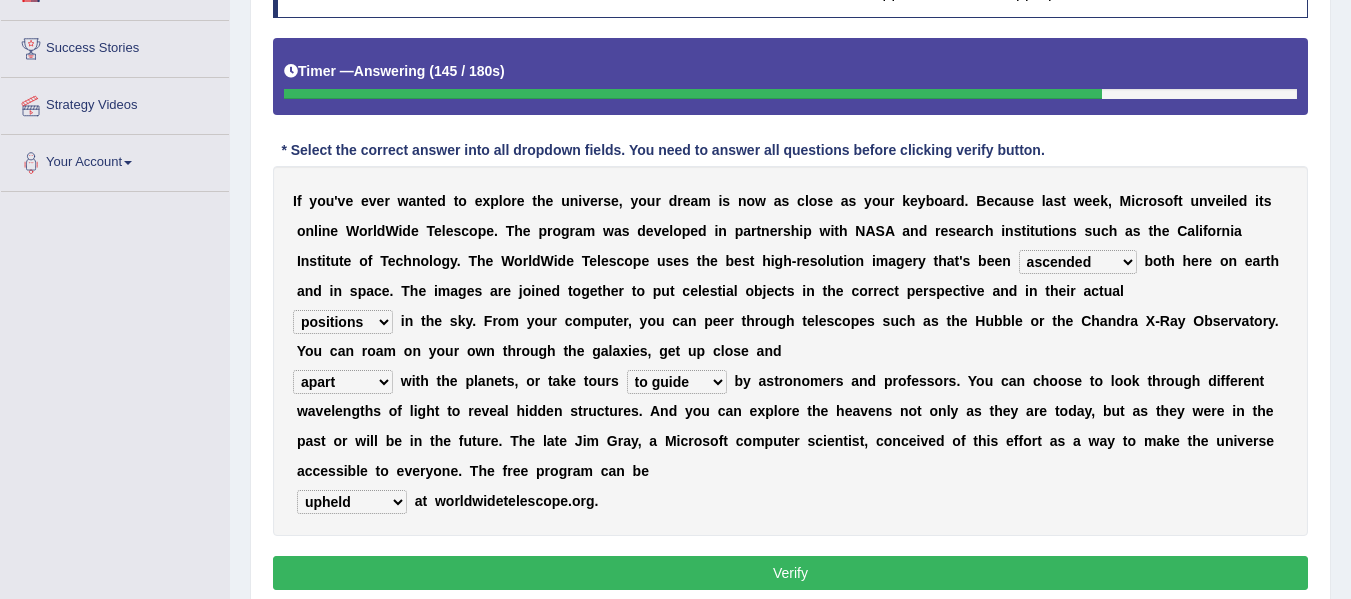 click on "upheld downloaded loaded posted" at bounding box center (352, 502) 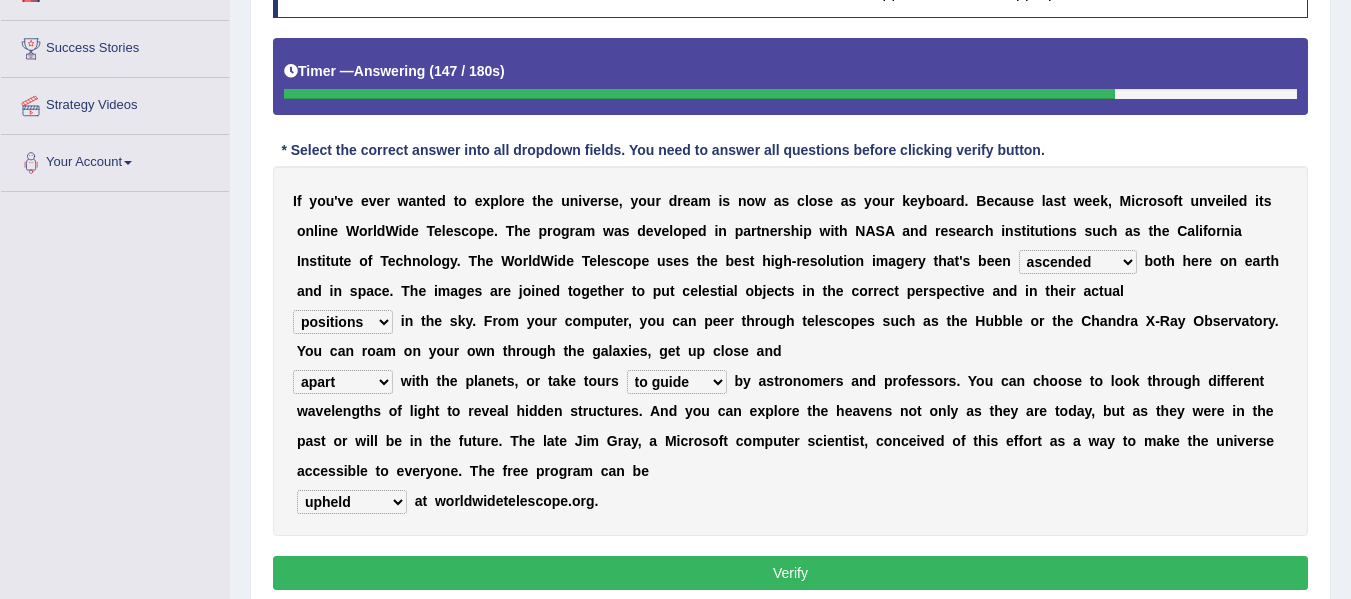 click on "Verify" at bounding box center [790, 573] 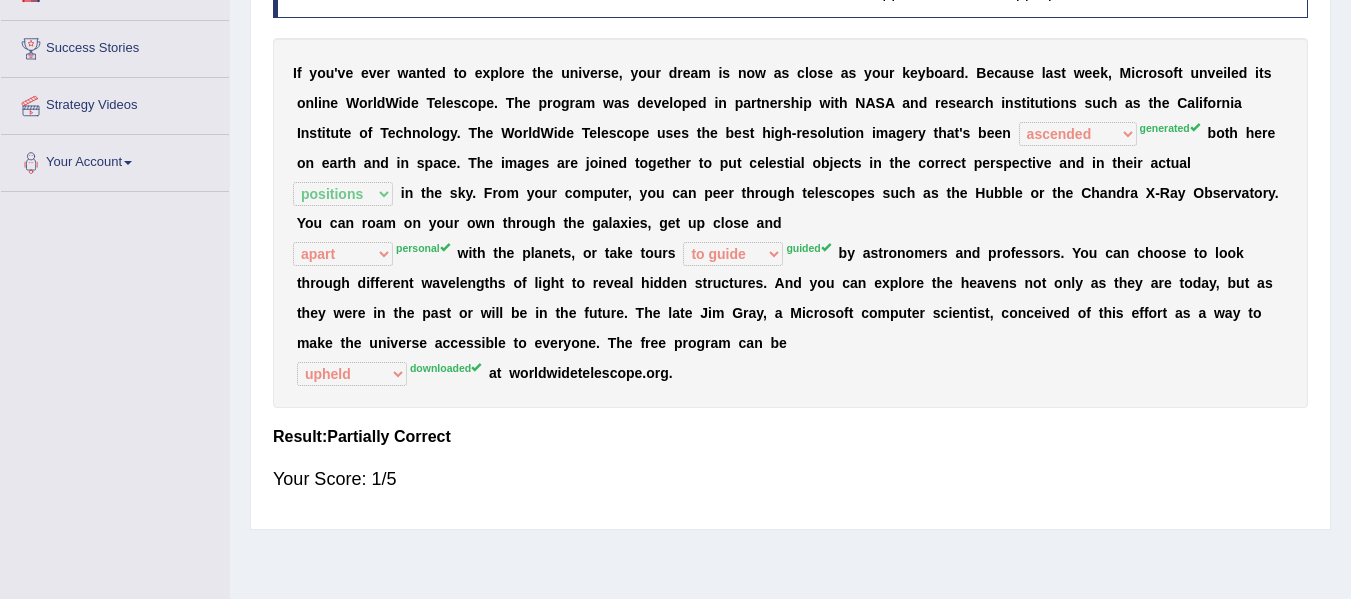 scroll, scrollTop: 0, scrollLeft: 0, axis: both 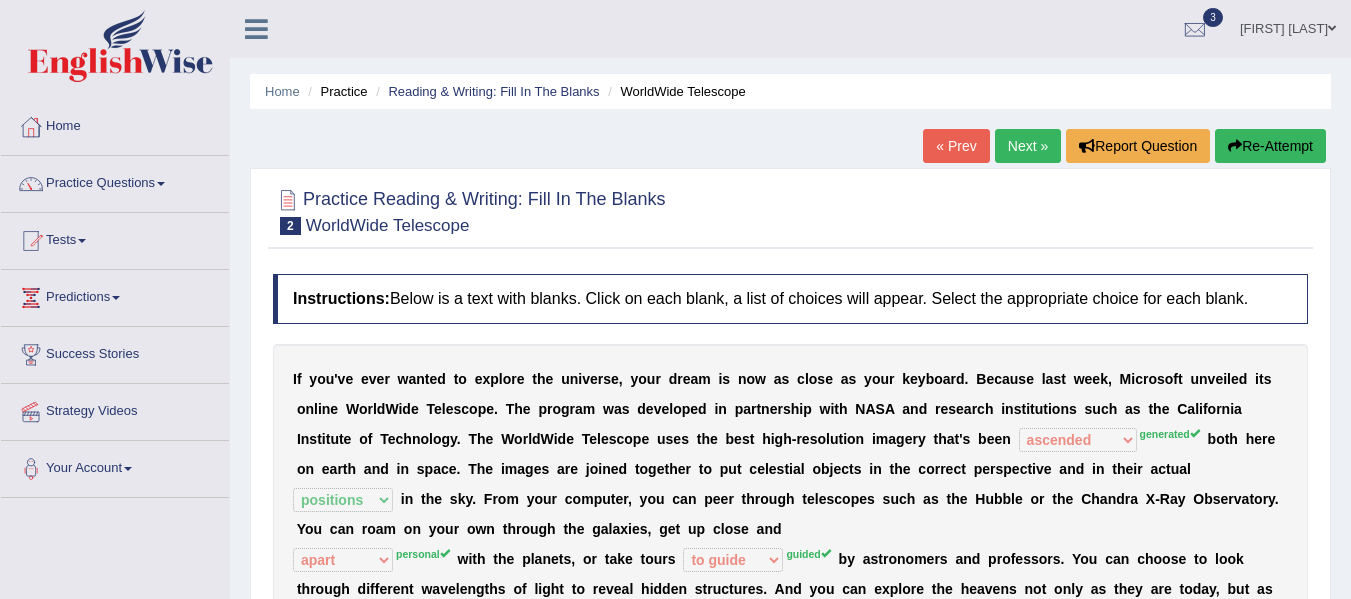 click on "Next »" at bounding box center [1028, 146] 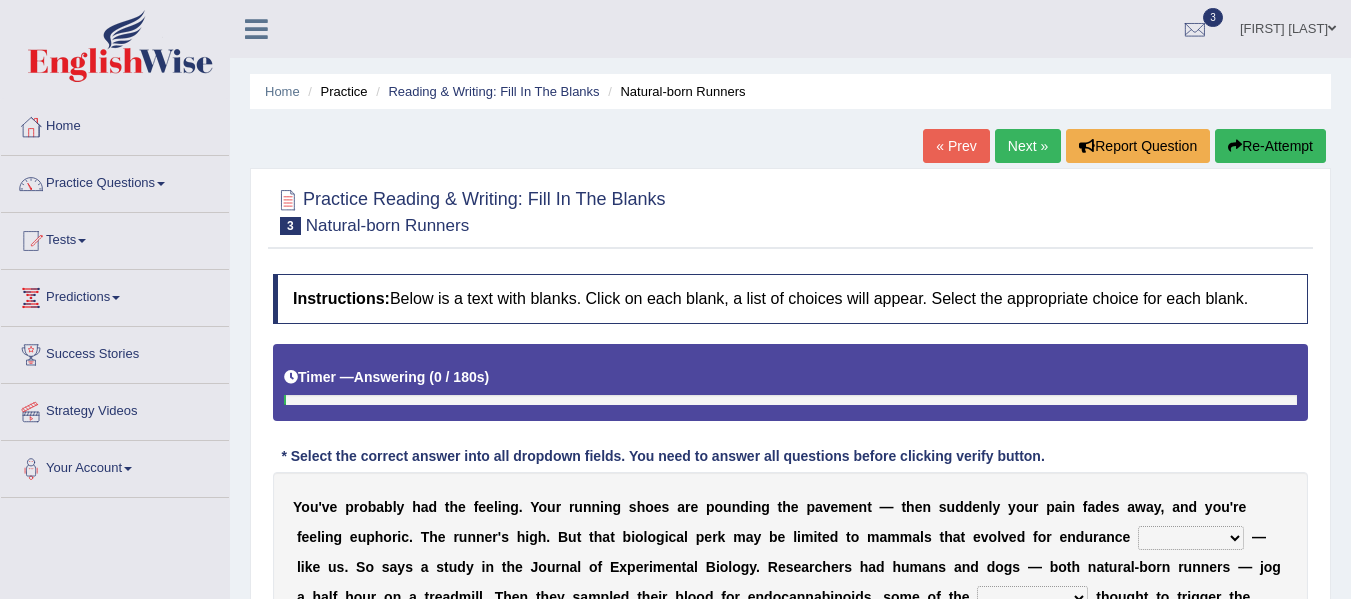 scroll, scrollTop: 0, scrollLeft: 0, axis: both 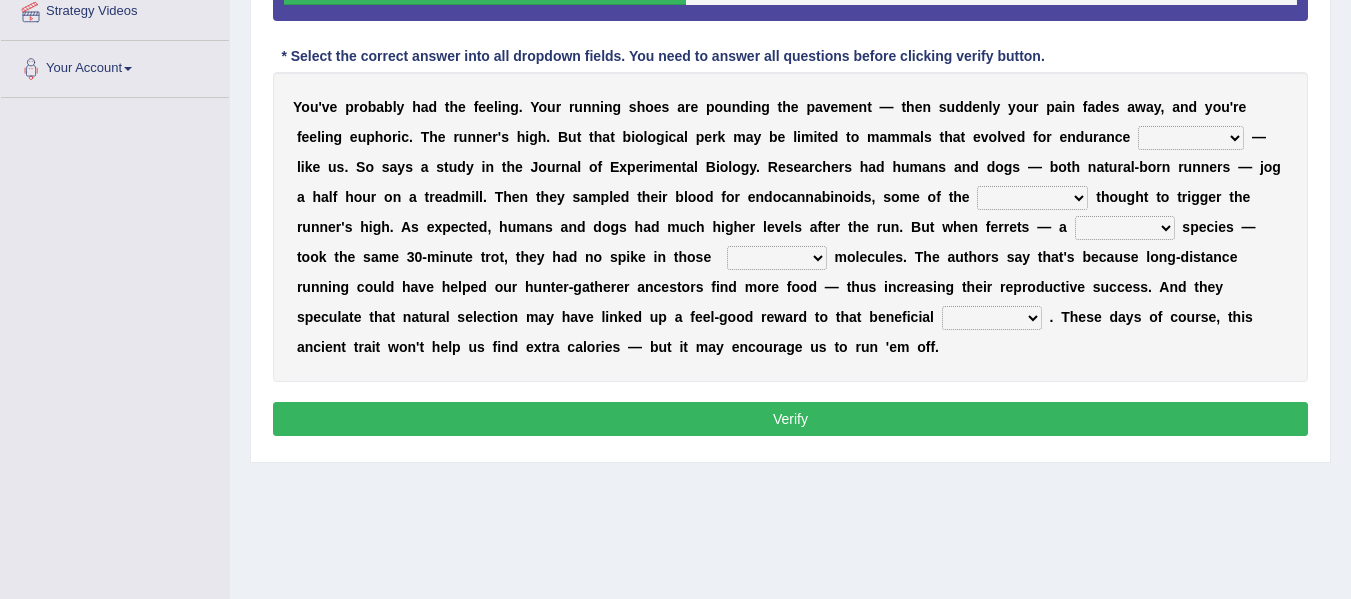 click on "dykes personalize classifies exercise" at bounding box center [1191, 138] 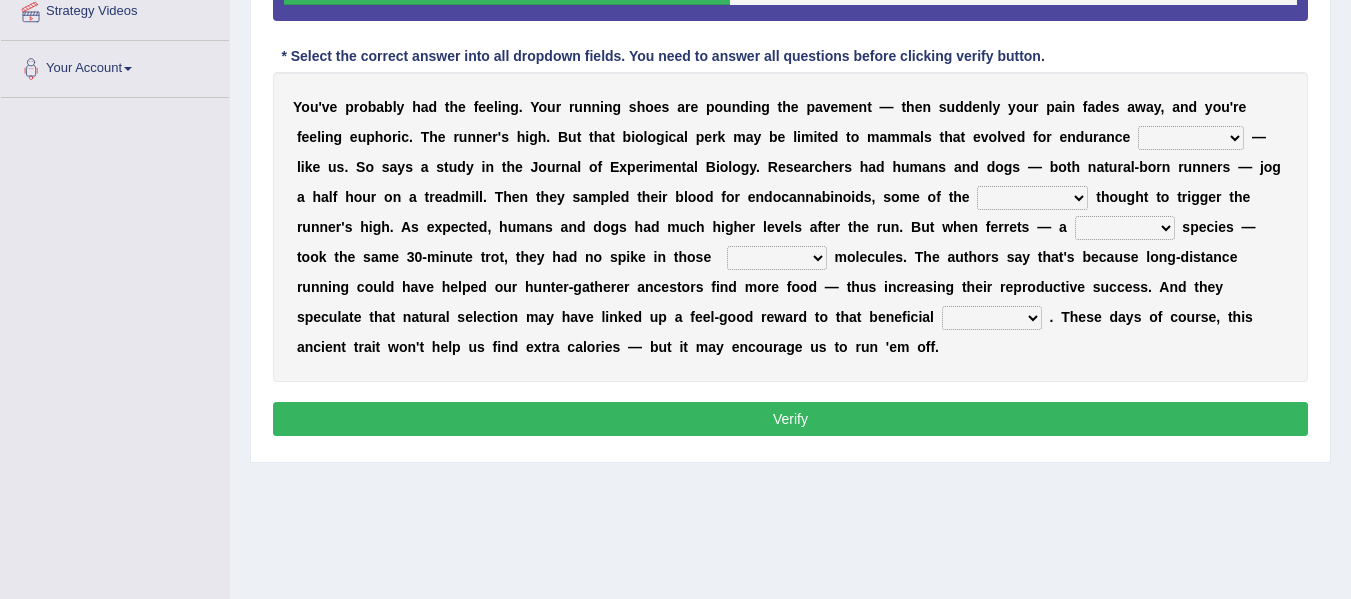 select on "personalize" 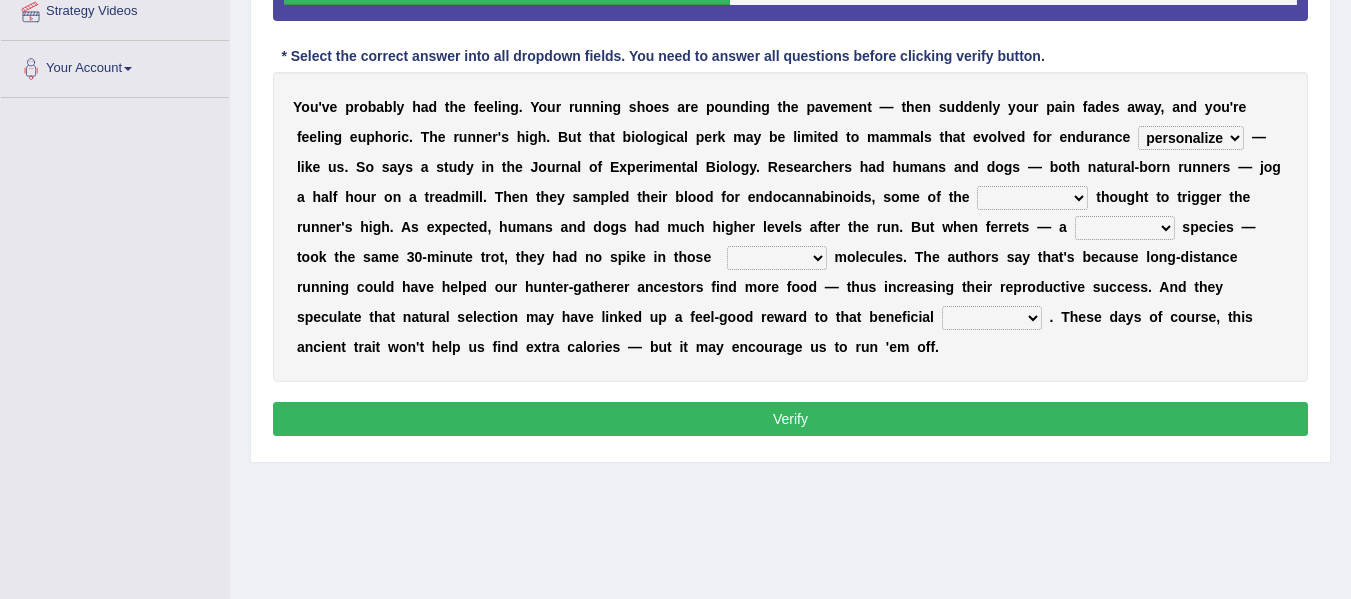 click on "dykes personalize classifies exercise" at bounding box center (1191, 138) 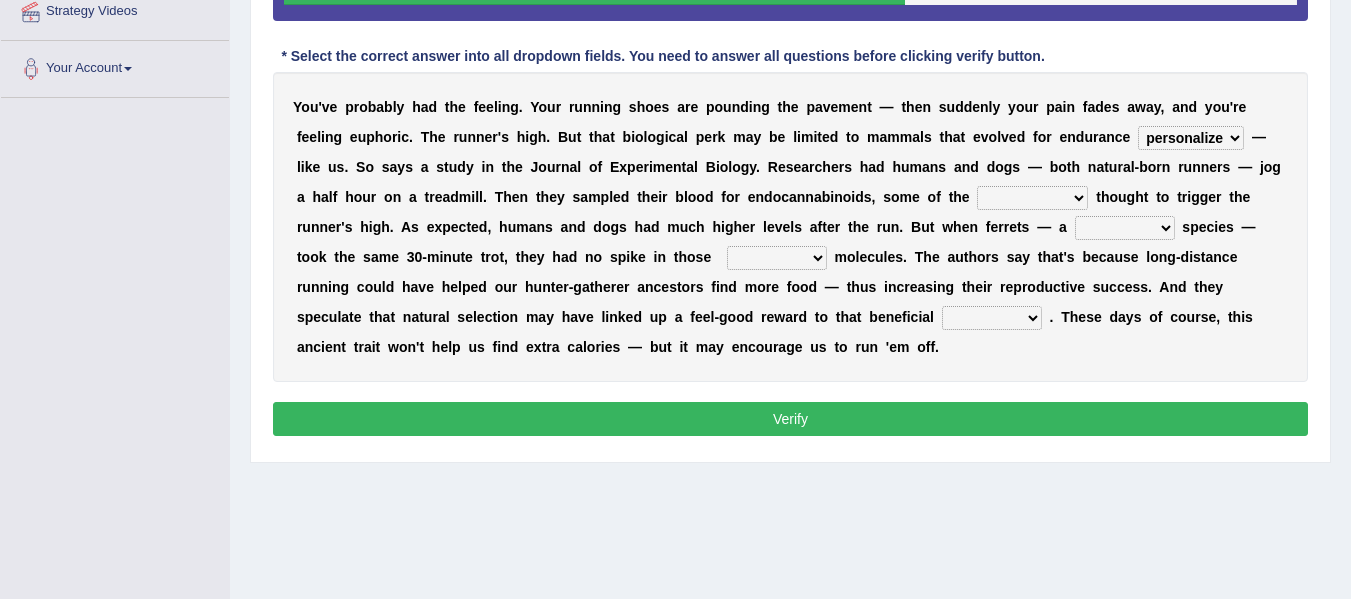 click on "almshouse turnarounds compounds foxhounds" at bounding box center (1032, 198) 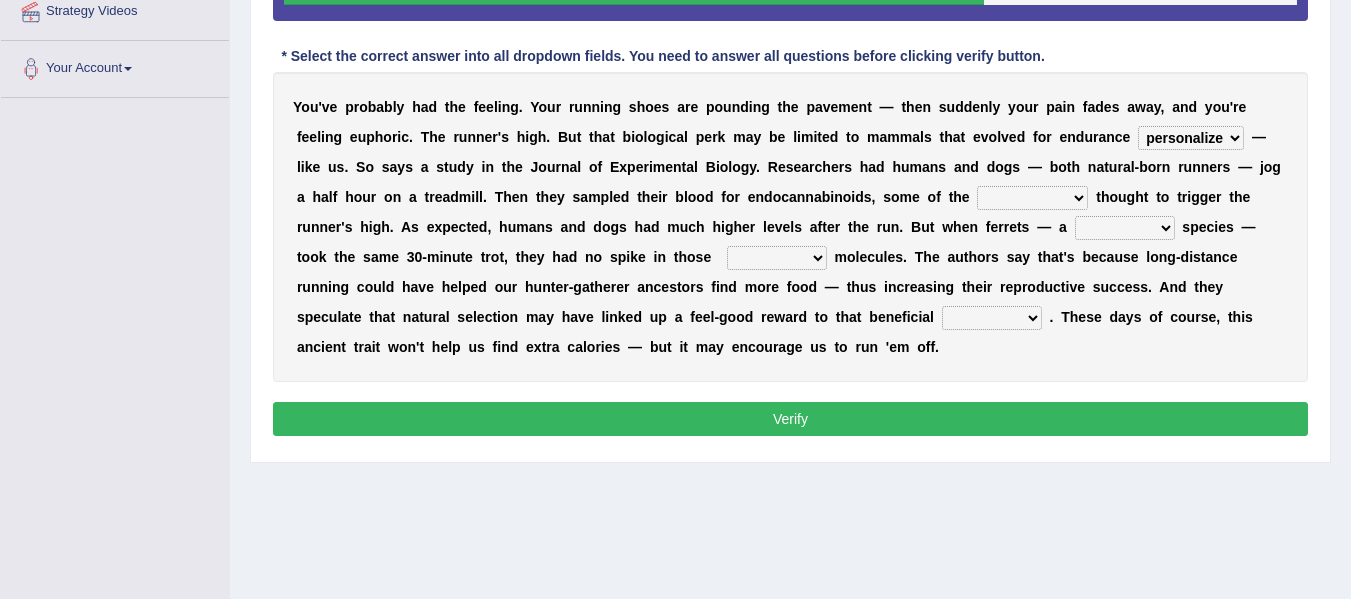 select on "compounds" 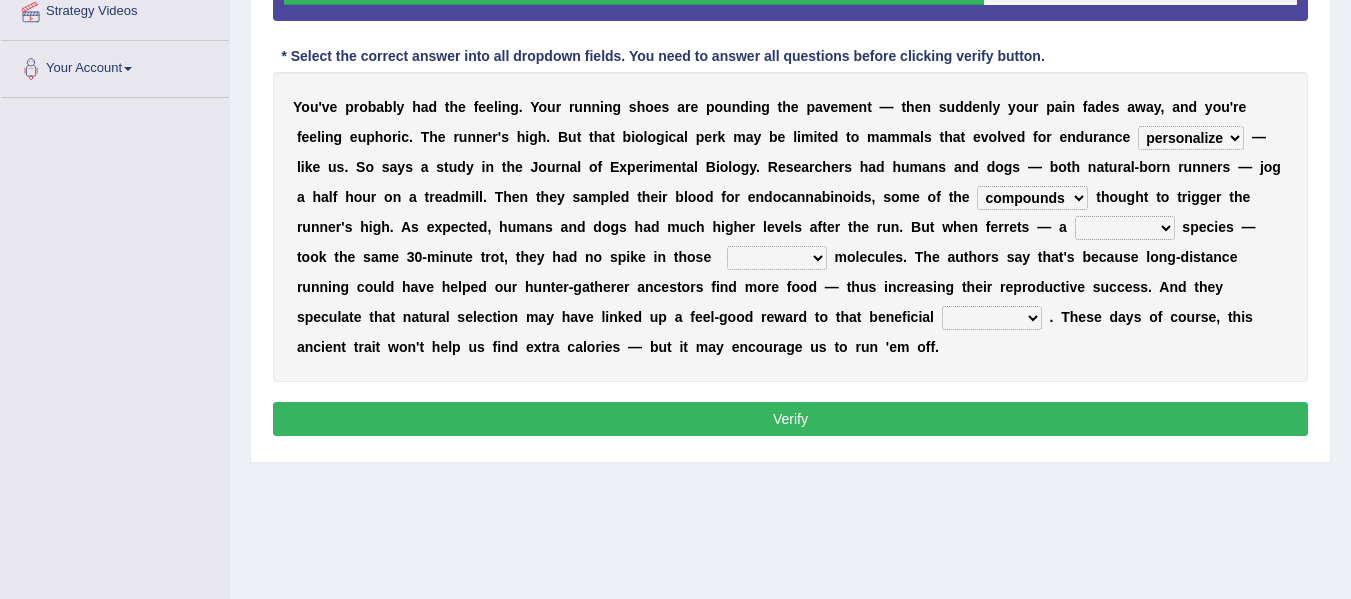 click on "almshouse turnarounds compounds foxhounds" at bounding box center (1032, 198) 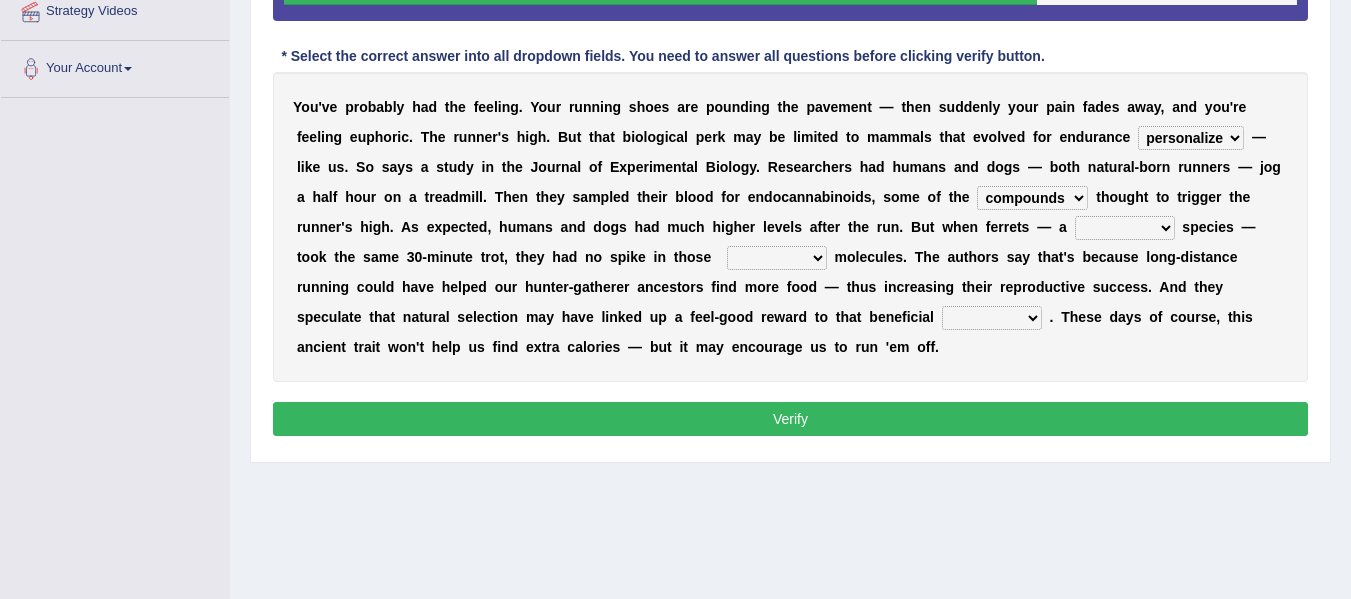 click on "excellency merely faerie sedentary" at bounding box center [1125, 228] 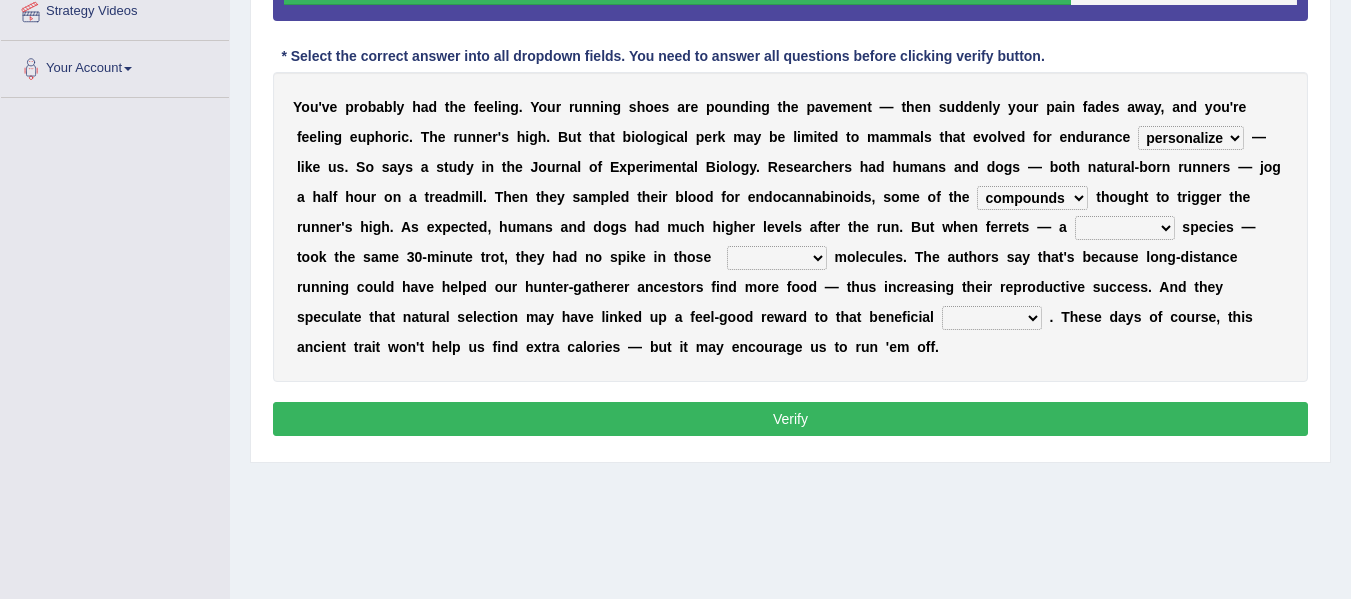 select on "merely" 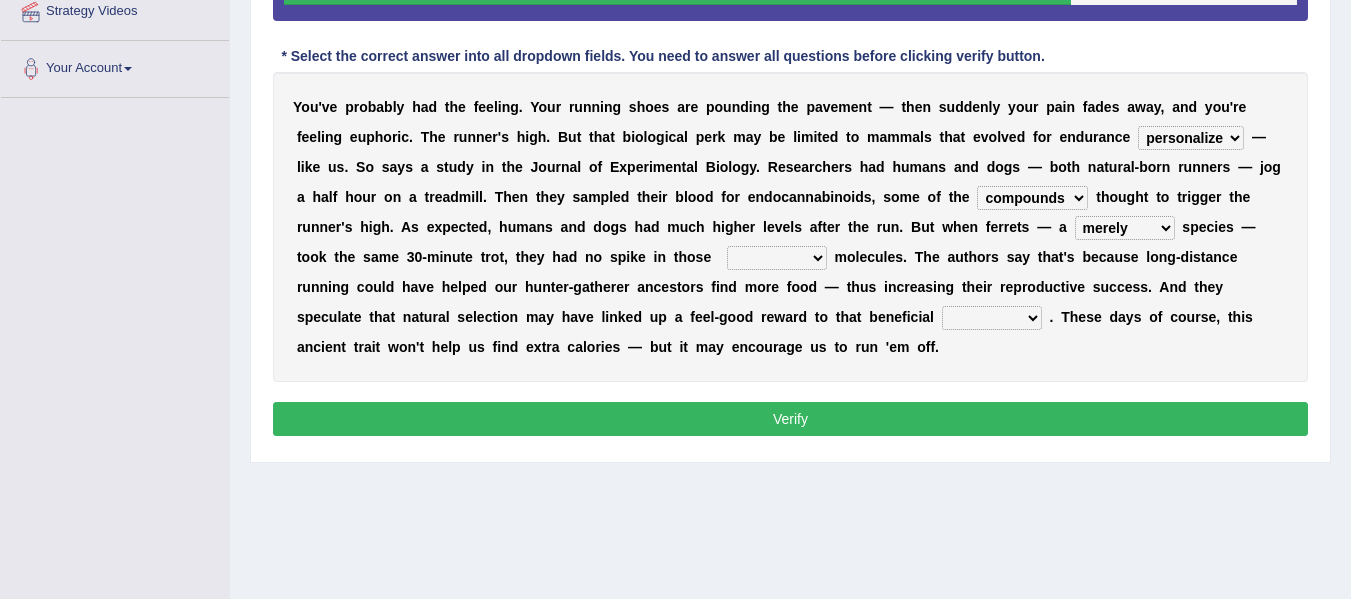 click on "excellency merely faerie sedentary" at bounding box center (1125, 228) 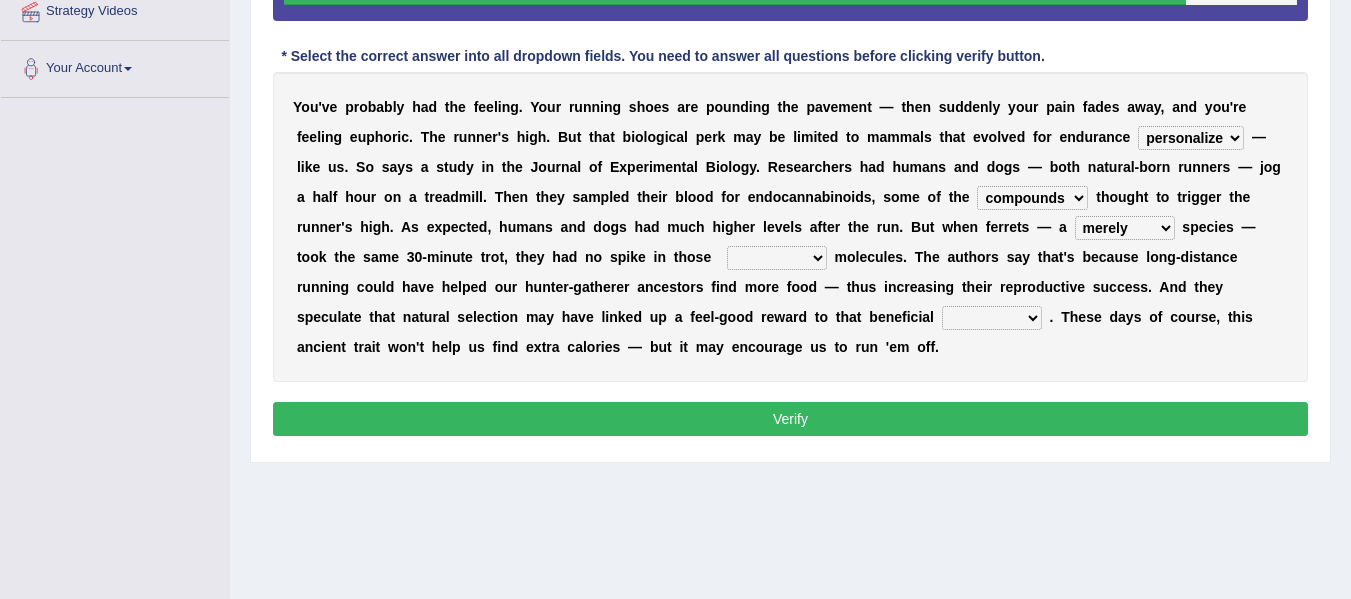 click on "groaned feel-good inchoate loaned" at bounding box center [777, 258] 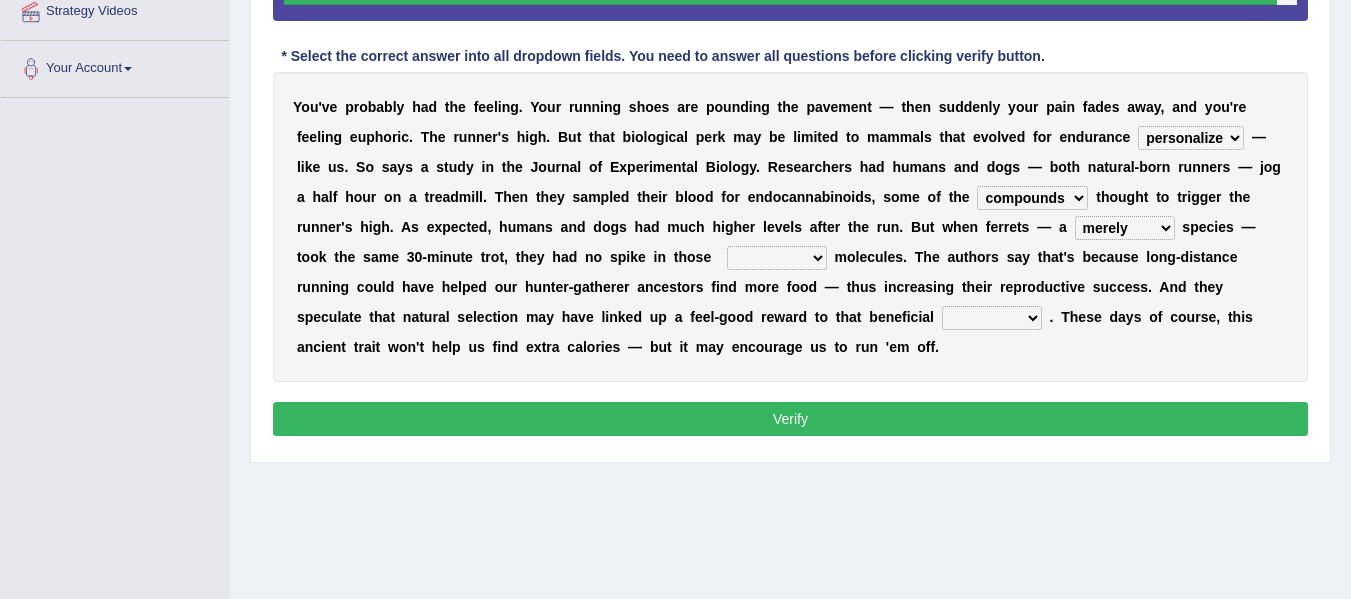select on "groaned" 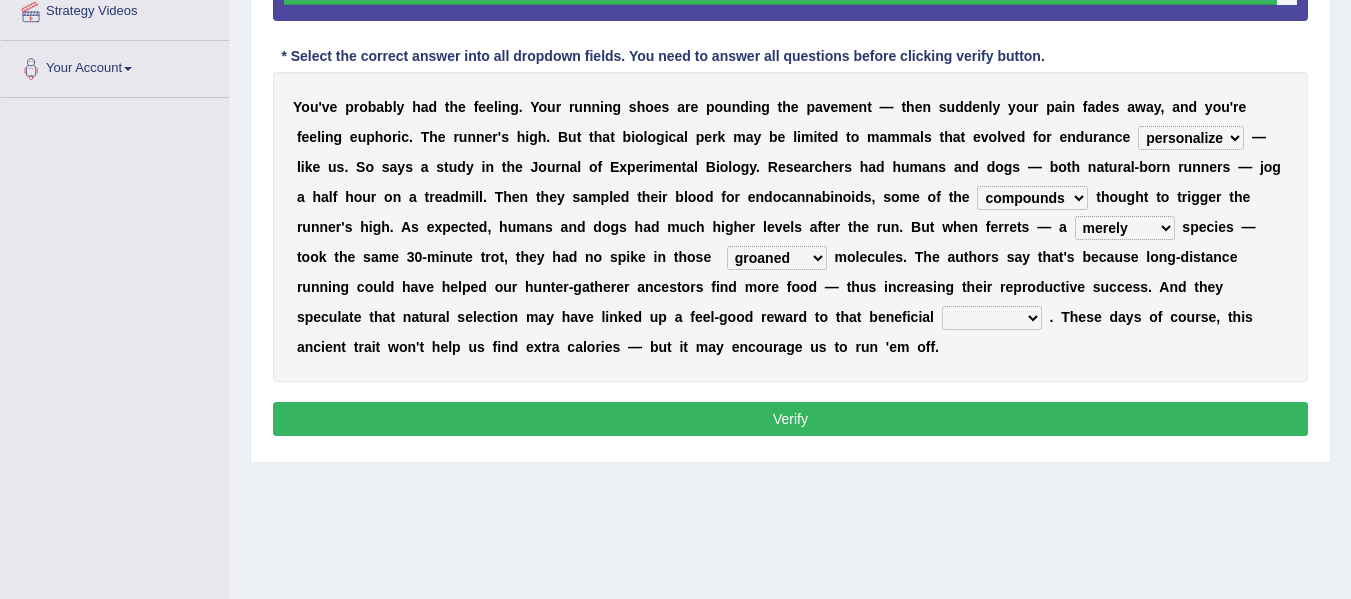 click on "groaned feel-good inchoate loaned" at bounding box center [777, 258] 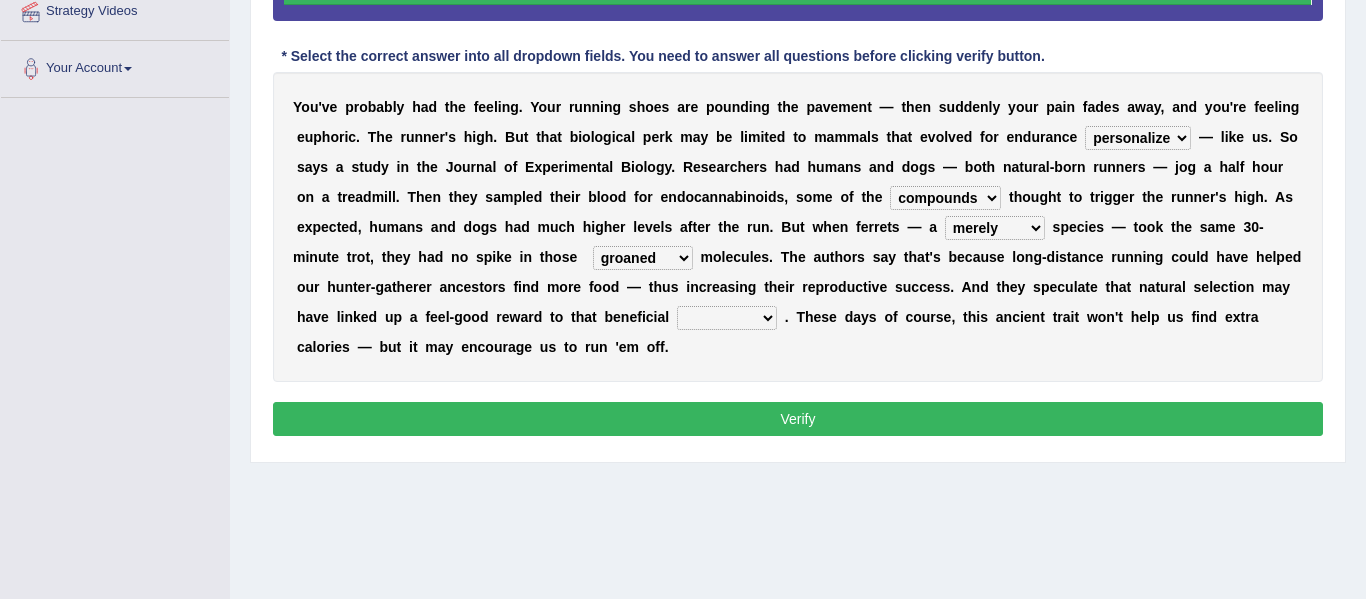 click on "Y o u ' v e    p r o b a b l y    h a d    t h e    f e e l i n g .    Y o u r    r u n n i n g    s h o e s    a r e    p o u n d i n g    t h e    p a v e m e n t    —    t h e n    s u d d e n l y    y o u r    p a i n    f a d e s    a w a y ,    a n d    y o u ' r e    f e e l i n g    e u p h o r i c .    T h e    r u n n e r ' s    h i g h .    B u t    t h a t    b i o l o g i c a l    p e r k    m a y    b e    l i m i t e d    t o    m a m m a l s    t h a t    e v o l v e d    f o r    e n d u r a n c e    dykes personalize classifies exercise    —    l i k e    u s .    S o    s a y s    a    s t u d y    i n    t h e    J o u r n a l    o f    E x p e r i m e n t a l    B i o l o g y .    R e s e a r c h e r s    h a d    [NAME]s    a n d    d o g s    —    b o t h    n a t u r a l - b o r n    r u n n e r s    —    j o g    a    h a l f    h o u r    o n    a    t r e a d m i l l .    T h e n    t h e y    s a m" at bounding box center [798, 227] 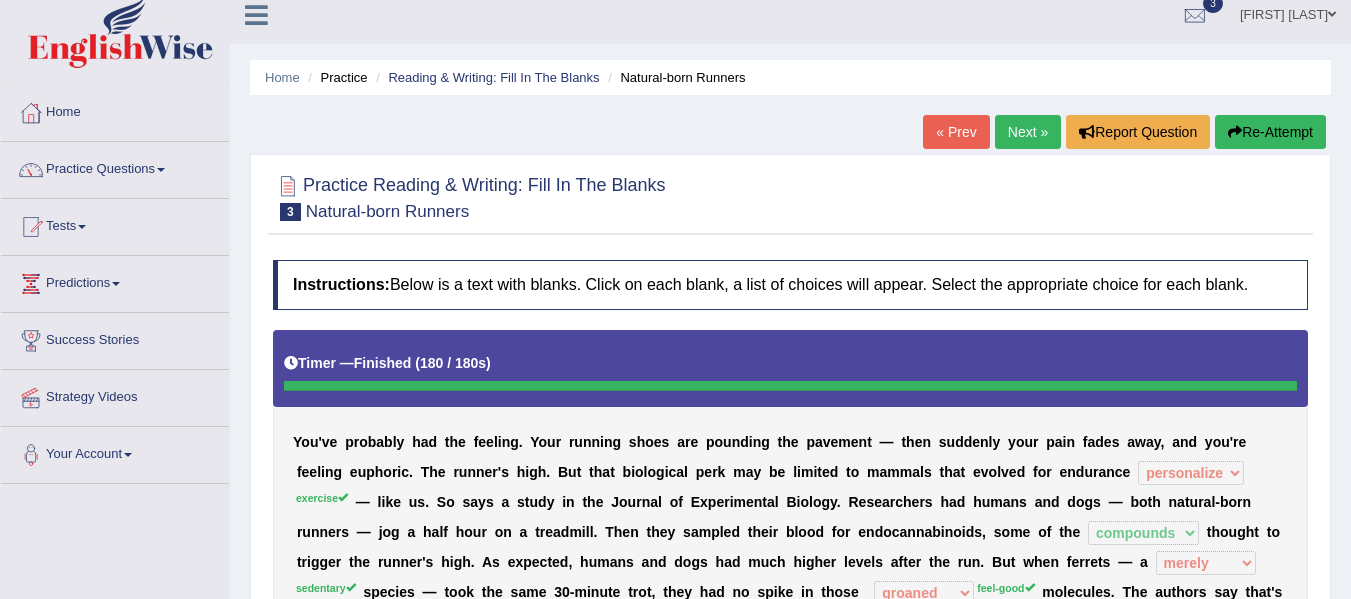scroll, scrollTop: 0, scrollLeft: 0, axis: both 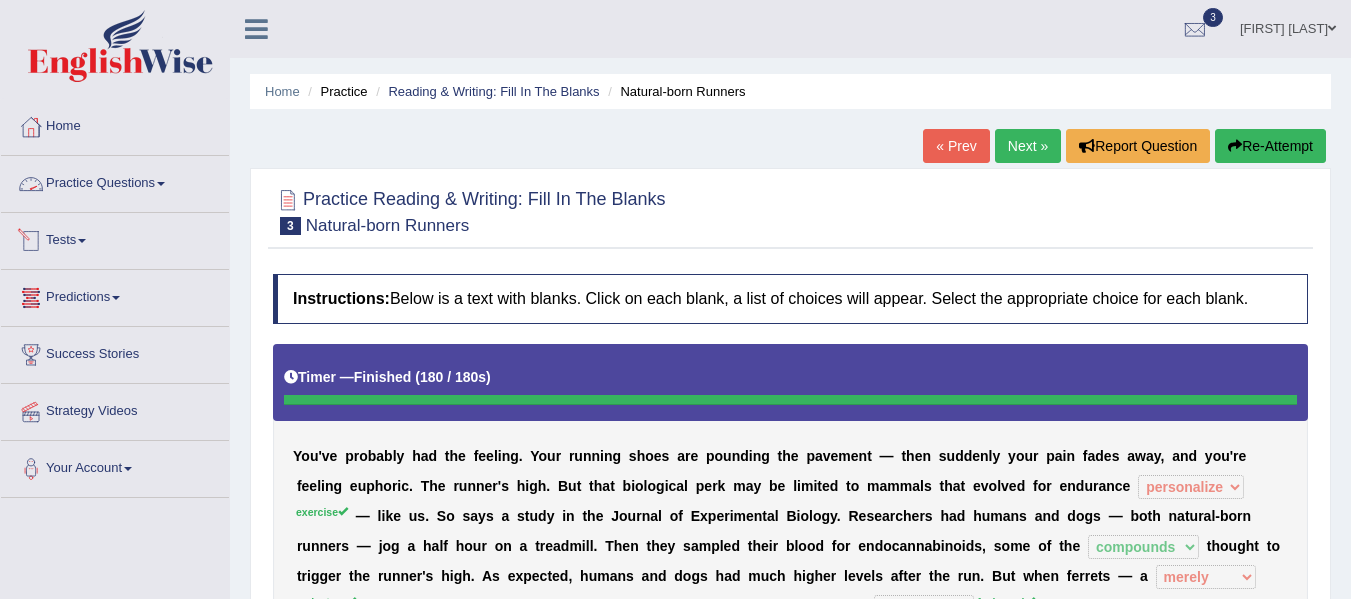 click on "Practice Questions" at bounding box center [115, 181] 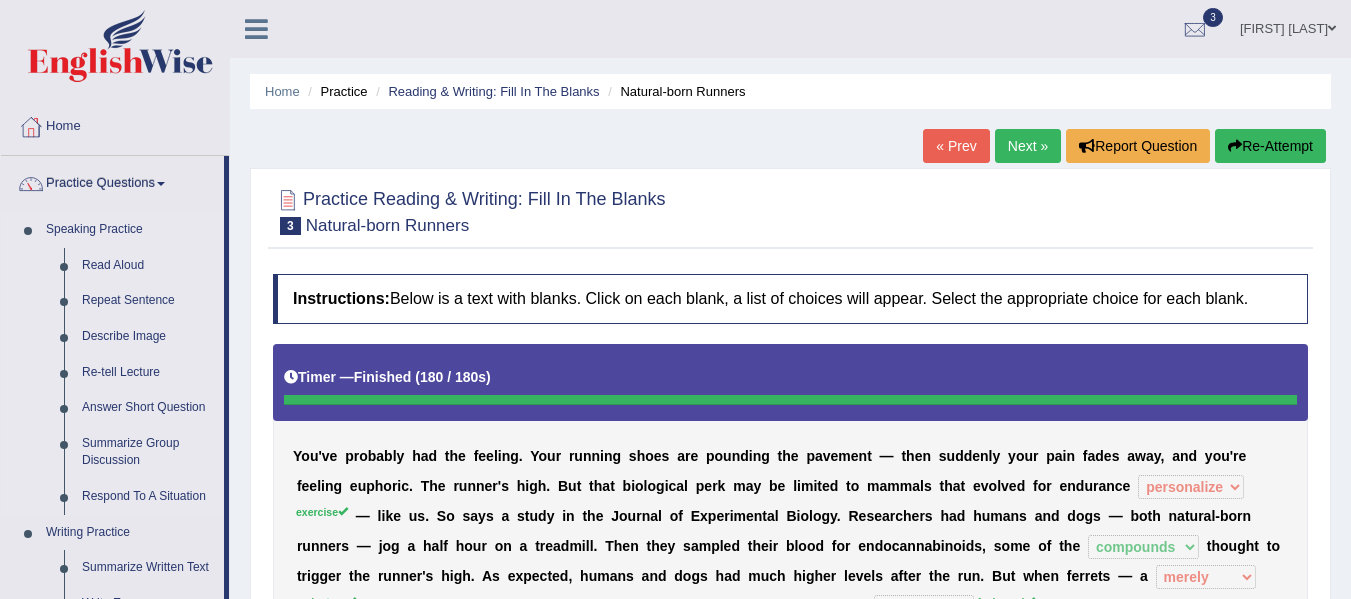 click on "Speaking Practice Read Aloud
Repeat Sentence
Describe Image
Re-tell Lecture
Answer Short Question
Summarize Group Discussion
Respond To A Situation" at bounding box center (112, 363) 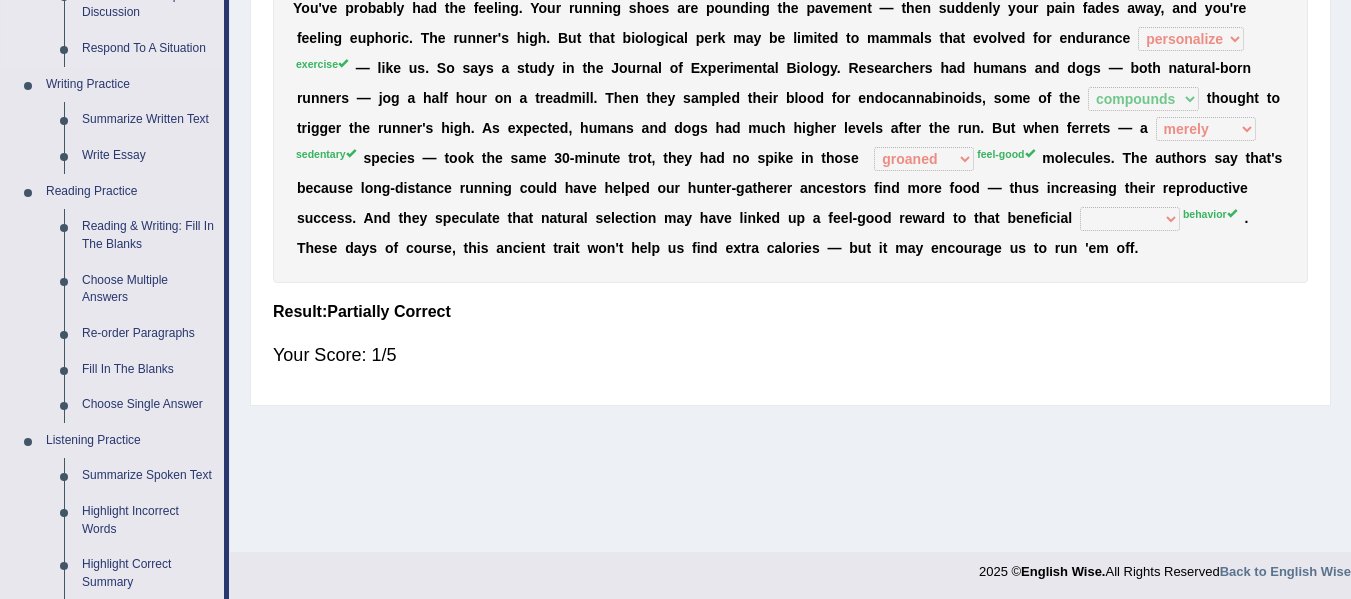 scroll, scrollTop: 408, scrollLeft: 0, axis: vertical 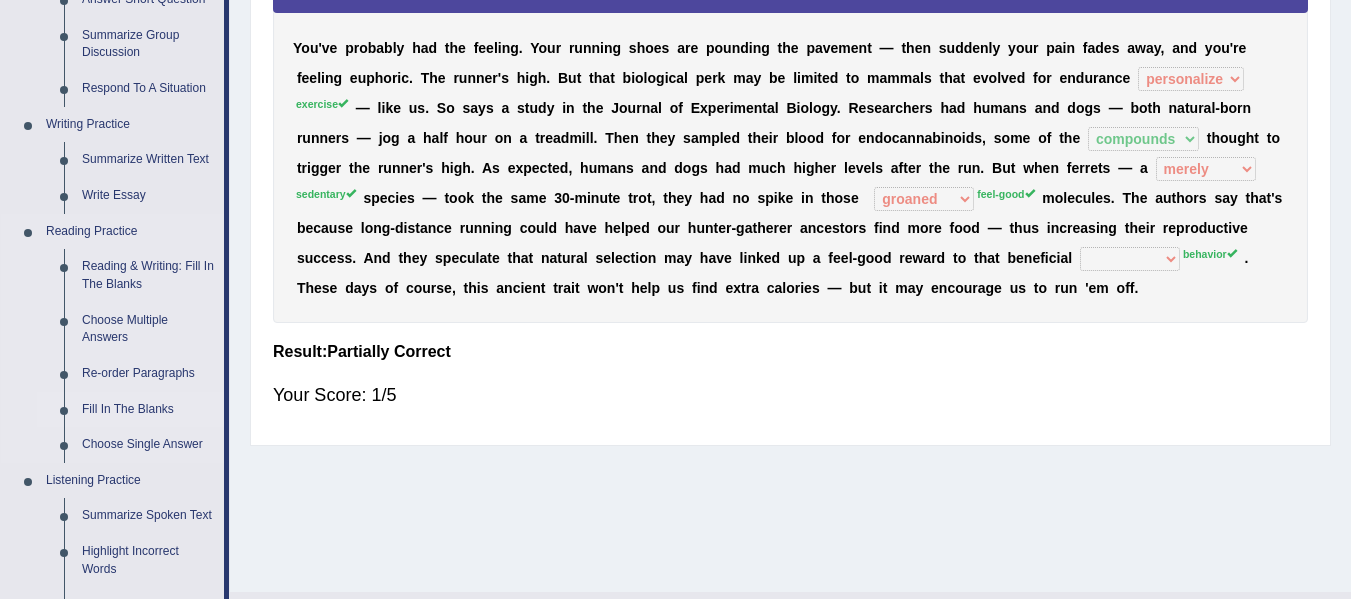 click on "Fill In The Blanks" at bounding box center [148, 410] 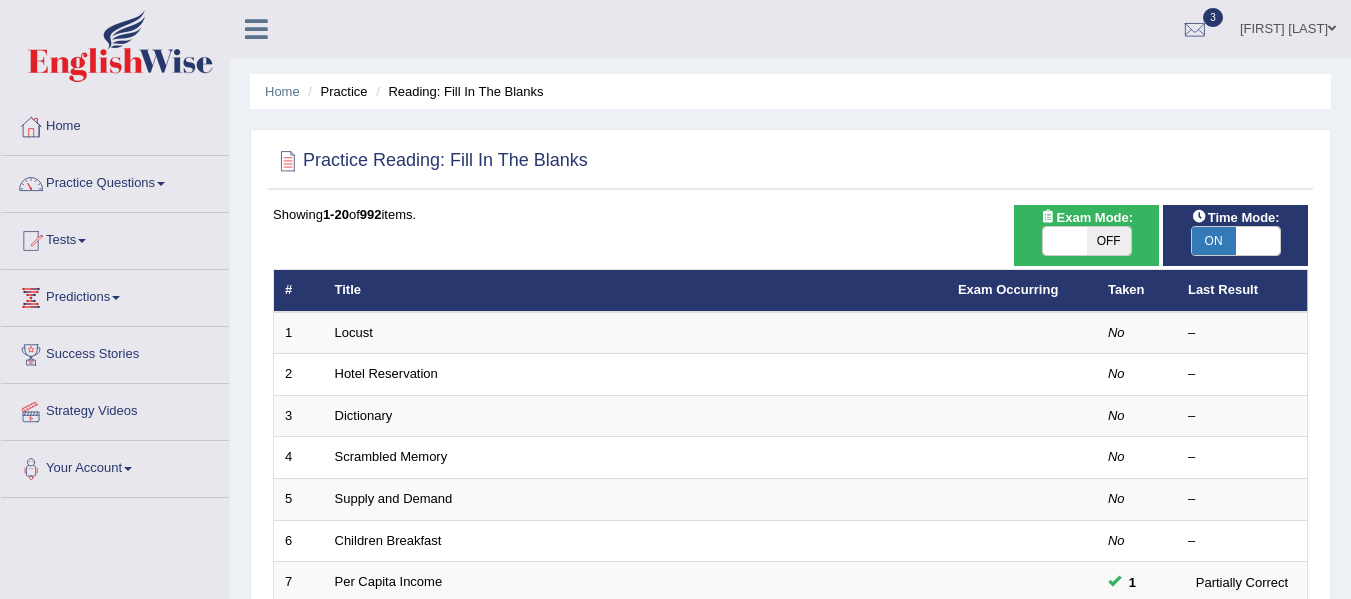 scroll, scrollTop: 0, scrollLeft: 0, axis: both 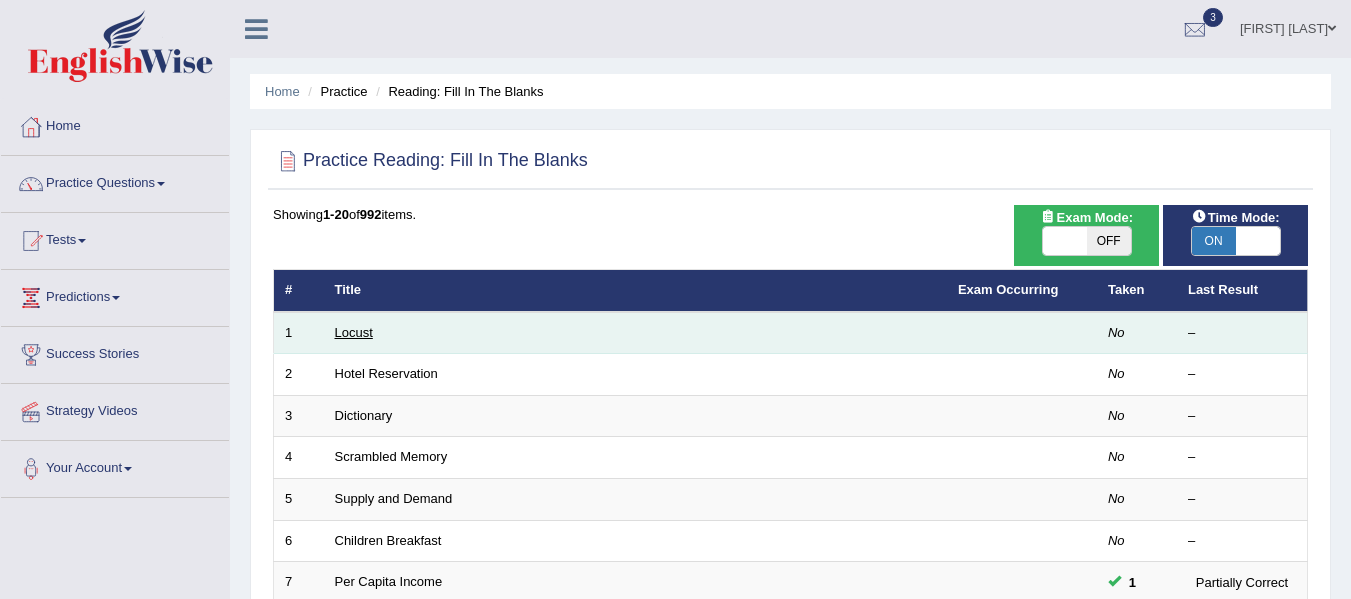 click on "Locust" at bounding box center [354, 332] 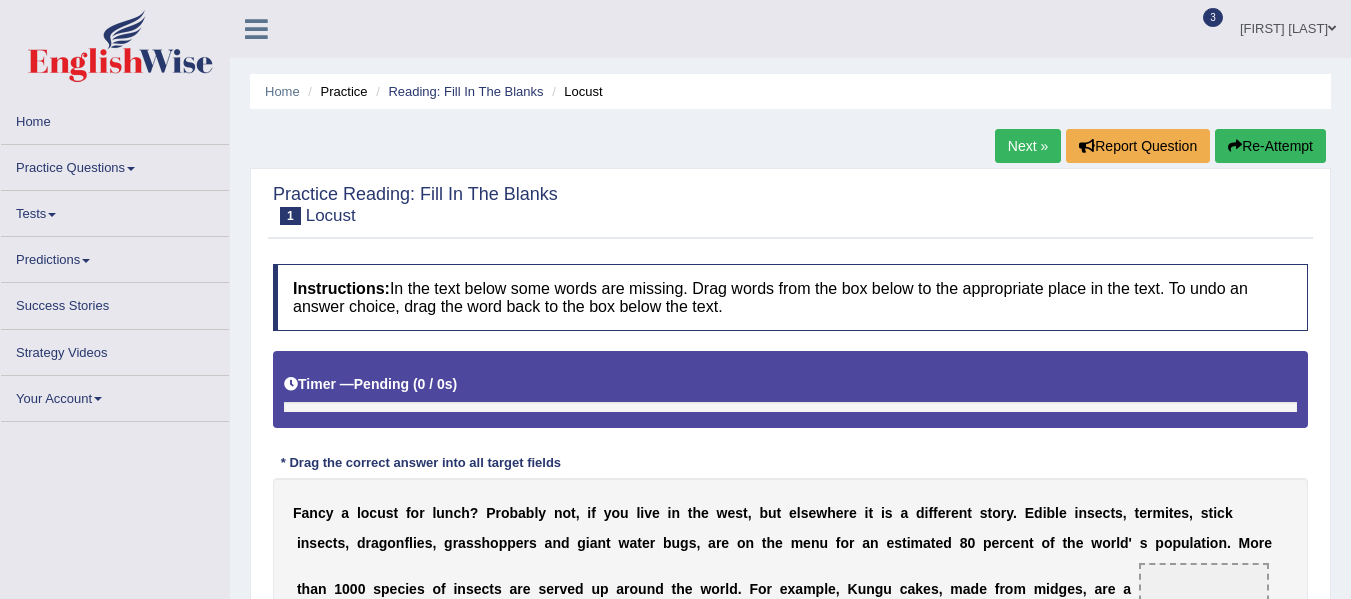 scroll, scrollTop: 0, scrollLeft: 0, axis: both 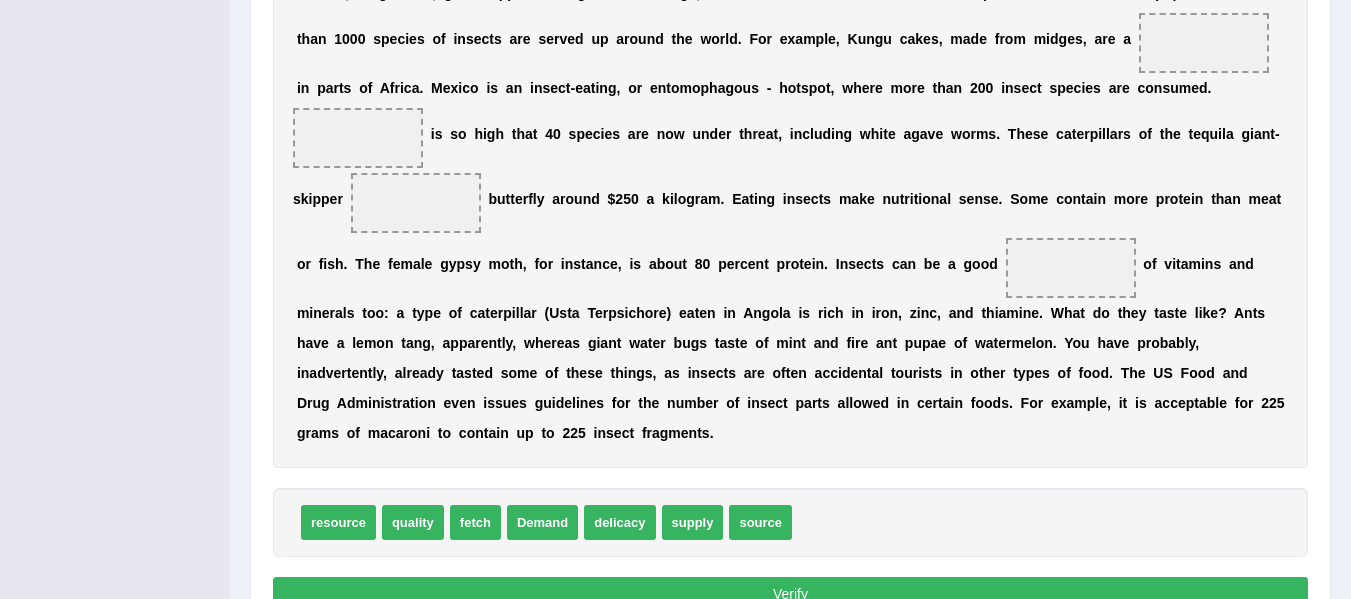 click on "resource quality fetch Demand delicacy supply source" at bounding box center [790, 522] 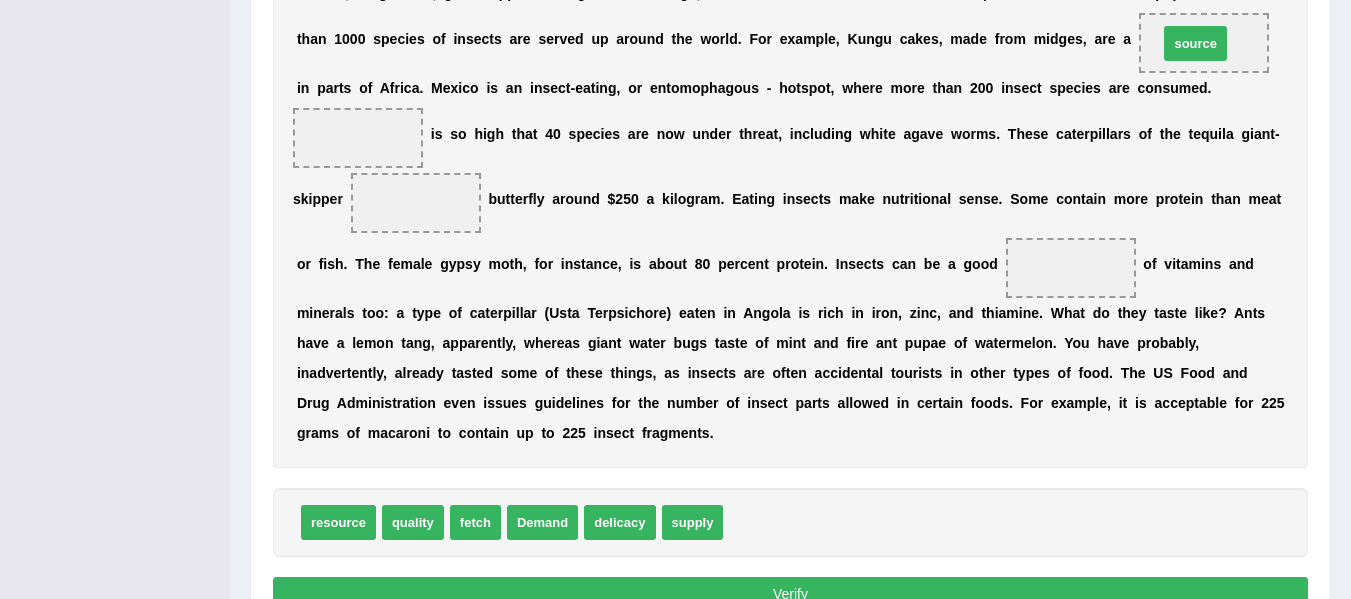 drag, startPoint x: 747, startPoint y: 537, endPoint x: 1182, endPoint y: 58, distance: 647.04407 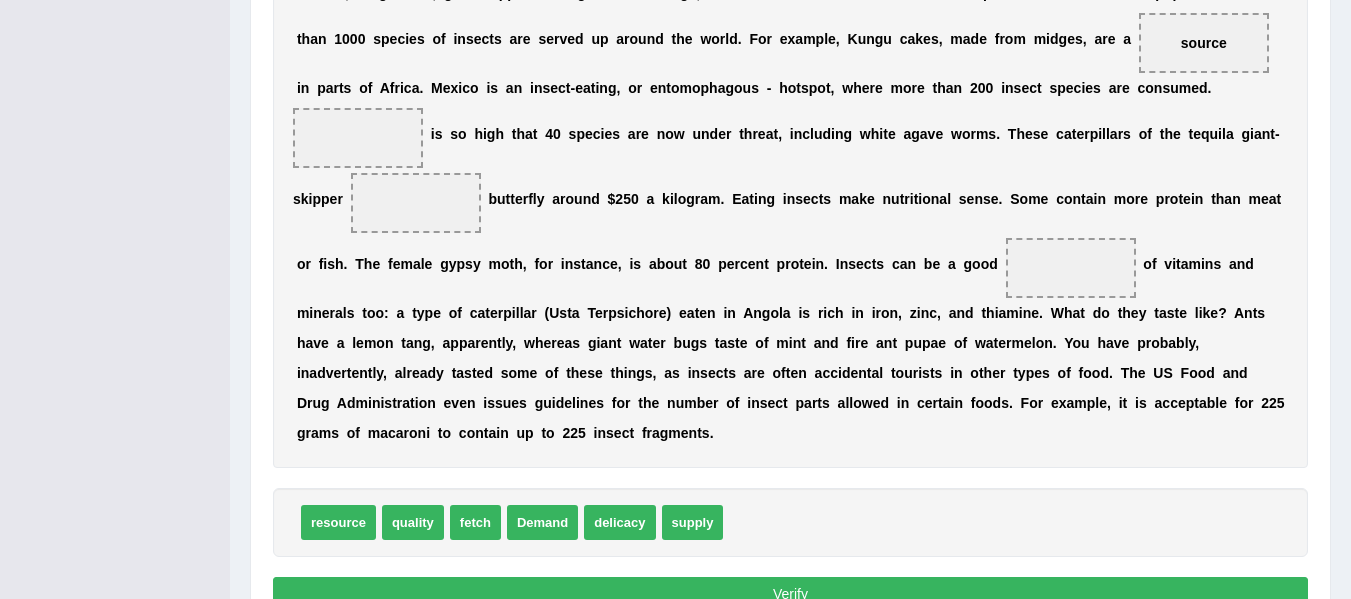 drag, startPoint x: 481, startPoint y: 372, endPoint x: 375, endPoint y: 197, distance: 204.59961 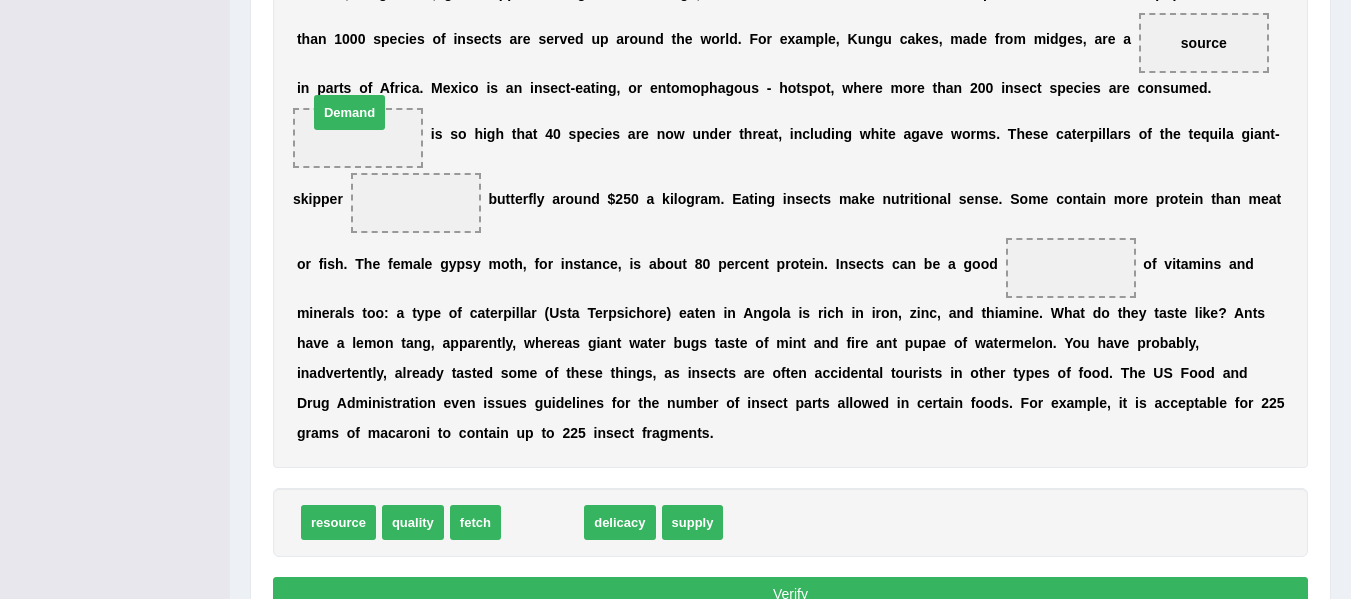 drag, startPoint x: 528, startPoint y: 519, endPoint x: 335, endPoint y: 110, distance: 452.24994 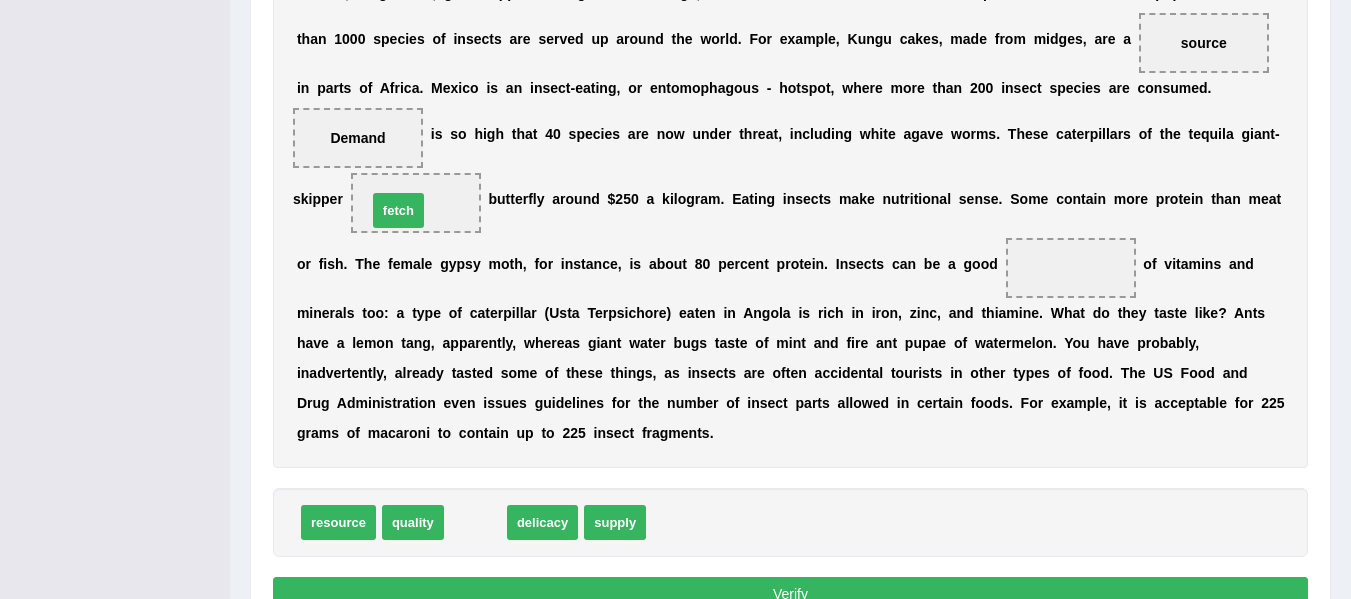 drag, startPoint x: 467, startPoint y: 526, endPoint x: 390, endPoint y: 213, distance: 322.33212 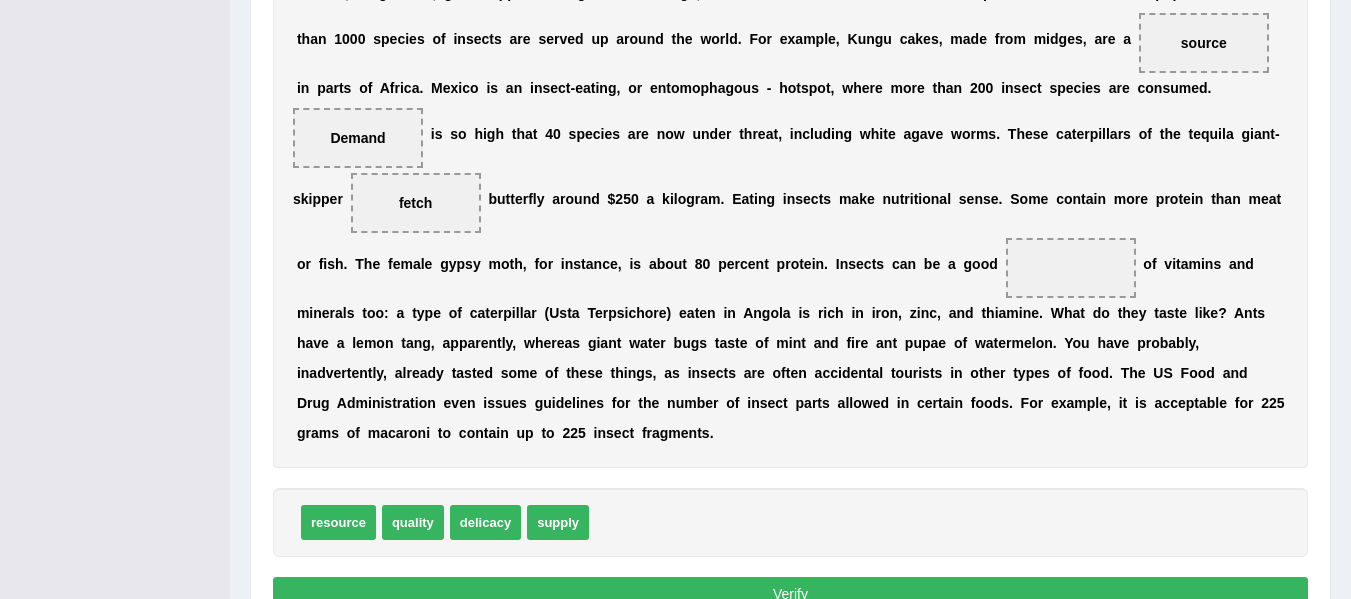 drag, startPoint x: 1200, startPoint y: 33, endPoint x: 1057, endPoint y: 264, distance: 271.67996 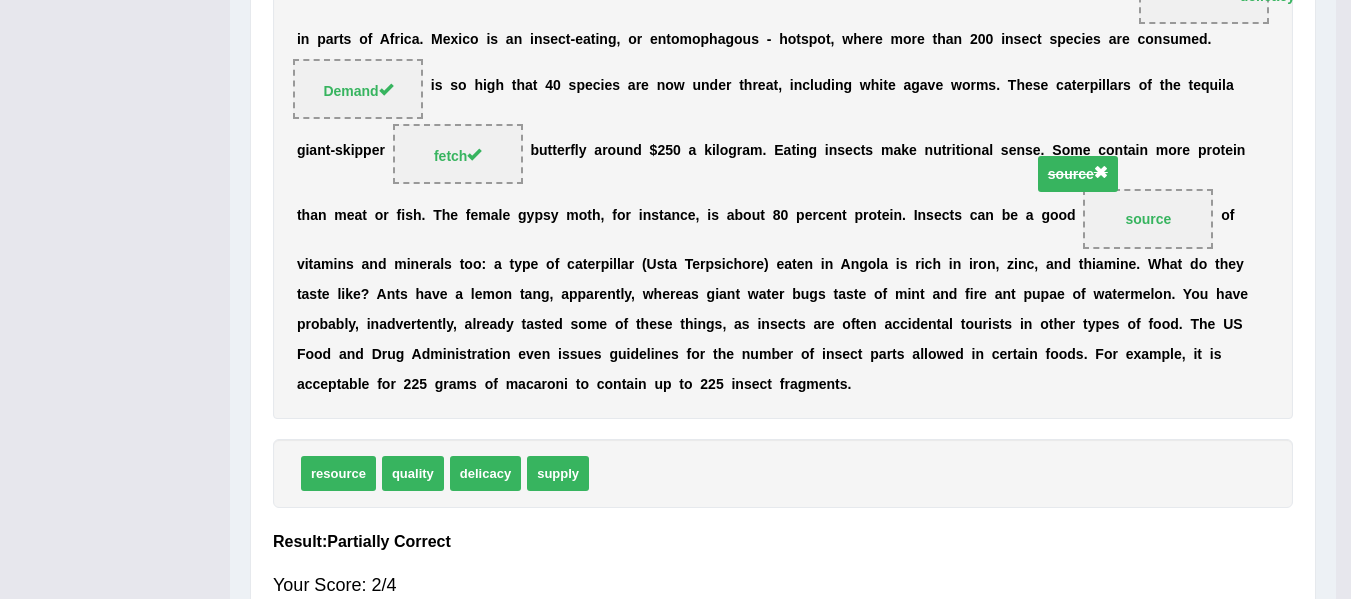 scroll, scrollTop: 511, scrollLeft: 0, axis: vertical 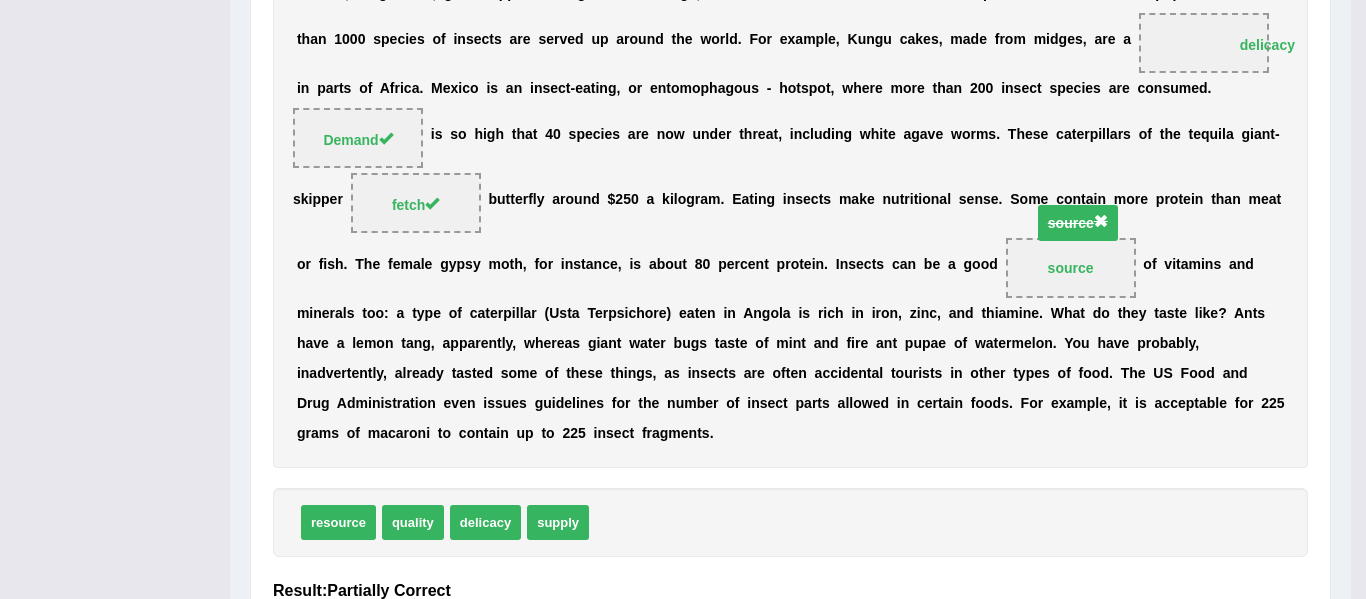 drag, startPoint x: 1200, startPoint y: 39, endPoint x: 1072, endPoint y: 283, distance: 275.53583 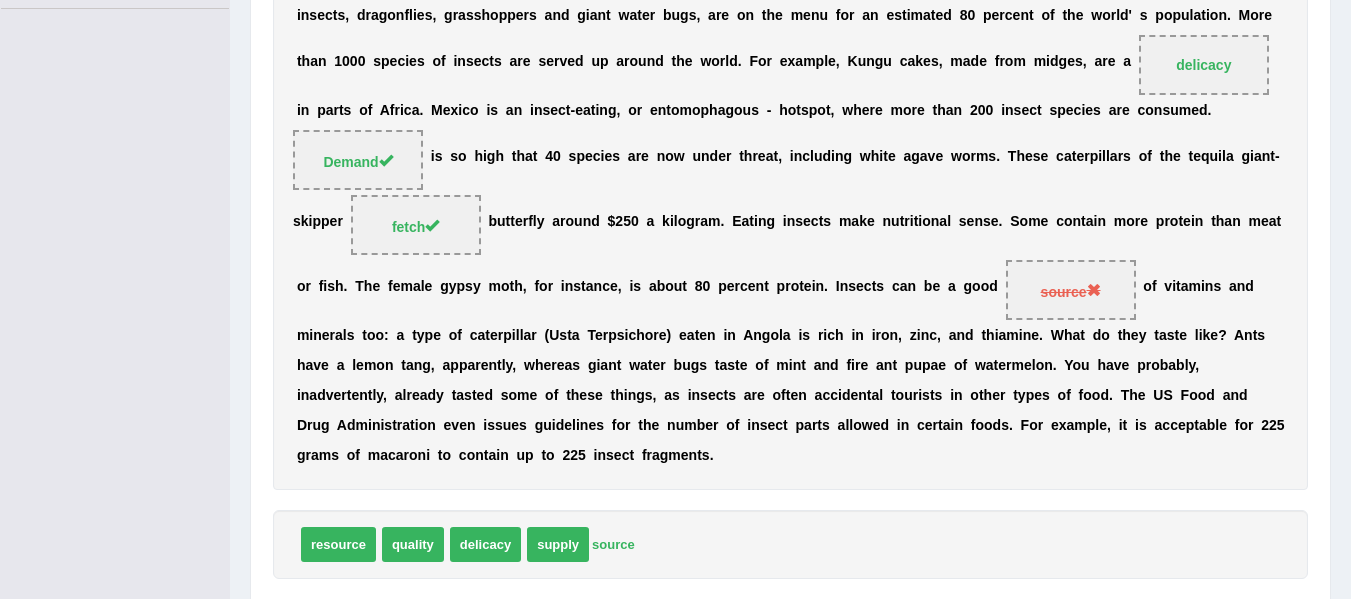 scroll, scrollTop: 457, scrollLeft: 0, axis: vertical 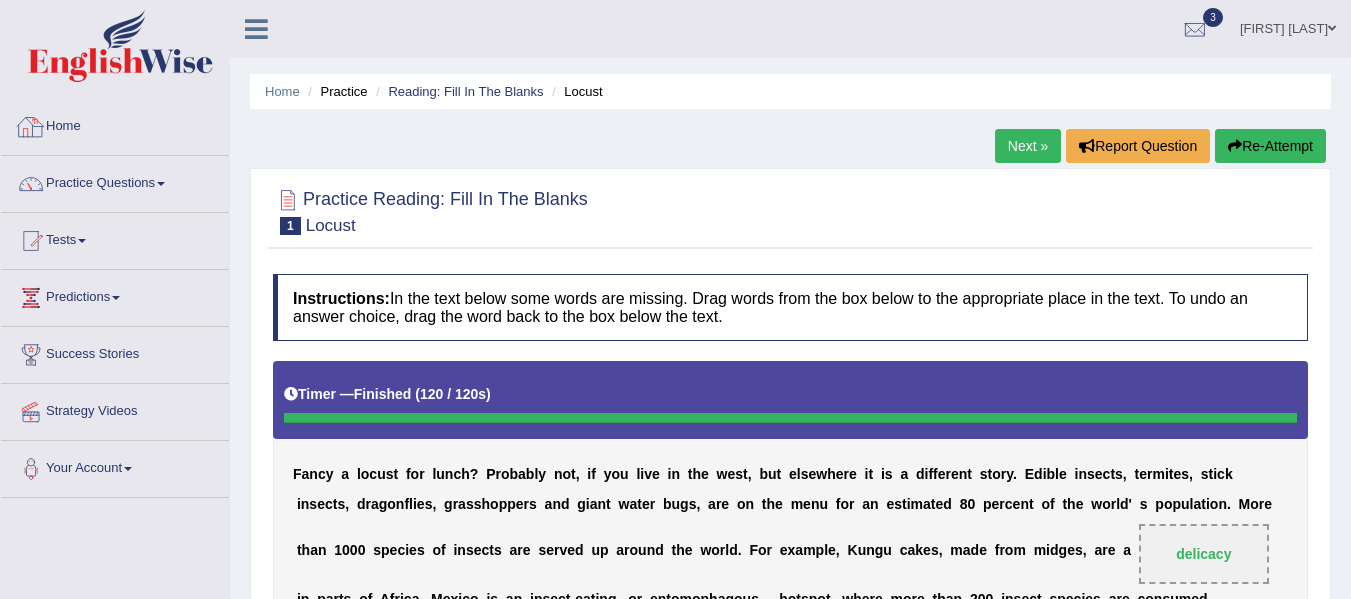click on "Home" at bounding box center [115, 124] 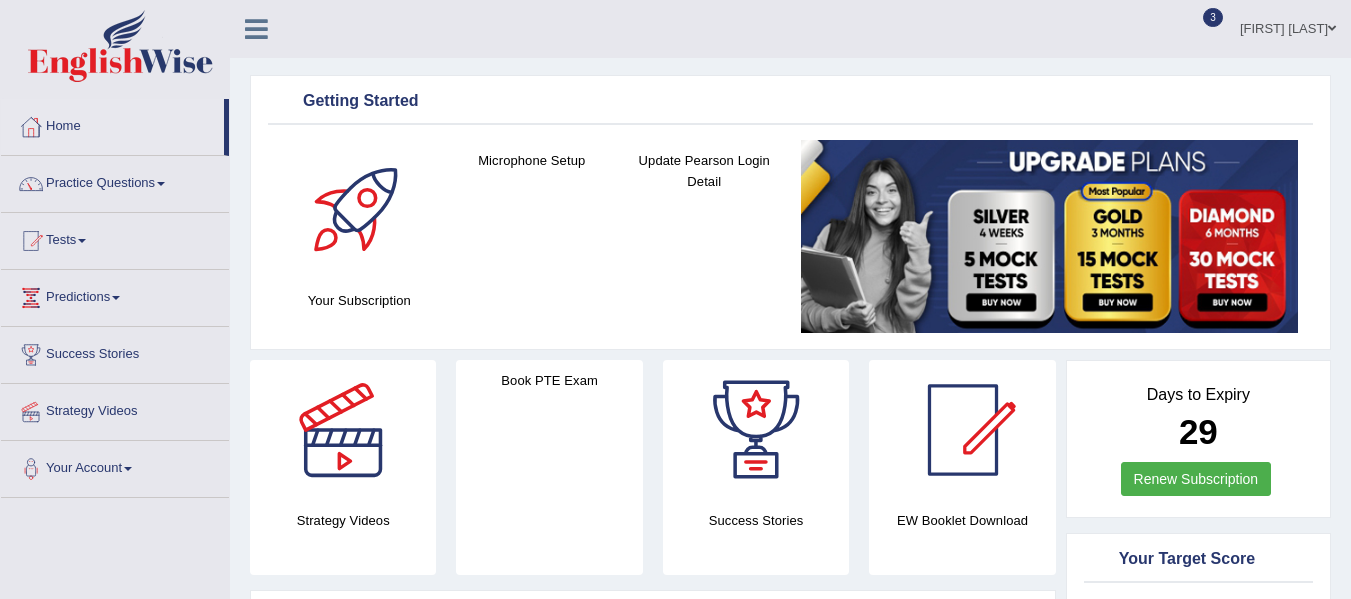 scroll, scrollTop: 0, scrollLeft: 0, axis: both 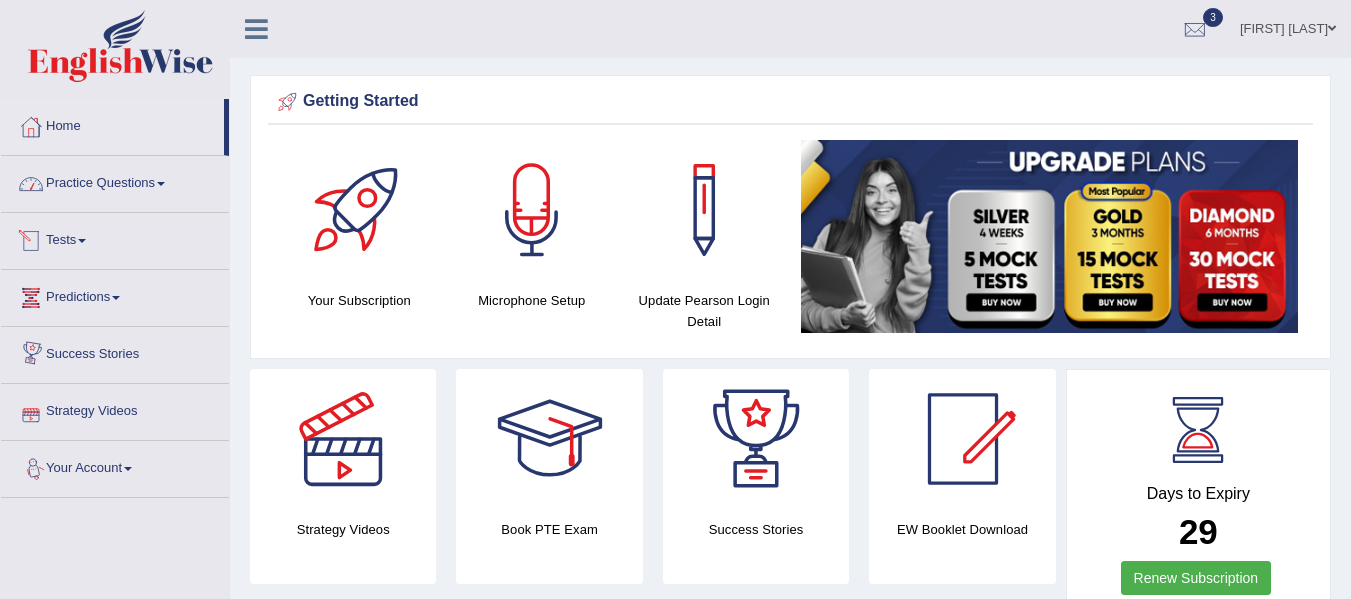 click on "Practice Questions" at bounding box center [115, 181] 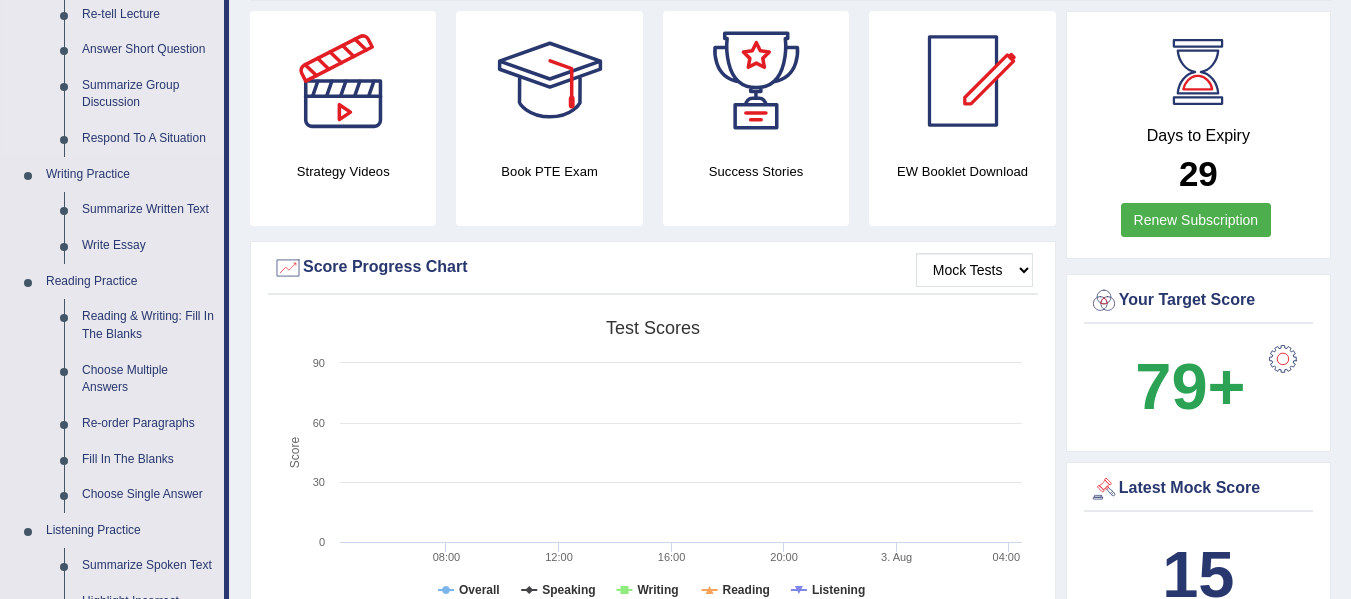 scroll, scrollTop: 360, scrollLeft: 0, axis: vertical 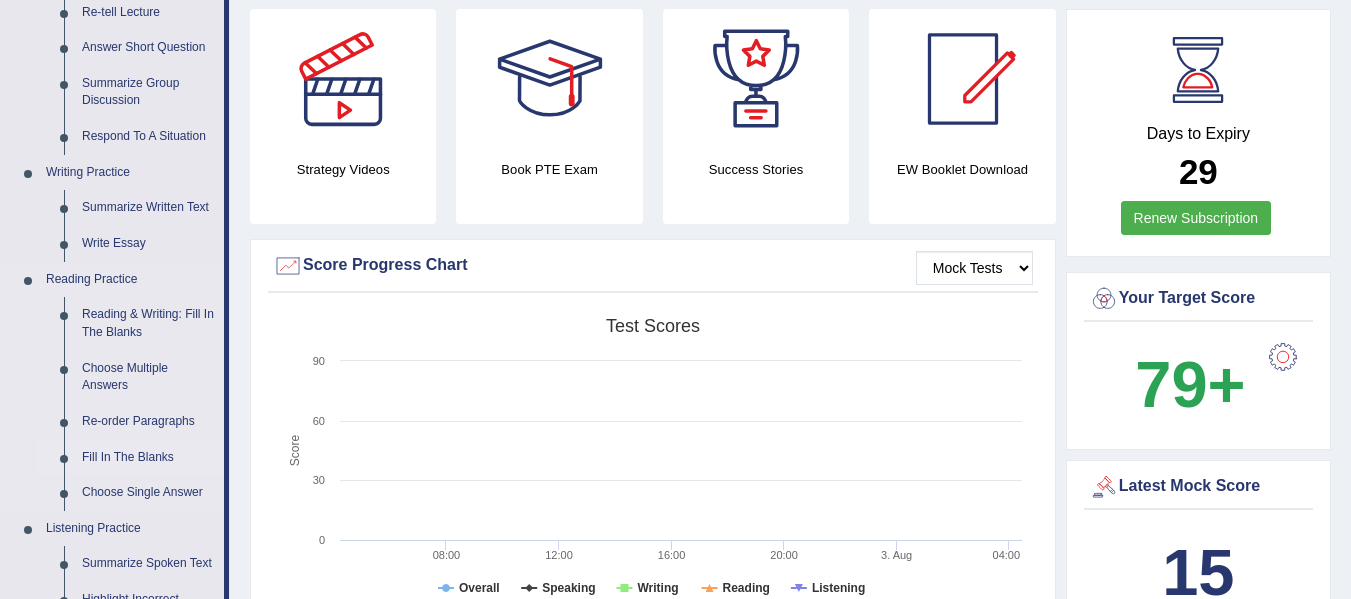 click on "Fill In The Blanks" at bounding box center (148, 458) 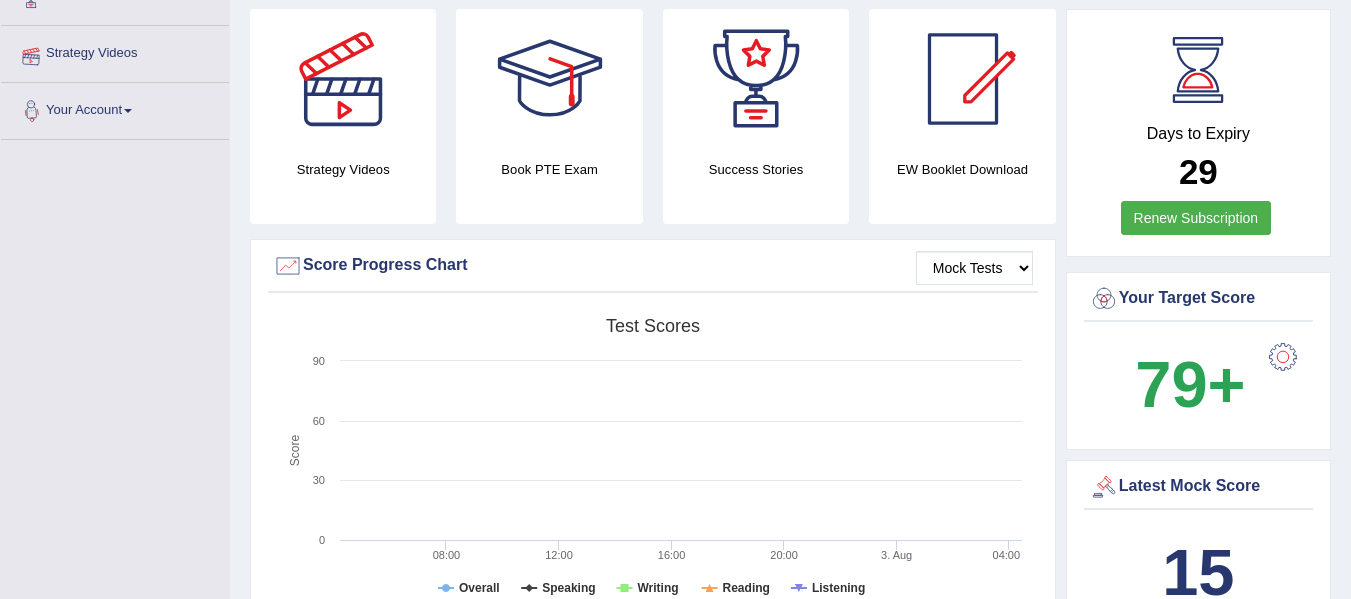 scroll, scrollTop: 431, scrollLeft: 0, axis: vertical 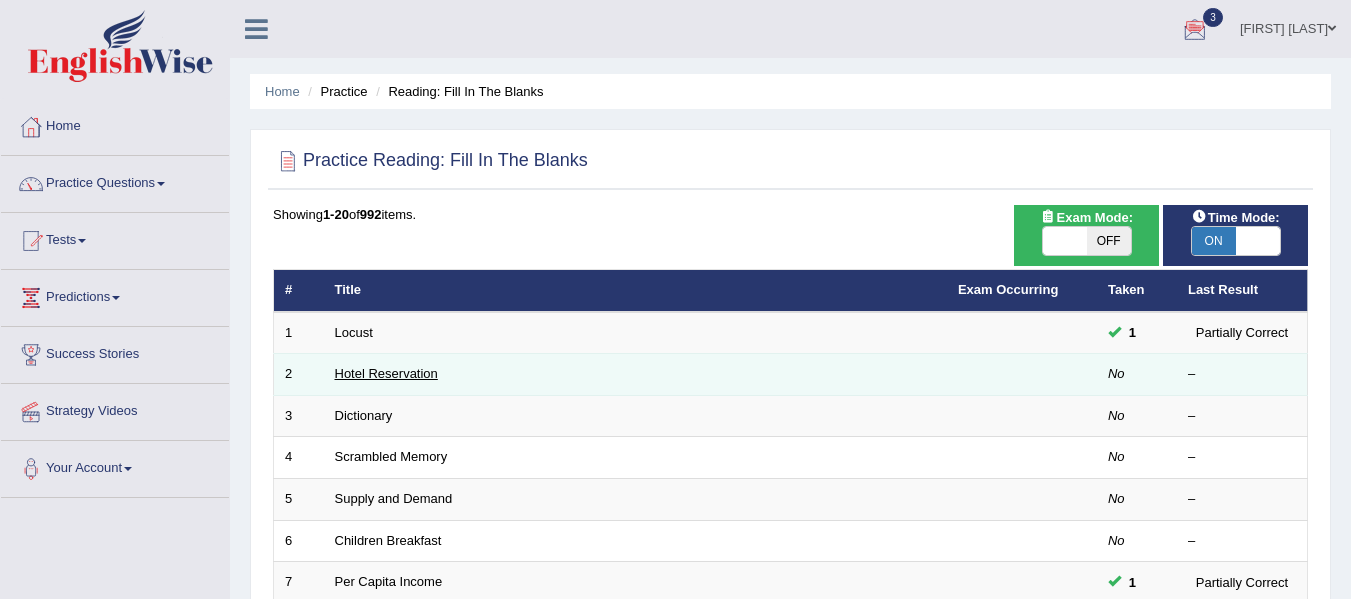 click on "Hotel Reservation" at bounding box center [386, 373] 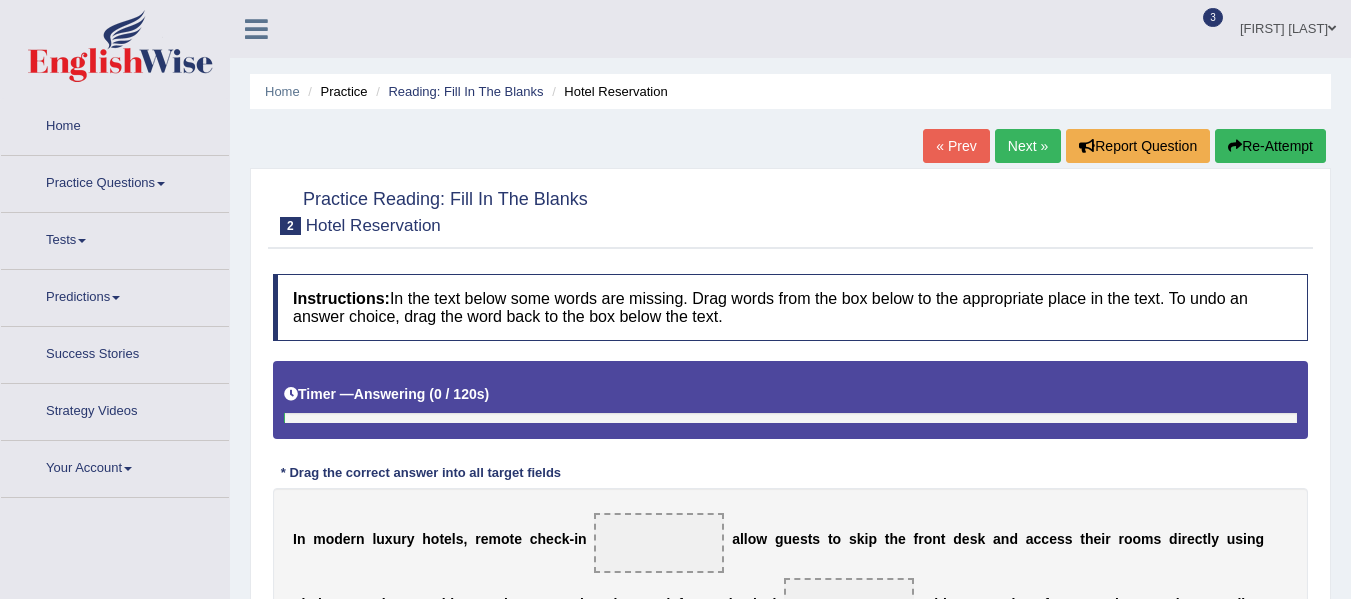 scroll, scrollTop: 0, scrollLeft: 0, axis: both 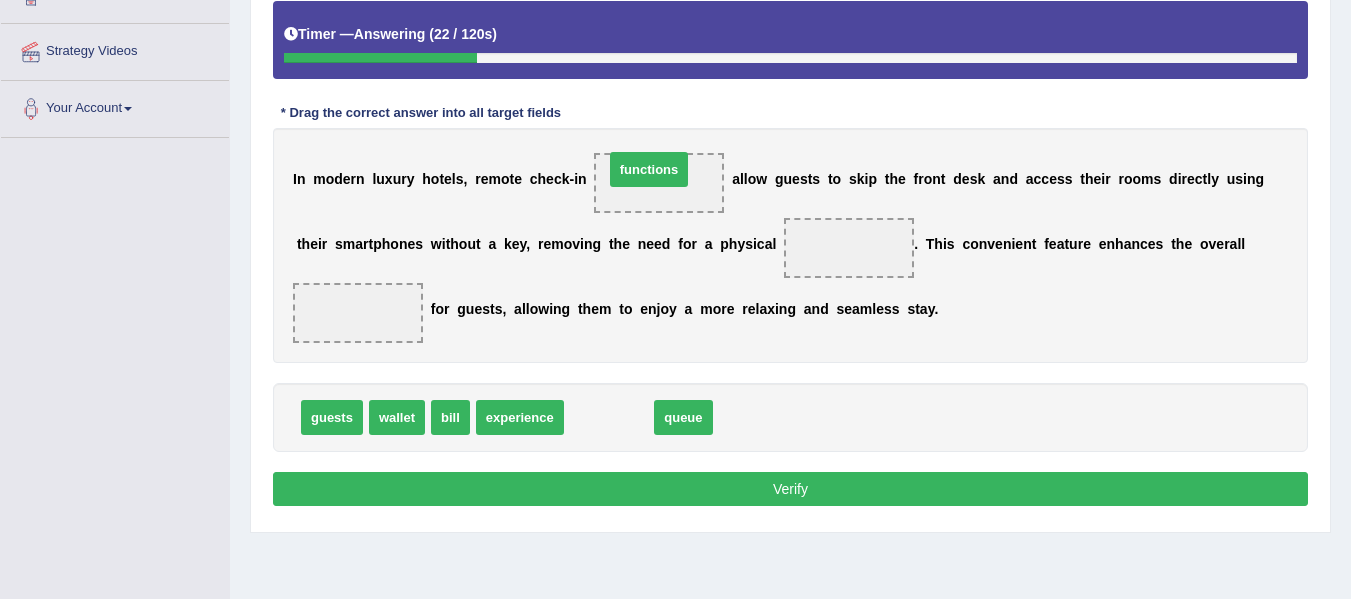 drag, startPoint x: 604, startPoint y: 412, endPoint x: 647, endPoint y: 166, distance: 249.72986 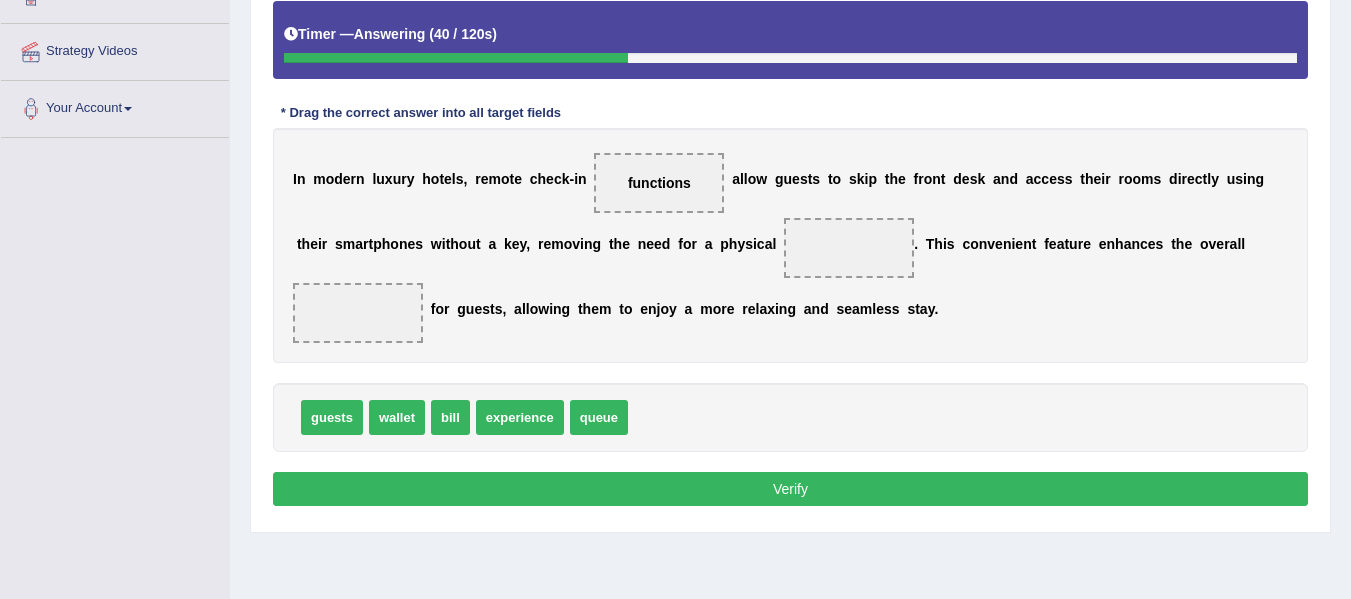 click on "experience" at bounding box center (520, 417) 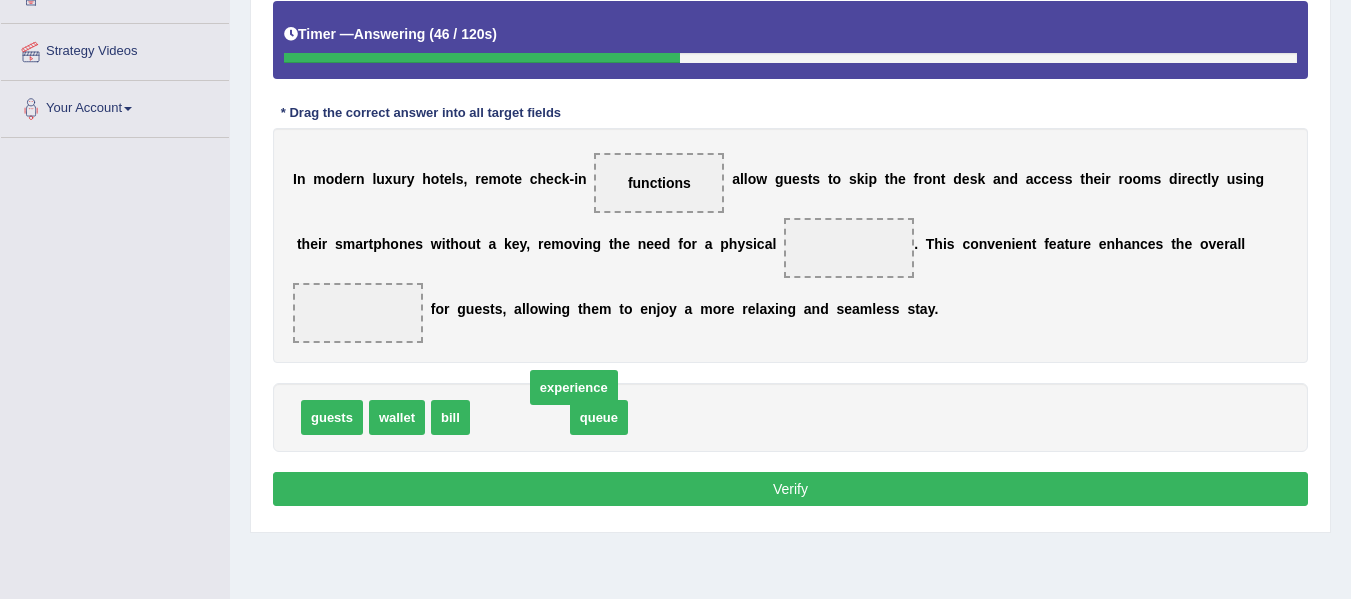 drag, startPoint x: 497, startPoint y: 428, endPoint x: 514, endPoint y: 437, distance: 19.235384 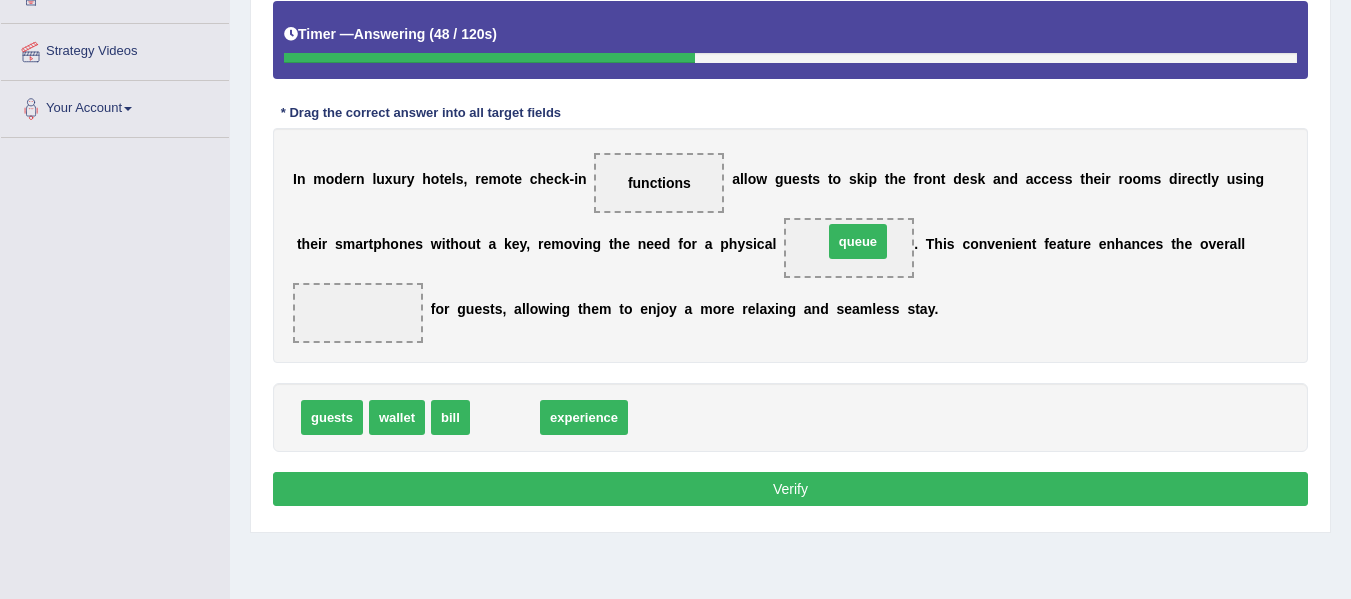 drag, startPoint x: 496, startPoint y: 422, endPoint x: 832, endPoint y: 250, distance: 377.46524 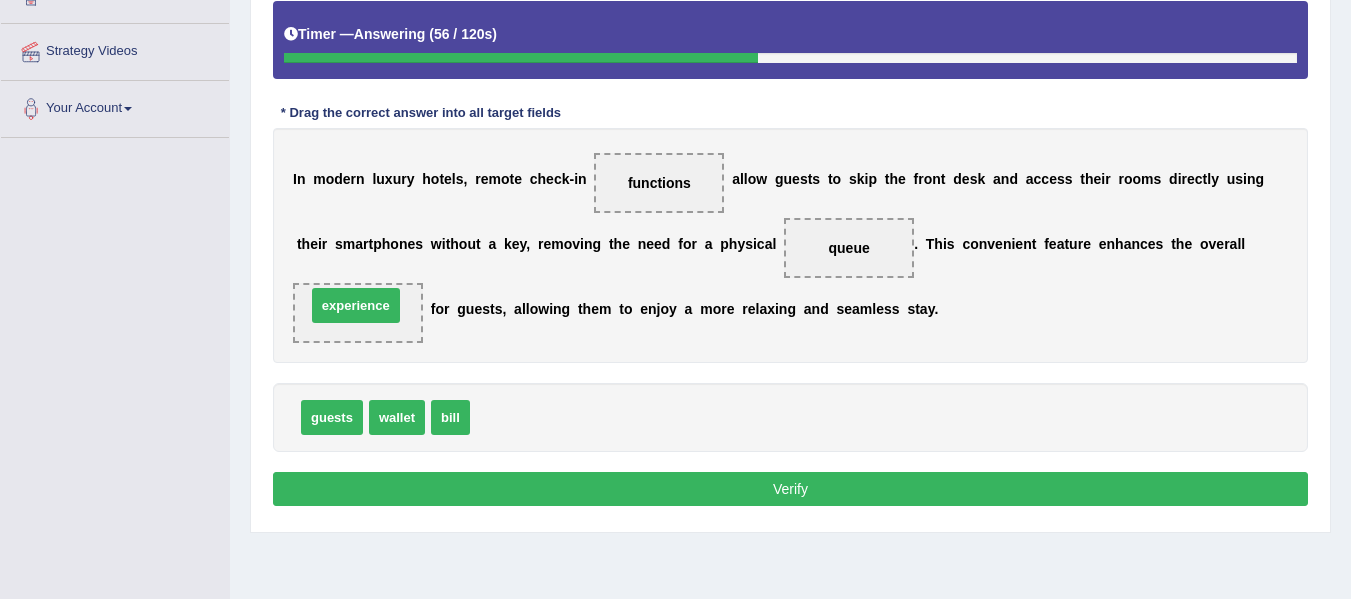 drag, startPoint x: 509, startPoint y: 415, endPoint x: 345, endPoint y: 303, distance: 198.59506 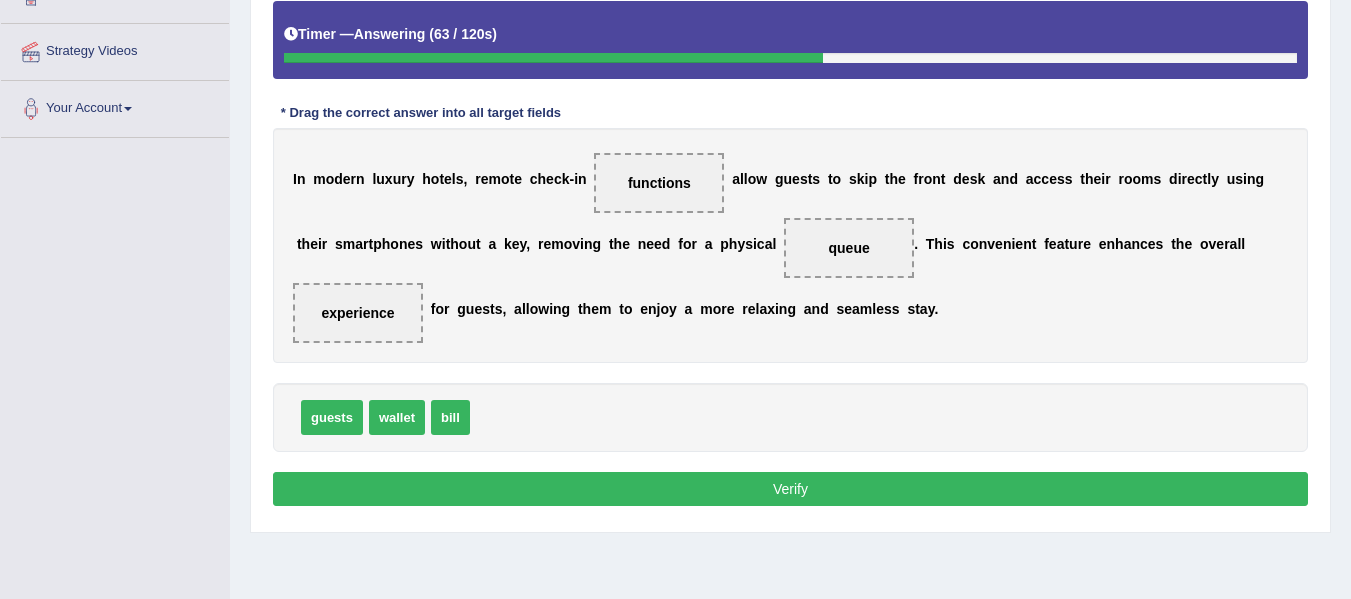 click on "Verify" at bounding box center [790, 489] 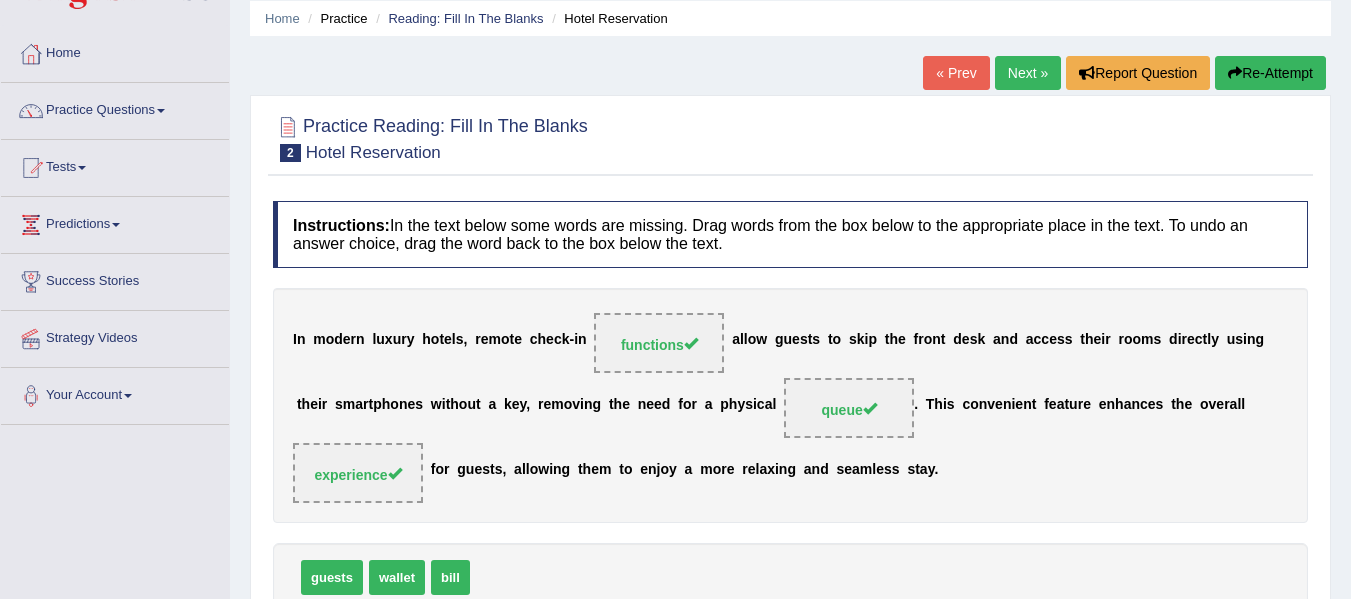 scroll, scrollTop: 69, scrollLeft: 0, axis: vertical 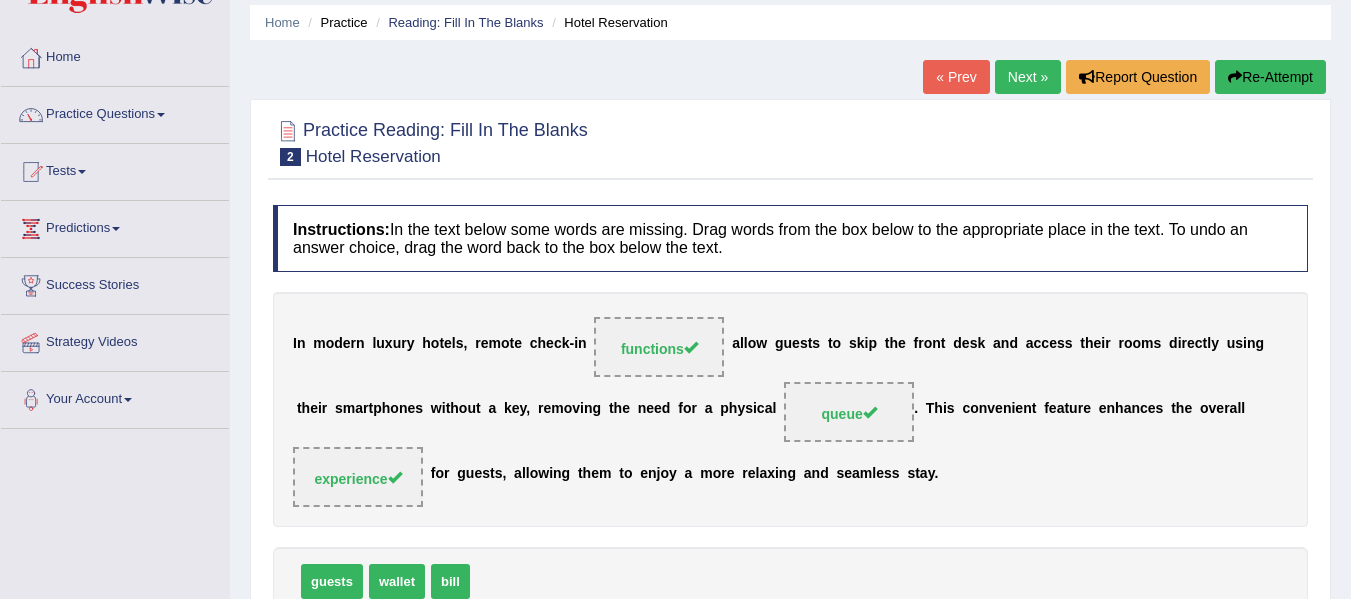 click on "Next »" at bounding box center (1028, 77) 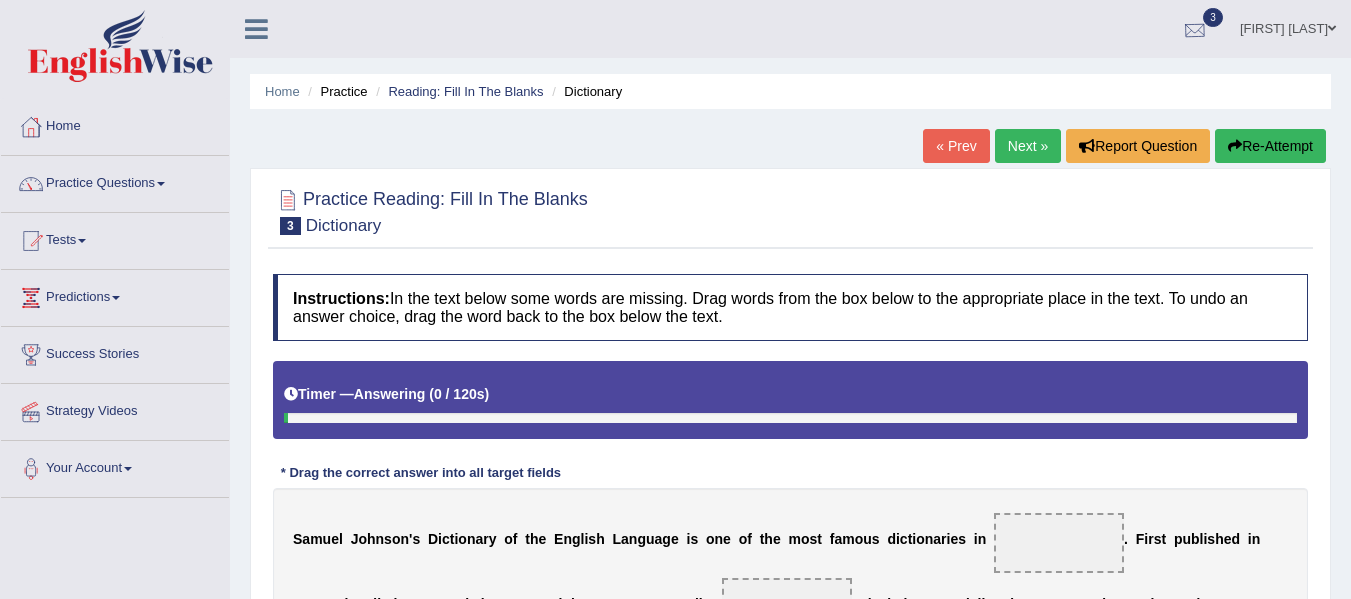 scroll, scrollTop: 0, scrollLeft: 0, axis: both 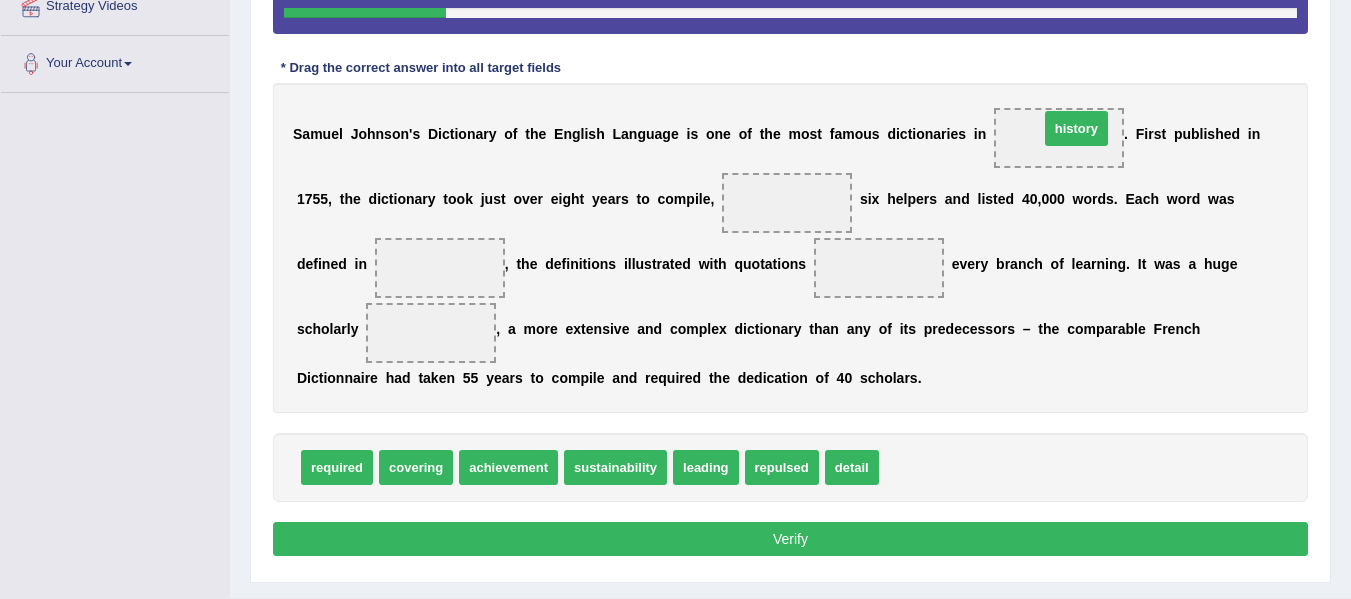 drag, startPoint x: 916, startPoint y: 464, endPoint x: 1067, endPoint y: 136, distance: 361.08862 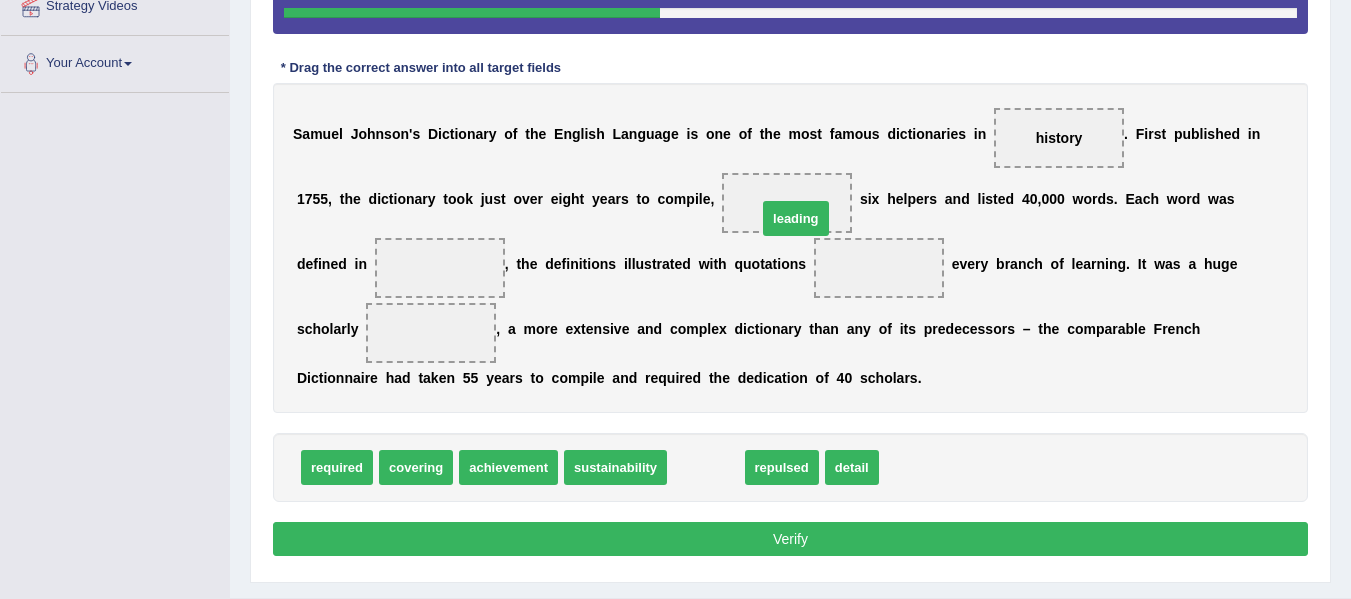 drag, startPoint x: 711, startPoint y: 466, endPoint x: 800, endPoint y: 218, distance: 263.48624 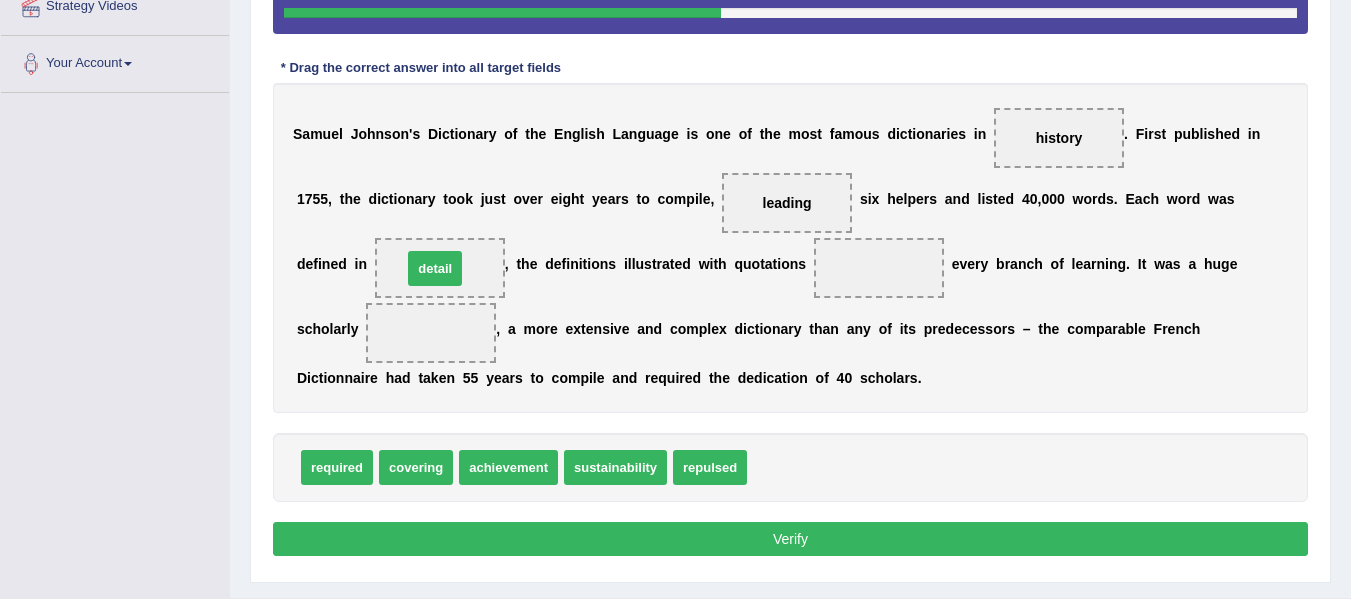 drag, startPoint x: 788, startPoint y: 469, endPoint x: 443, endPoint y: 270, distance: 398.2788 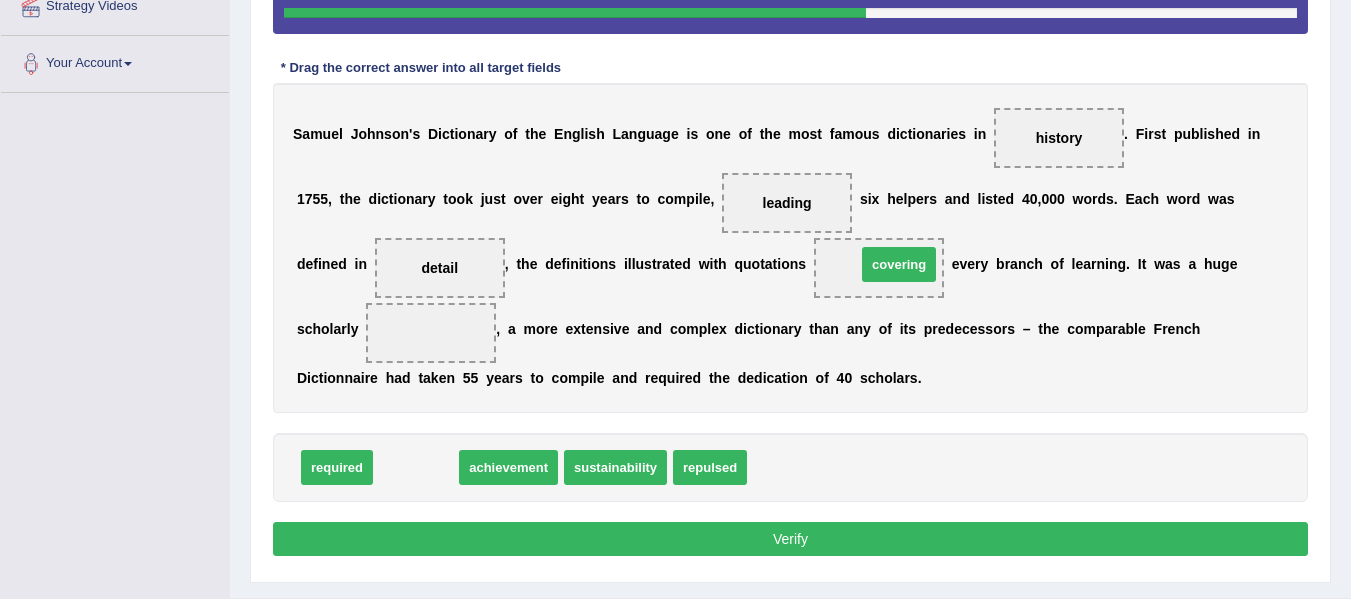 drag, startPoint x: 411, startPoint y: 470, endPoint x: 894, endPoint y: 267, distance: 523.92554 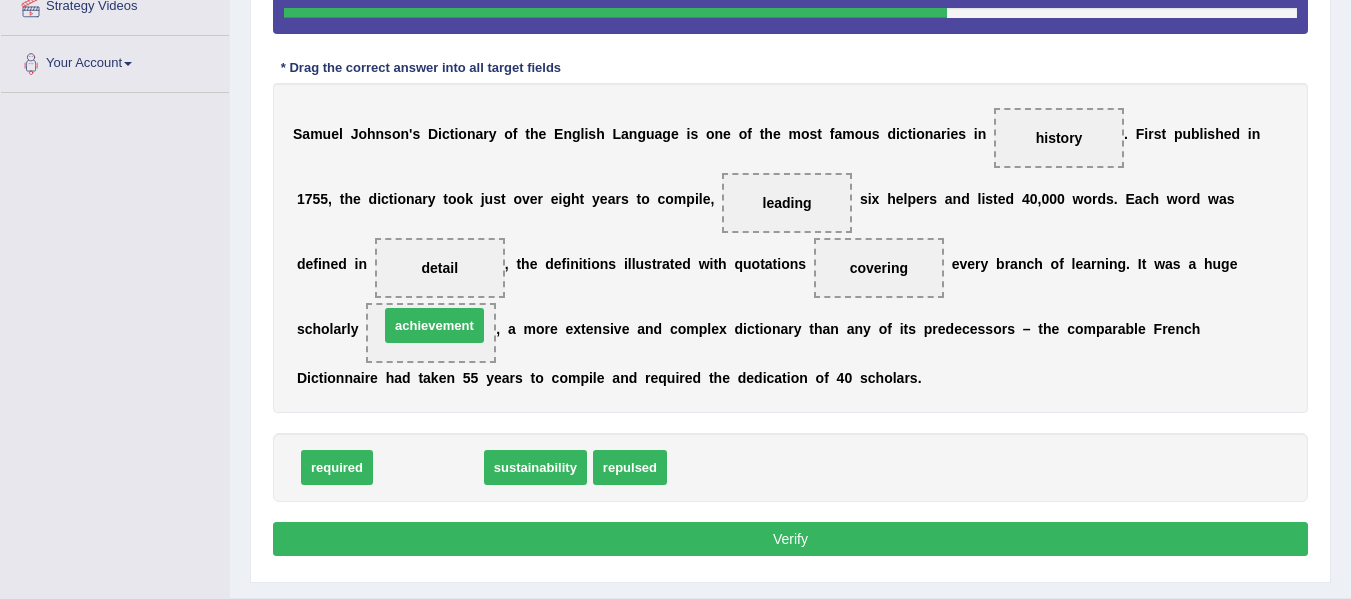 drag, startPoint x: 427, startPoint y: 464, endPoint x: 439, endPoint y: 322, distance: 142.50613 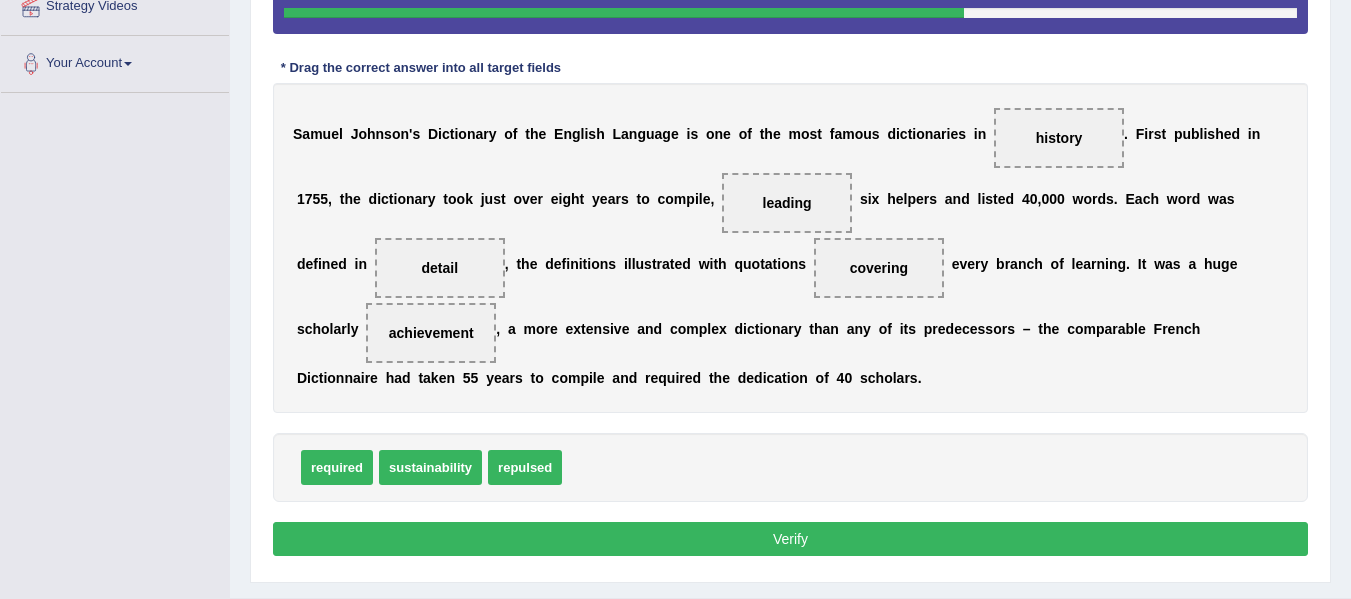 click on "Verify" at bounding box center (790, 539) 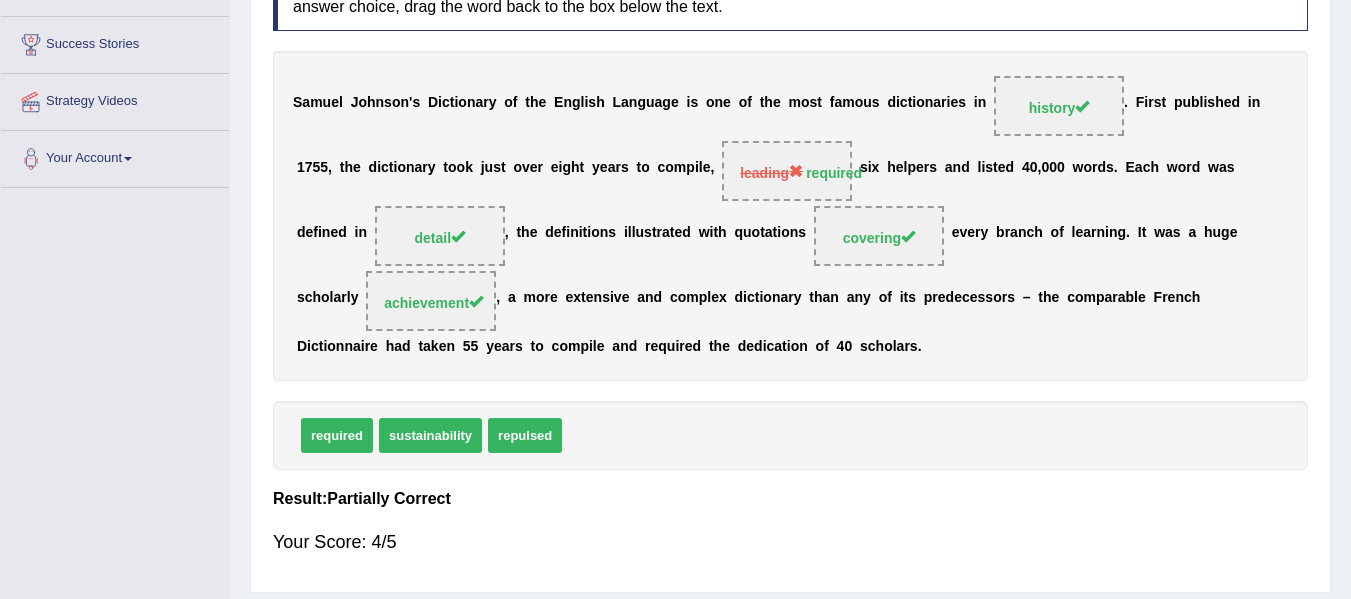 scroll, scrollTop: 305, scrollLeft: 0, axis: vertical 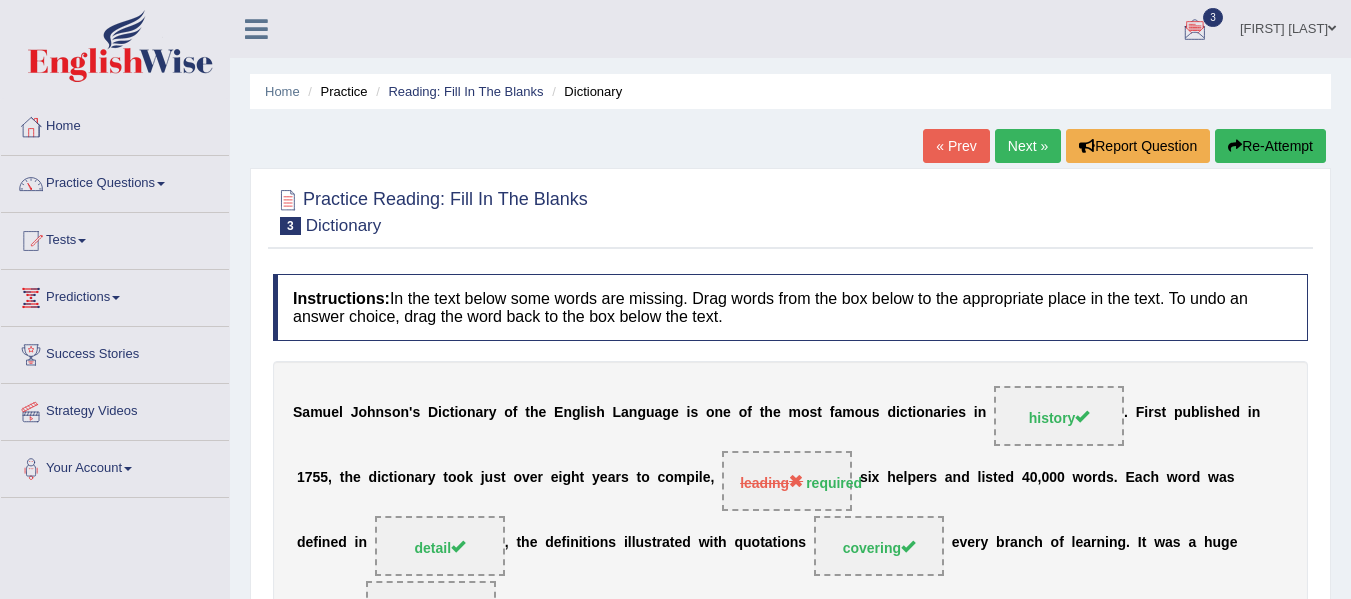 click on "Next »" at bounding box center (1028, 146) 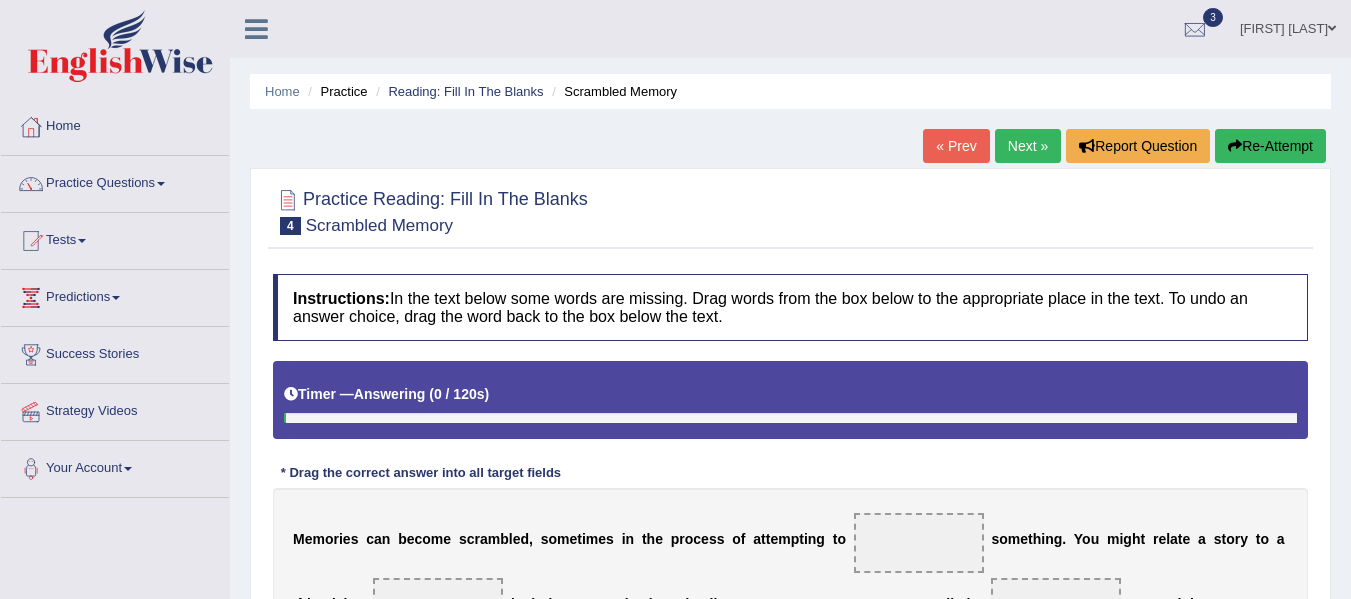scroll, scrollTop: 0, scrollLeft: 0, axis: both 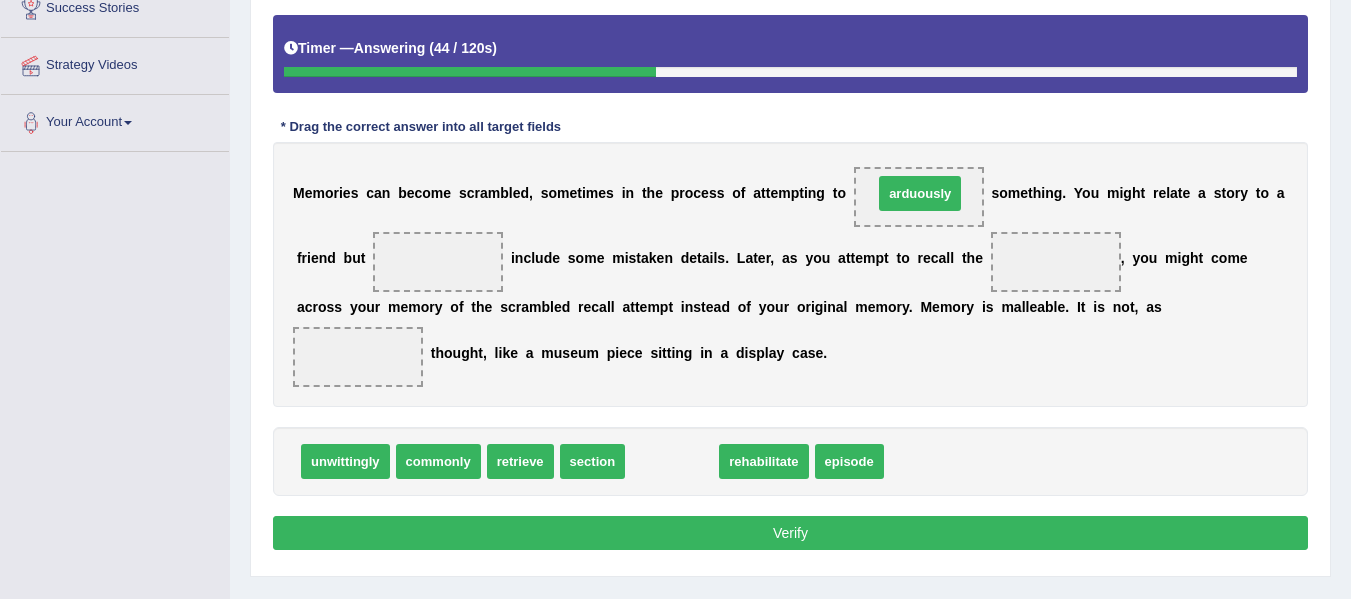 drag, startPoint x: 674, startPoint y: 465, endPoint x: 916, endPoint y: 205, distance: 355.1957 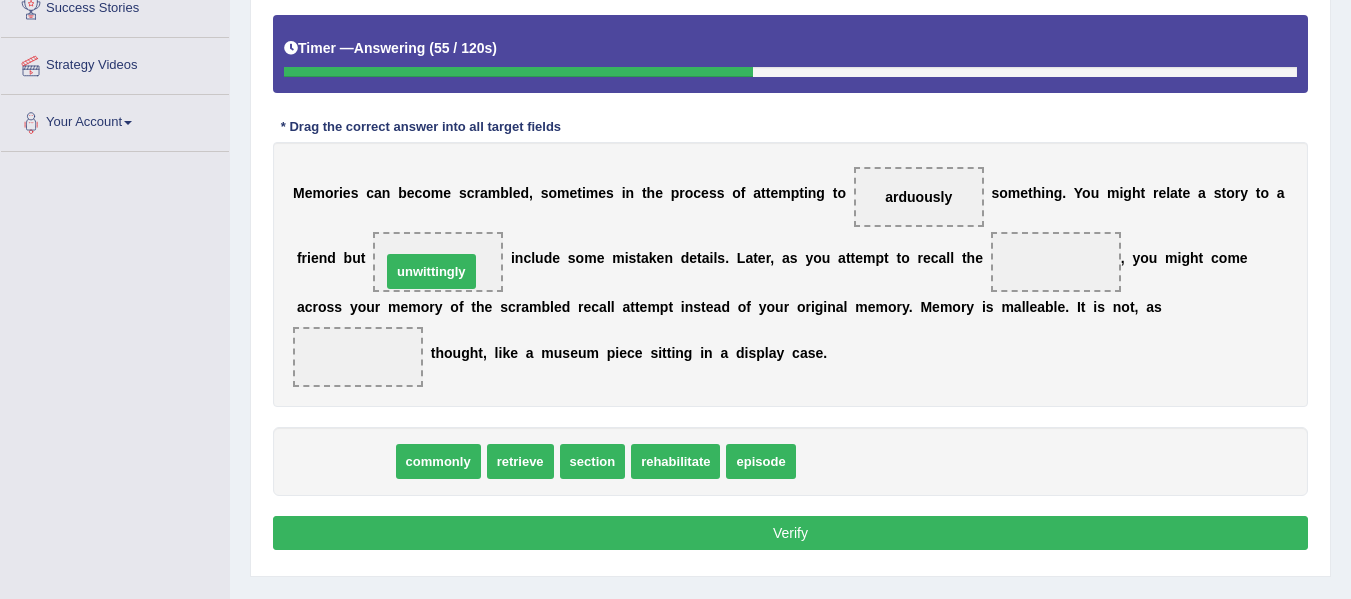 drag, startPoint x: 341, startPoint y: 461, endPoint x: 431, endPoint y: 263, distance: 217.49483 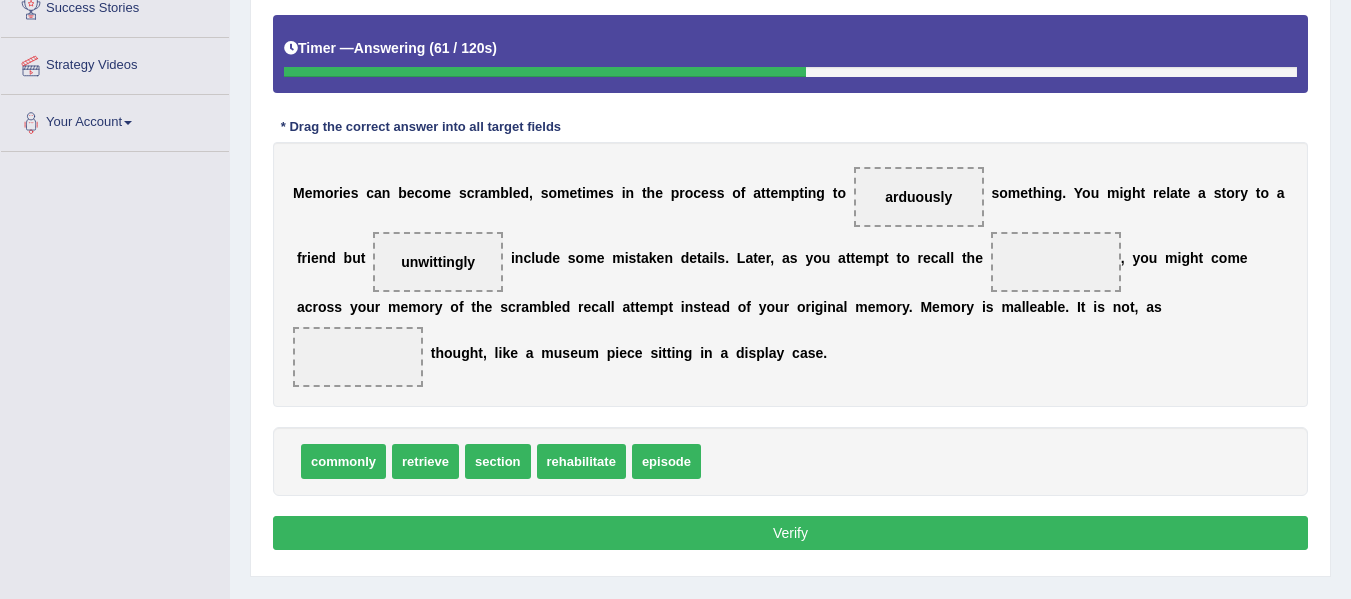 click on "unwittingly" at bounding box center [438, 262] 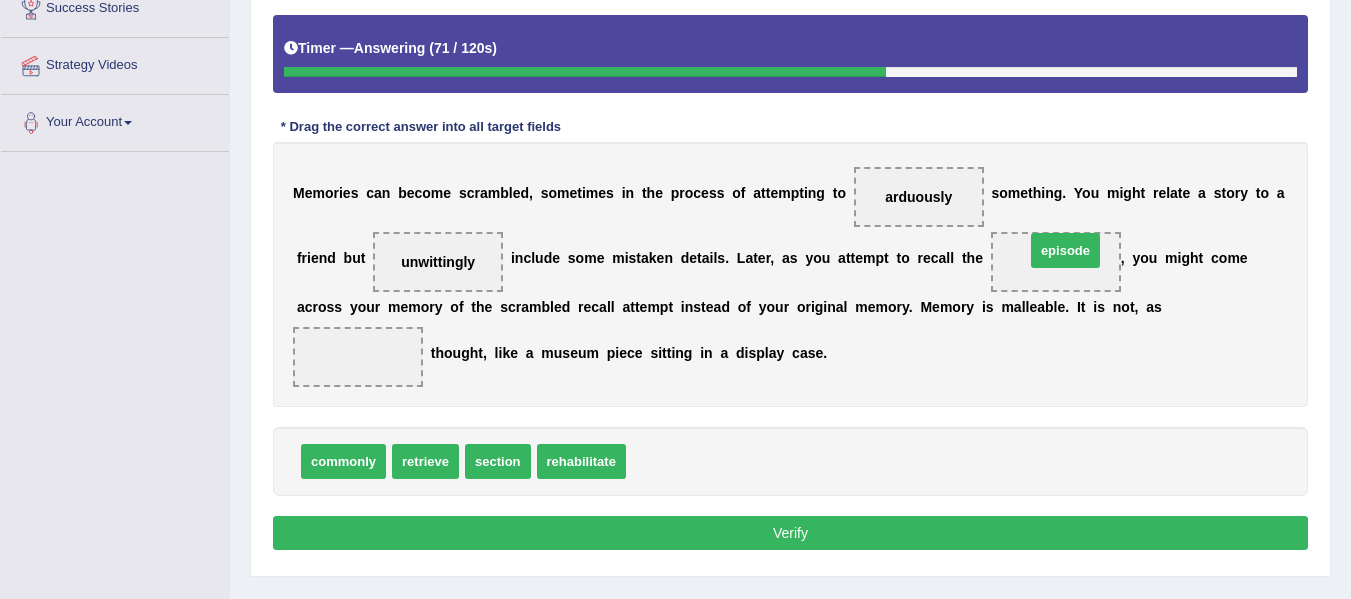 drag, startPoint x: 673, startPoint y: 460, endPoint x: 1072, endPoint y: 250, distance: 450.88913 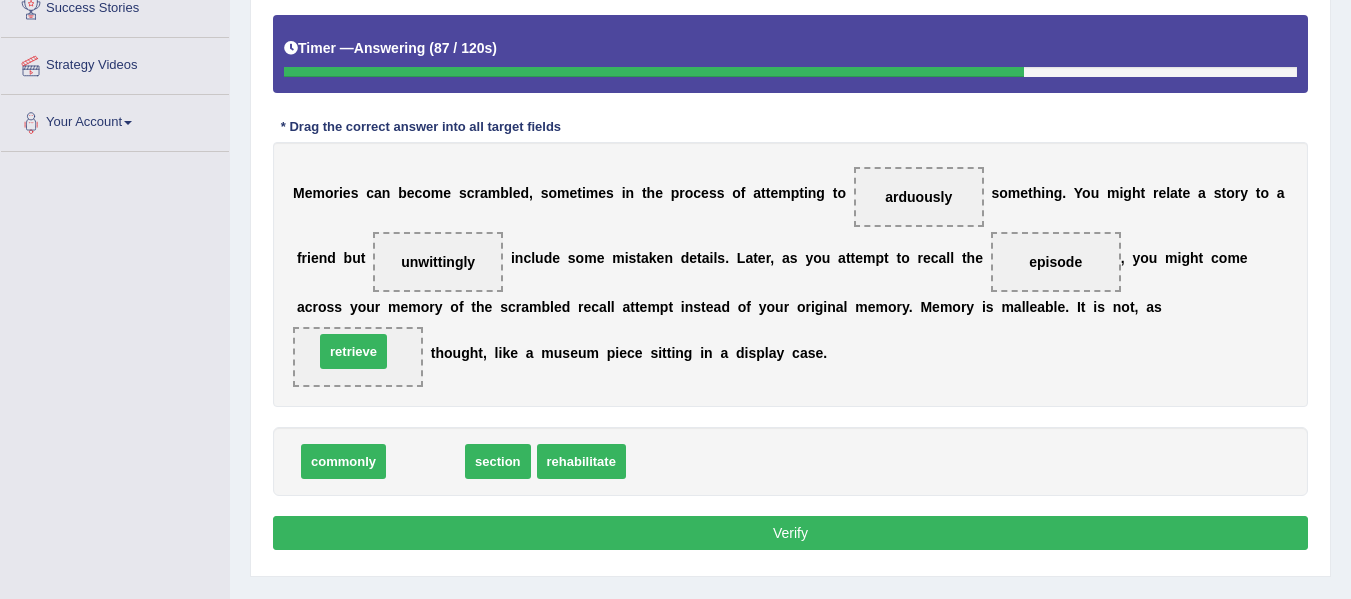 drag, startPoint x: 422, startPoint y: 463, endPoint x: 350, endPoint y: 353, distance: 131.46863 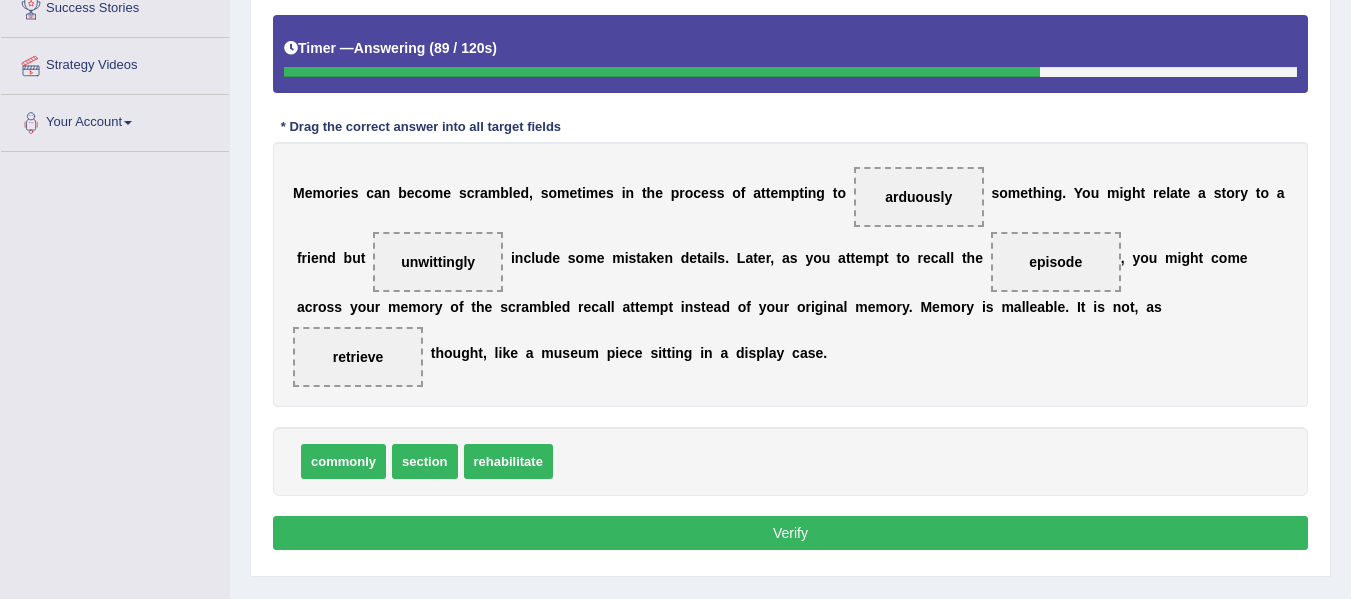 click on "Verify" at bounding box center [790, 533] 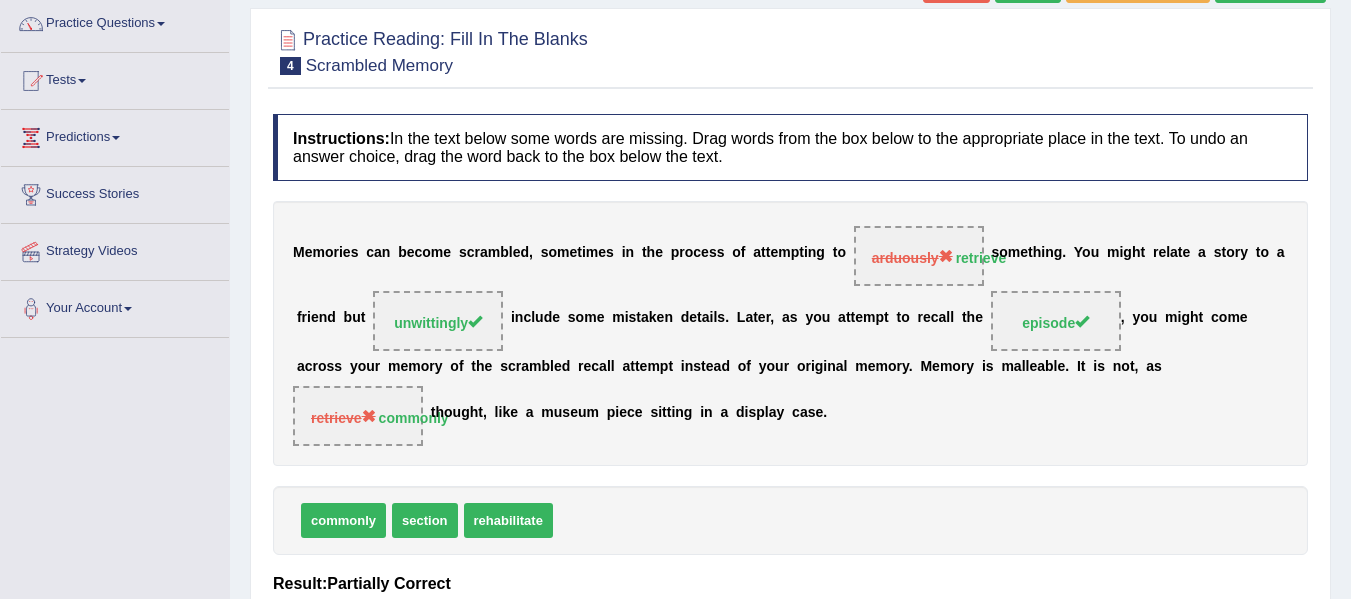 scroll, scrollTop: 158, scrollLeft: 0, axis: vertical 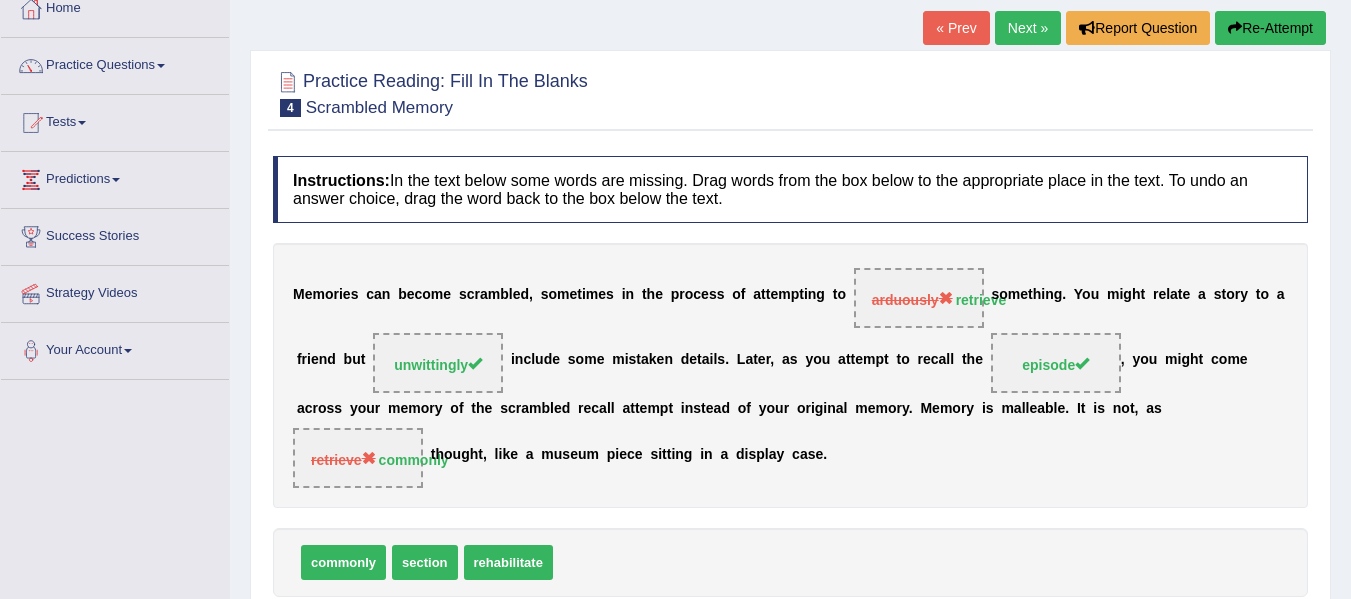 click on "Next »" at bounding box center (1028, 28) 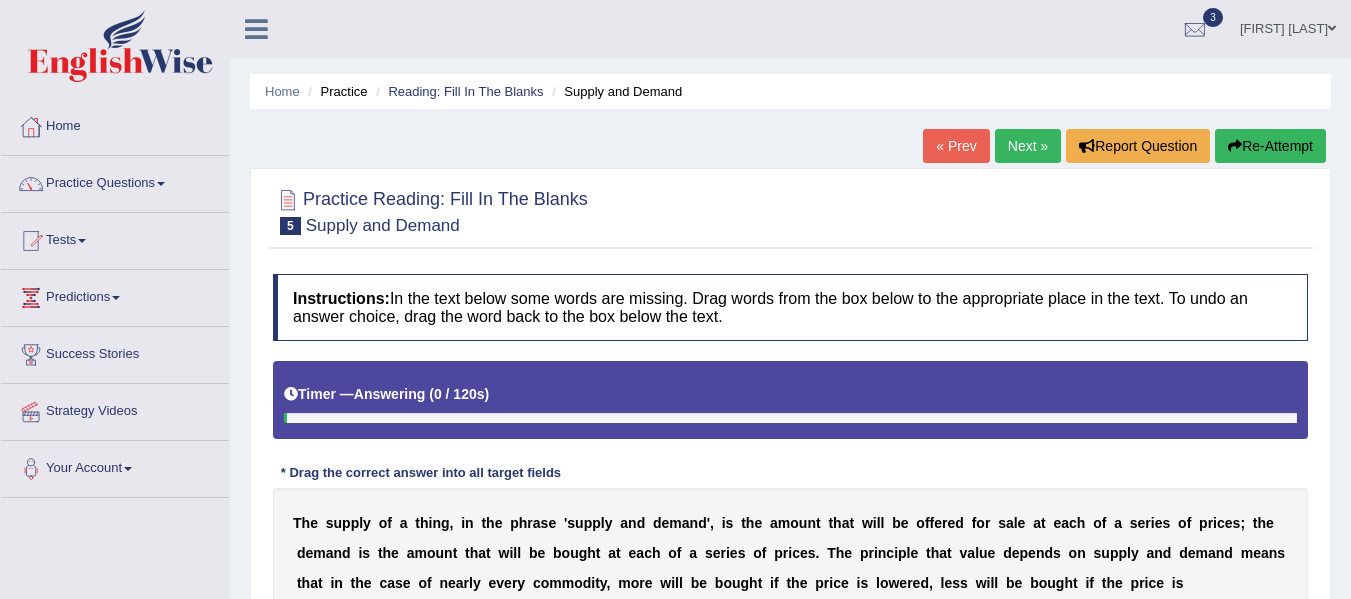 scroll, scrollTop: 0, scrollLeft: 0, axis: both 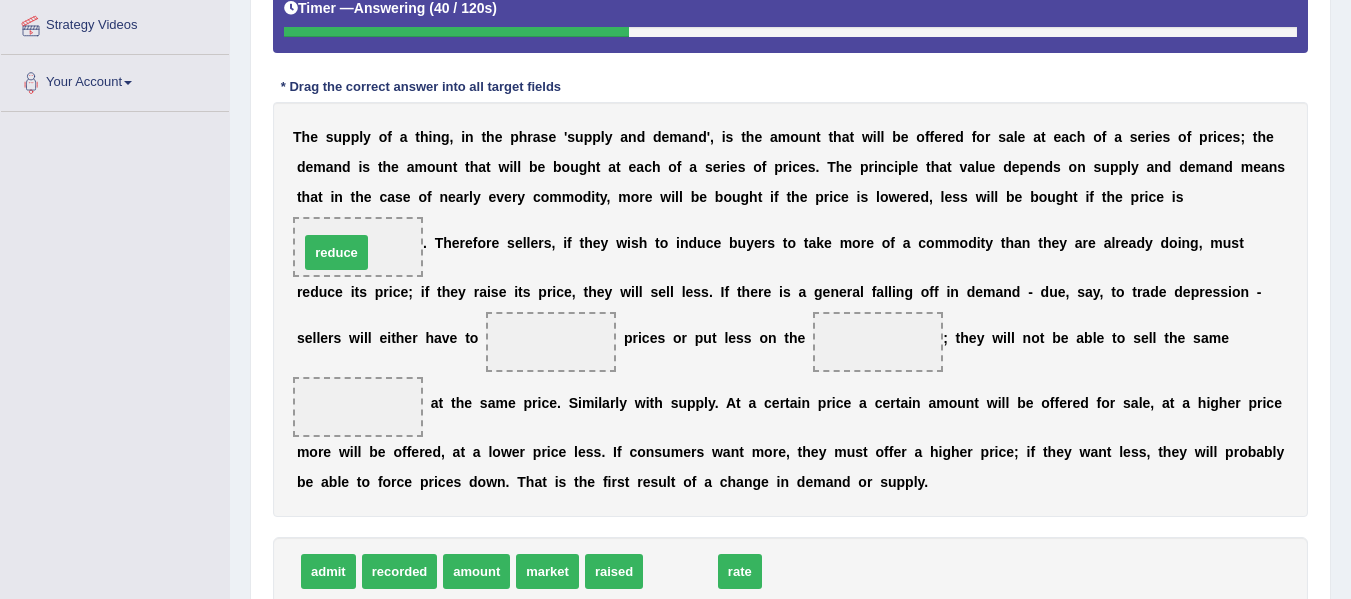 drag, startPoint x: 685, startPoint y: 571, endPoint x: 341, endPoint y: 252, distance: 469.14496 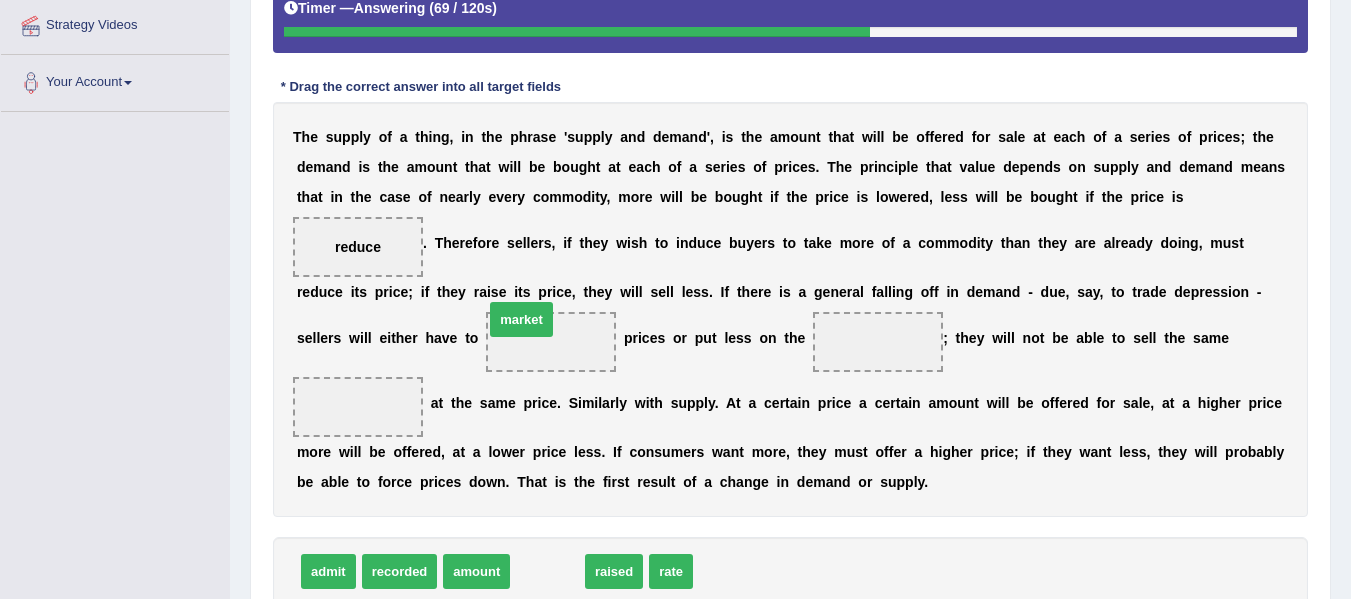 drag, startPoint x: 525, startPoint y: 578, endPoint x: 507, endPoint y: 336, distance: 242.6685 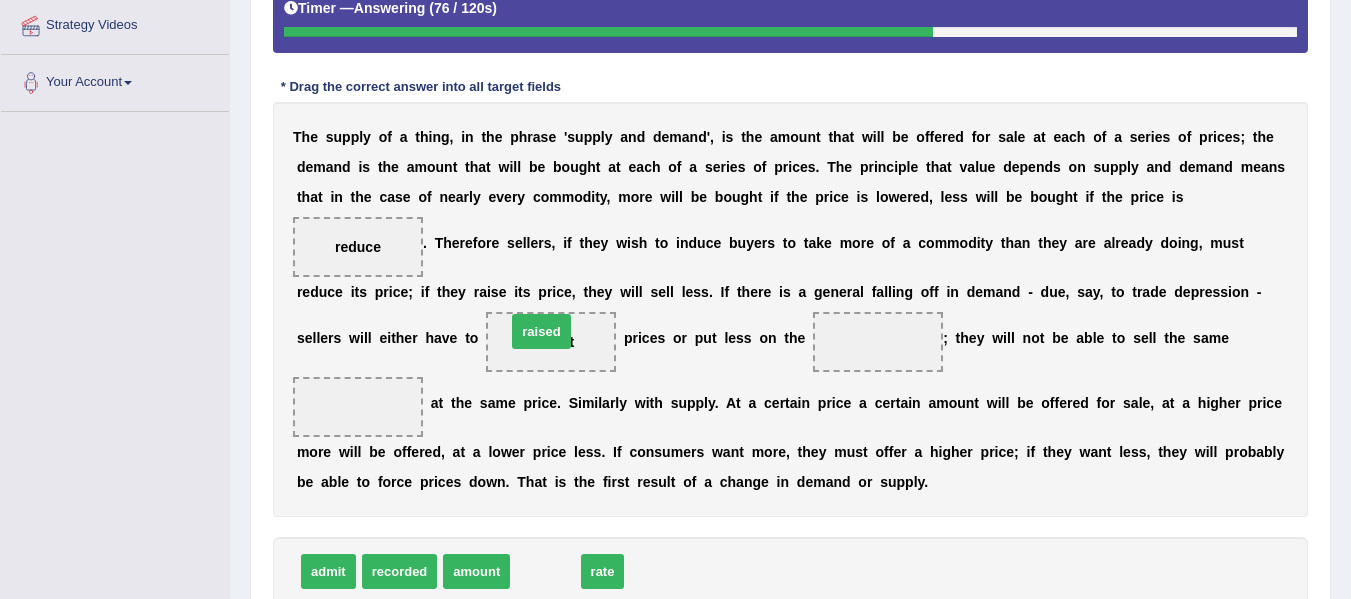 drag, startPoint x: 531, startPoint y: 572, endPoint x: 527, endPoint y: 335, distance: 237.03375 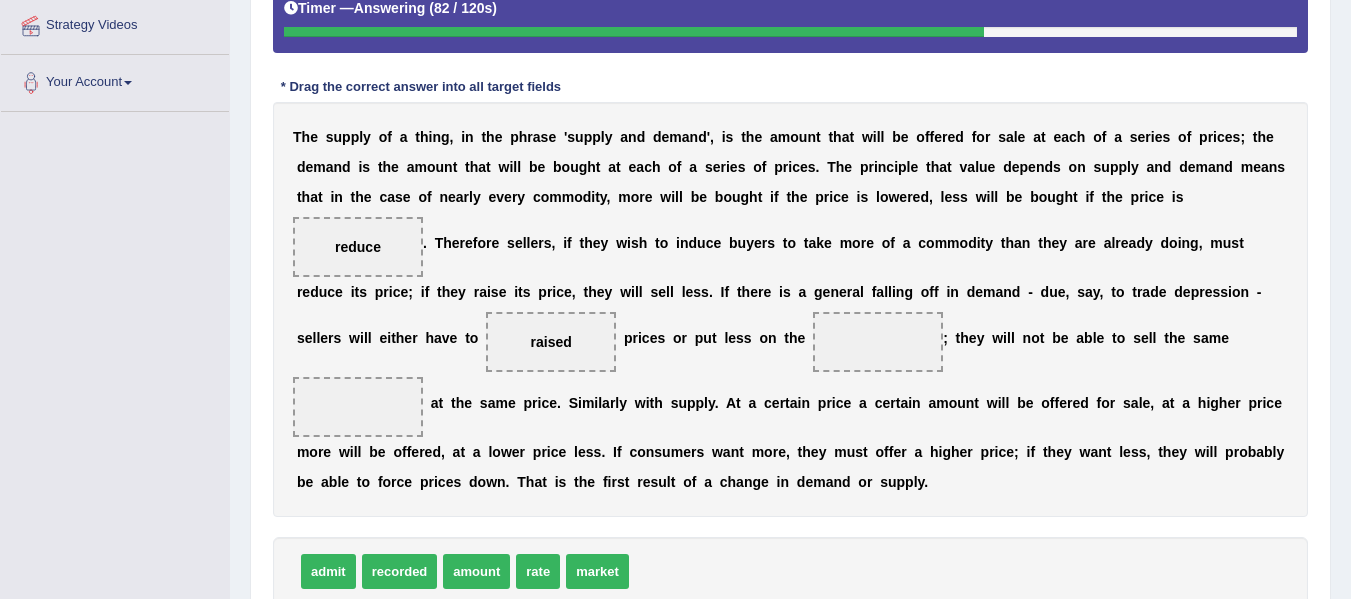click on "market" at bounding box center [597, 571] 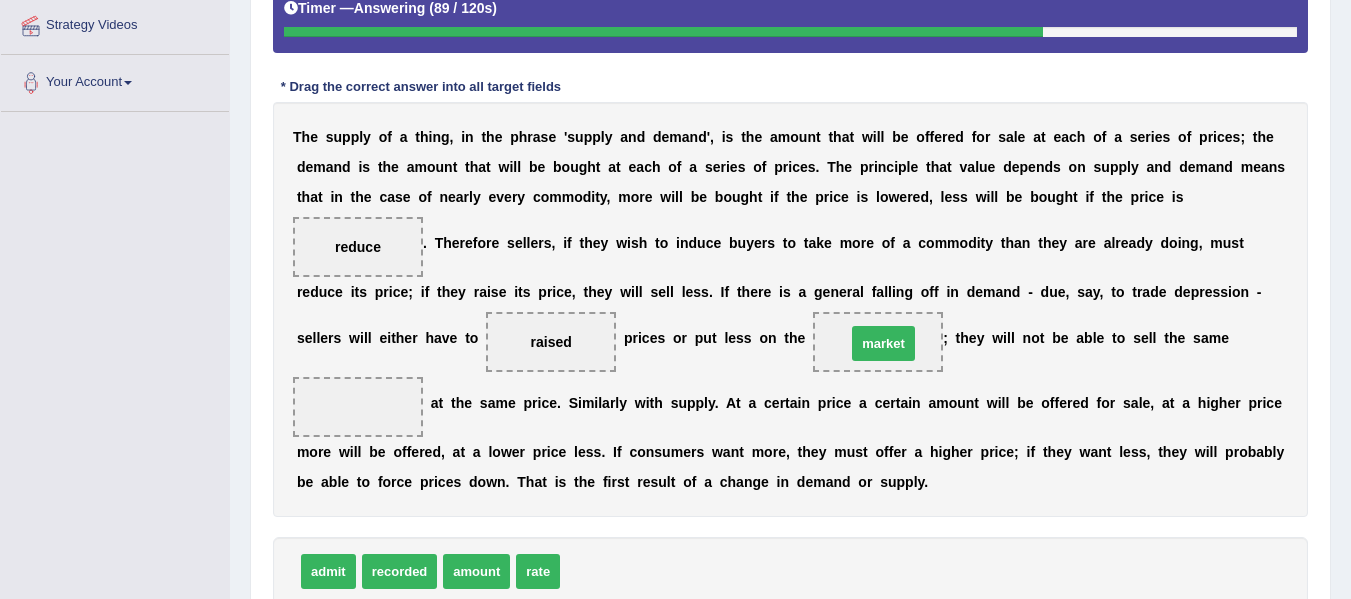 drag, startPoint x: 602, startPoint y: 580, endPoint x: 888, endPoint y: 353, distance: 365.13696 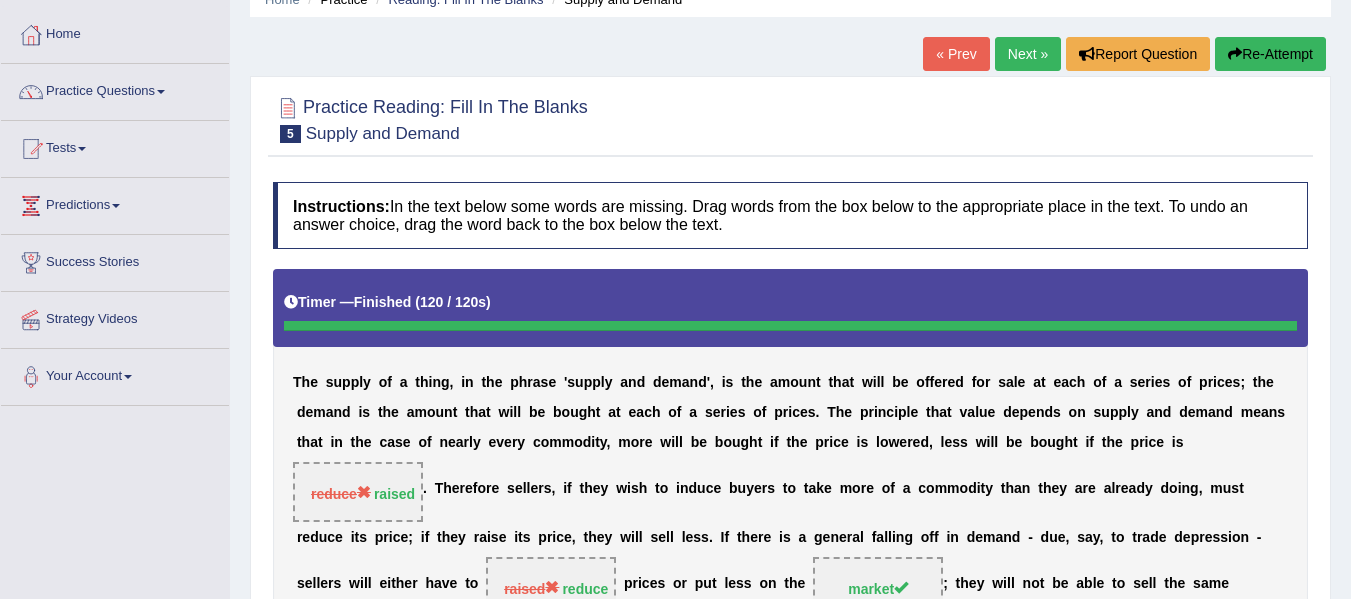 scroll, scrollTop: 52, scrollLeft: 0, axis: vertical 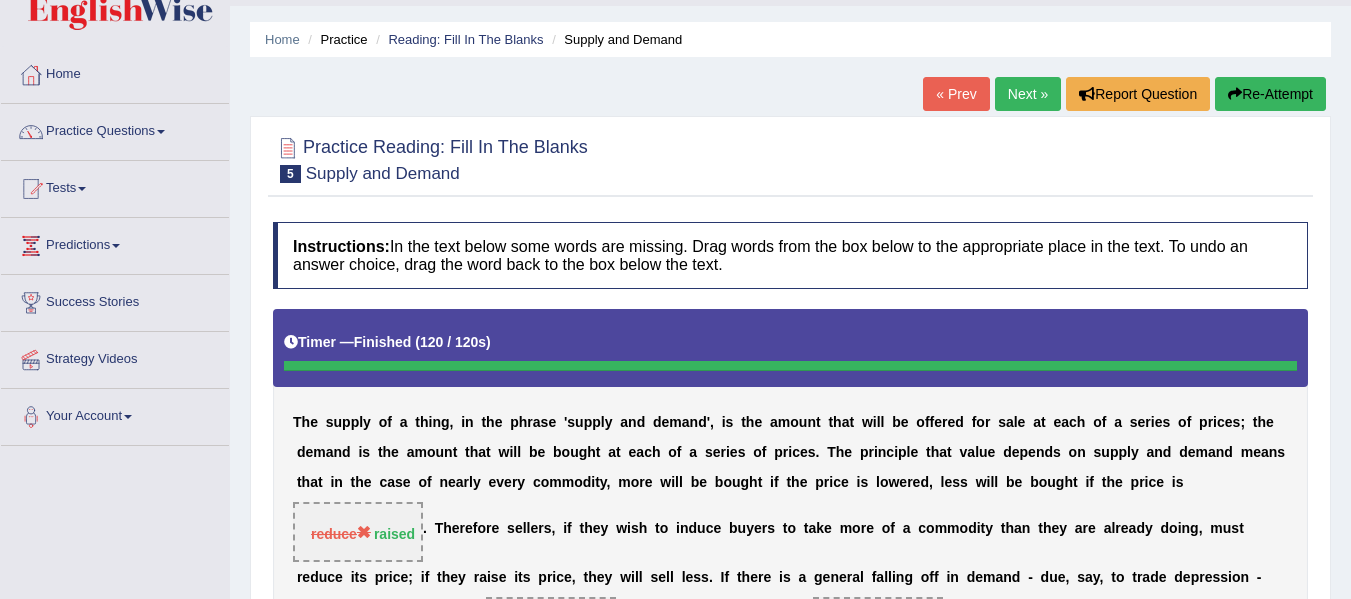 click on "Next »" at bounding box center (1028, 94) 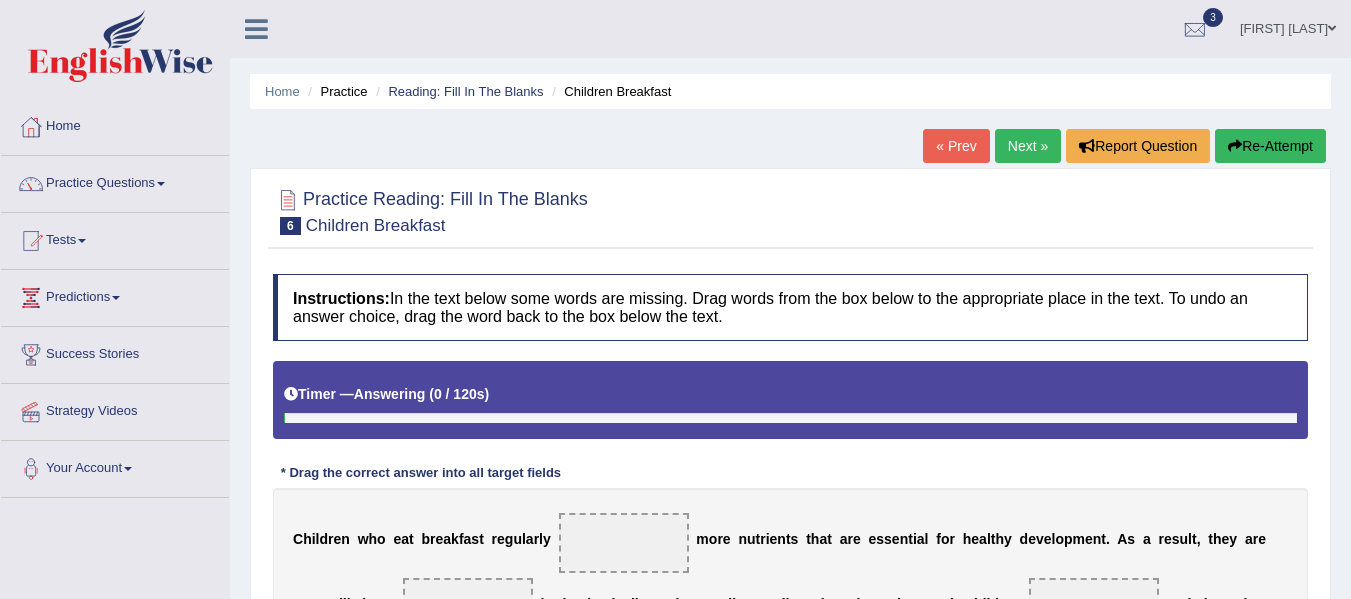 scroll, scrollTop: 0, scrollLeft: 0, axis: both 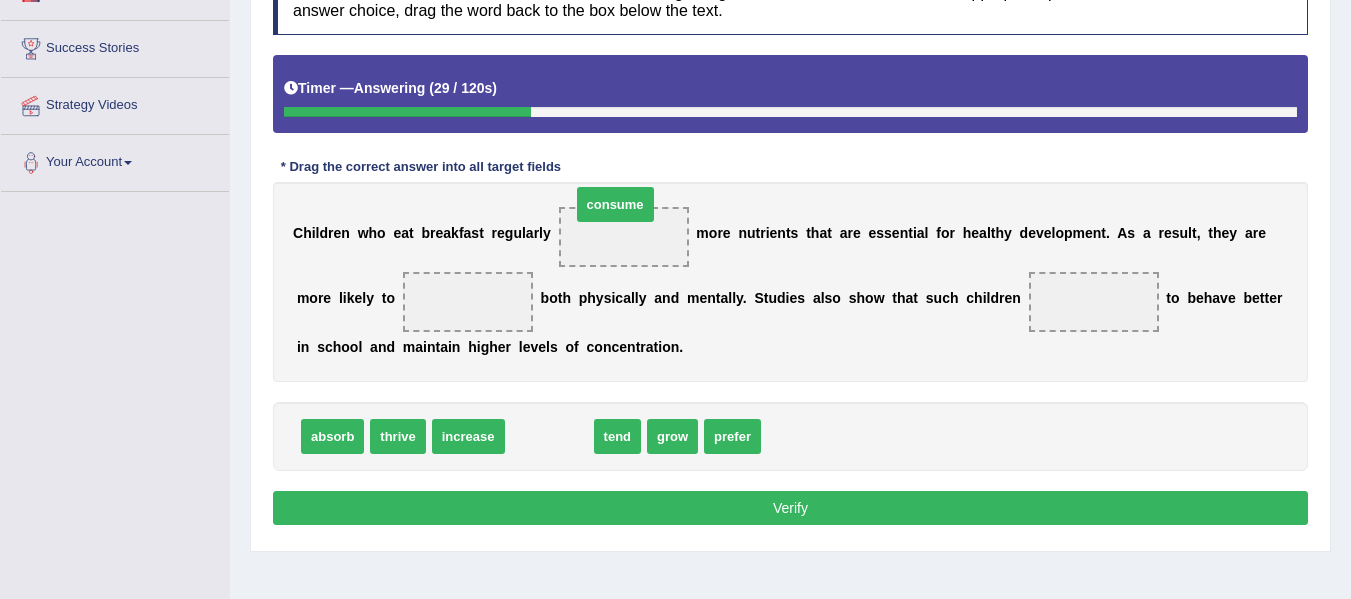 drag, startPoint x: 551, startPoint y: 440, endPoint x: 610, endPoint y: 234, distance: 214.28252 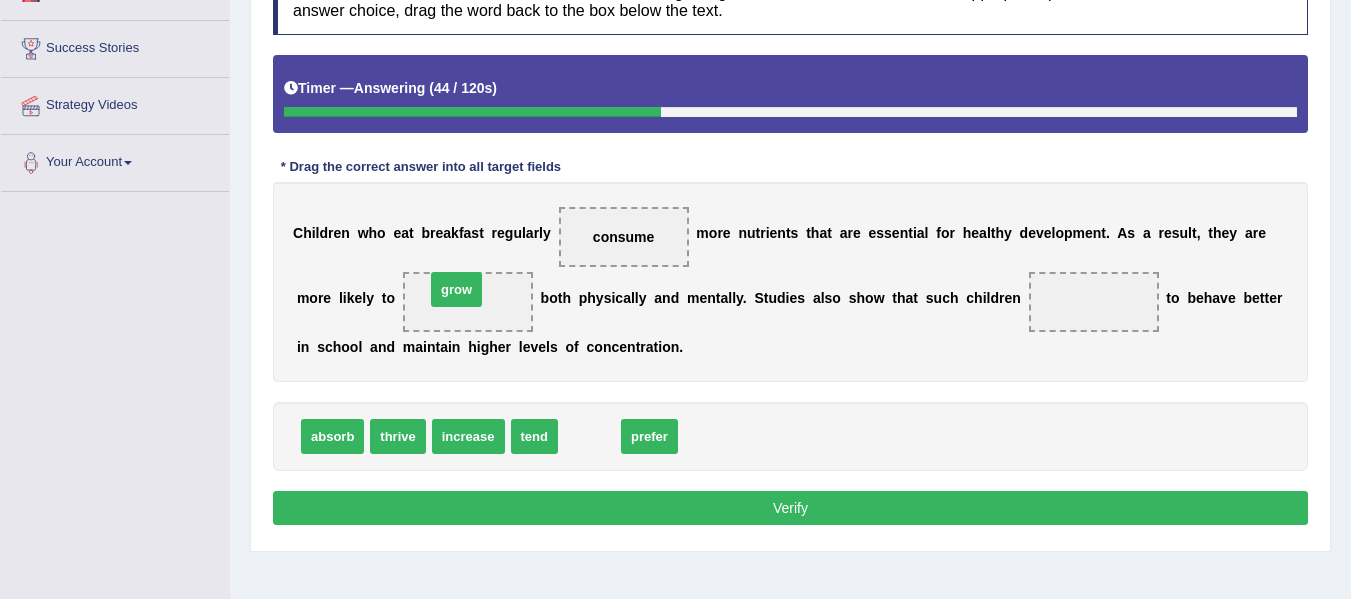 drag, startPoint x: 574, startPoint y: 446, endPoint x: 446, endPoint y: 303, distance: 191.91925 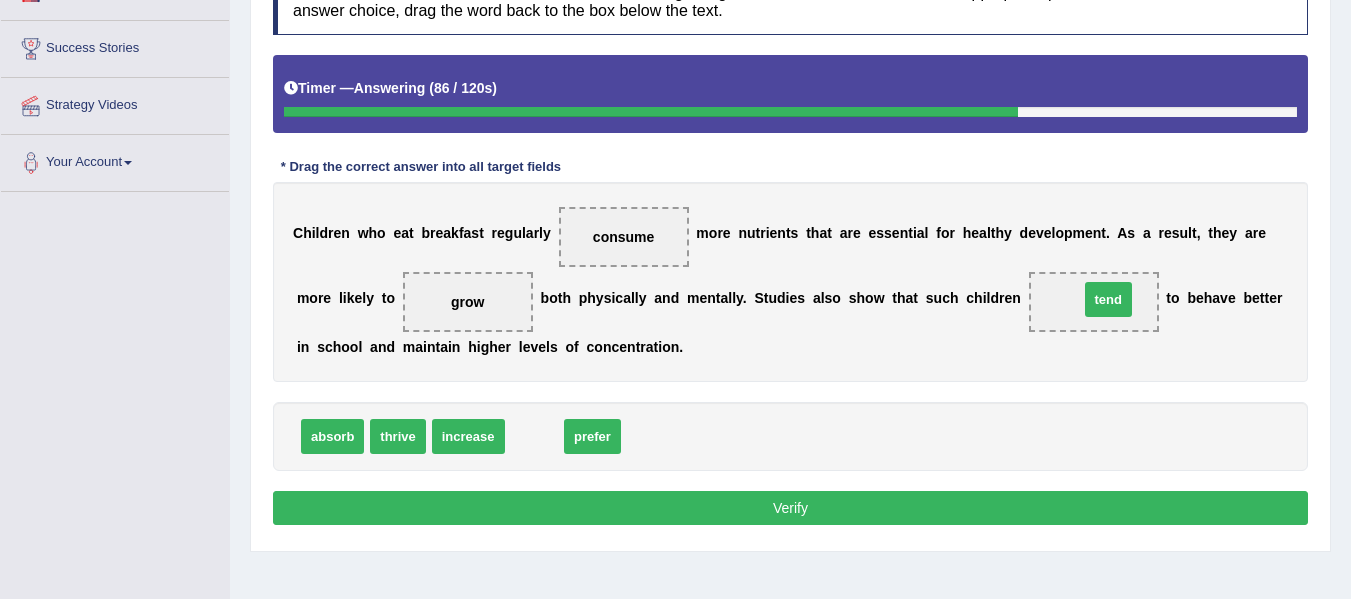 drag, startPoint x: 537, startPoint y: 432, endPoint x: 1111, endPoint y: 295, distance: 590.12286 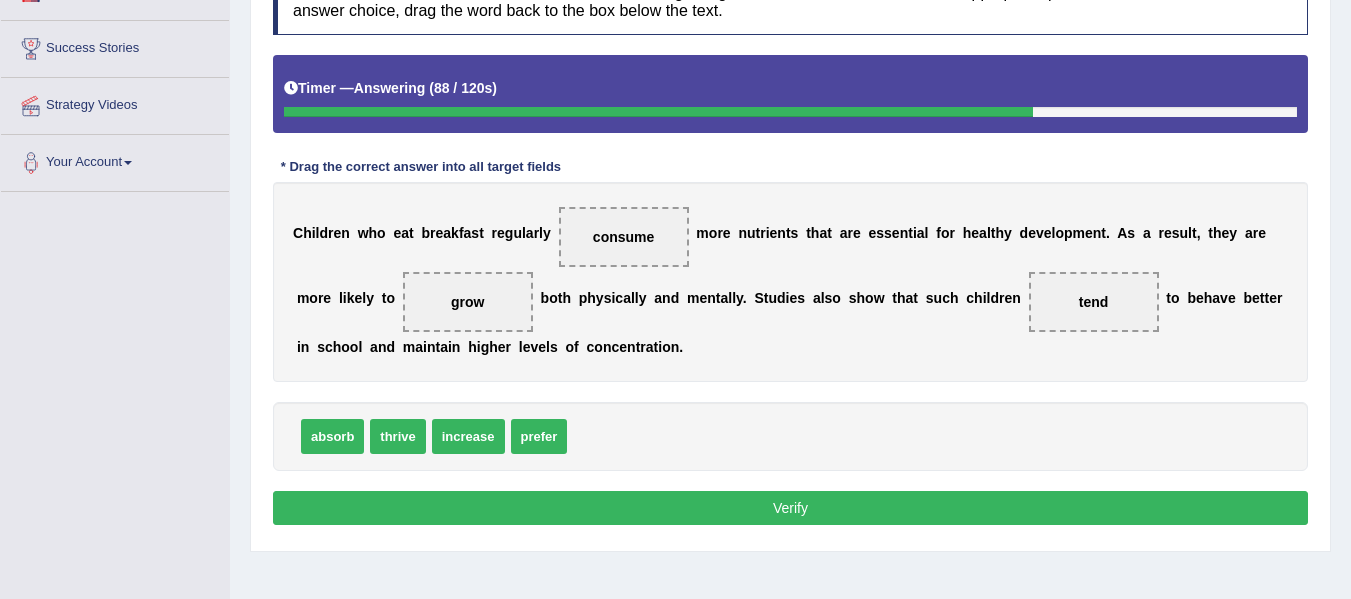 click on "Verify" at bounding box center (790, 508) 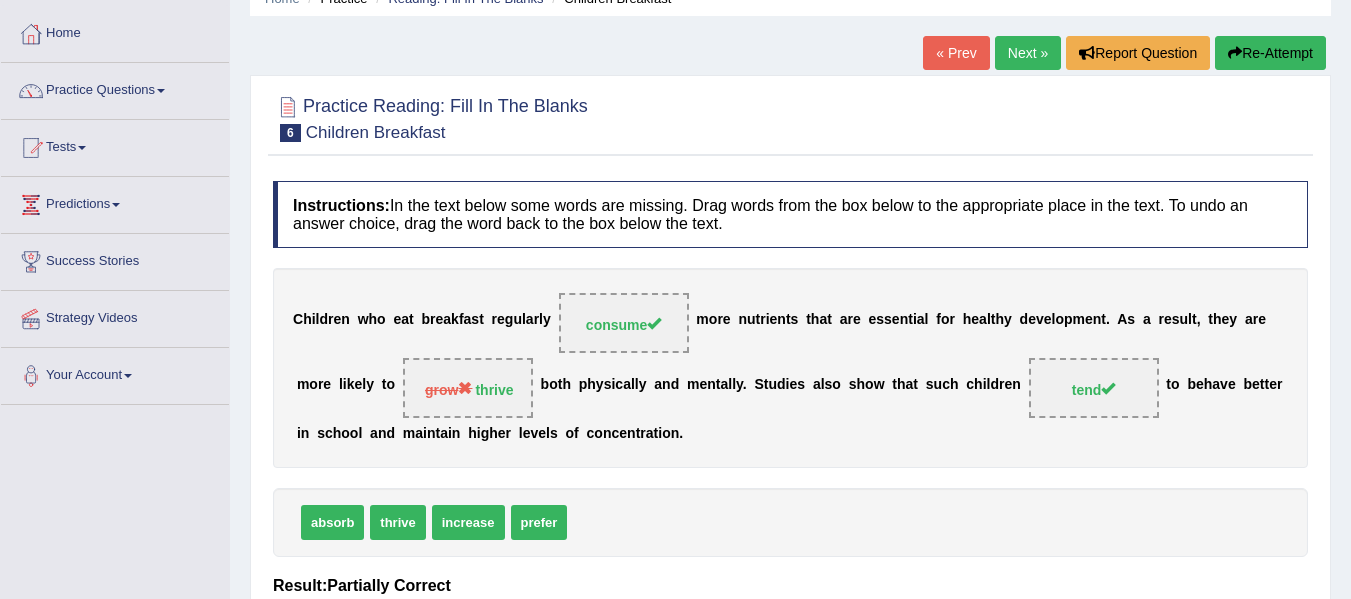 scroll, scrollTop: 0, scrollLeft: 0, axis: both 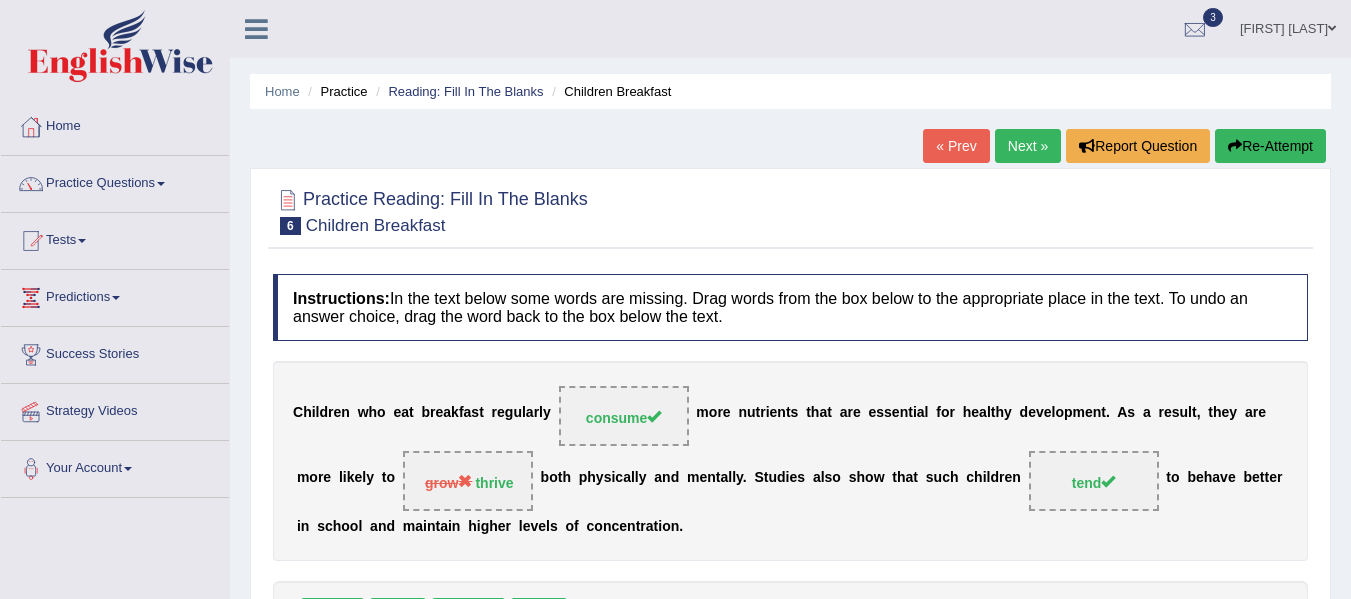 click on "Next »" at bounding box center (1028, 146) 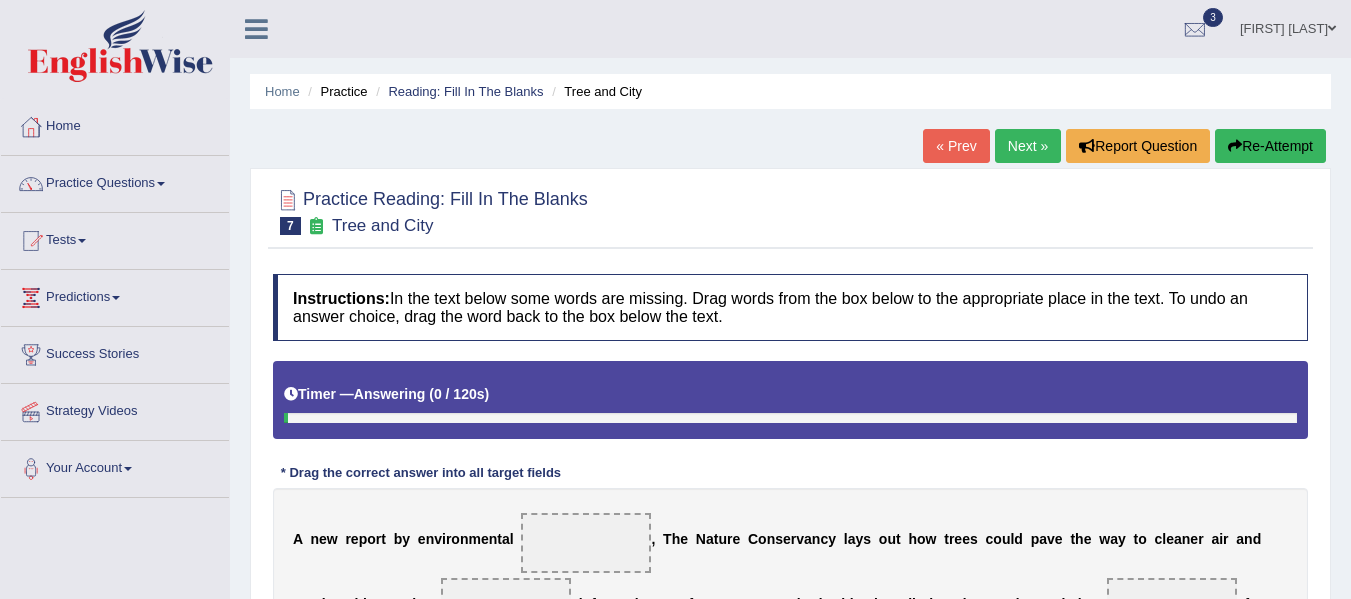 scroll, scrollTop: 0, scrollLeft: 0, axis: both 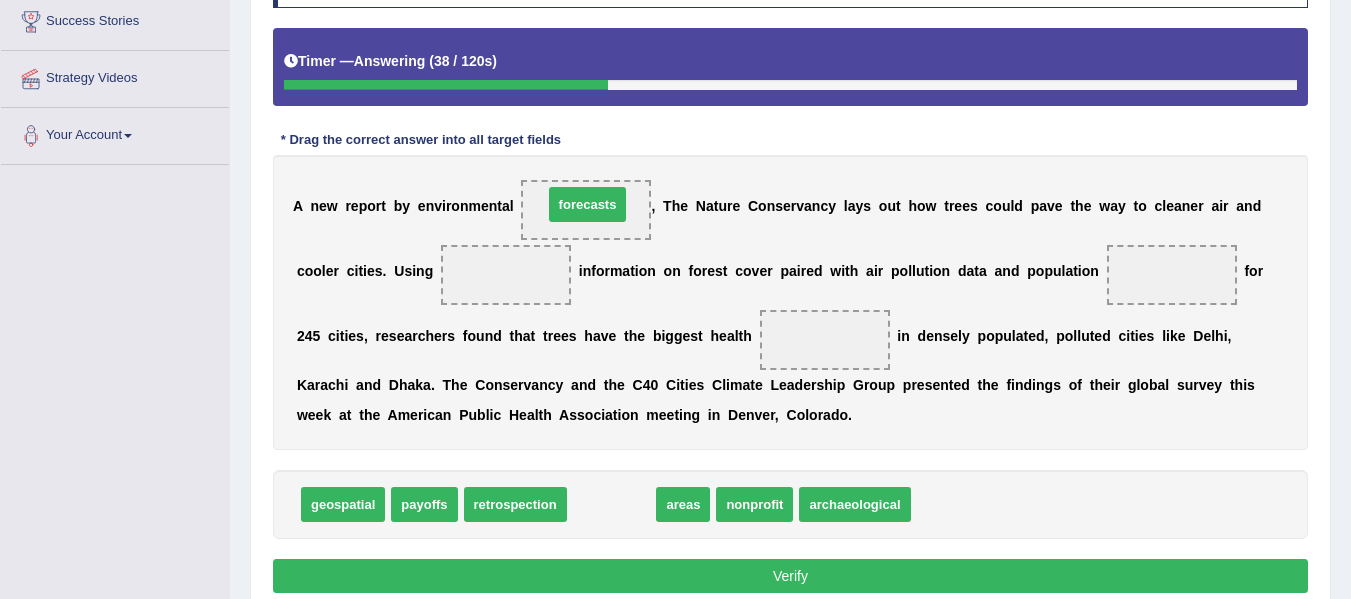 drag, startPoint x: 607, startPoint y: 501, endPoint x: 583, endPoint y: 203, distance: 298.96487 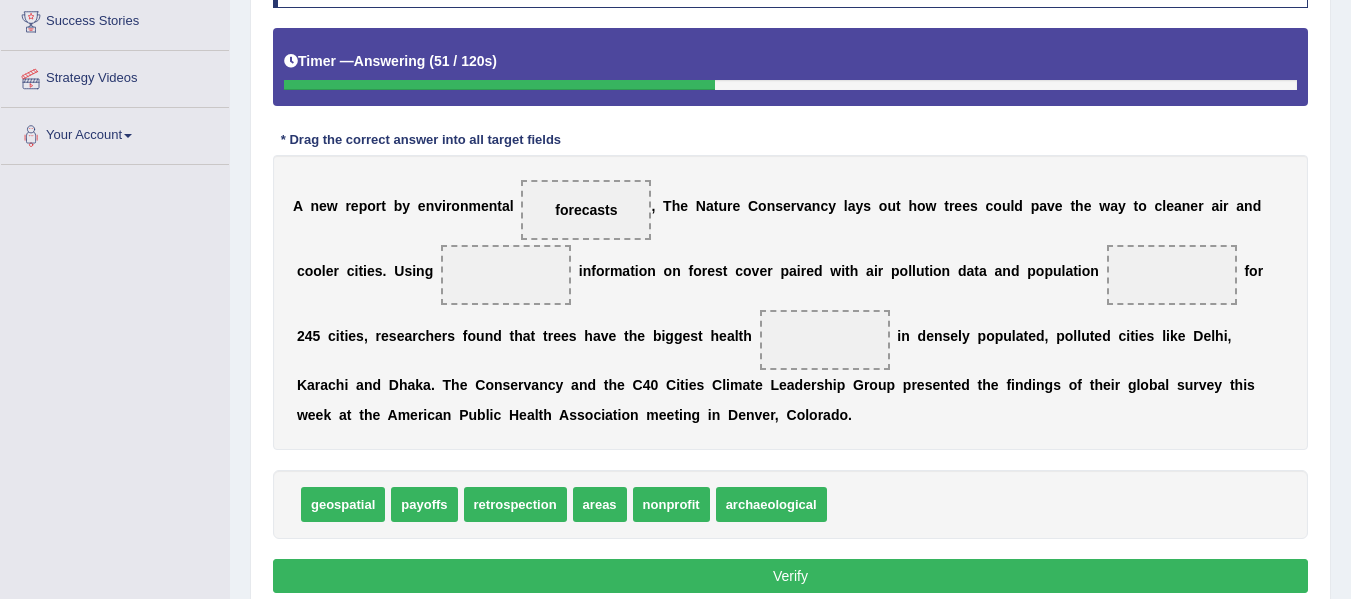 click on "retrospection" at bounding box center (515, 504) 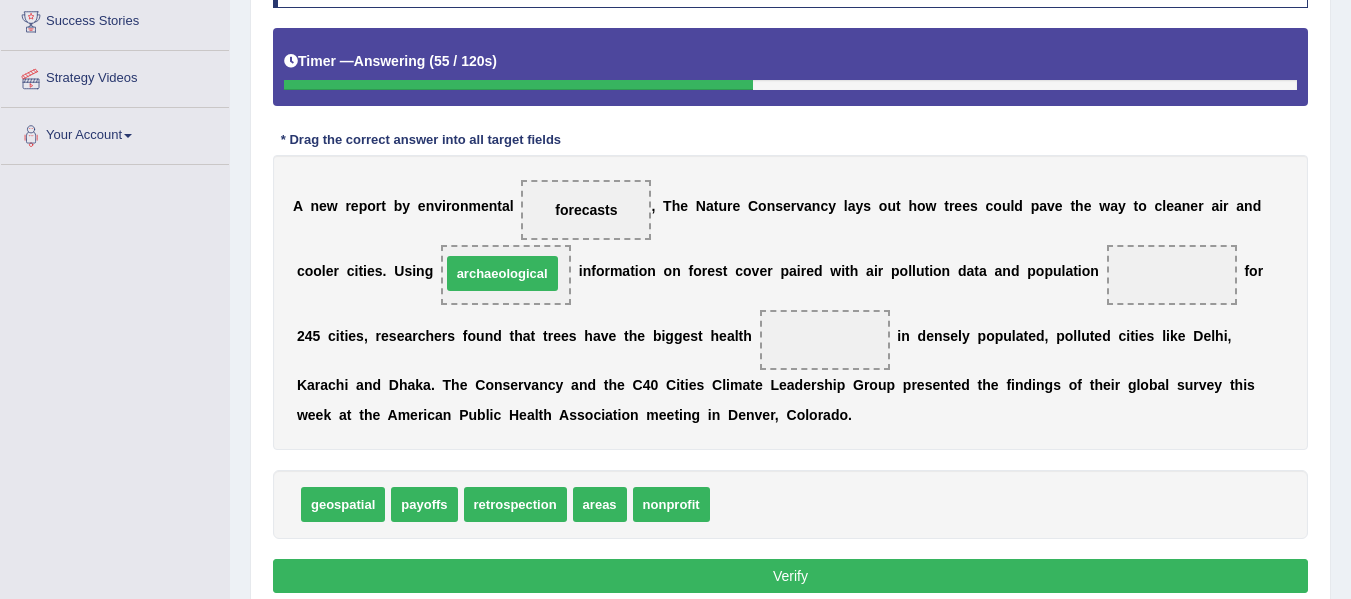 drag, startPoint x: 773, startPoint y: 507, endPoint x: 505, endPoint y: 276, distance: 353.8149 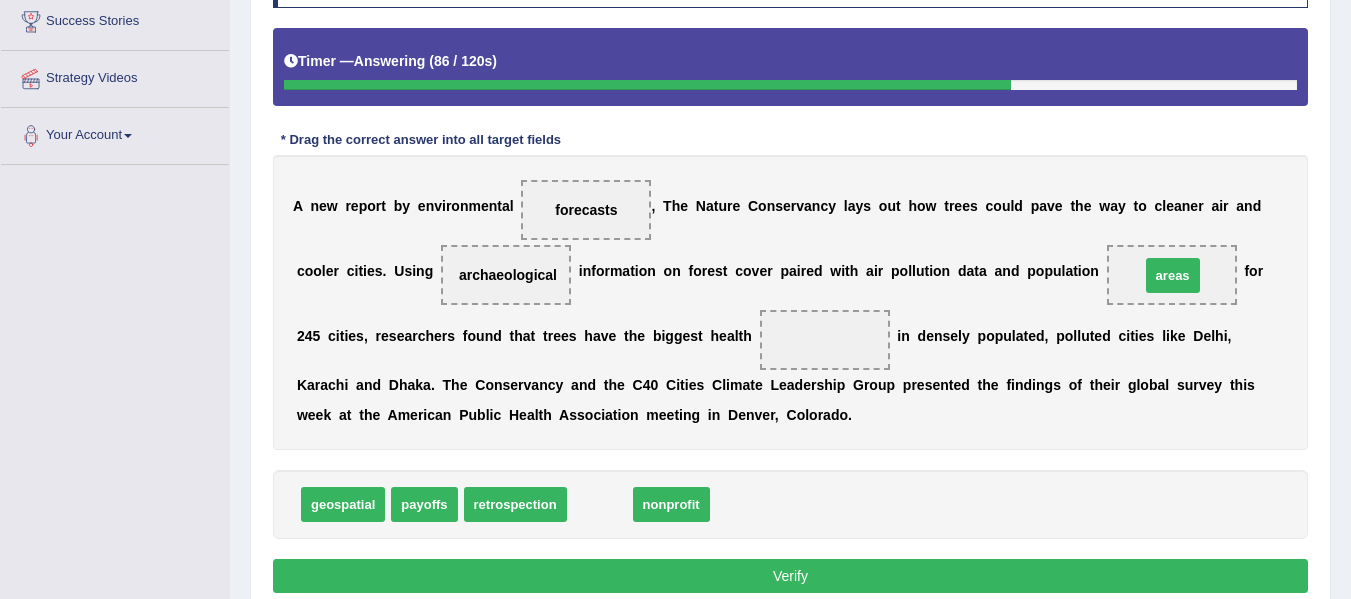 drag, startPoint x: 593, startPoint y: 509, endPoint x: 1165, endPoint y: 280, distance: 616.13715 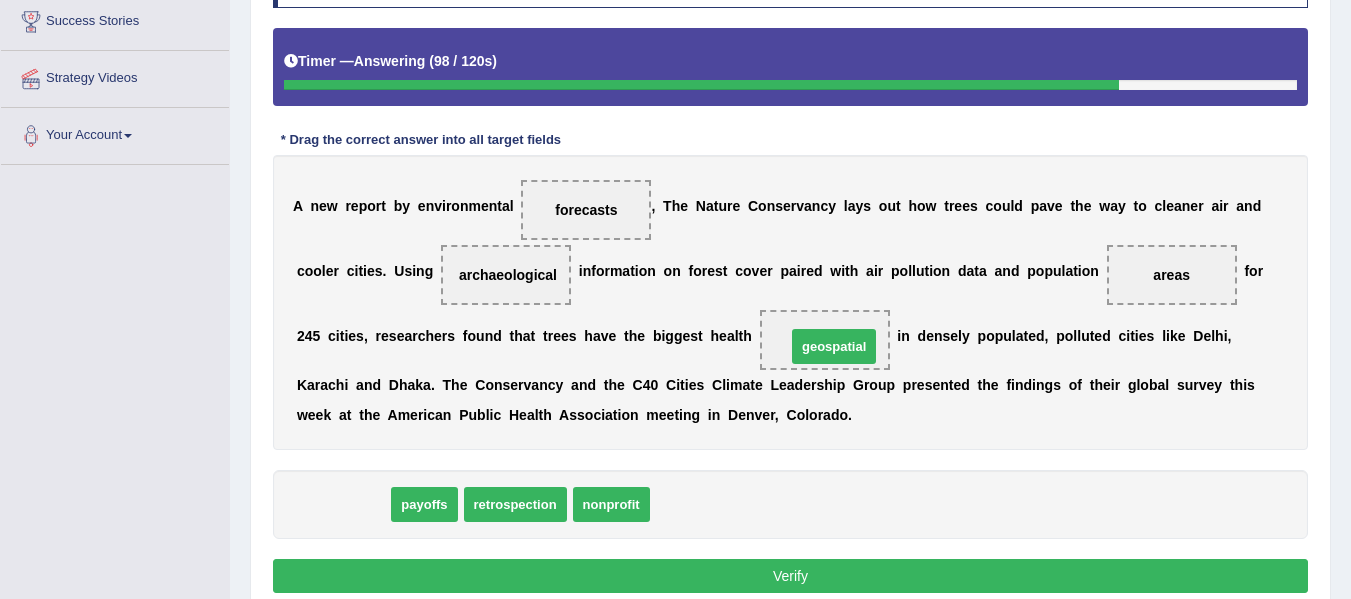 drag, startPoint x: 357, startPoint y: 498, endPoint x: 849, endPoint y: 328, distance: 520.54205 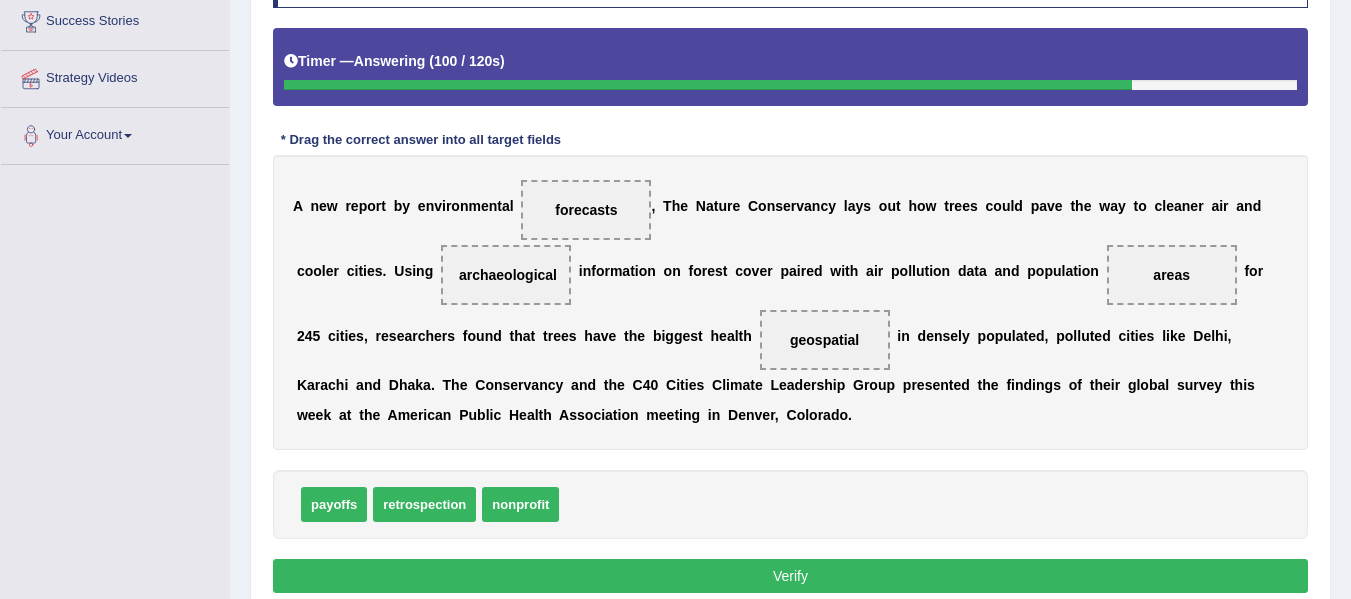 click on "Verify" at bounding box center [790, 576] 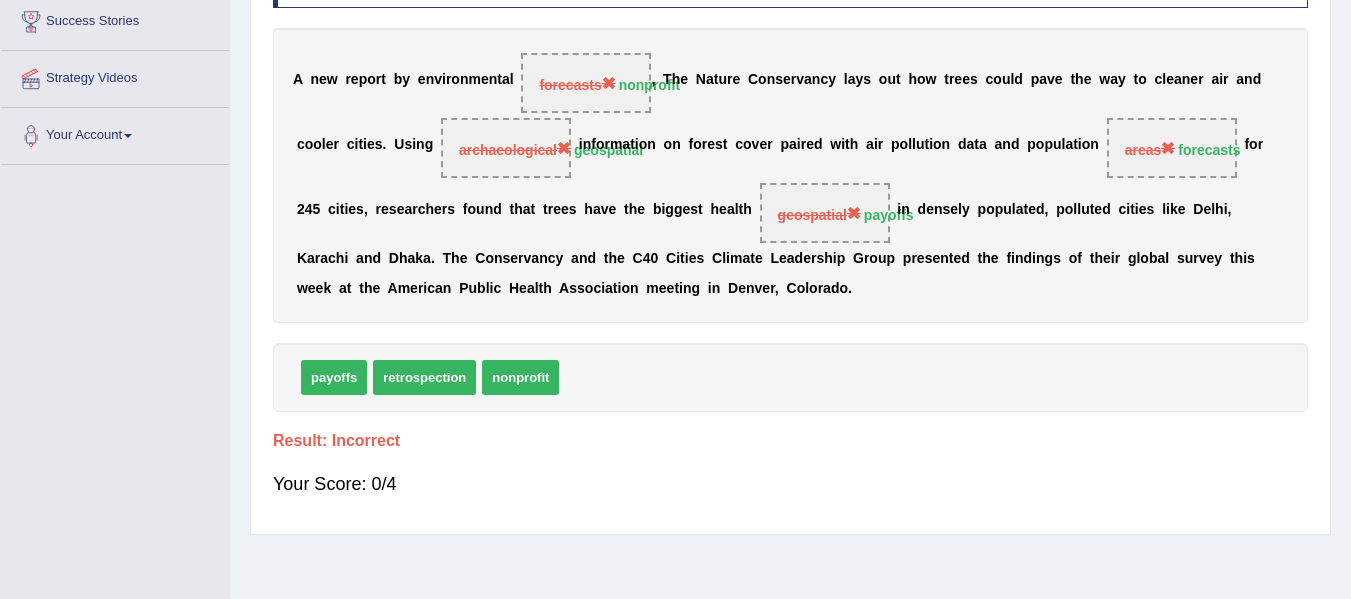 scroll, scrollTop: 0, scrollLeft: 0, axis: both 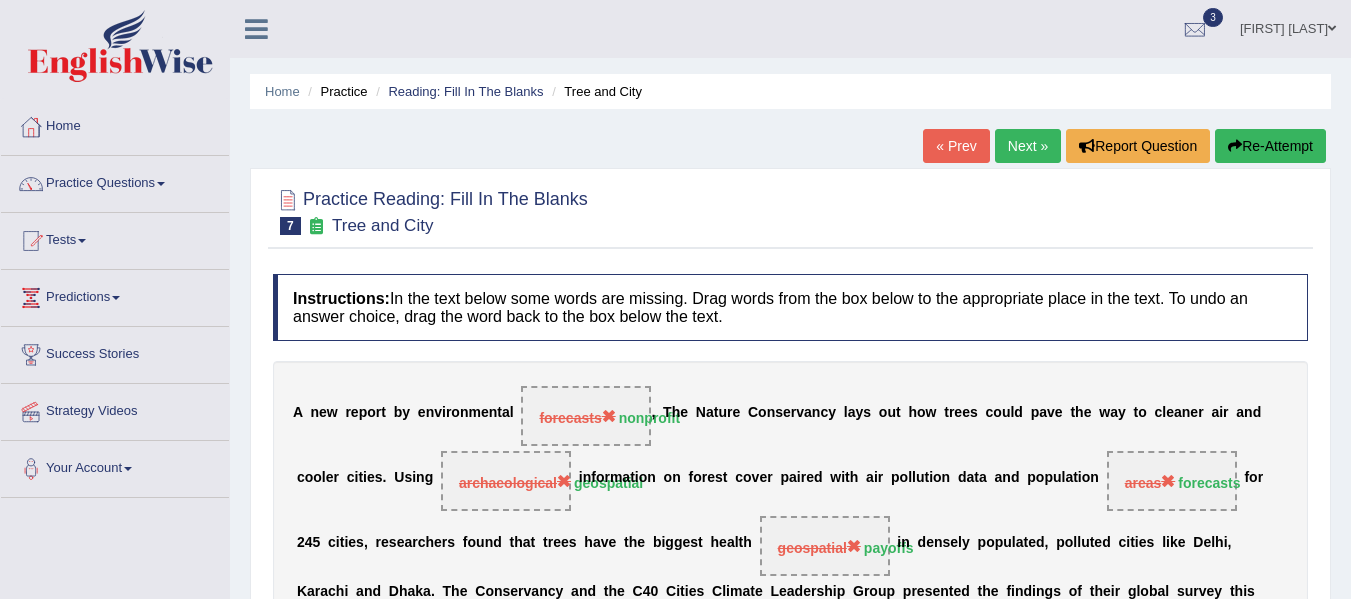 click on "Practice Reading: Fill In The Blanks
7
Tree and City
Instructions:  In the text below some words are missing. Drag words from the box below to the appropriate place in the text. To undo an answer choice, drag the word back to the box below the text.
Timer —  Answering   ( 100 / 120s ) Skip * Drag the correct answer into all target fields A    n e w    r e p o r t    b y    e n v i r o n m e n t a l    forecasts nonprofit ,    T h e    N a t u r e    C o n s e r v a n c y    l a y s    o u t    h o w    t r e e s    c o u l d    p a v e    t h e    w a y    t o    c l e a n e r    a i r    a n d    c o o l e r    c i t i e s .    U s i n g    archaeological geospatial    i n f o r m a t i o n    o n    f o r e s t    c o v e r    p a i r e d    w i t h    a i r    p o l l u t i o n    d a t a    a n d    p o p u l a t i o n    areas forecasts    f o r    2 4 5    c i t i e s ,    r e s" at bounding box center [790, 518] 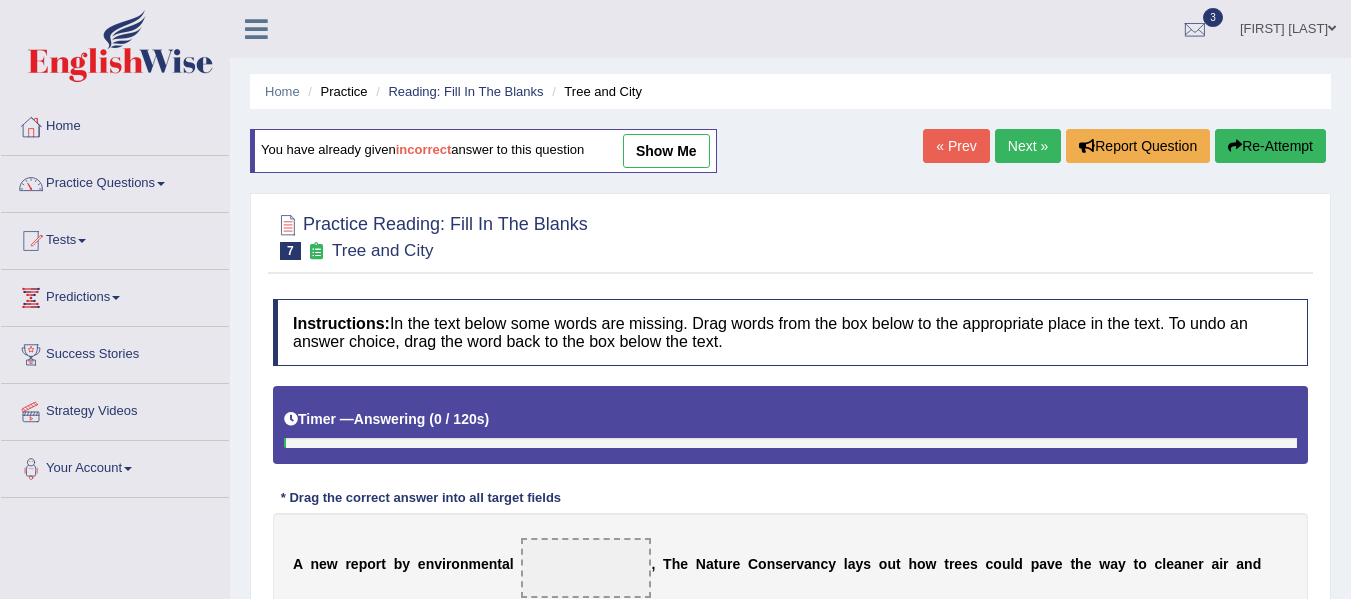 scroll, scrollTop: 0, scrollLeft: 0, axis: both 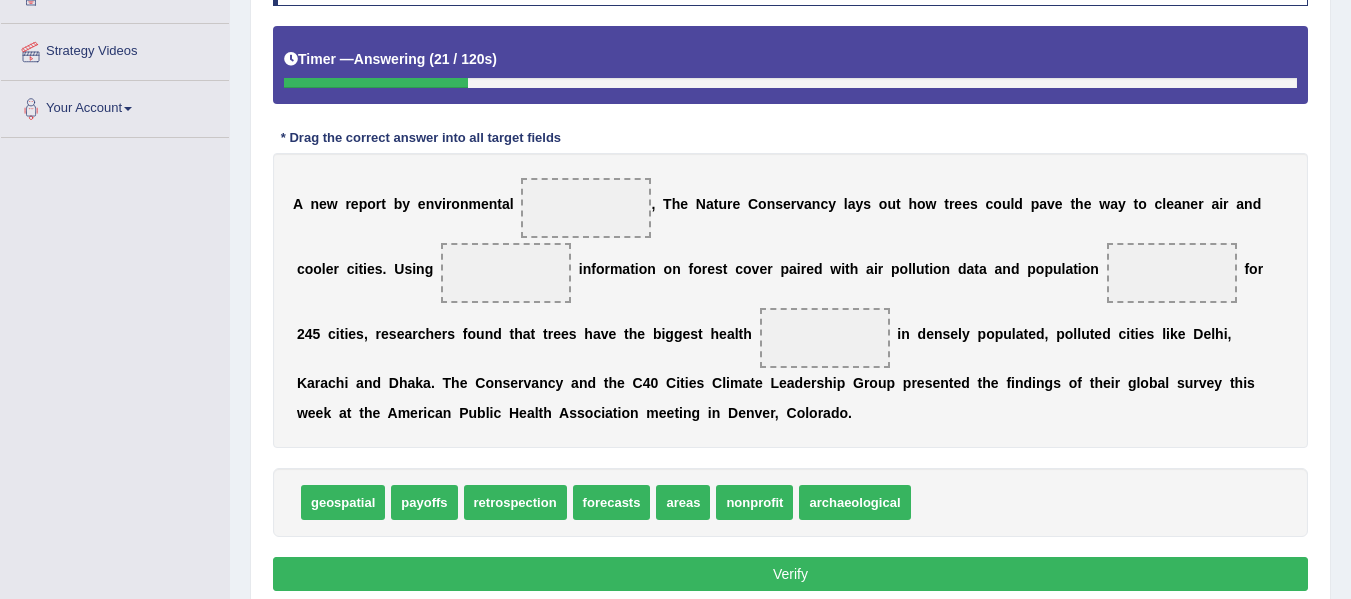 click on "A    n e w    r e p o r t    b y    e n v i r o n m e n t a l    ,    T h e    N a t u r e    C o n s e r v a n c y    l a y s    o u t    h o w    t r e e s    c o u l d    p a v e    t h e    w a y    t o    c l e a n e r    a i r    a n d    c o o l e r    c i t i e s .    U s i n g       i n f o r m a t i o n    o n    f o r e s t    c o v e r    p a i r e d    w i t h    a i r    p o l l u t i o n    d a t a    a n d    p o p u l a t i o n       f o r    2 4 5    c i t i e s ,    r e s e a r c h e r s    f o u n d    t h a t    t r e e s    h a v e    t h e    b i g g e s t    h e a l t h       i n    d e n s e l y    p o p u l a t e d ,    p o l l u t e d    c i t i e s    l i k e    D e l h i ,    K a r a c h i    a n d    D h a k a .    T h e    C o n s e r v a n c y    a n d    t h e    C 4 0    C i t i e s    C l i m a t e    L e a d e r s h i p    G r o u p    p r e s e n t e d    t h e    f i n d i n g s    o f    t h e i r g" at bounding box center (790, 300) 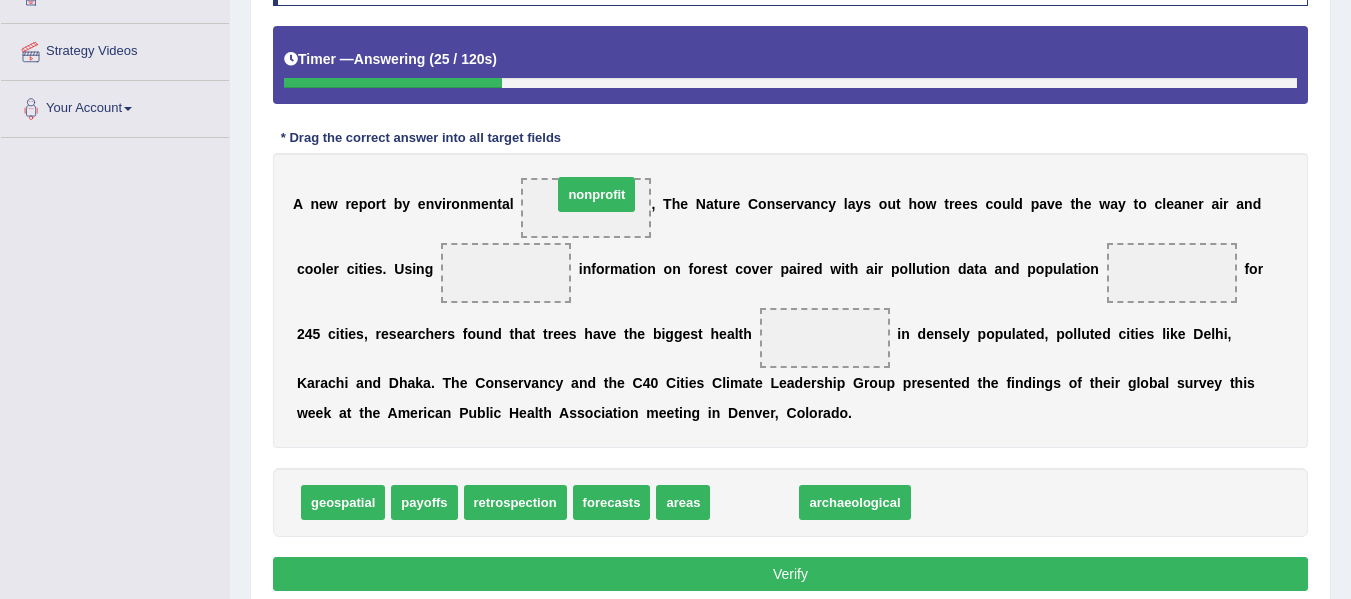 drag, startPoint x: 757, startPoint y: 495, endPoint x: 592, endPoint y: 189, distance: 347.6507 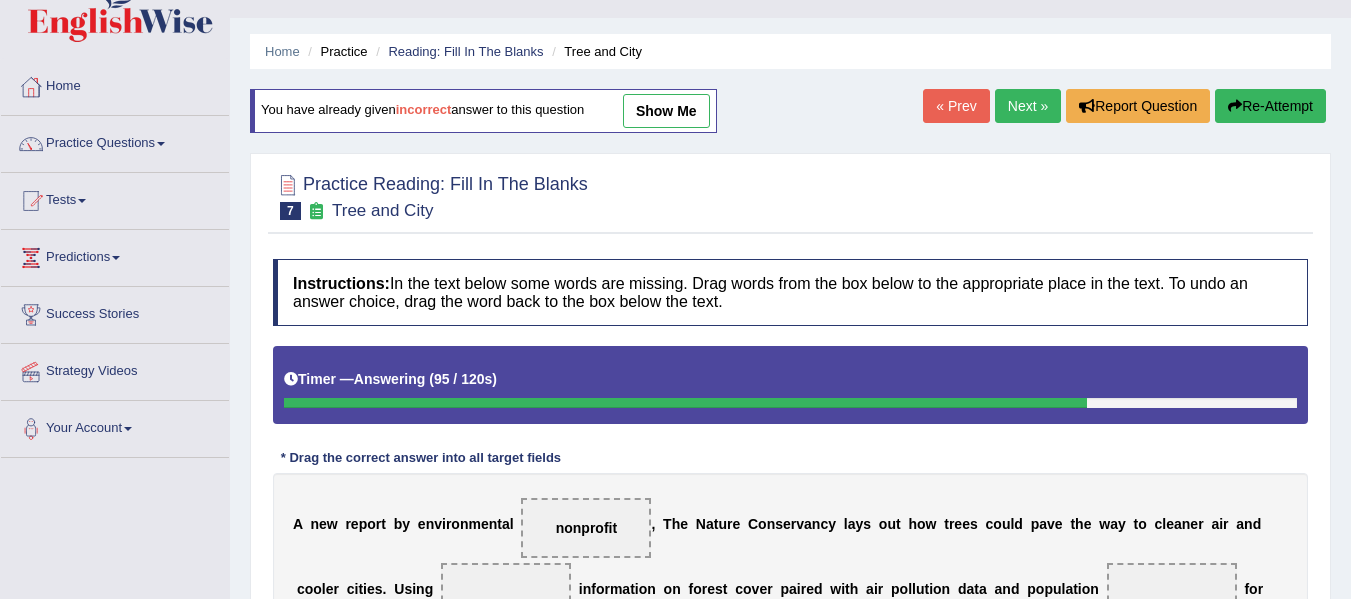 scroll, scrollTop: 27, scrollLeft: 0, axis: vertical 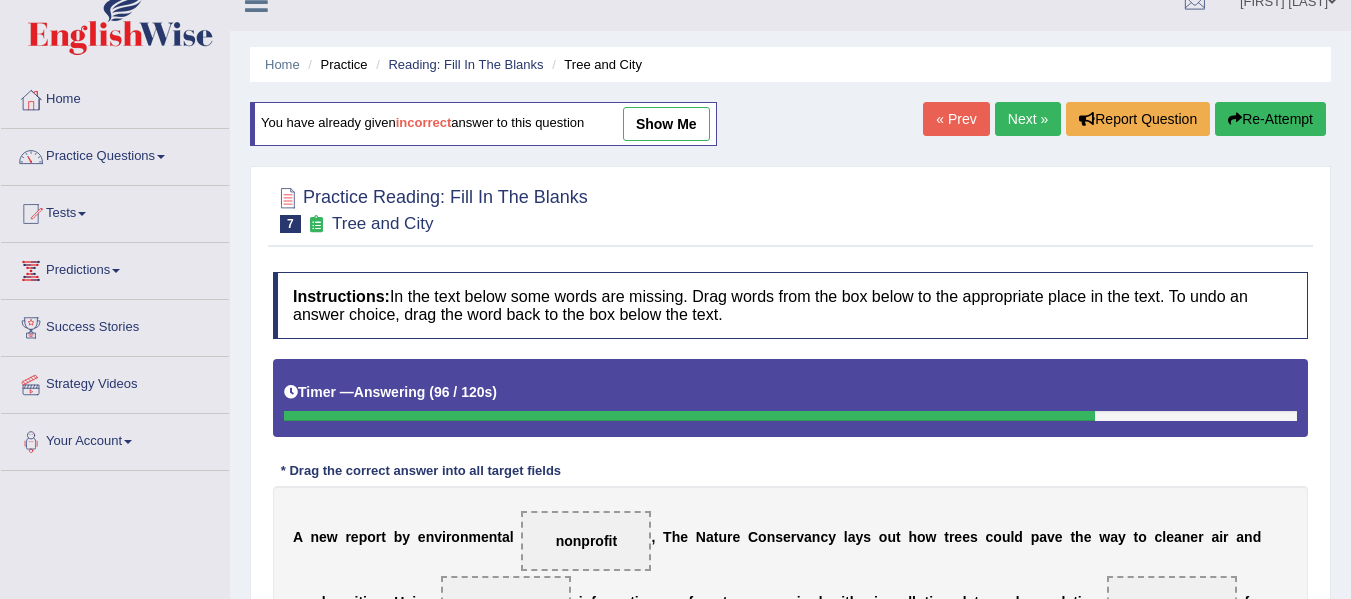 click on "Next »" at bounding box center [1028, 119] 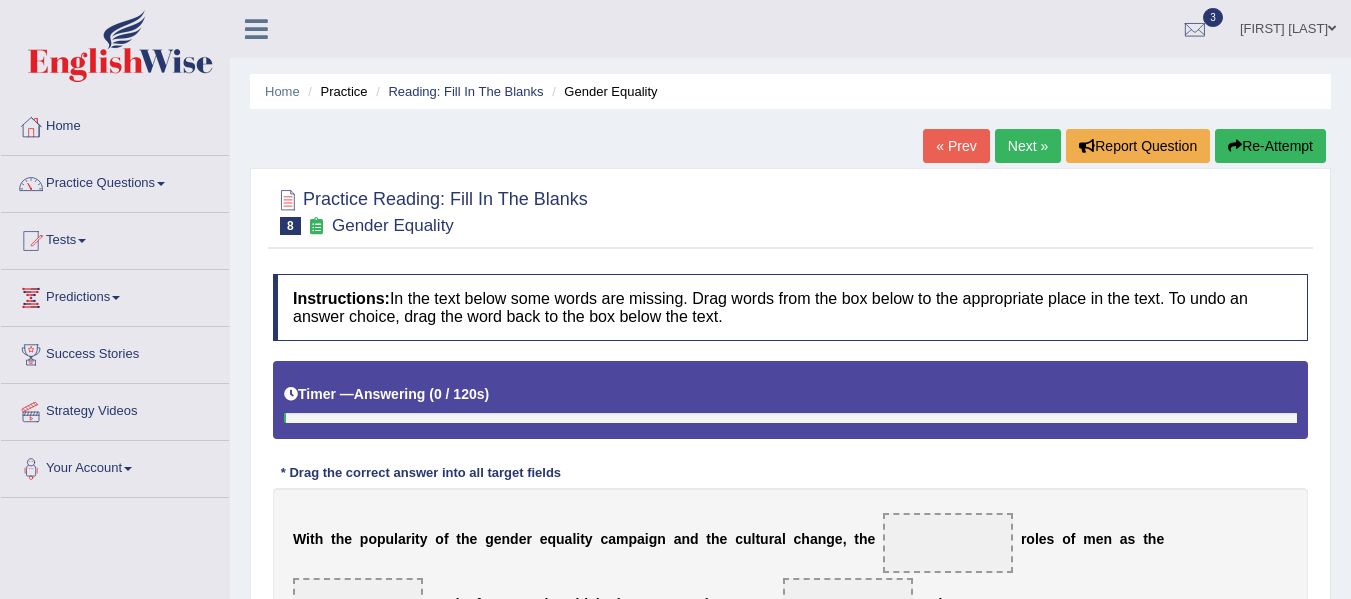 scroll, scrollTop: 0, scrollLeft: 0, axis: both 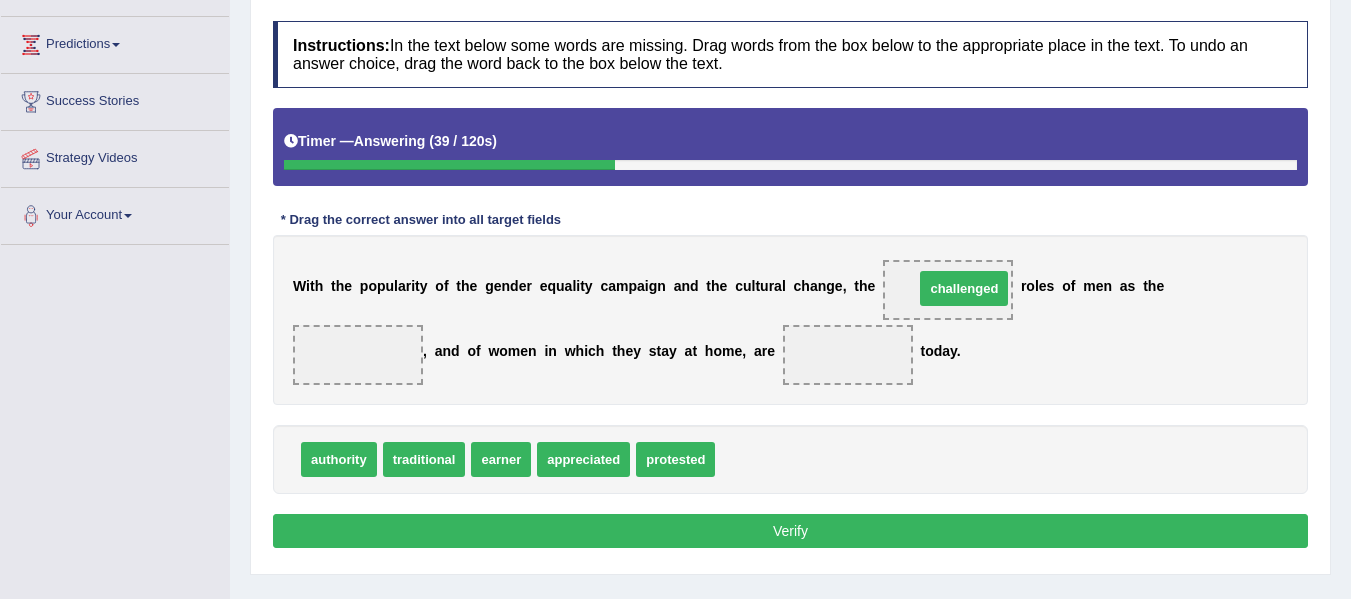 drag, startPoint x: 761, startPoint y: 459, endPoint x: 946, endPoint y: 287, distance: 252.60443 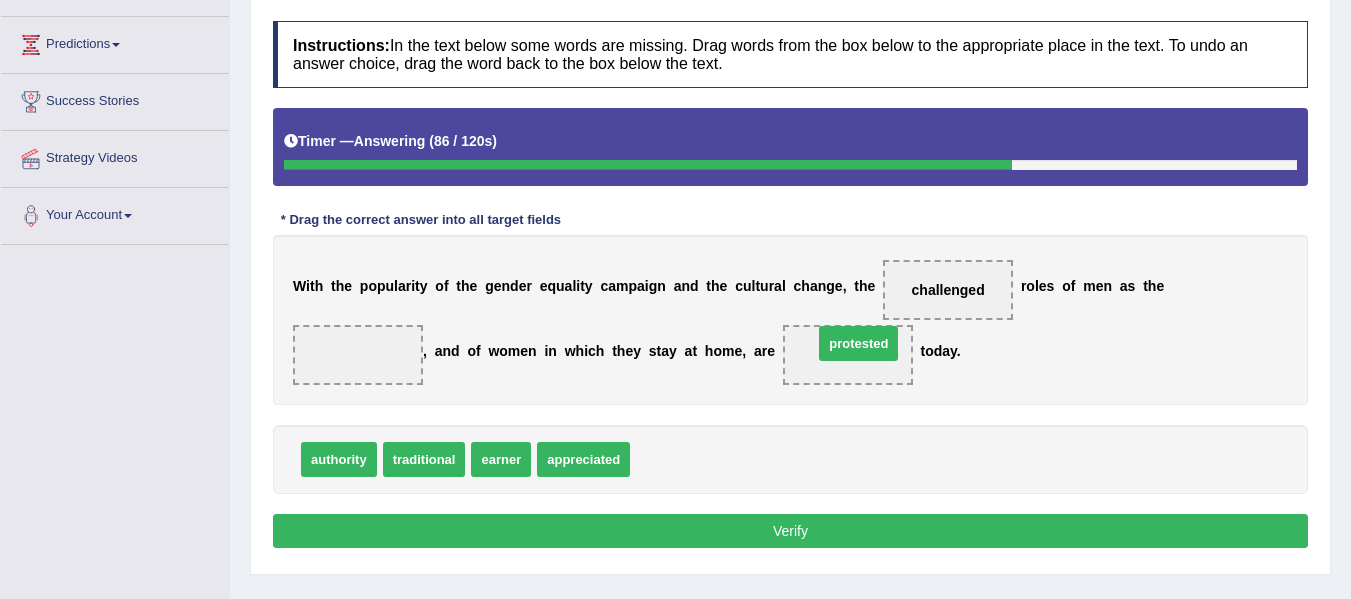 drag, startPoint x: 664, startPoint y: 470, endPoint x: 843, endPoint y: 357, distance: 211.68373 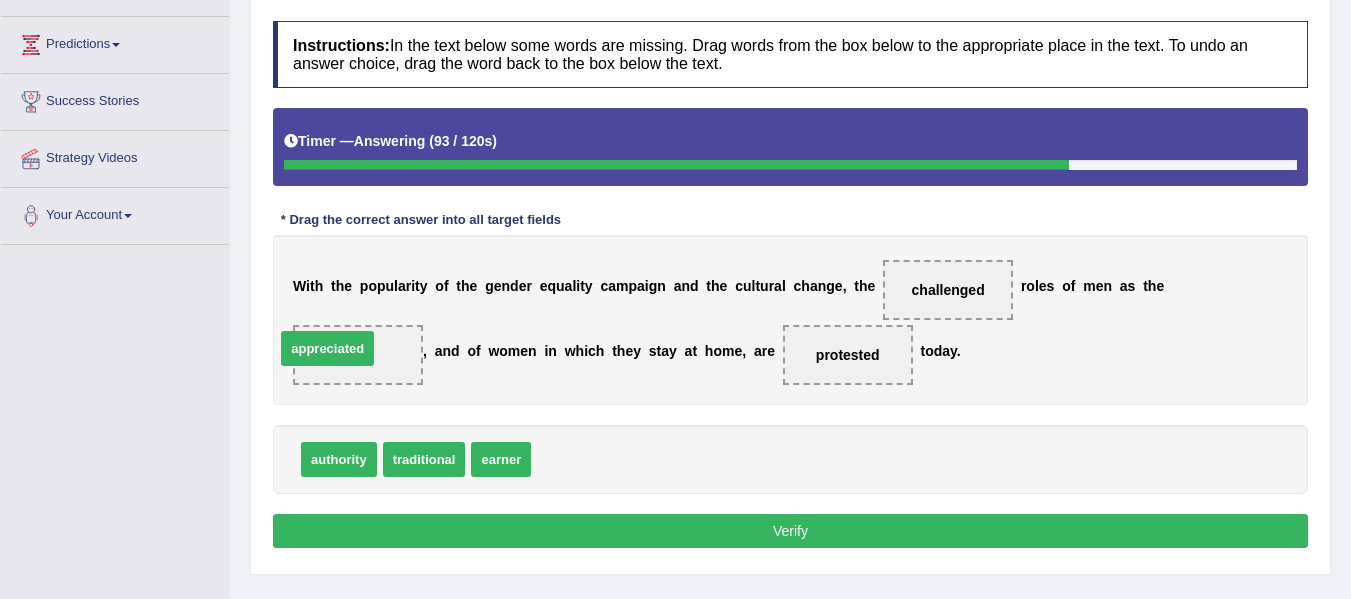 drag, startPoint x: 593, startPoint y: 459, endPoint x: 369, endPoint y: 356, distance: 246.54614 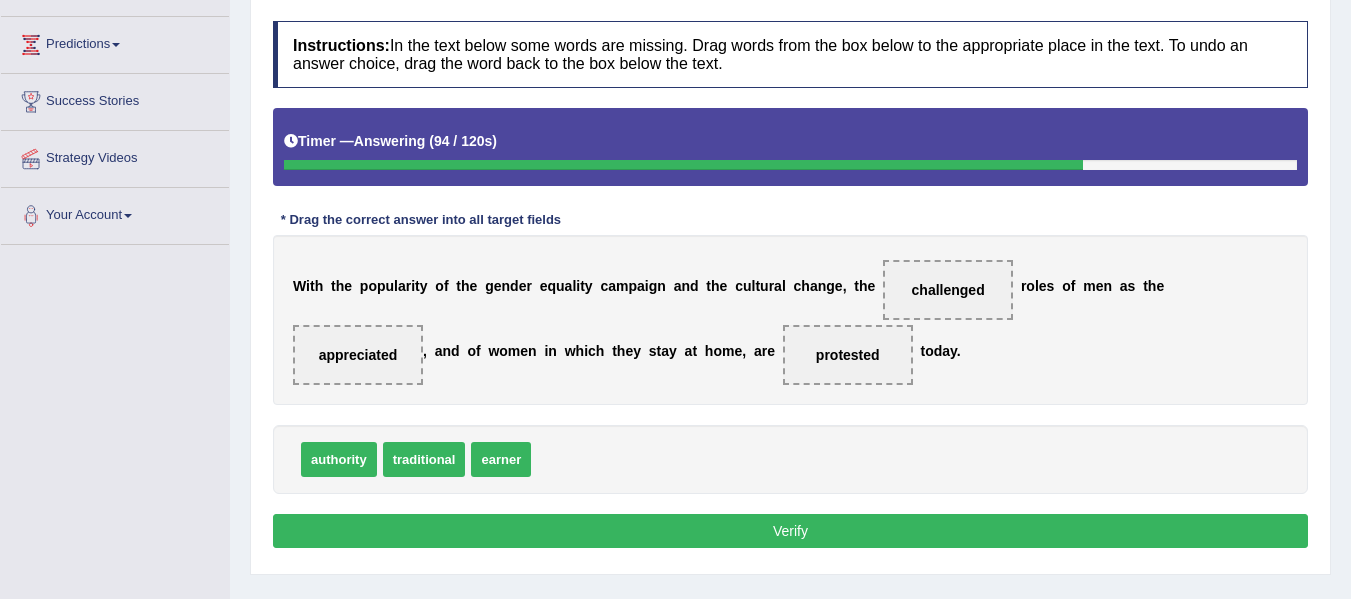 click on "Verify" at bounding box center [790, 531] 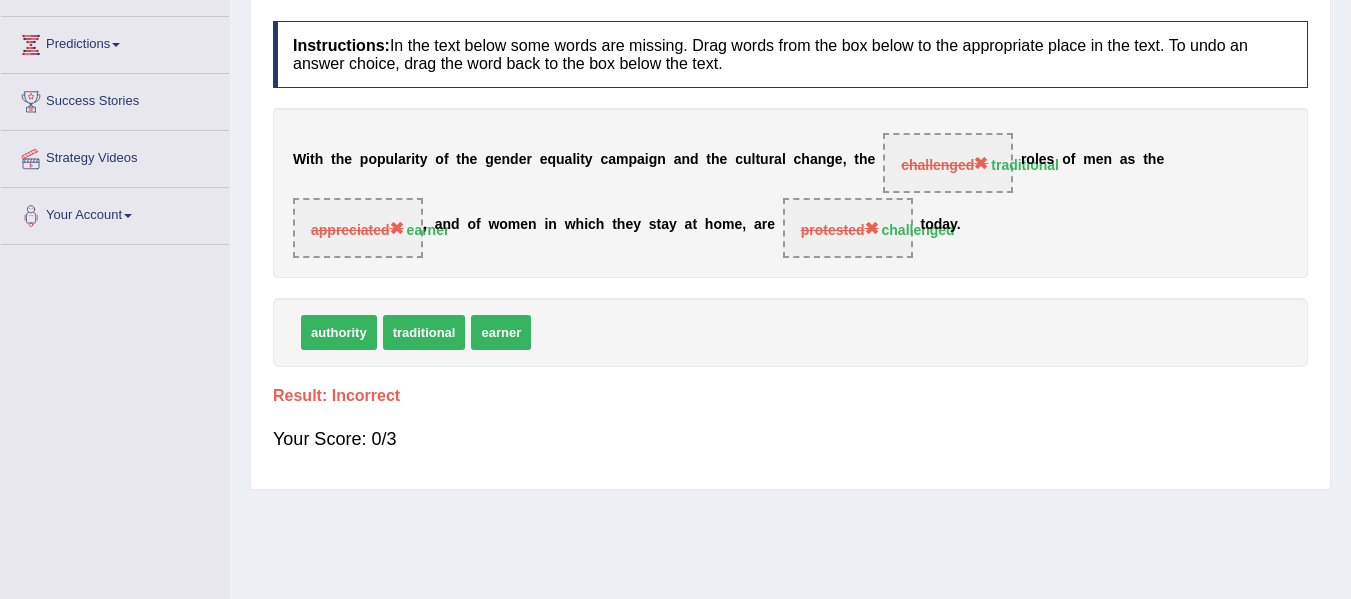 scroll, scrollTop: 0, scrollLeft: 0, axis: both 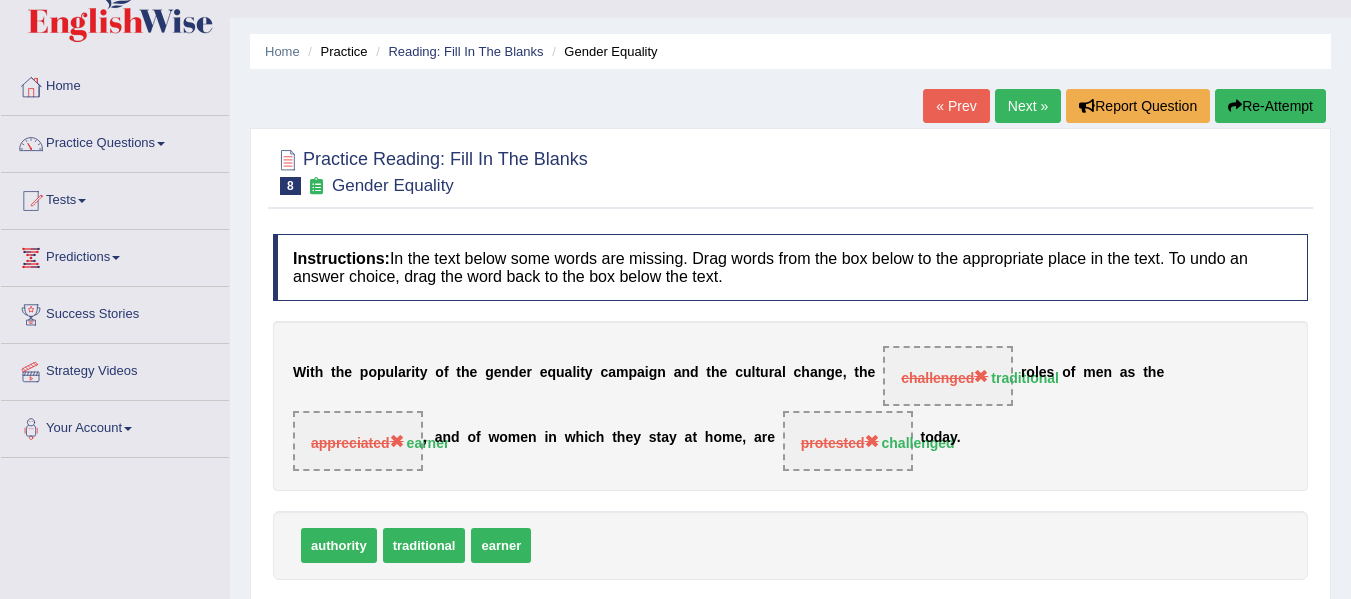 click on "Next »" at bounding box center (1028, 106) 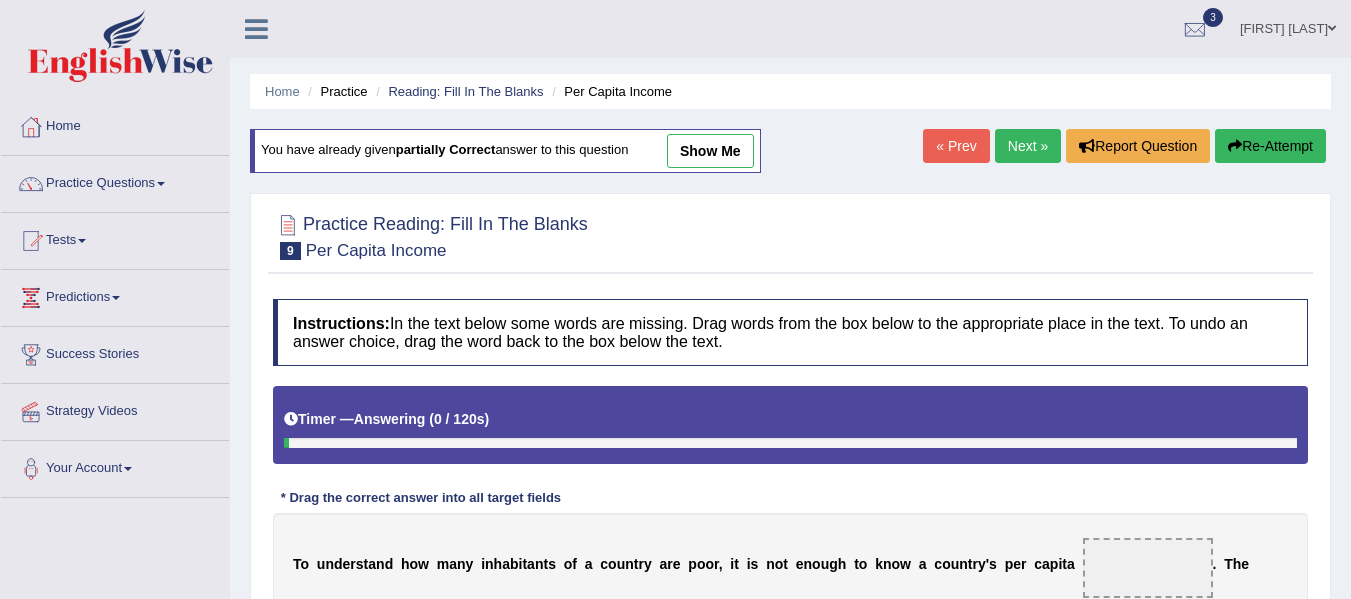 scroll, scrollTop: 0, scrollLeft: 0, axis: both 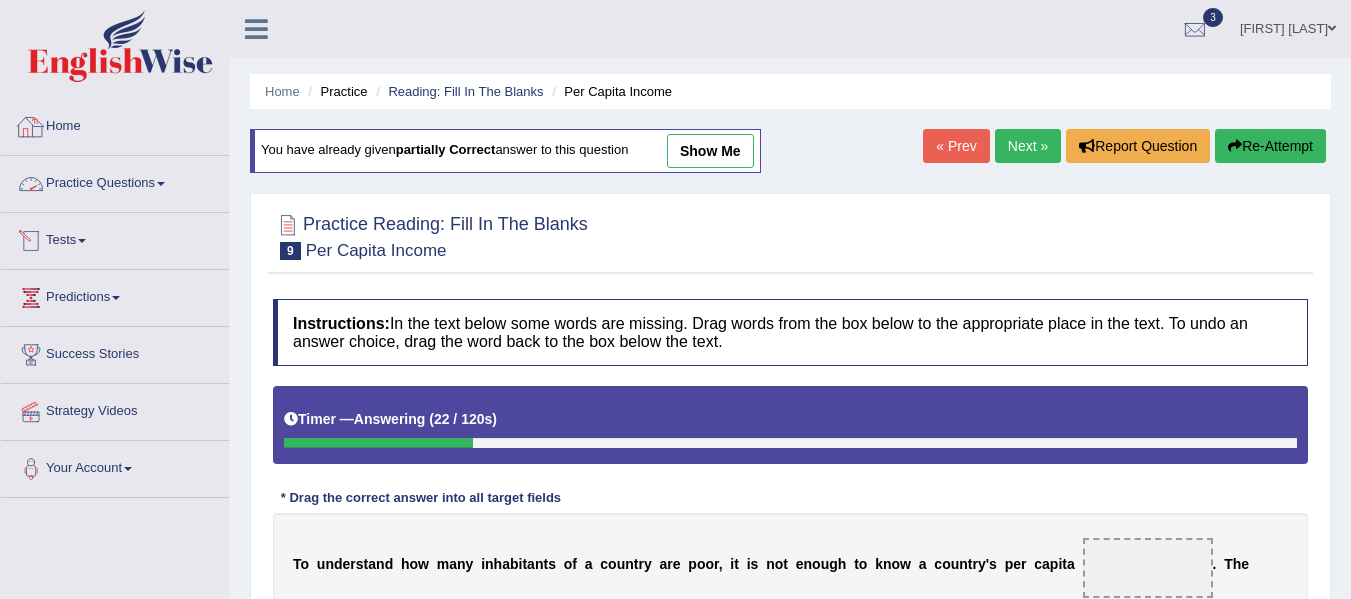 click on "Home" at bounding box center [115, 124] 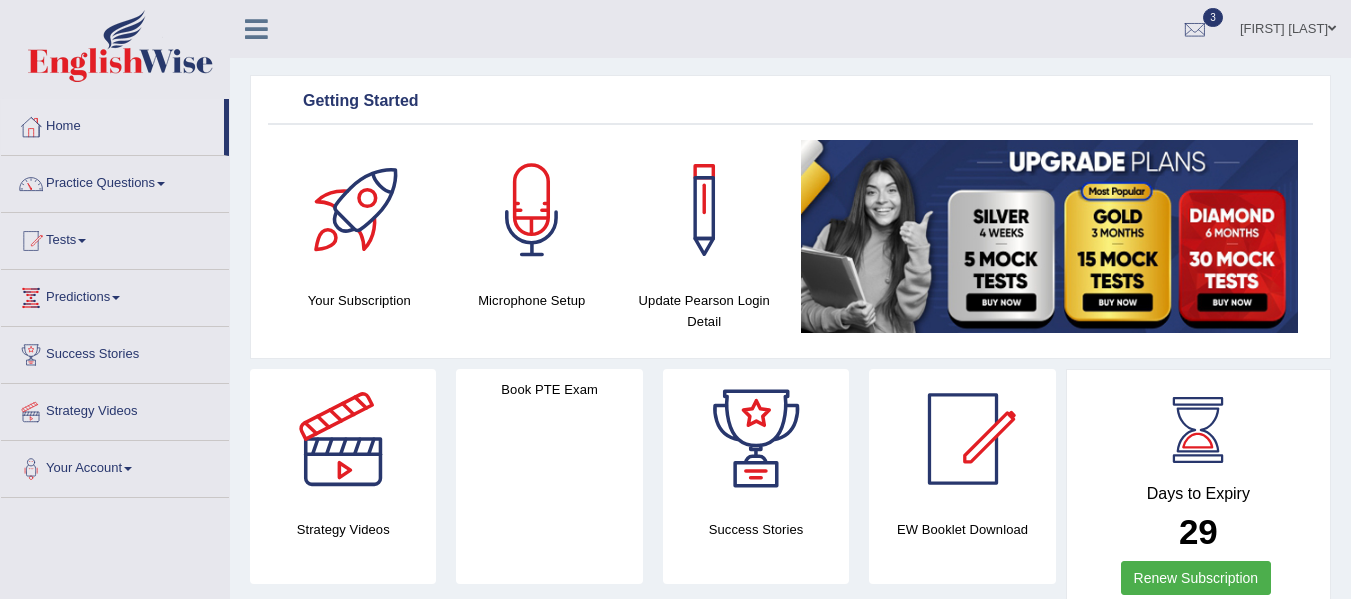 scroll, scrollTop: 0, scrollLeft: 0, axis: both 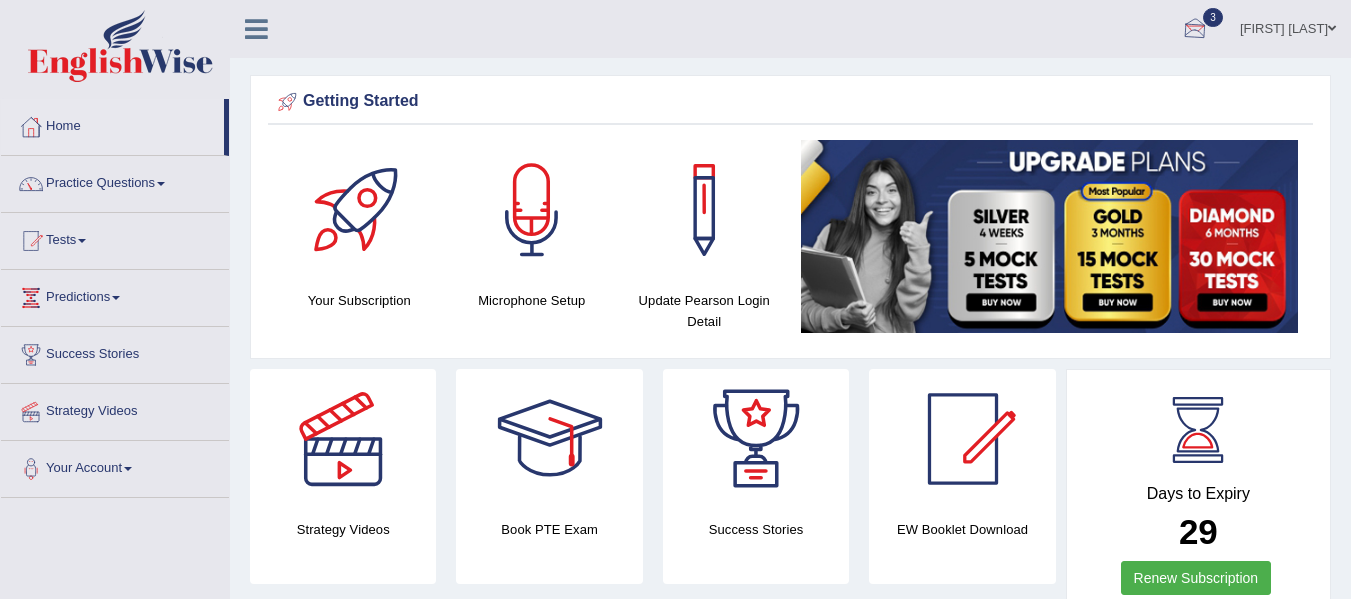 click at bounding box center (1195, 30) 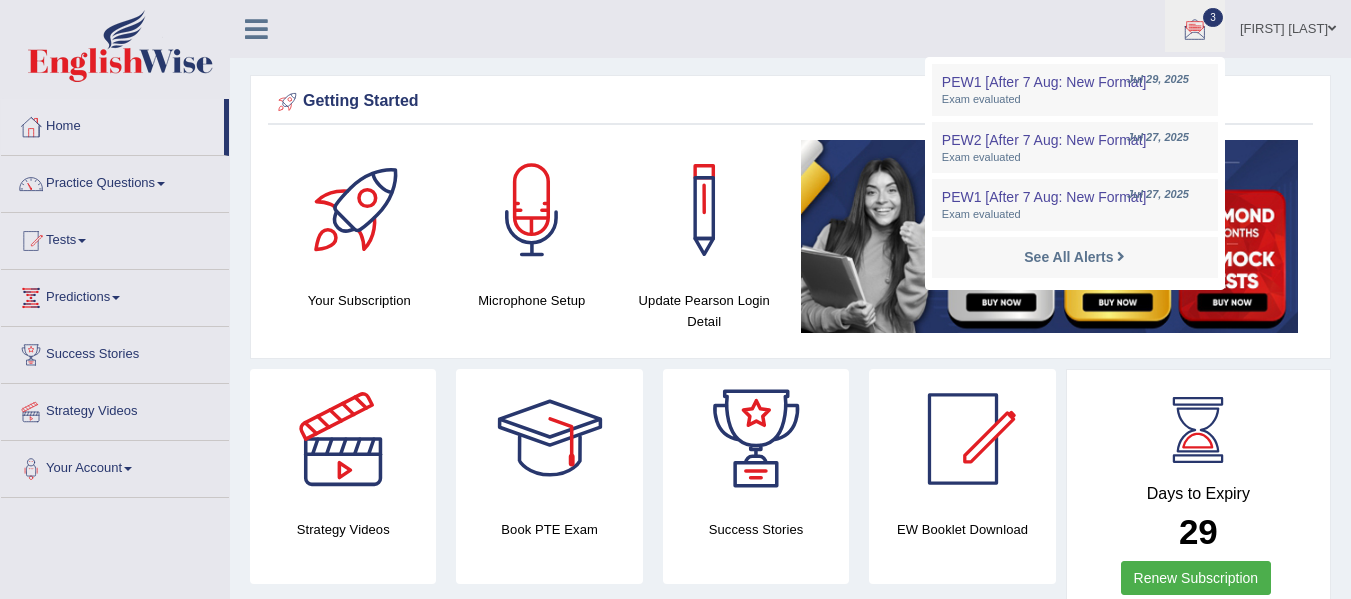 click on "[FIRST] [LAST]" at bounding box center [1288, 26] 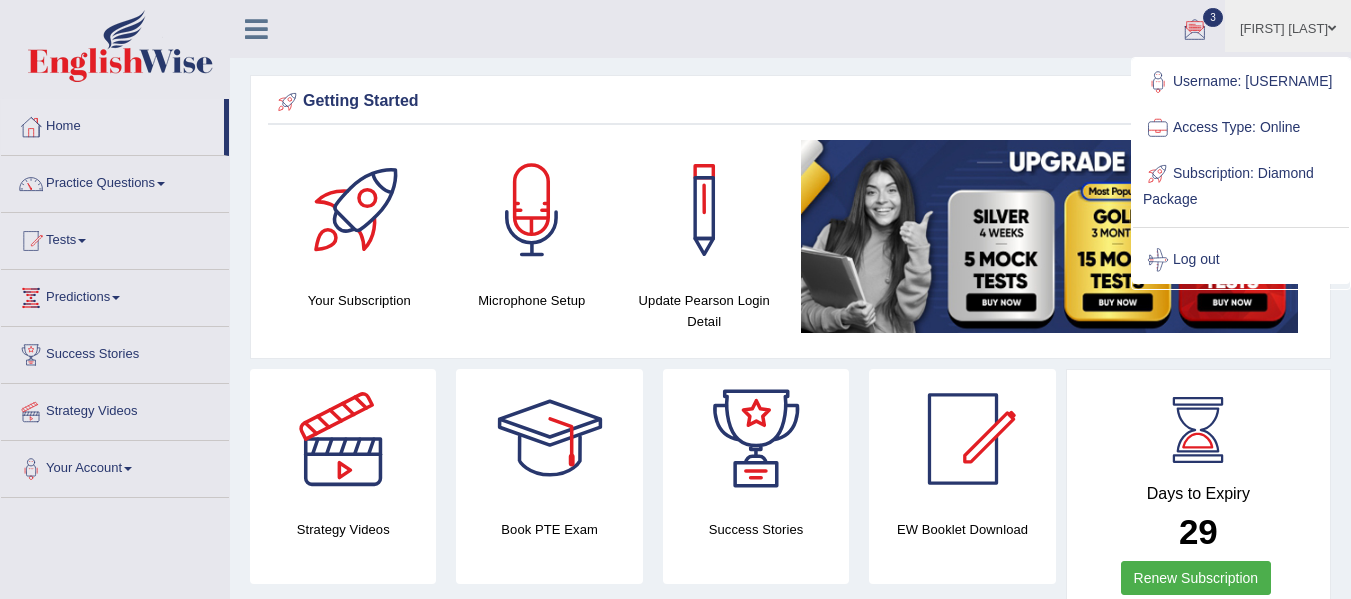 click on "Please login from Desktop. If you think this is an error (or logged in from desktop),  please click here to contact us
Getting Started
Your Subscription
Microphone Setup
Update Pearson Login Detail
×" at bounding box center [790, 1557] 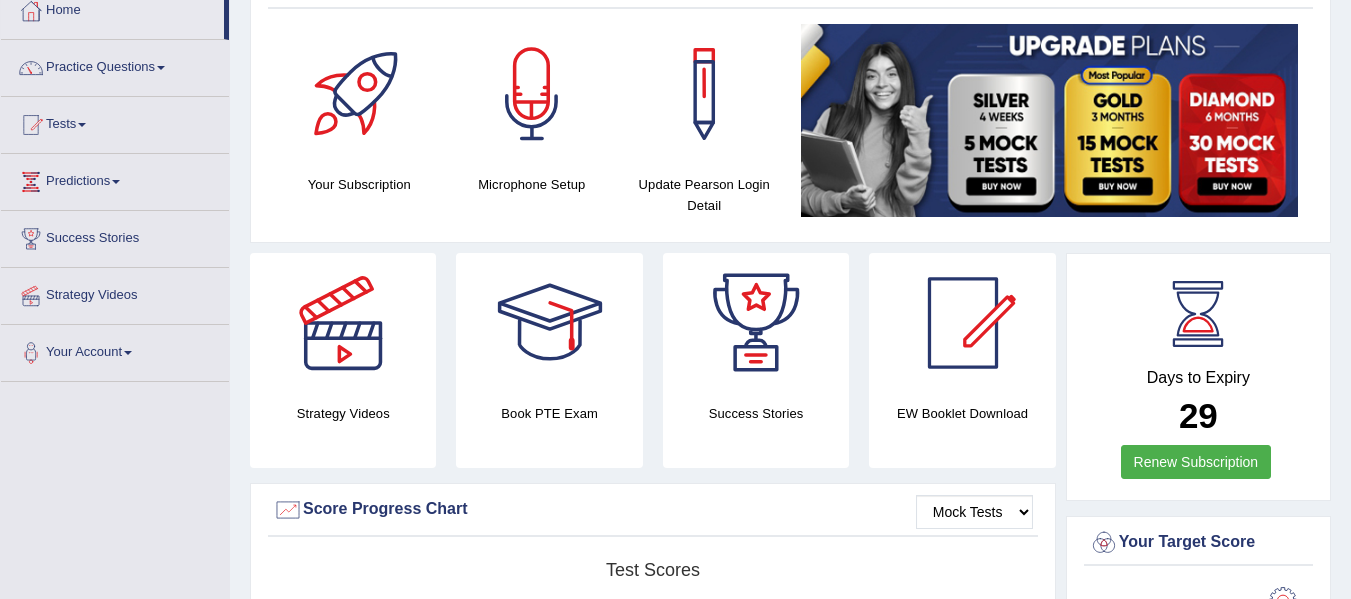 scroll, scrollTop: 120, scrollLeft: 0, axis: vertical 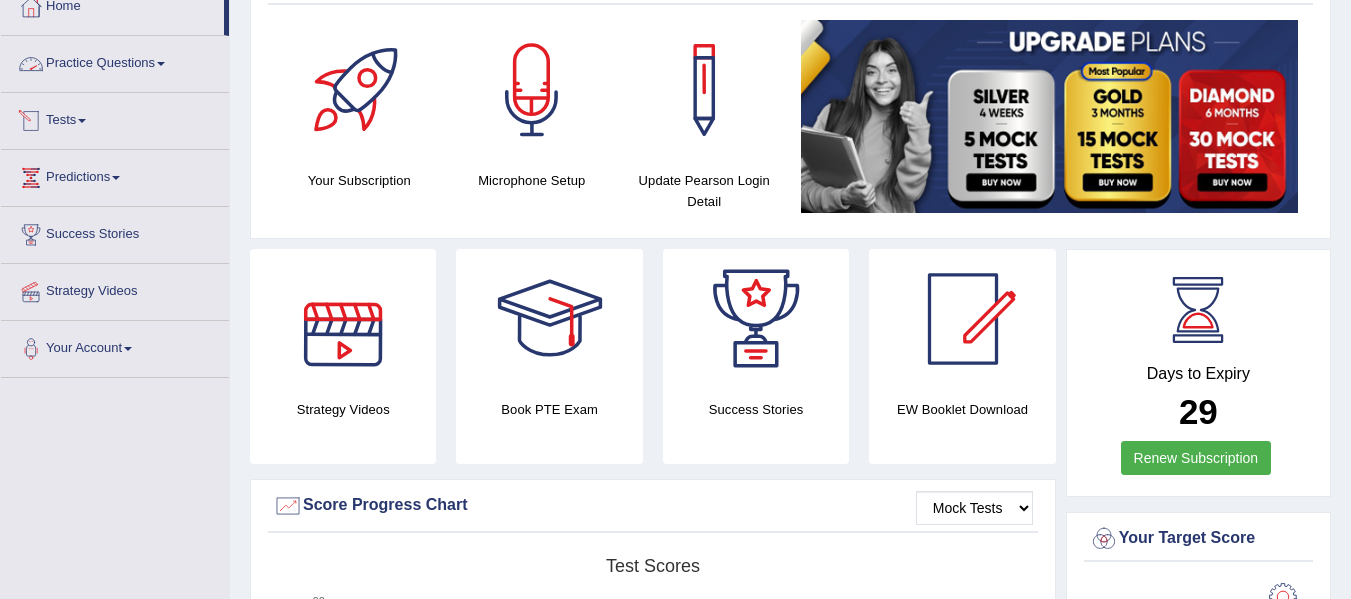 click on "Practice Questions" at bounding box center [115, 61] 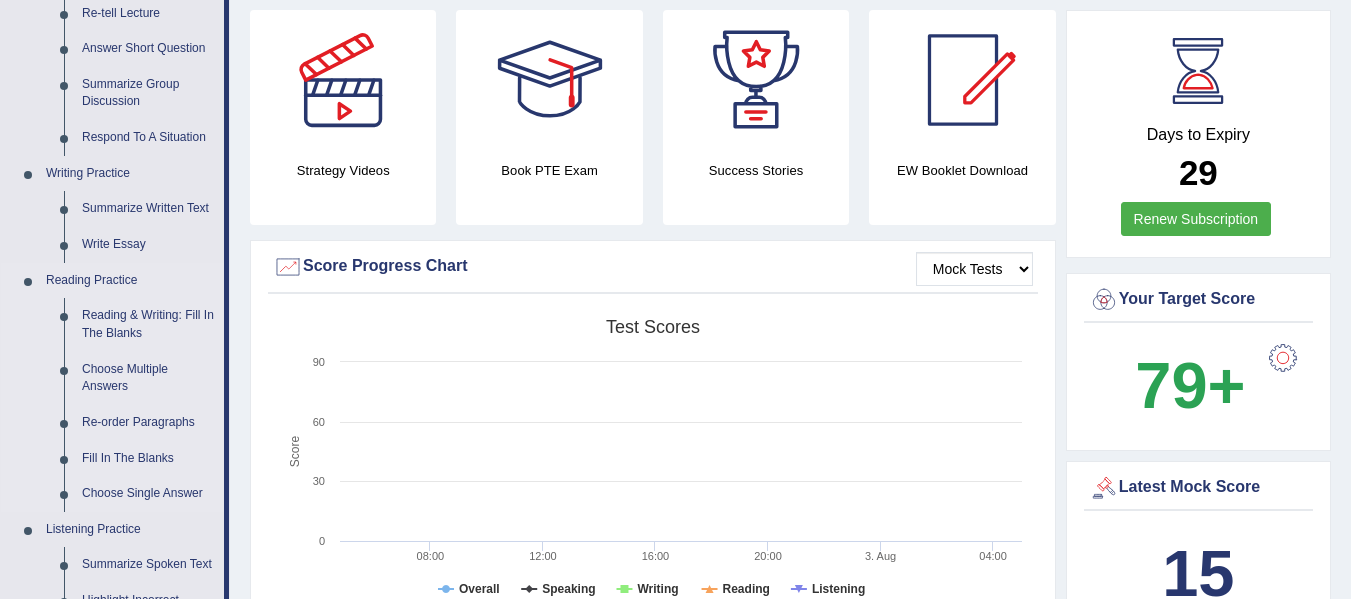 scroll, scrollTop: 360, scrollLeft: 0, axis: vertical 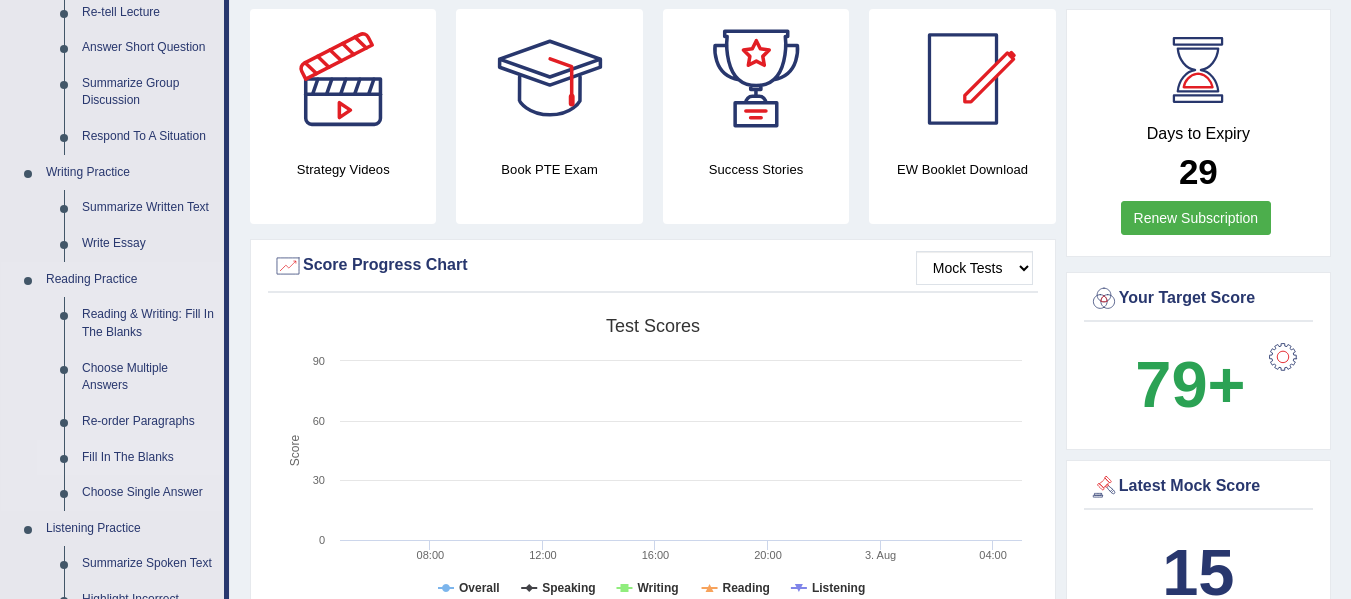 click on "Fill In The Blanks" at bounding box center [148, 458] 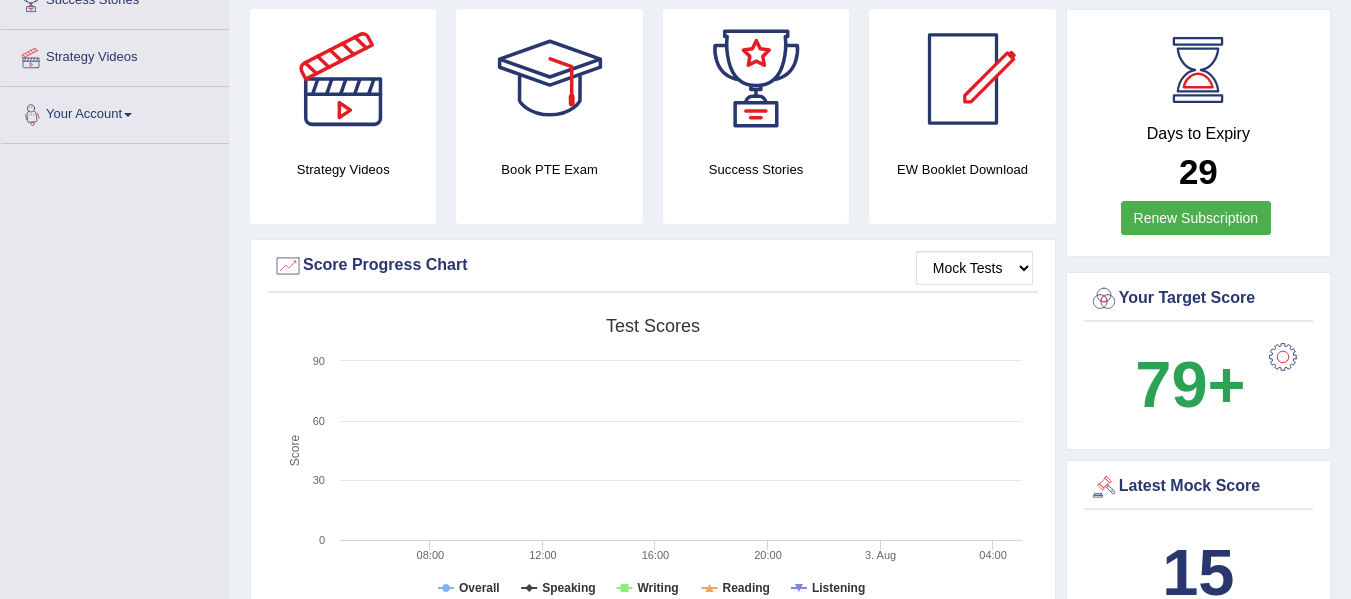 scroll, scrollTop: 450, scrollLeft: 0, axis: vertical 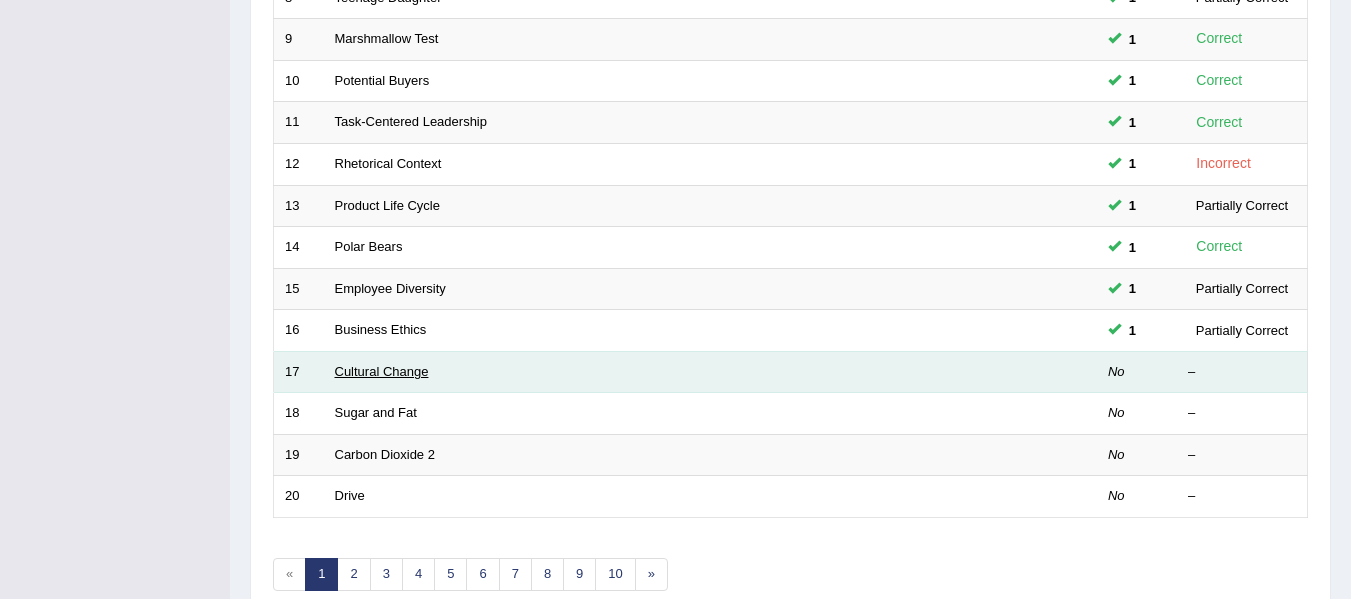 click on "Cultural Change" at bounding box center (382, 371) 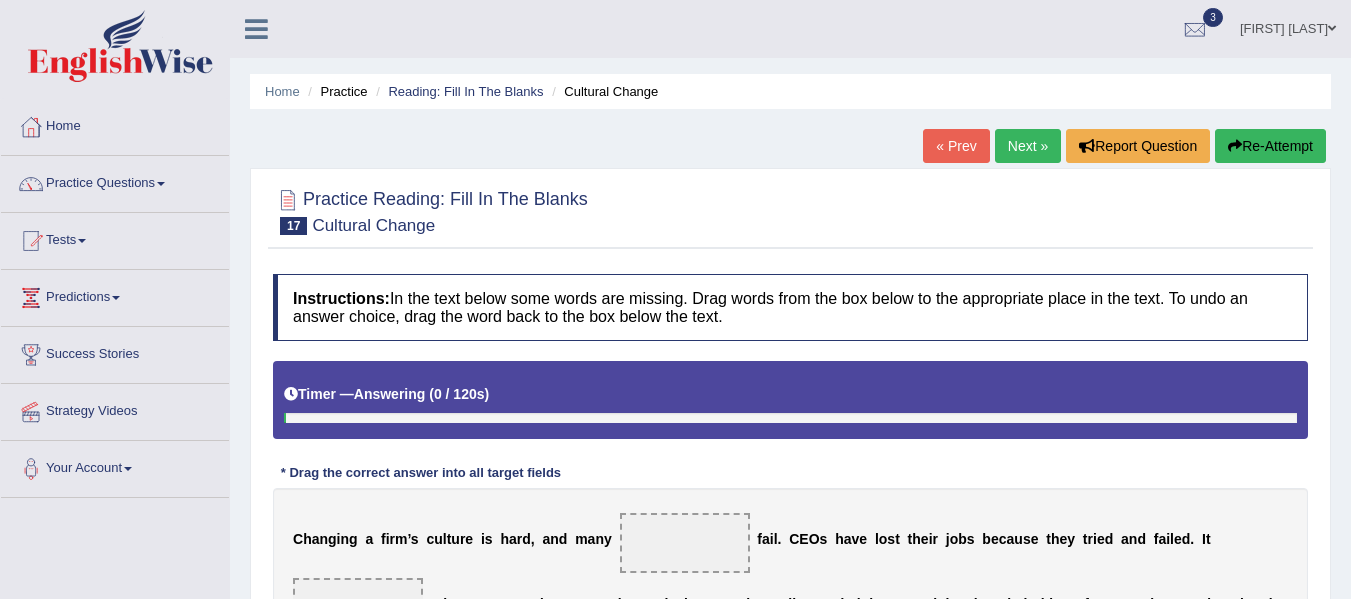 scroll, scrollTop: 0, scrollLeft: 0, axis: both 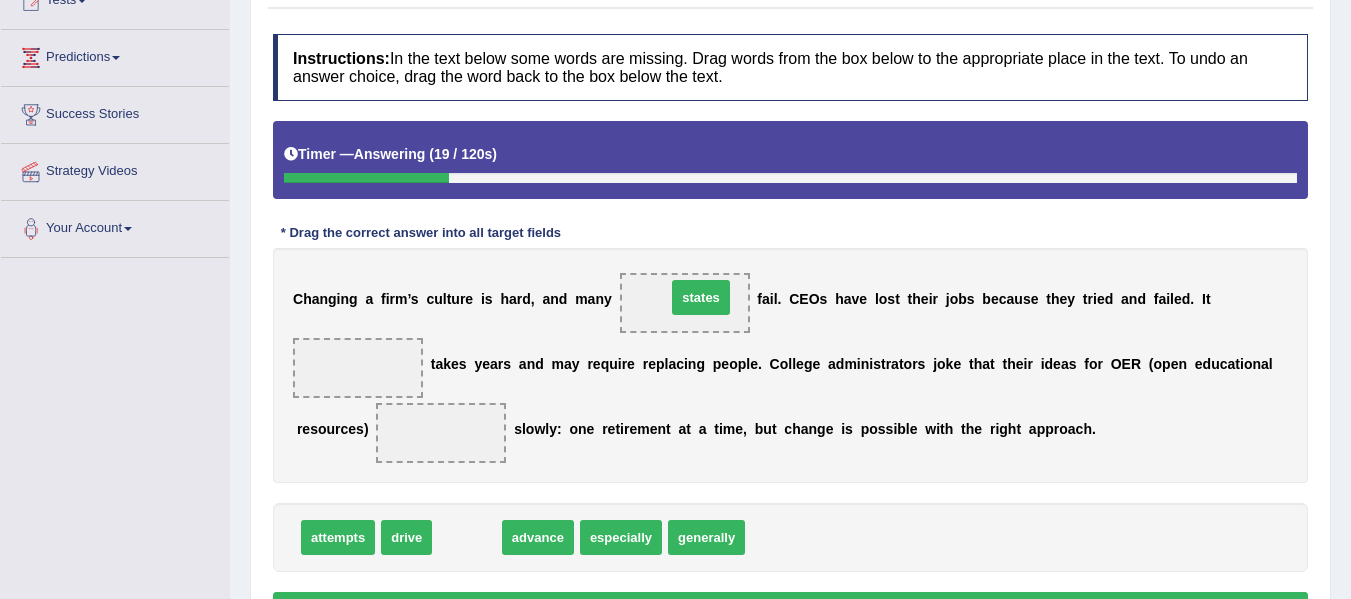 drag, startPoint x: 460, startPoint y: 536, endPoint x: 694, endPoint y: 297, distance: 334.4802 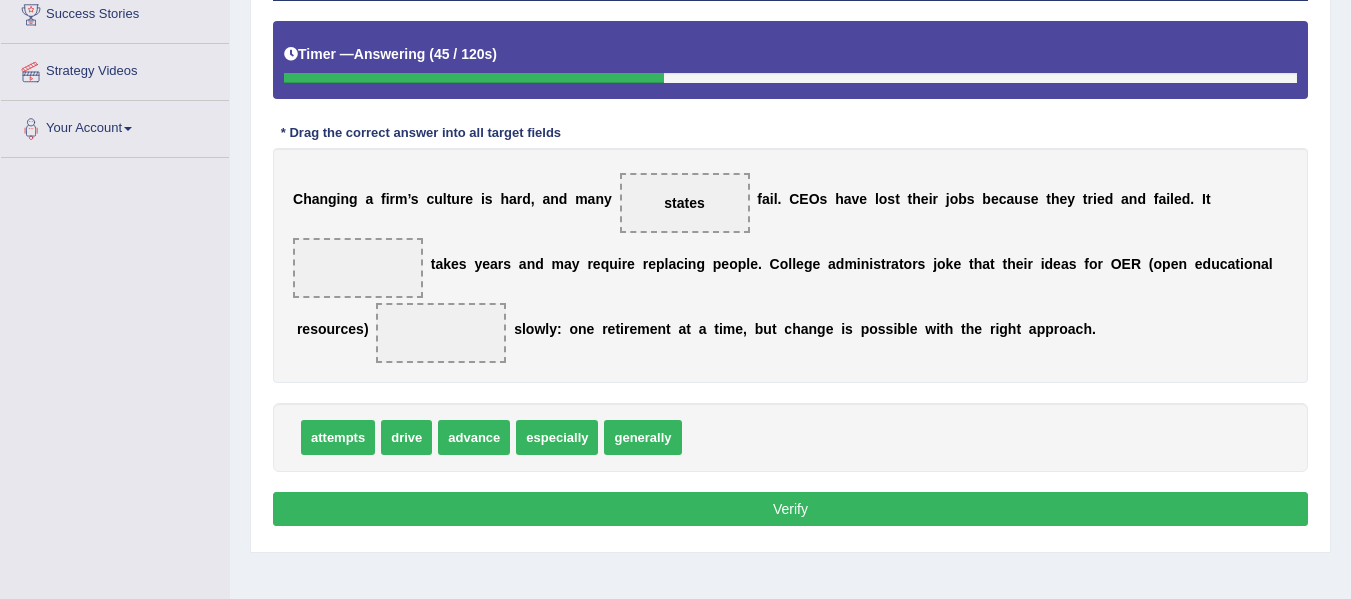 scroll, scrollTop: 339, scrollLeft: 0, axis: vertical 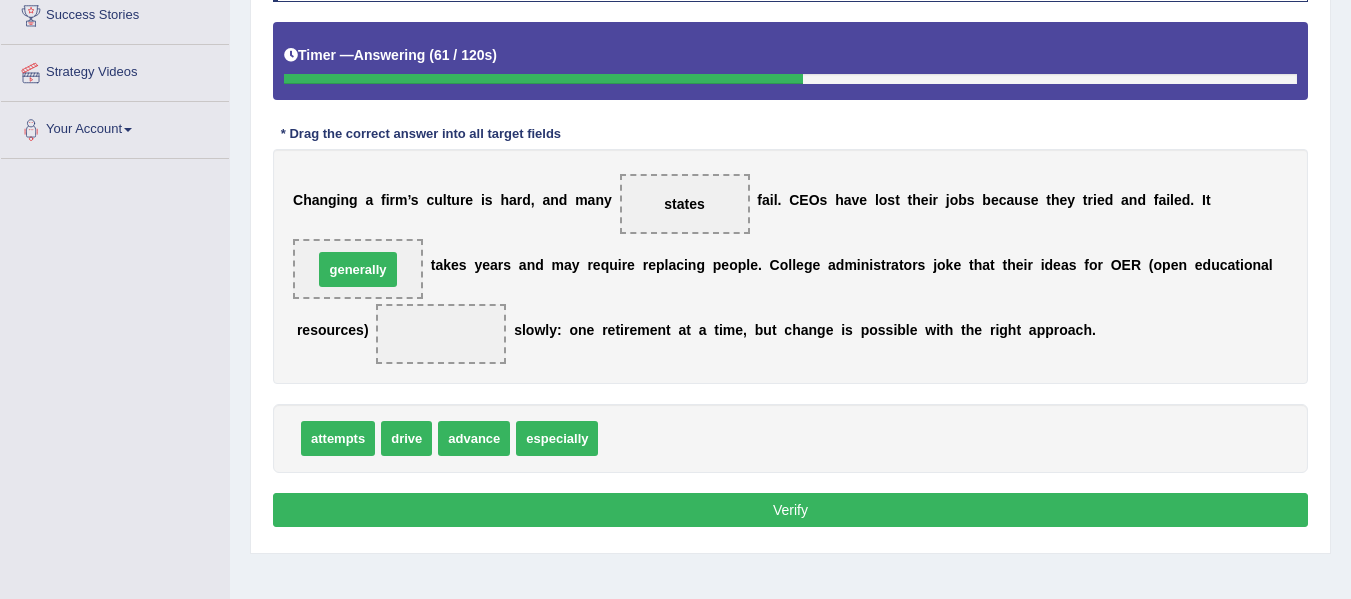 drag, startPoint x: 636, startPoint y: 441, endPoint x: 350, endPoint y: 271, distance: 332.71008 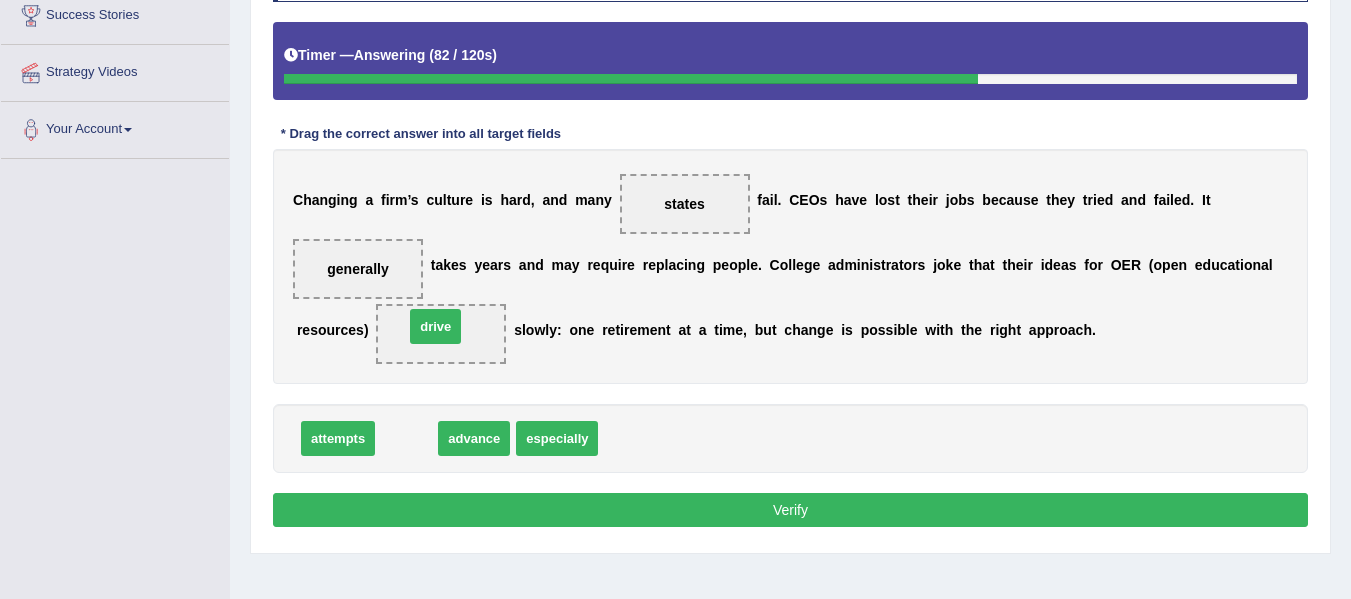 drag, startPoint x: 402, startPoint y: 440, endPoint x: 440, endPoint y: 339, distance: 107.912 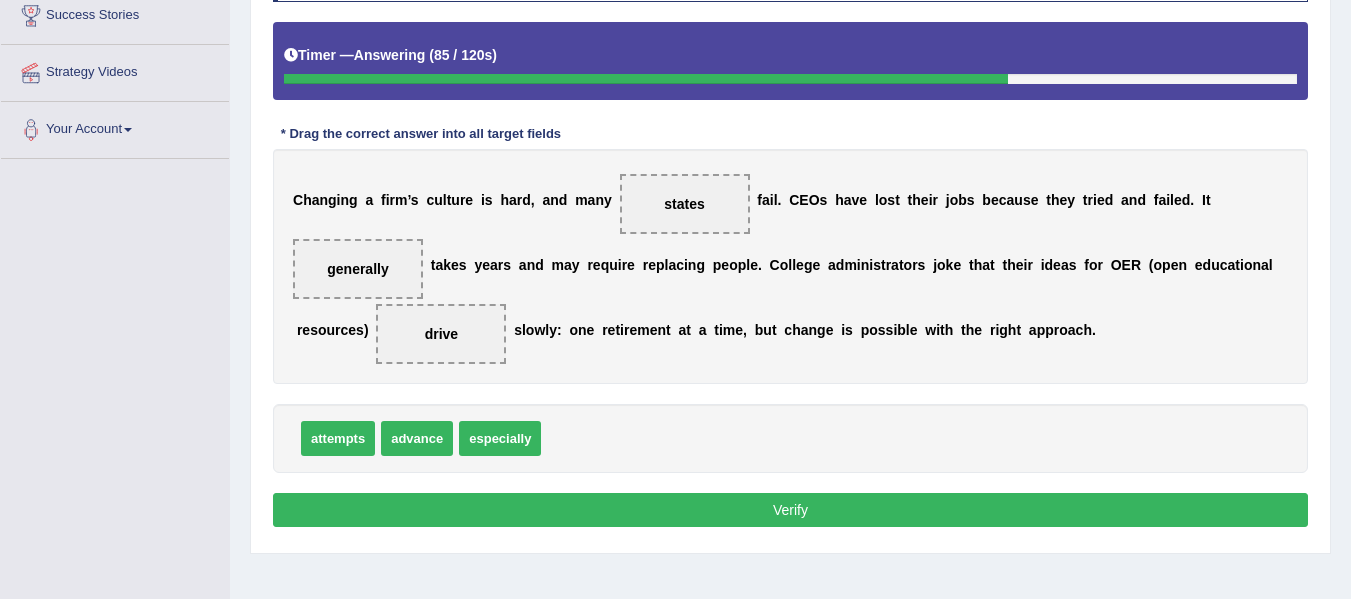 click on "Verify" at bounding box center (790, 510) 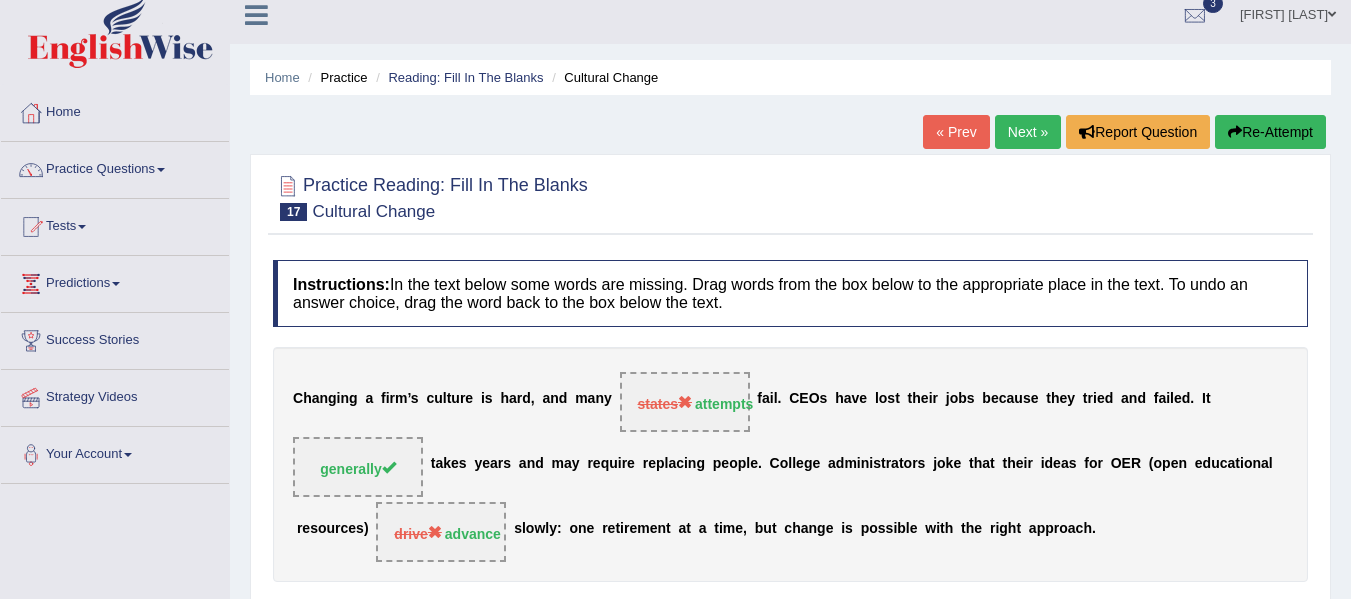 scroll, scrollTop: 0, scrollLeft: 0, axis: both 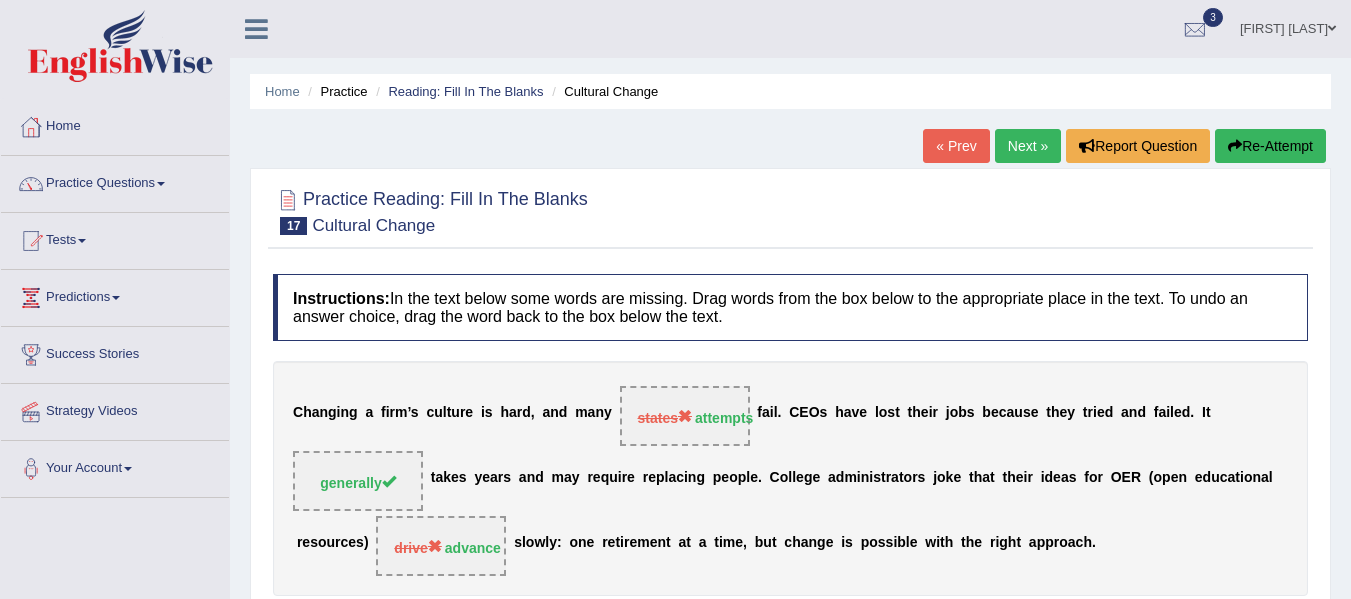 click on "Next »" at bounding box center (1028, 146) 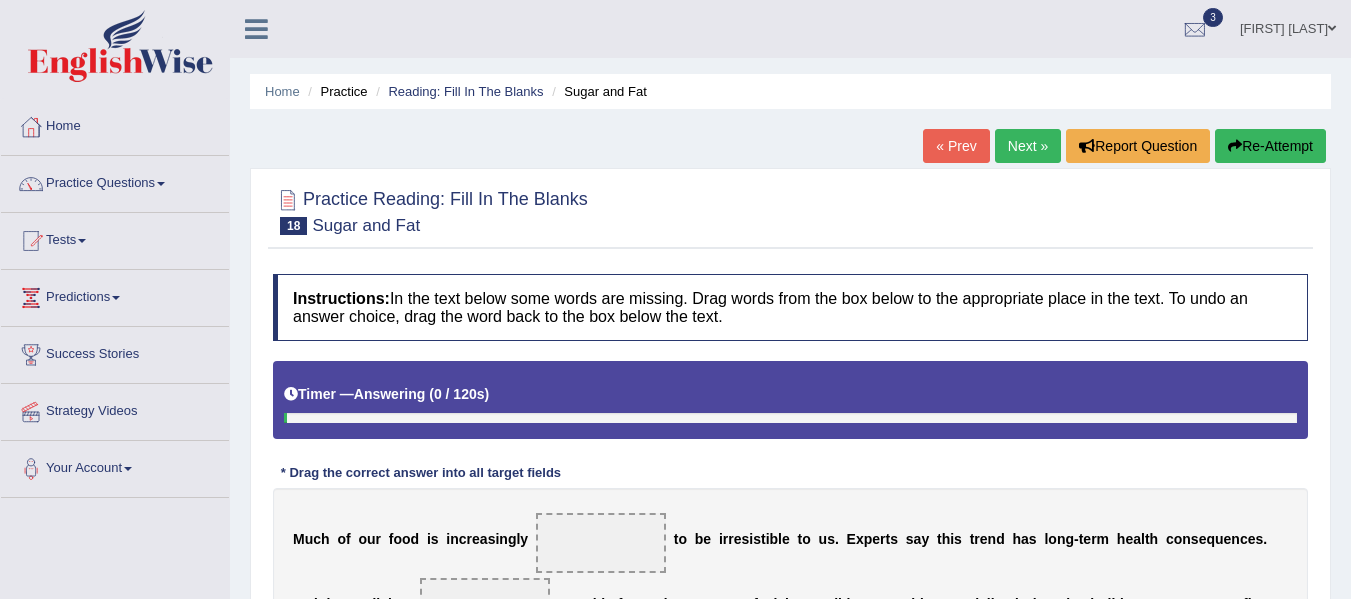 scroll, scrollTop: 0, scrollLeft: 0, axis: both 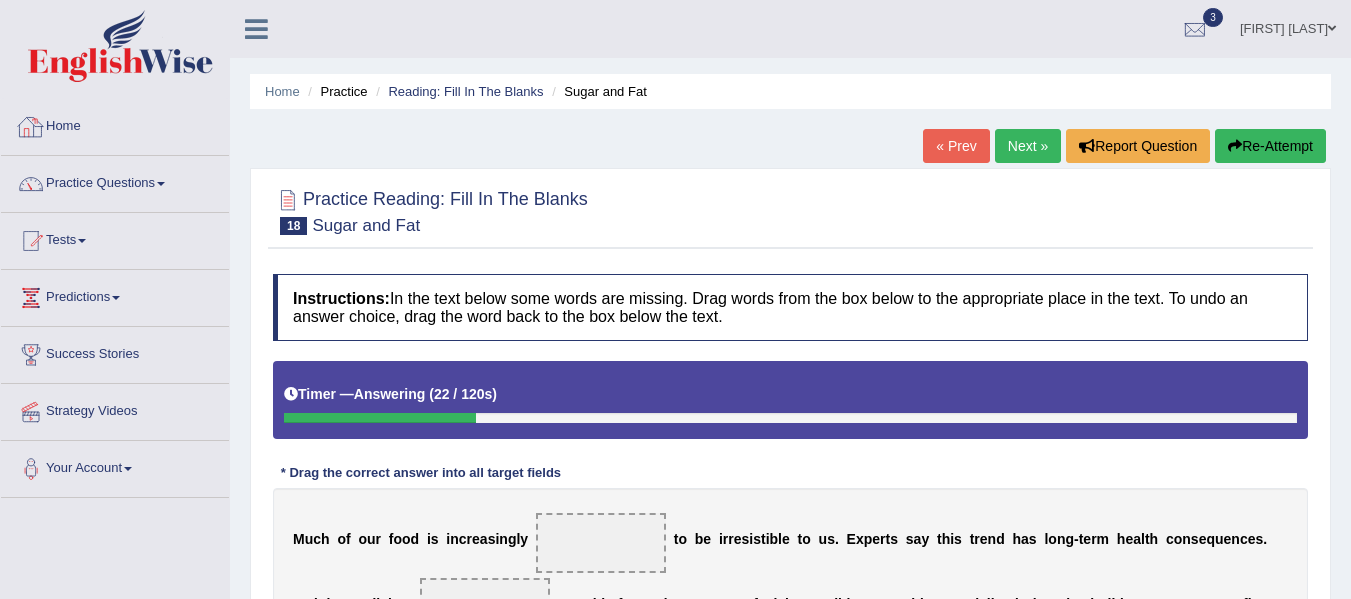 click on "Home" at bounding box center [115, 124] 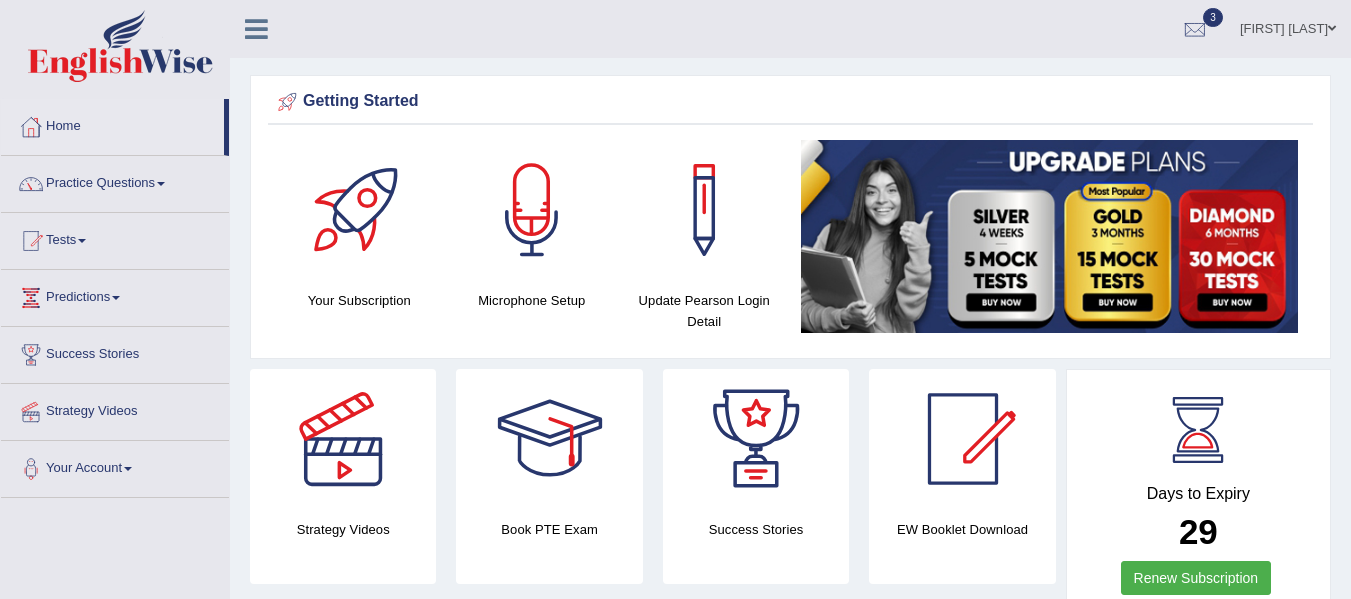 scroll, scrollTop: 0, scrollLeft: 0, axis: both 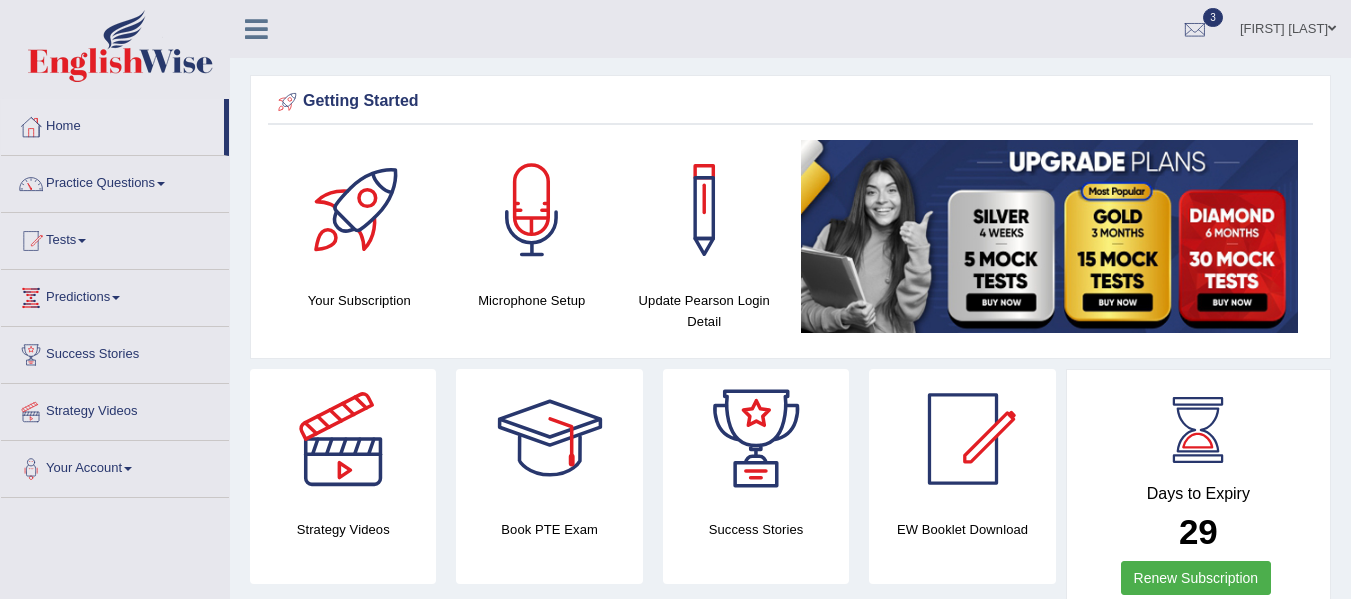 click on "Tests" at bounding box center [115, 238] 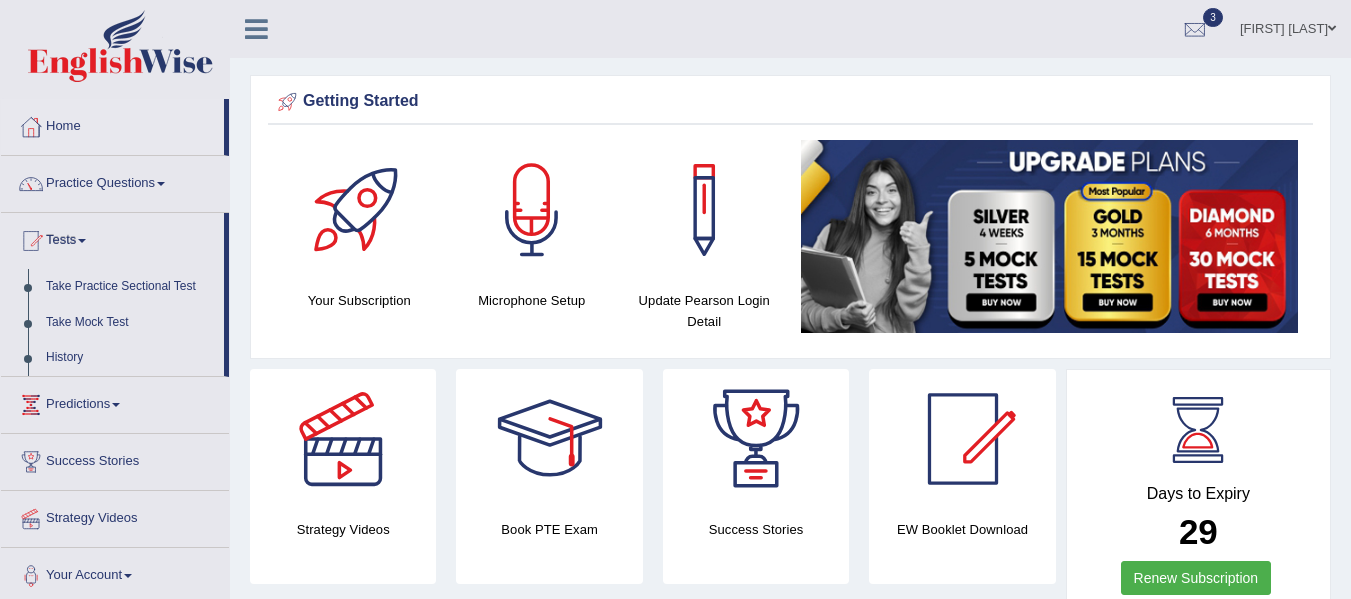 click on "Tests" at bounding box center [112, 238] 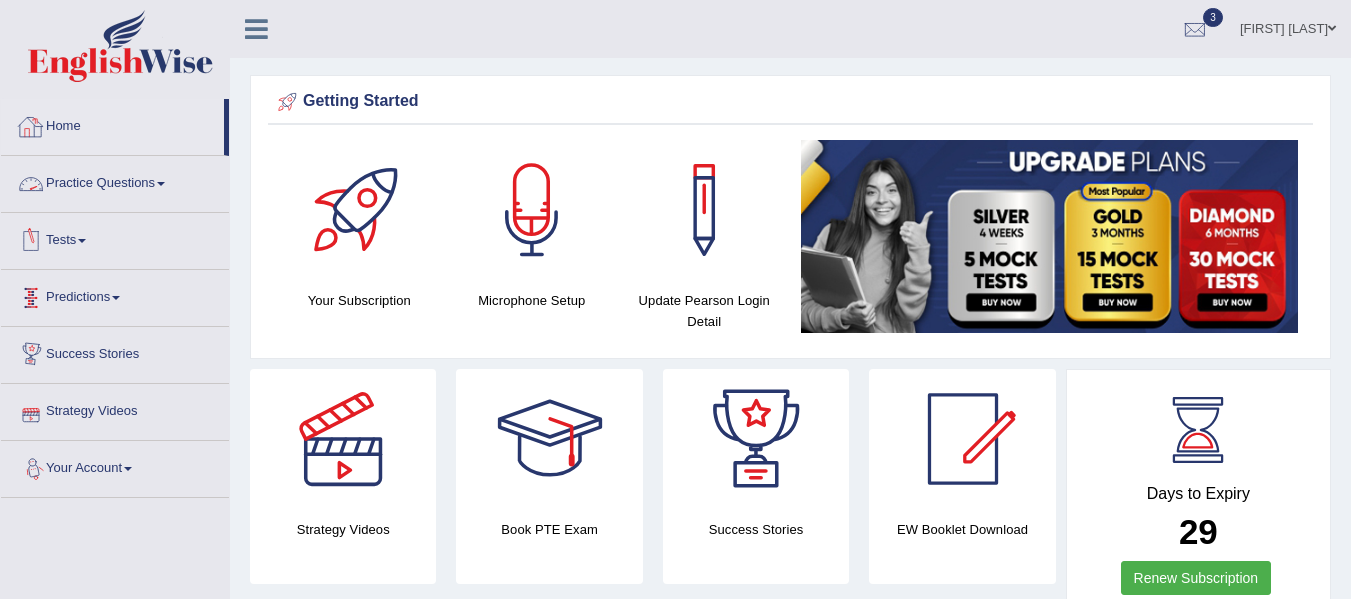 click on "Practice Questions" at bounding box center (115, 181) 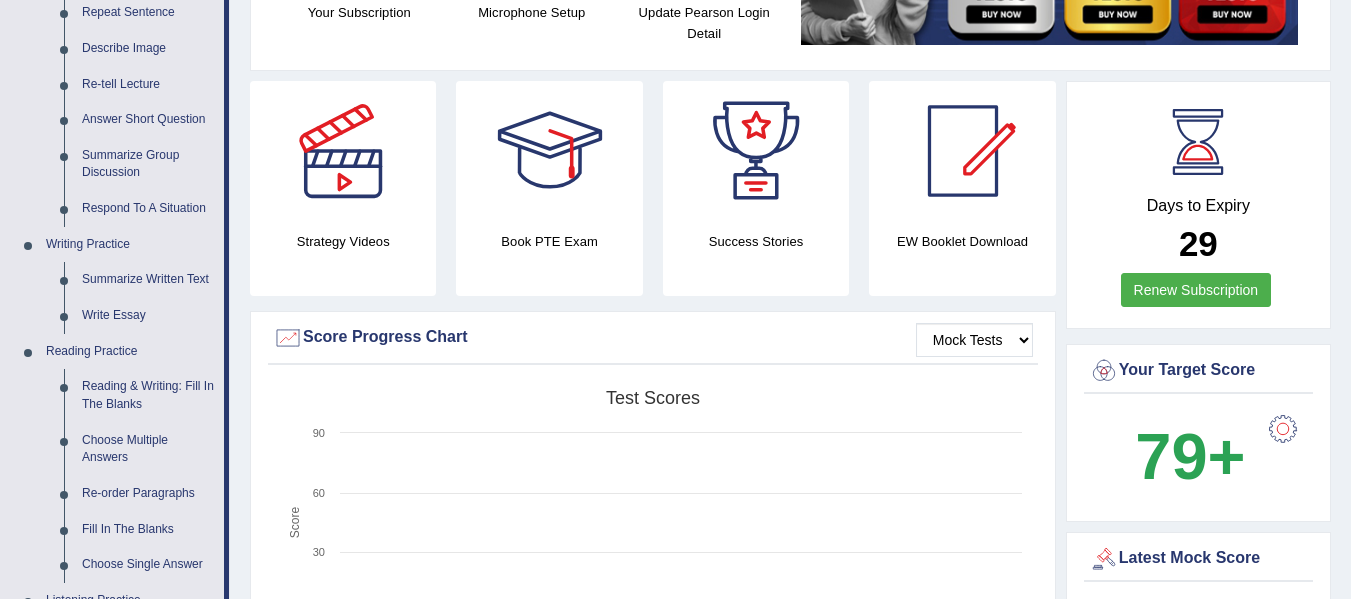 scroll, scrollTop: 320, scrollLeft: 0, axis: vertical 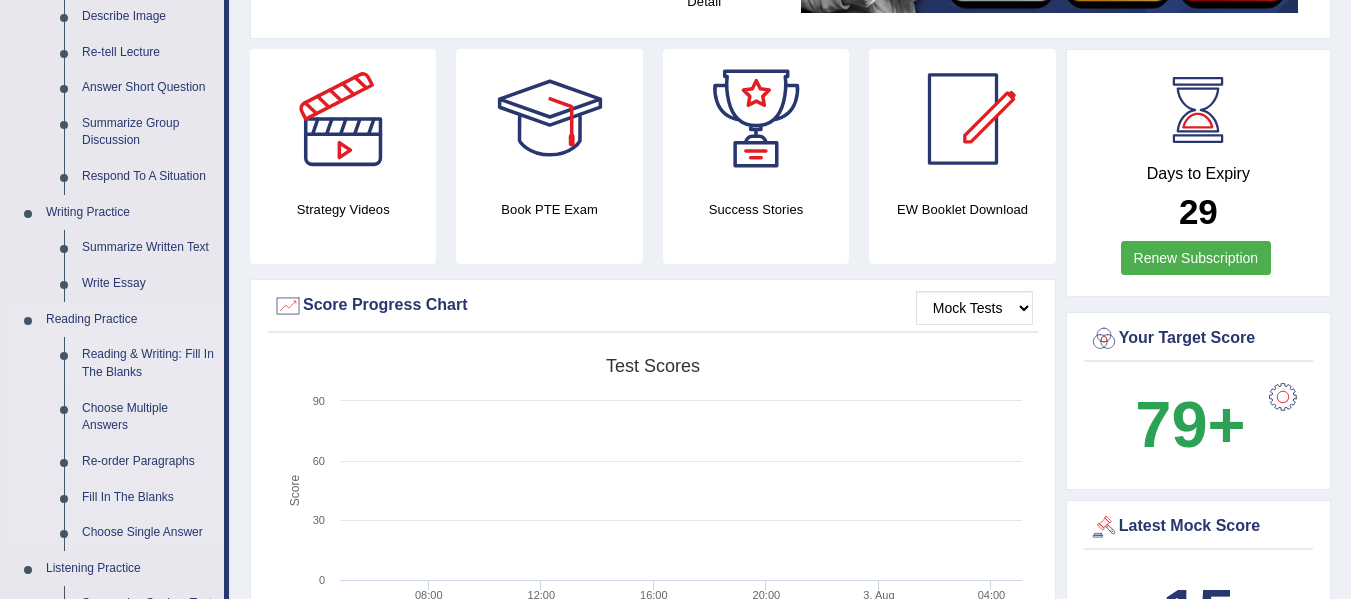 click on "Reading & Writing: Fill In The Blanks" at bounding box center (148, 363) 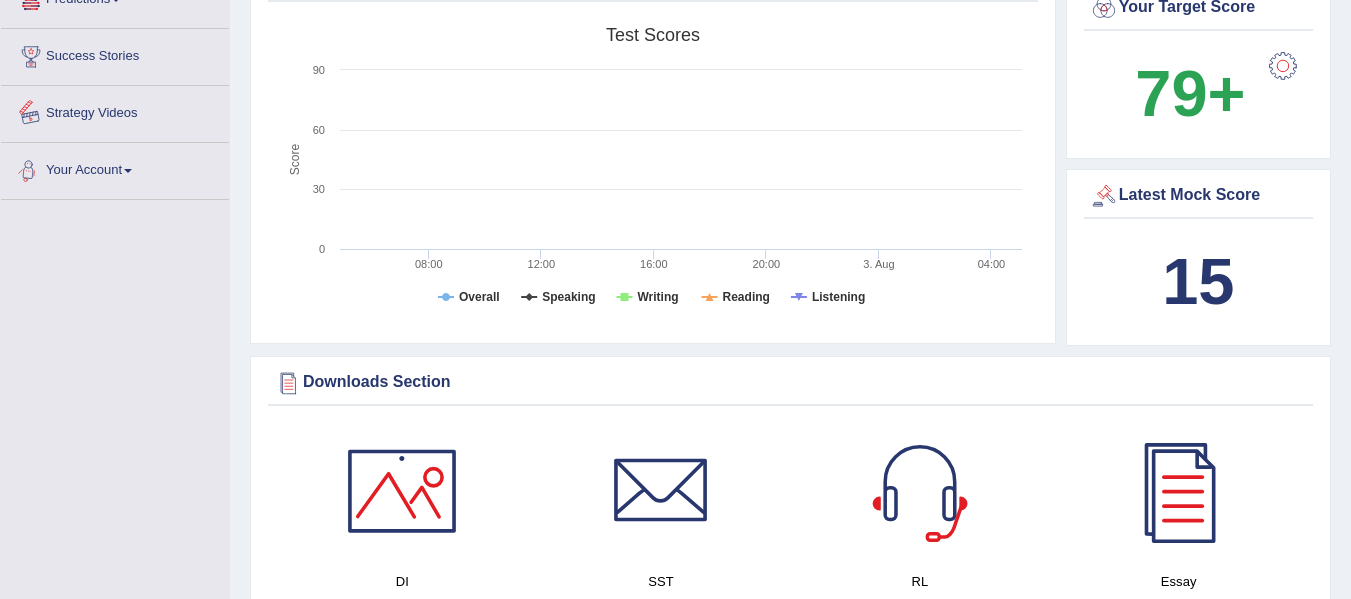 scroll, scrollTop: 1371, scrollLeft: 0, axis: vertical 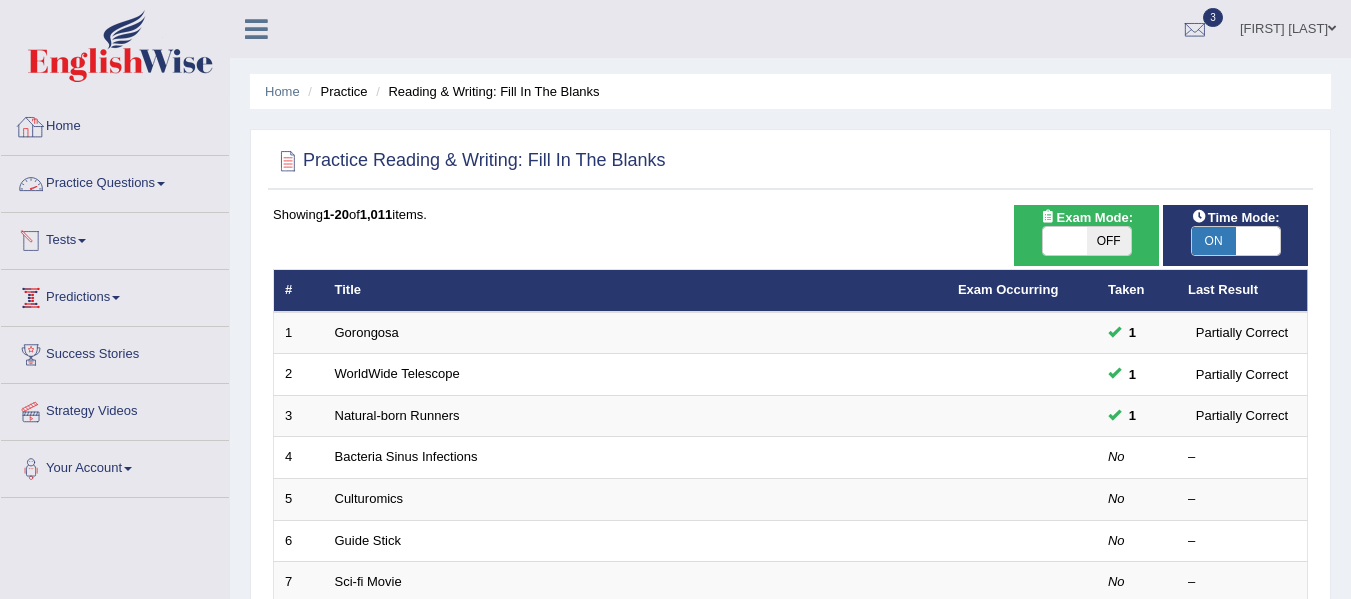 click on "Practice Questions" at bounding box center (115, 181) 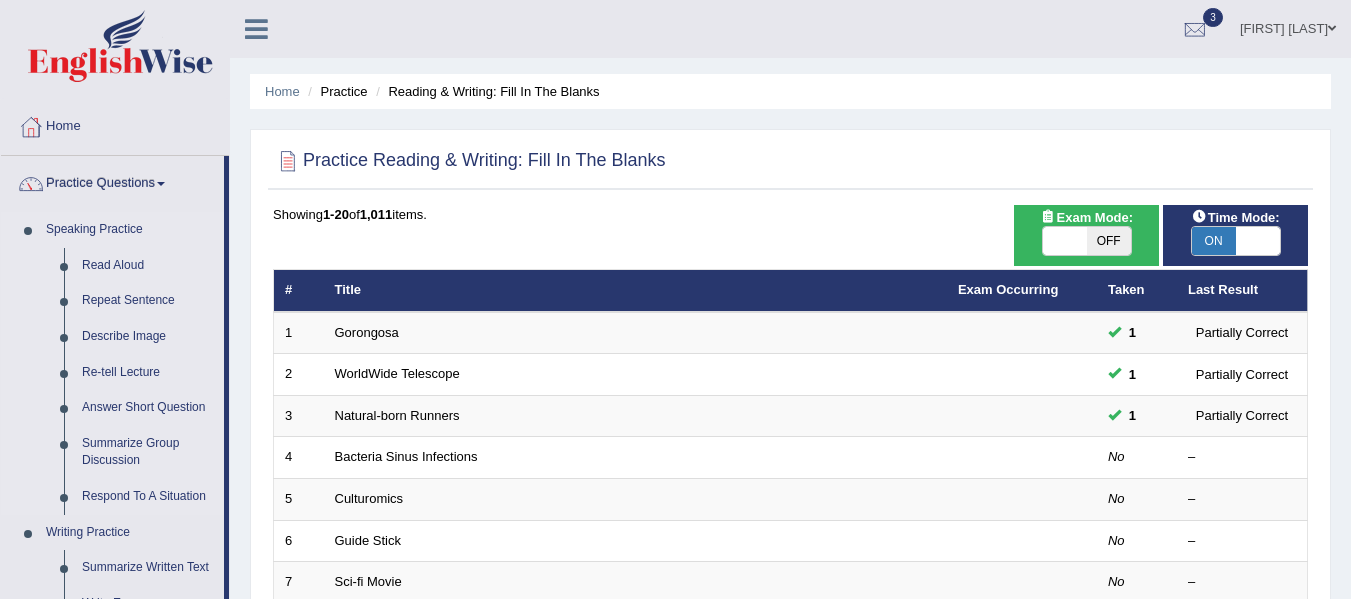 click on "Speaking Practice Read Aloud
Repeat Sentence
Describe Image
Re-tell Lecture
Answer Short Question
Summarize Group Discussion
Respond To A Situation" at bounding box center (112, 363) 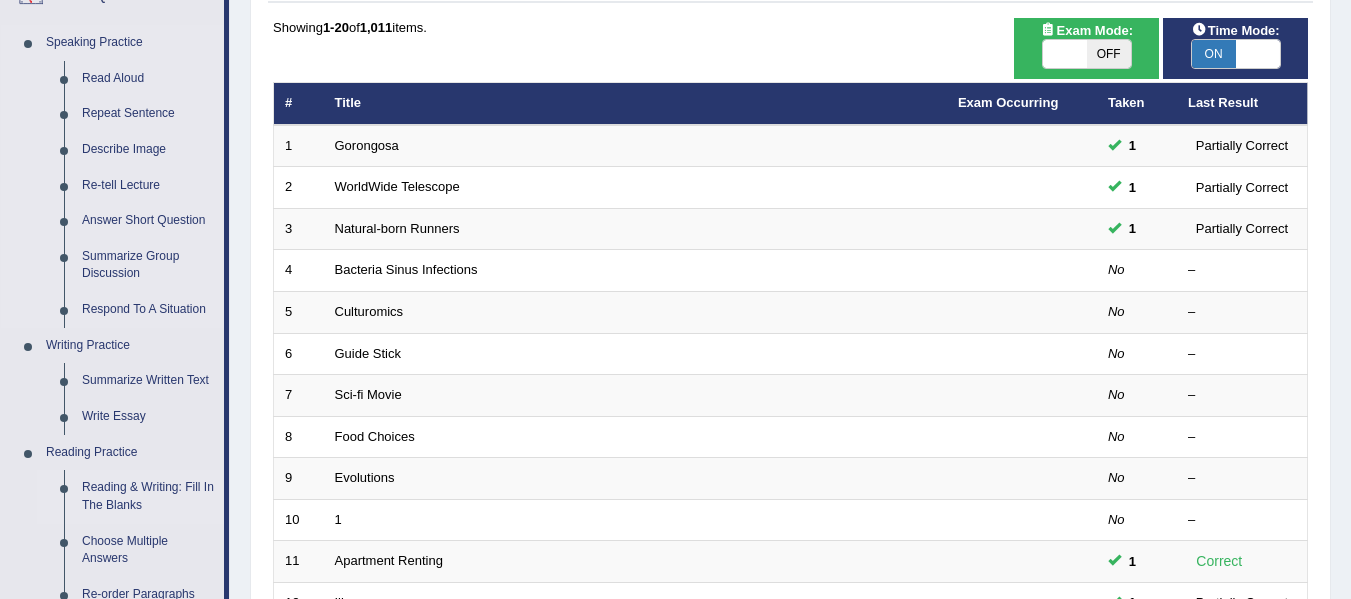 scroll, scrollTop: 360, scrollLeft: 0, axis: vertical 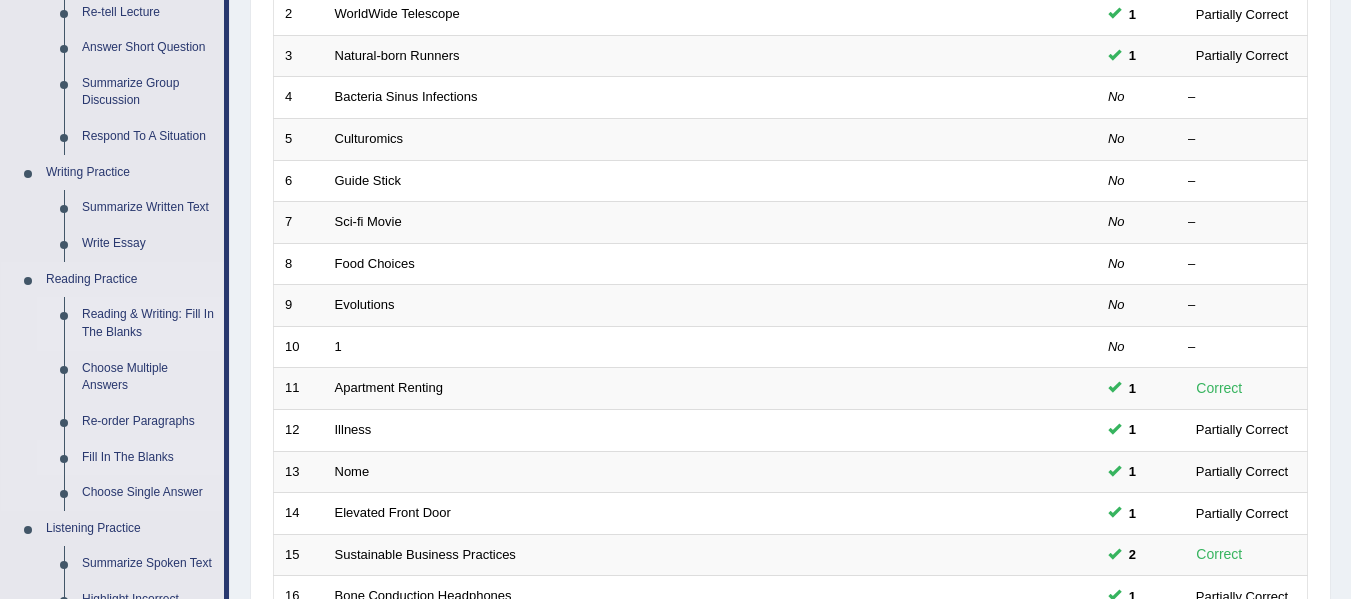 click on "Fill In The Blanks" at bounding box center (148, 458) 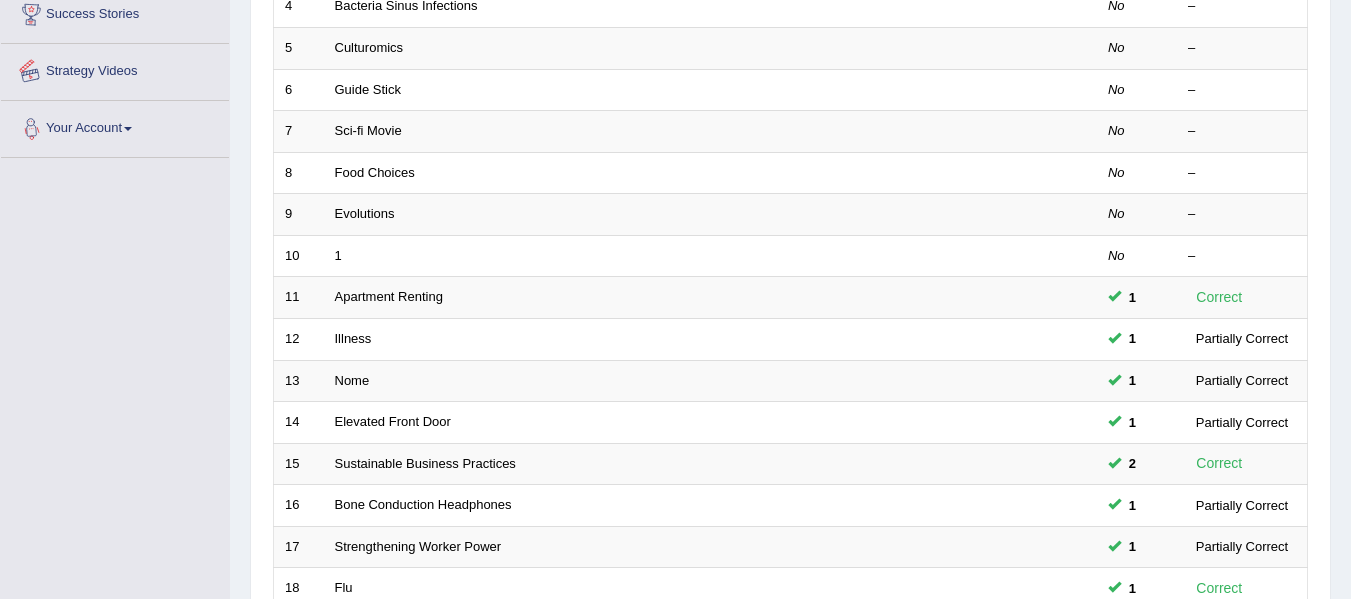 scroll, scrollTop: 539, scrollLeft: 0, axis: vertical 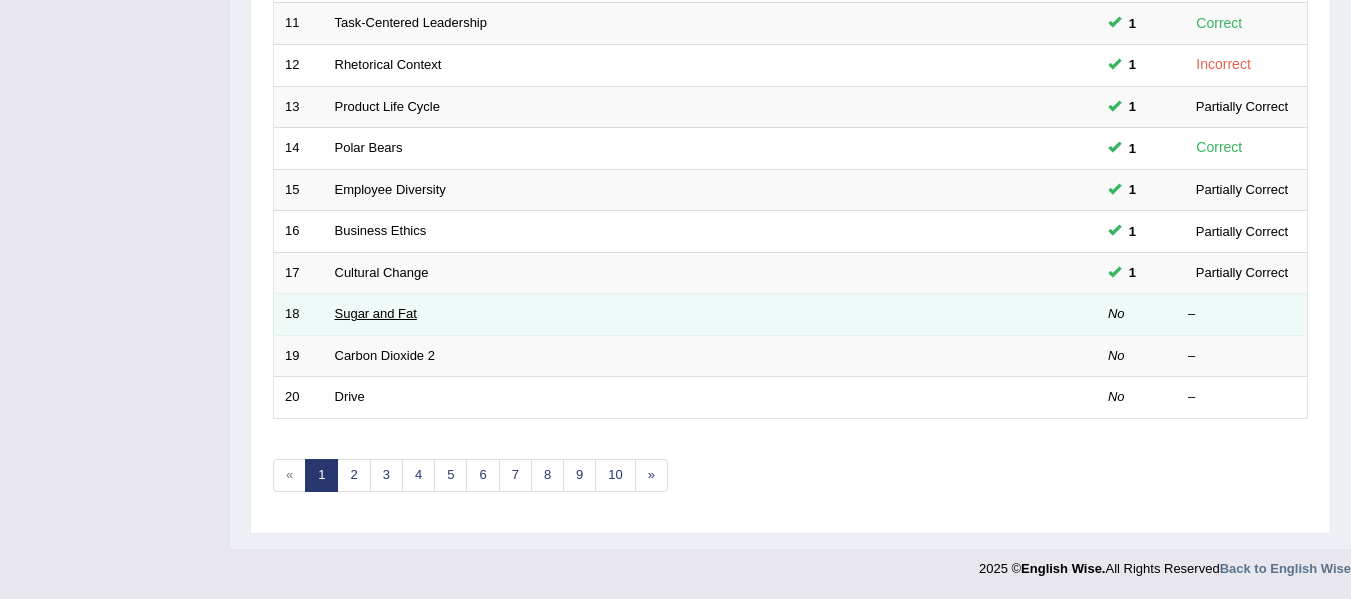 click on "Sugar and Fat" at bounding box center [376, 313] 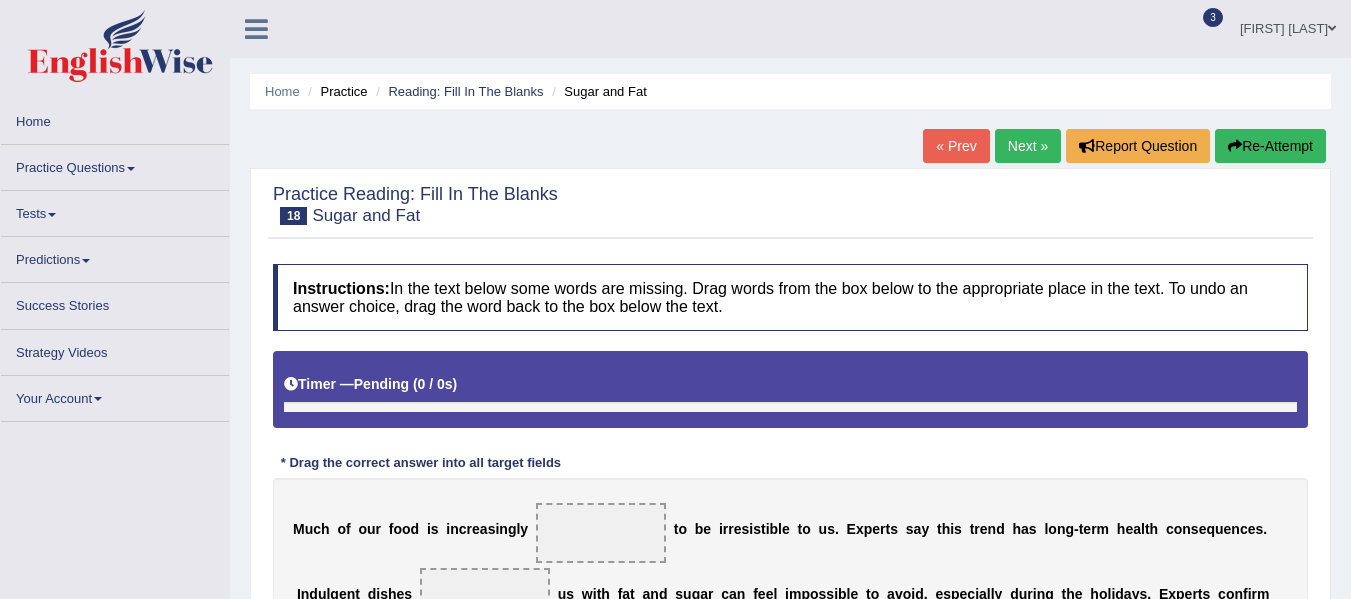 scroll, scrollTop: 0, scrollLeft: 0, axis: both 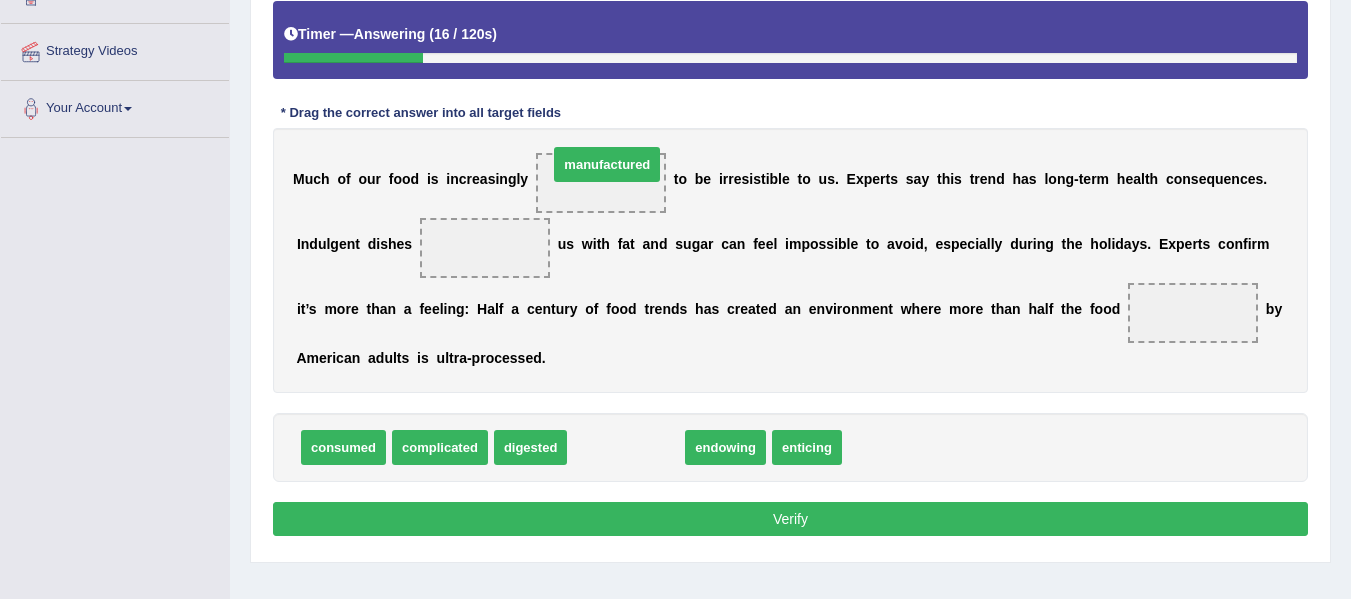 drag, startPoint x: 617, startPoint y: 444, endPoint x: 592, endPoint y: 180, distance: 265.18106 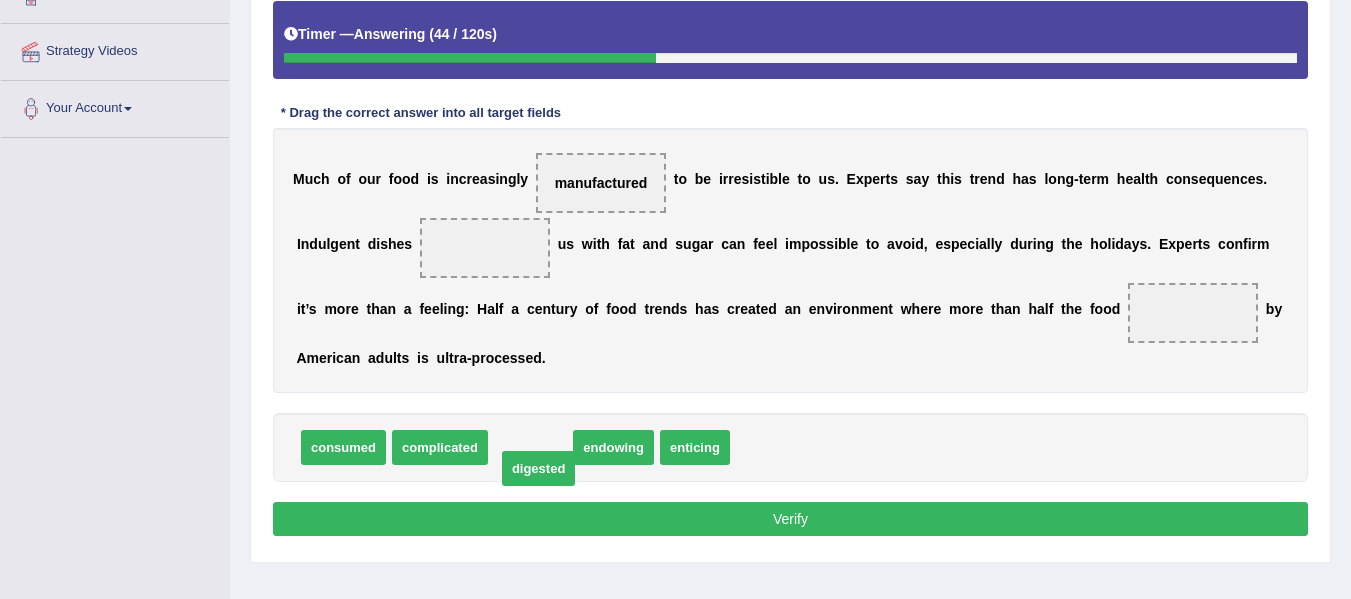 drag, startPoint x: 529, startPoint y: 450, endPoint x: 542, endPoint y: 466, distance: 20.615528 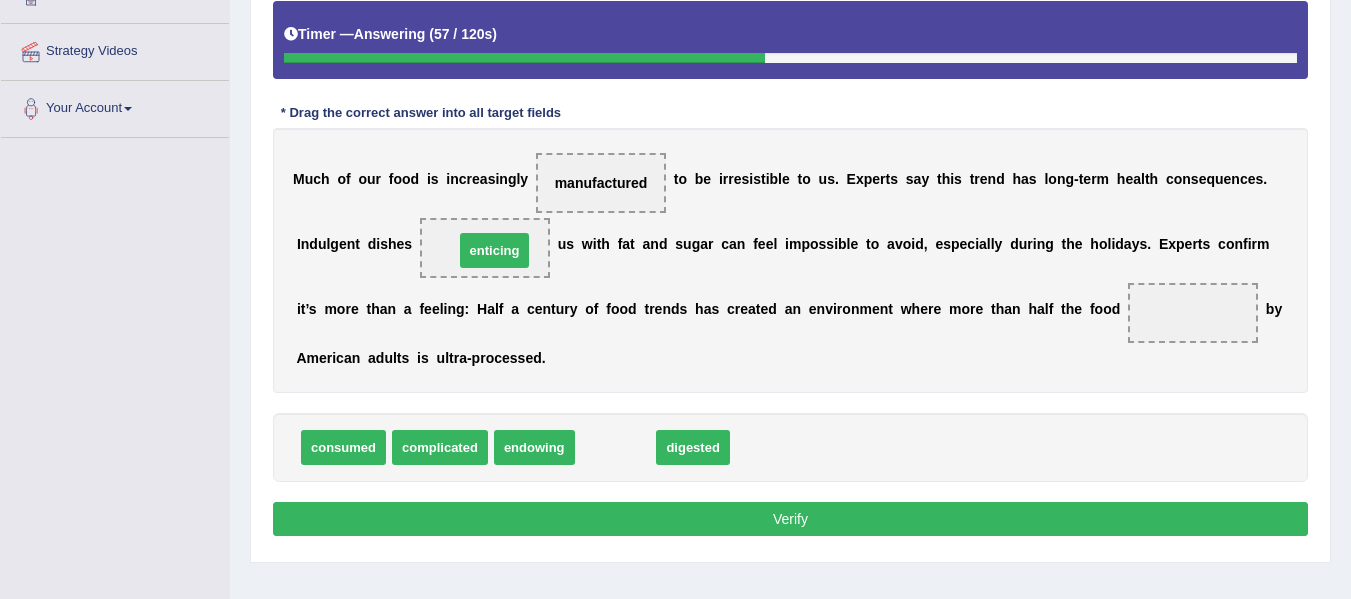 drag, startPoint x: 620, startPoint y: 450, endPoint x: 499, endPoint y: 253, distance: 231.19257 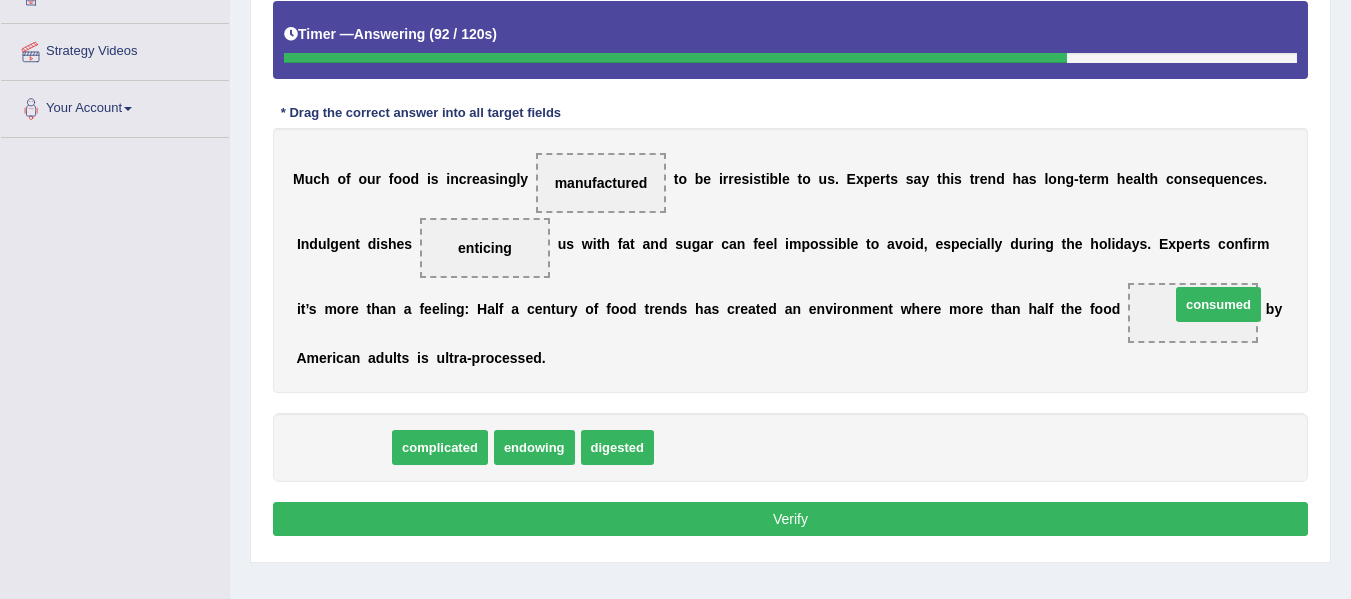 drag, startPoint x: 325, startPoint y: 449, endPoint x: 1198, endPoint y: 307, distance: 884.47327 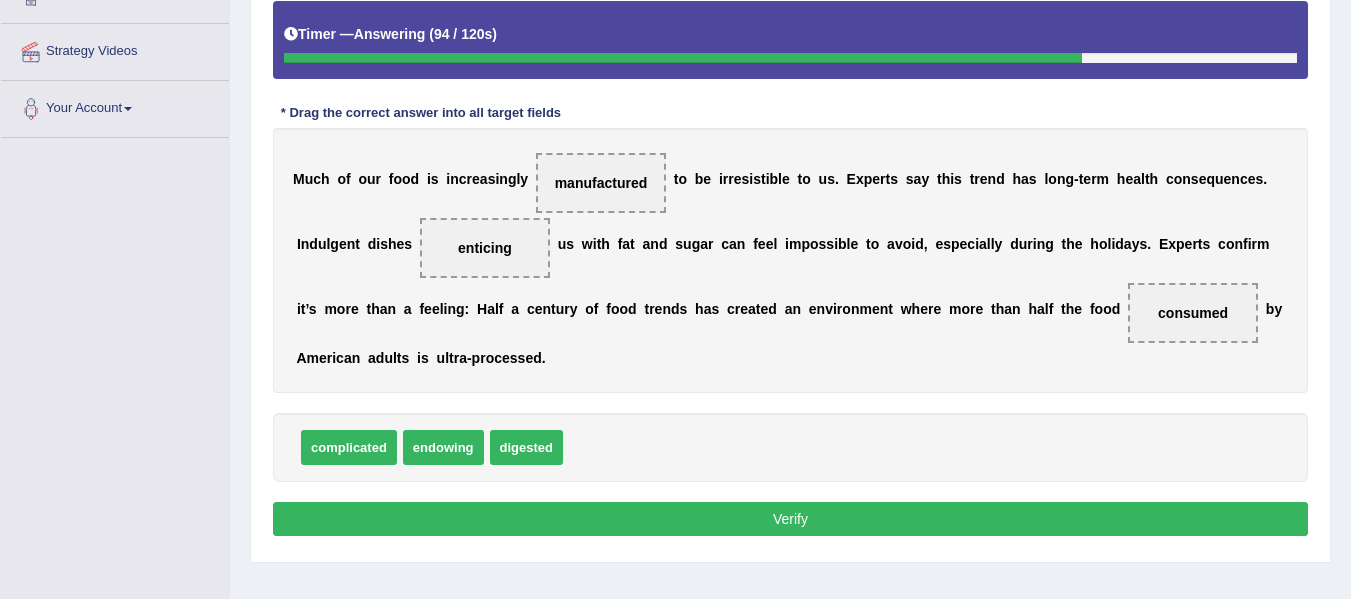 click on "Verify" at bounding box center (790, 519) 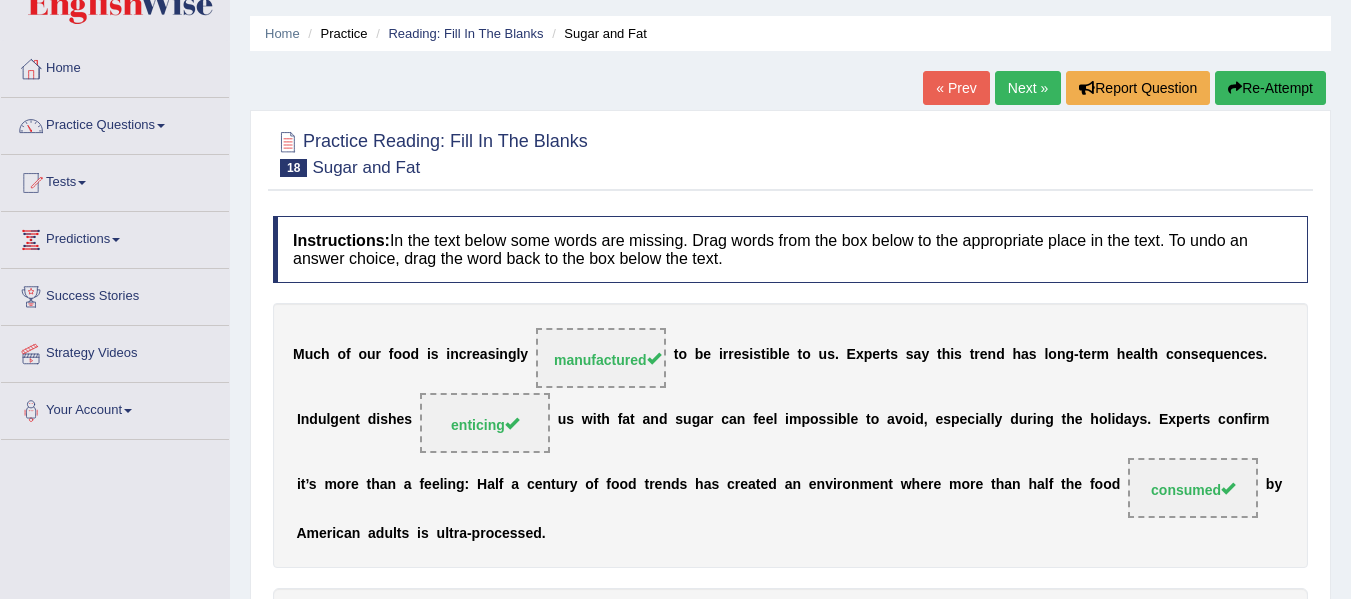 scroll, scrollTop: 40, scrollLeft: 0, axis: vertical 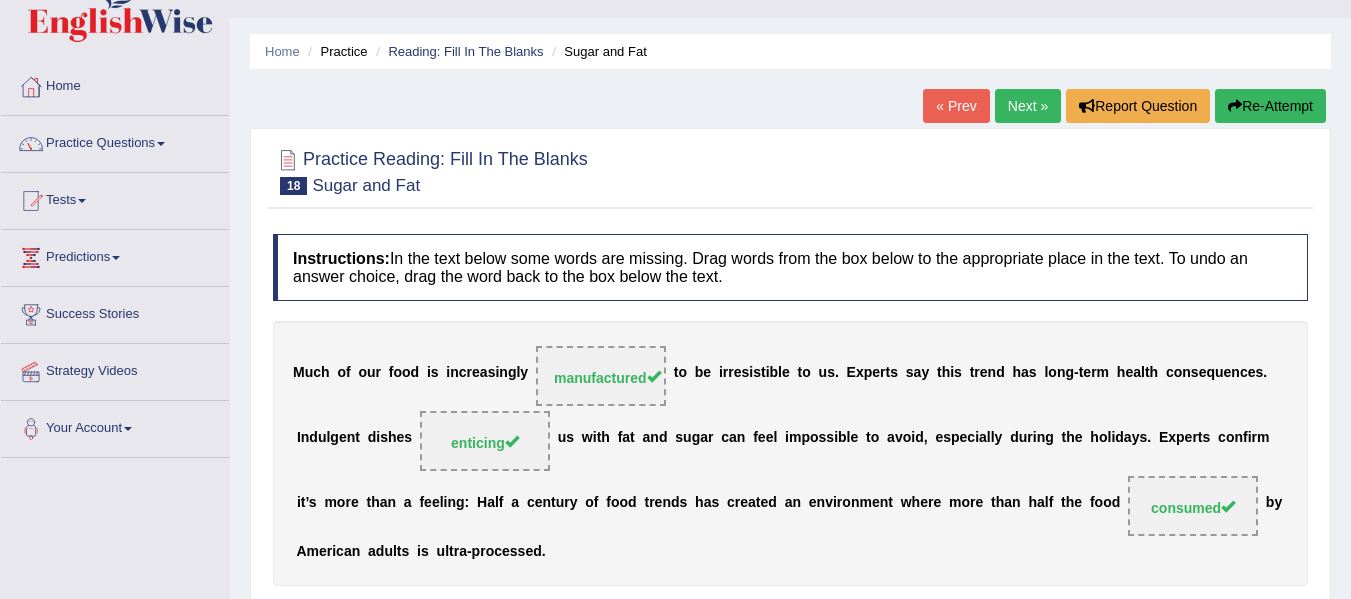 click on "Next »" at bounding box center (1028, 106) 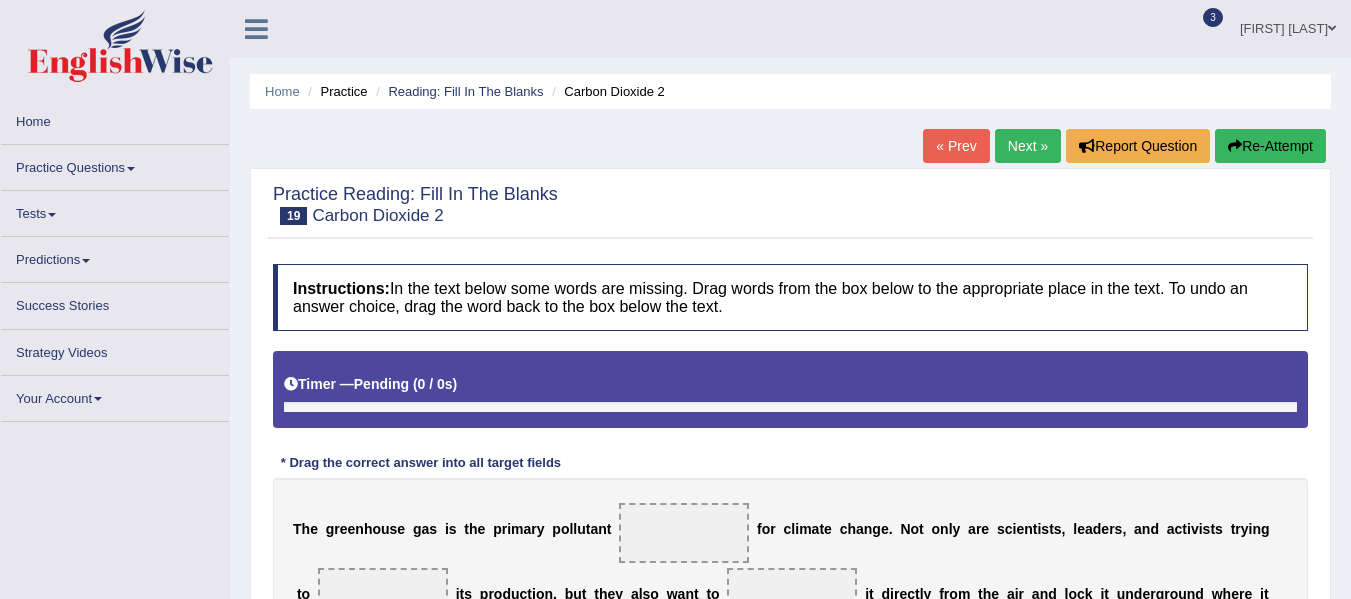 scroll, scrollTop: 0, scrollLeft: 0, axis: both 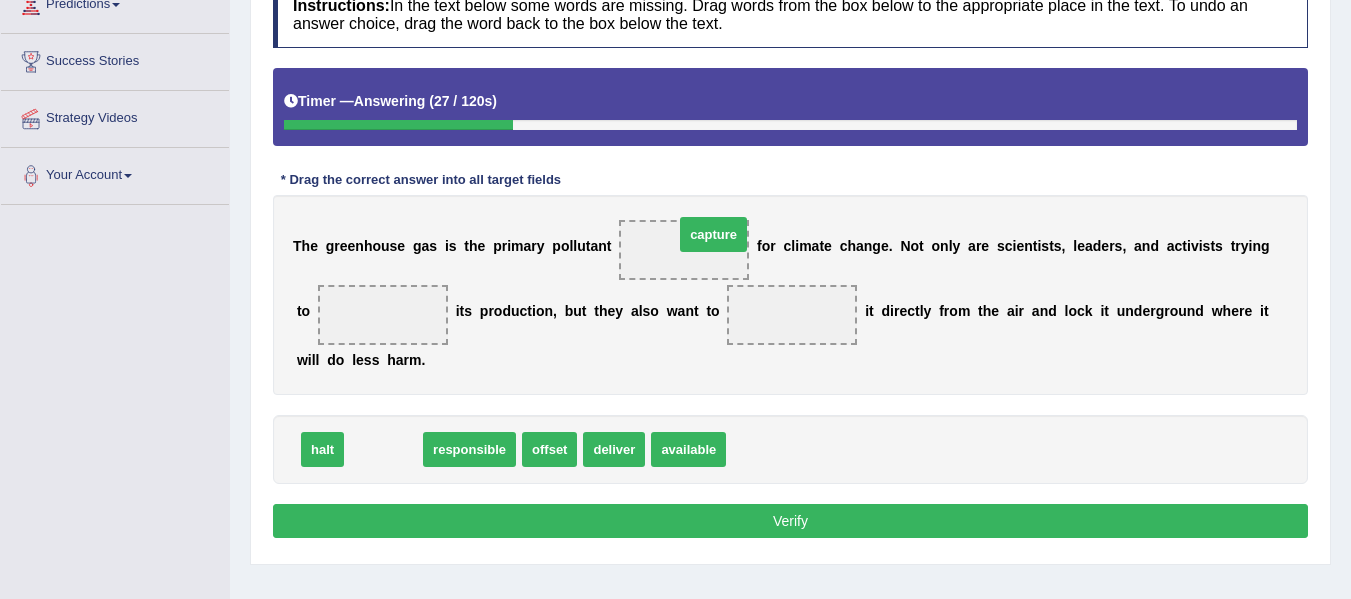 drag, startPoint x: 378, startPoint y: 451, endPoint x: 696, endPoint y: 244, distance: 379.43774 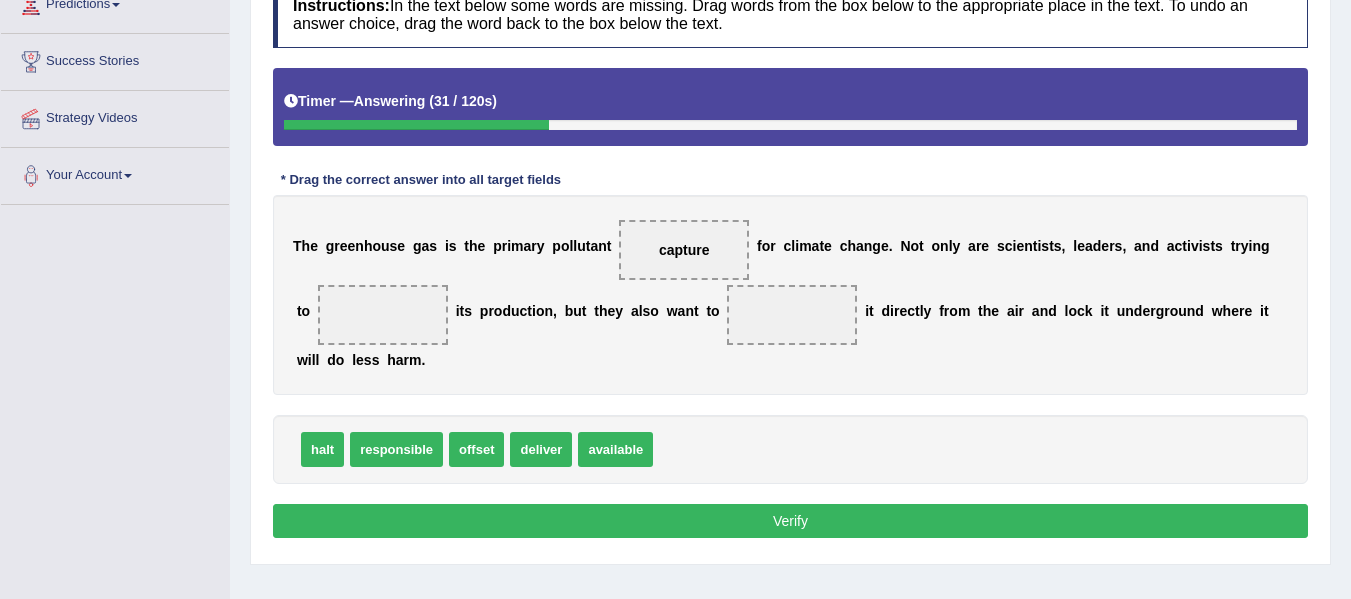 click on "Verify" at bounding box center [790, 521] 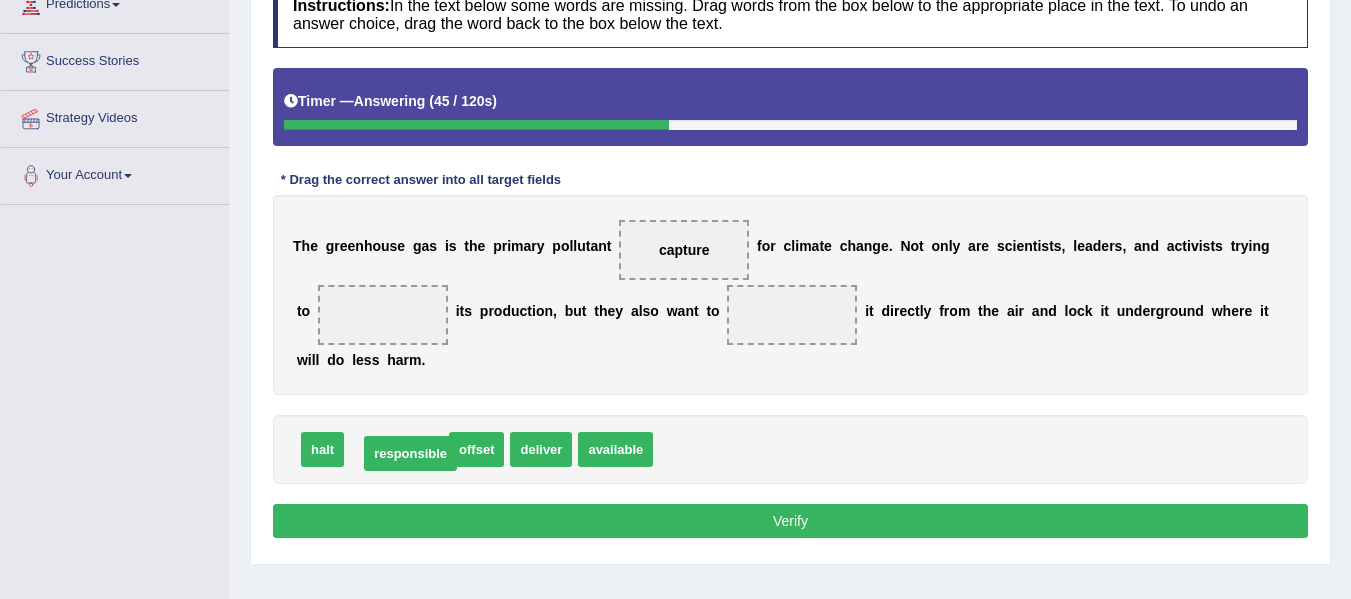 drag, startPoint x: 405, startPoint y: 449, endPoint x: 419, endPoint y: 453, distance: 14.56022 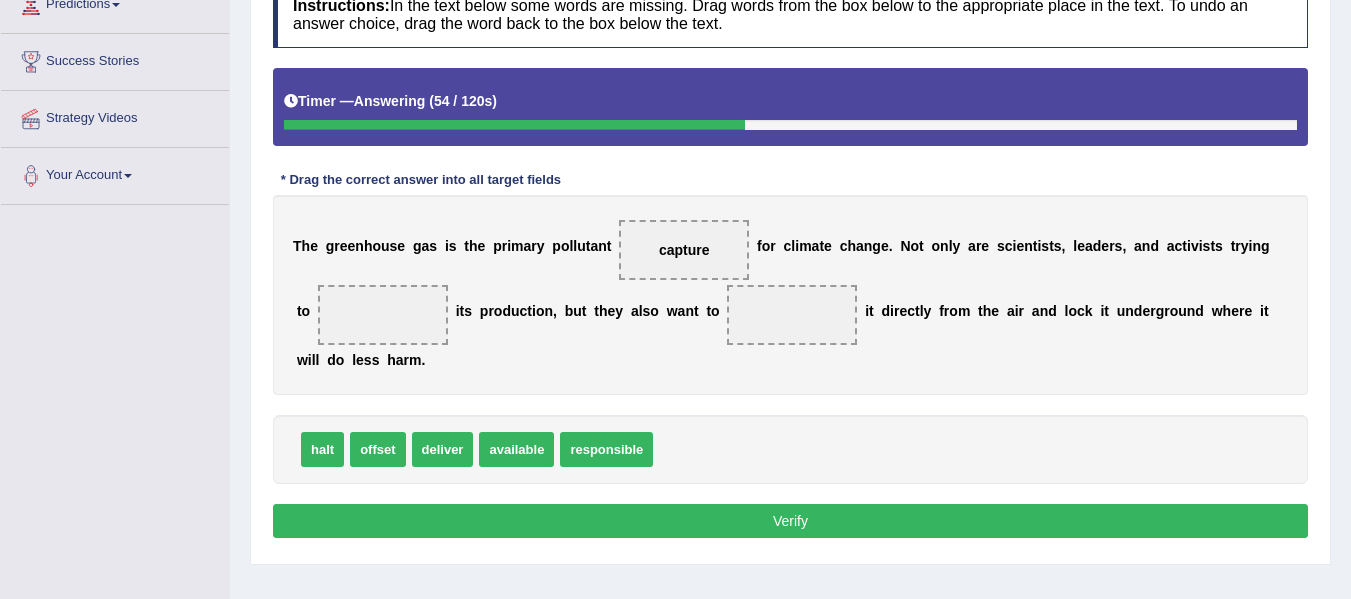 click on "available" at bounding box center [516, 449] 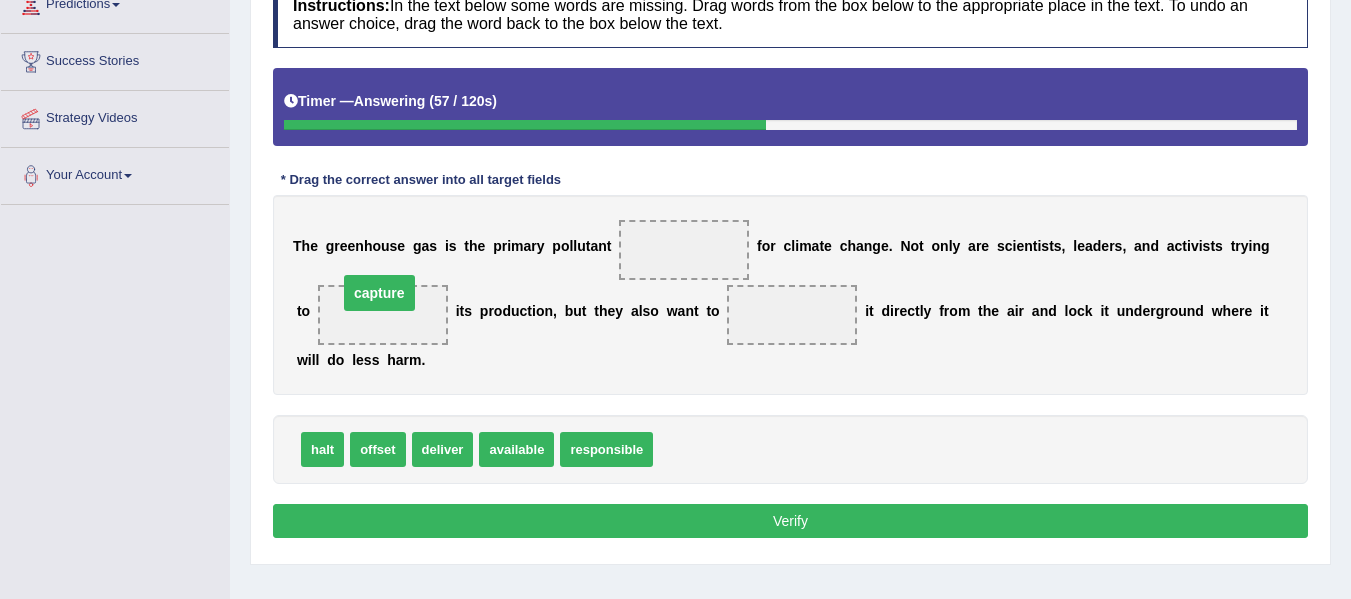 drag, startPoint x: 686, startPoint y: 252, endPoint x: 382, endPoint y: 317, distance: 310.87137 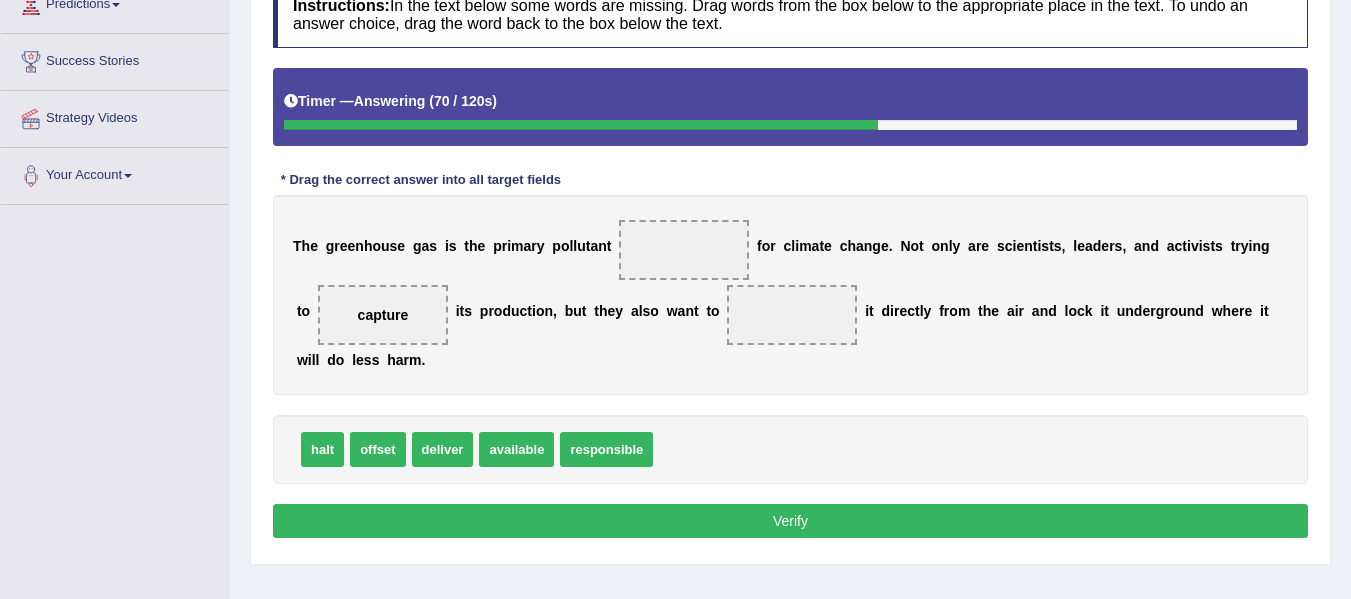 click on "T h e    g r e e n h o u s e    g a s    i s    t h e    p r i m a r y    p o l l u t a n t       f o r    c l i m a t e    c h a n g e .    N o t    o n l y    a r e    s c i e n t i s t s ,    l e a d e r s ,    a n d    a c t i v i s t s    t r y i n g    t o    capture    i t s    p r o d u c t i o n ,    b u t    t h e y    a l s o    w a n t    t o       i t    d i r e c t l y    f r o m    t h e    a i r    a n d    l o c k    i t    u n d e r g r o u n d    w h e r e    i t    w i l l    d o    l e s s    h a r m ." at bounding box center [790, 295] 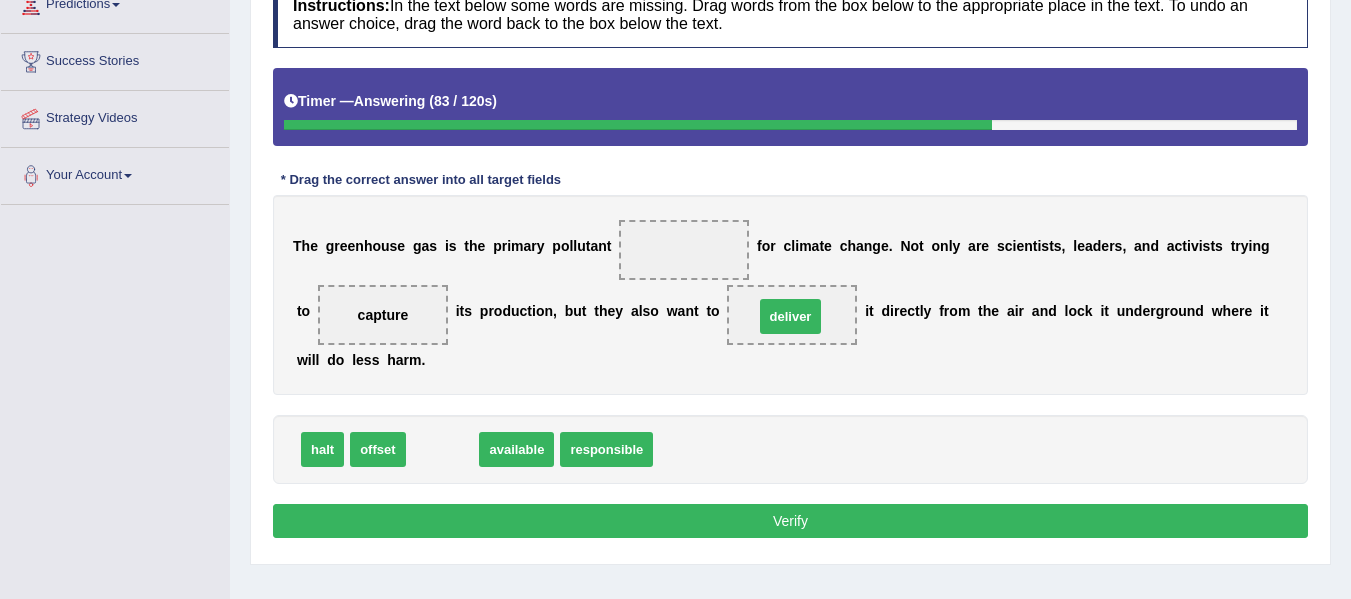 drag, startPoint x: 440, startPoint y: 453, endPoint x: 786, endPoint y: 320, distance: 370.6818 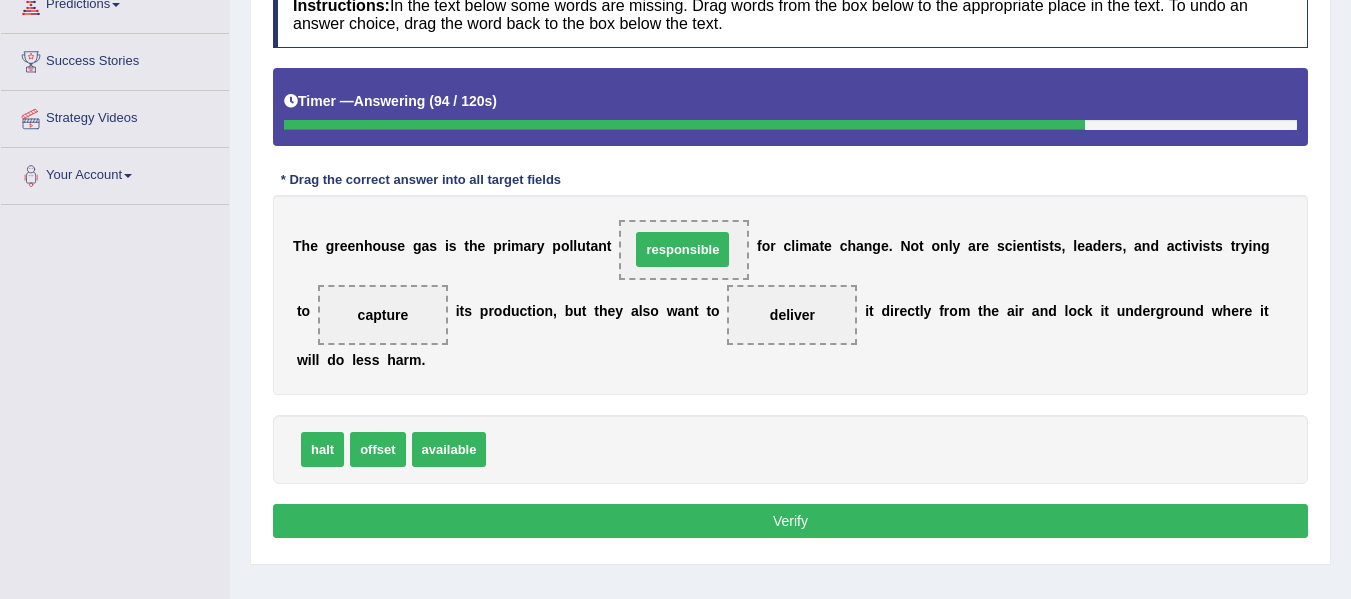 drag, startPoint x: 534, startPoint y: 459, endPoint x: 675, endPoint y: 262, distance: 242.2602 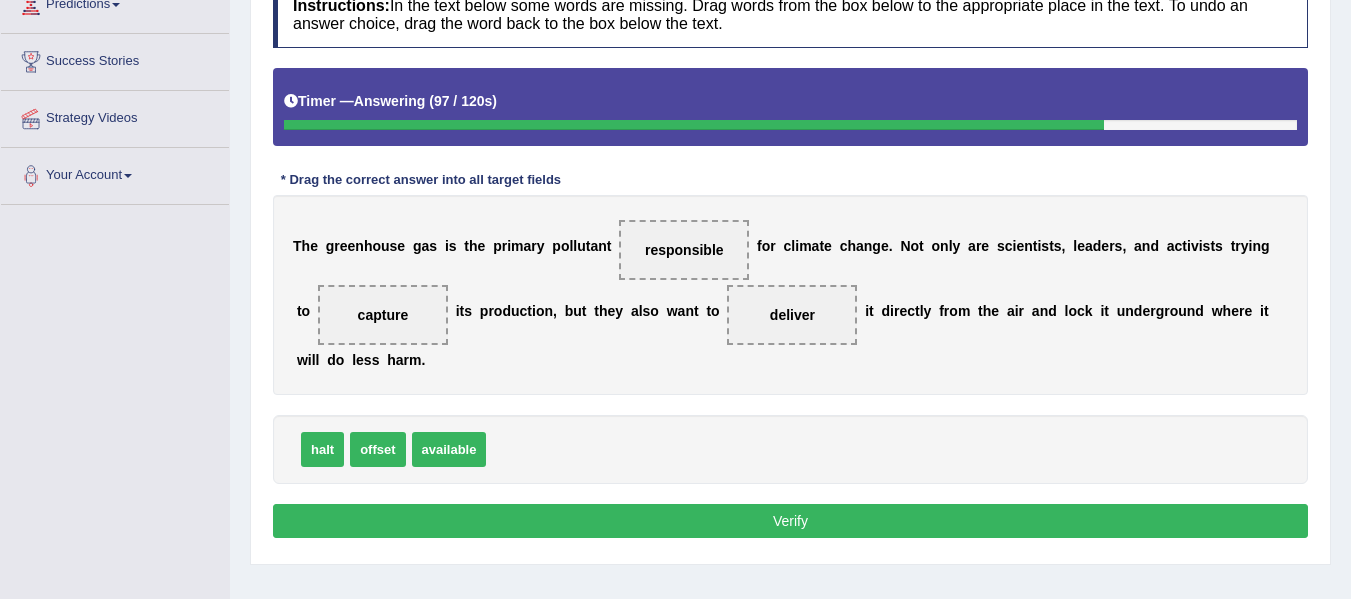 click on "Verify" at bounding box center [790, 521] 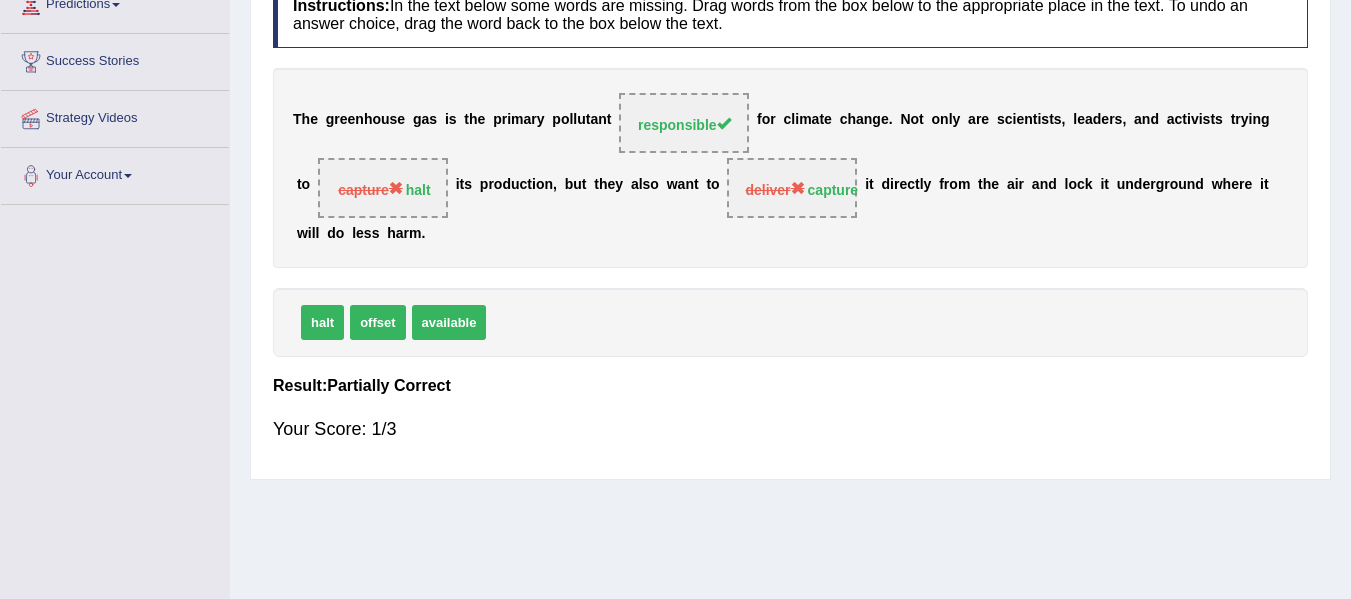 scroll, scrollTop: 0, scrollLeft: 0, axis: both 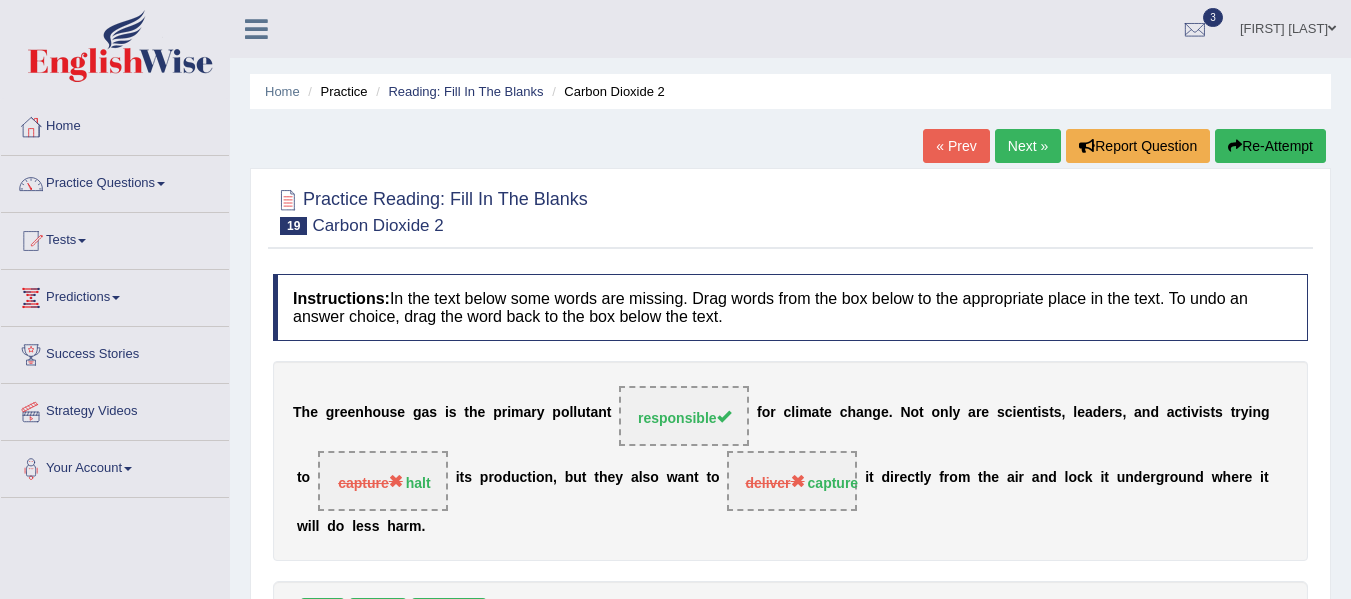 click on "Next »" at bounding box center (1028, 146) 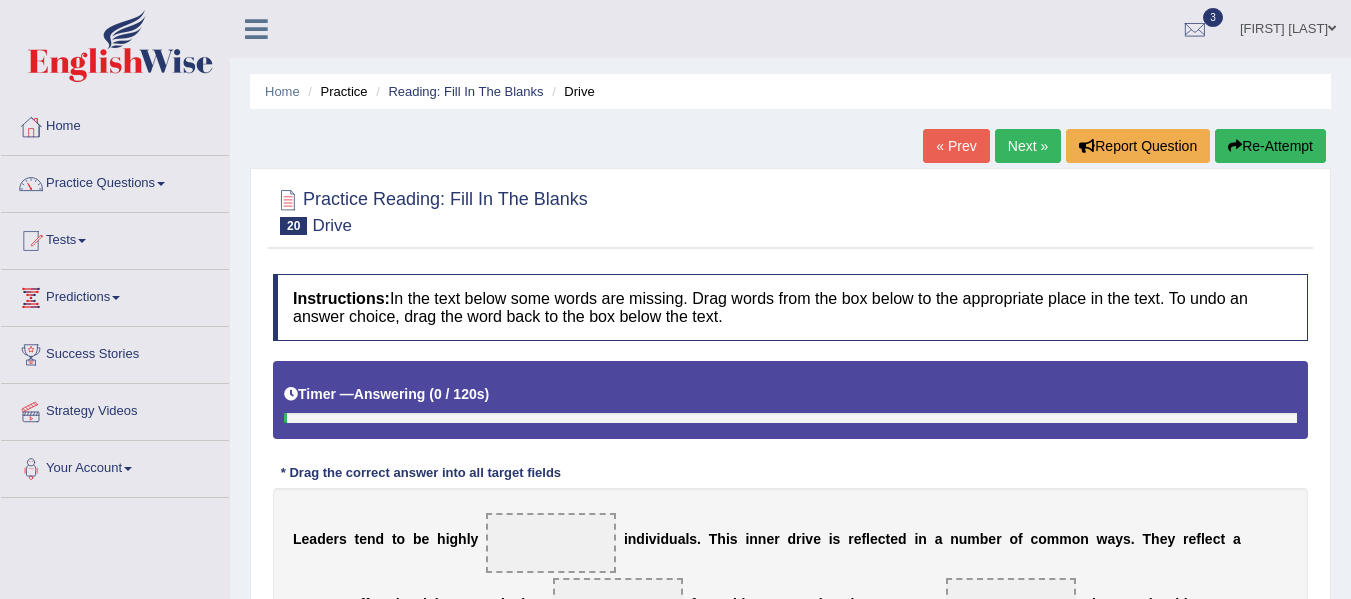 scroll, scrollTop: 0, scrollLeft: 0, axis: both 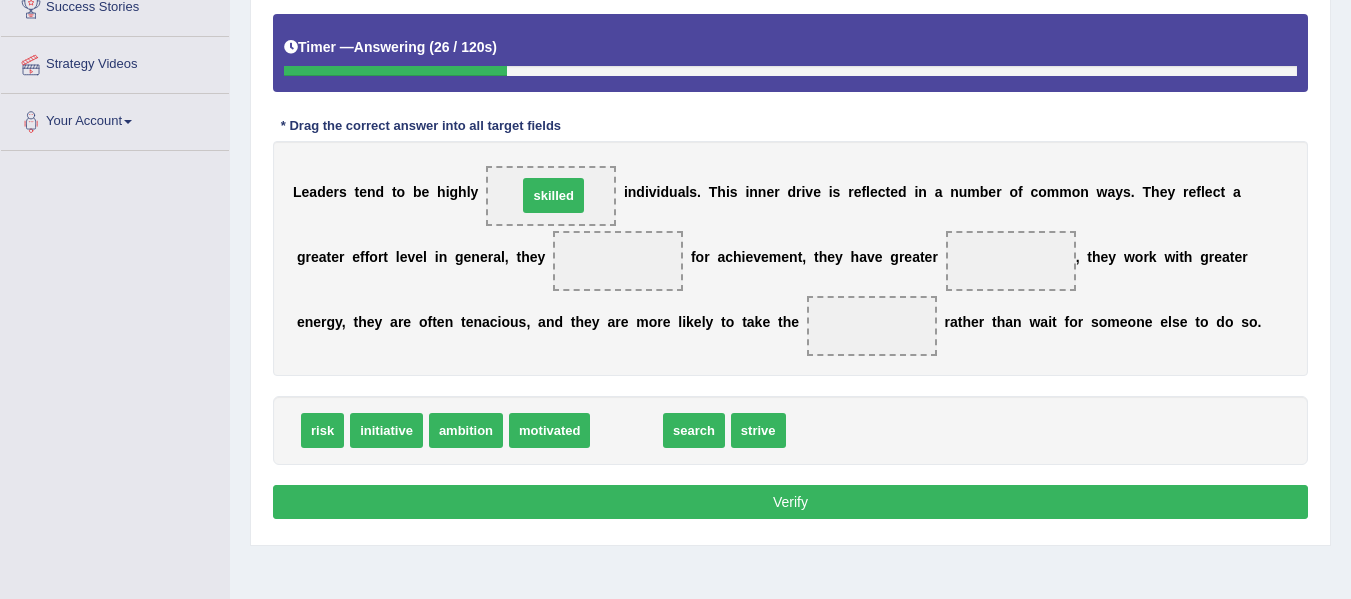drag, startPoint x: 629, startPoint y: 427, endPoint x: 557, endPoint y: 192, distance: 245.78242 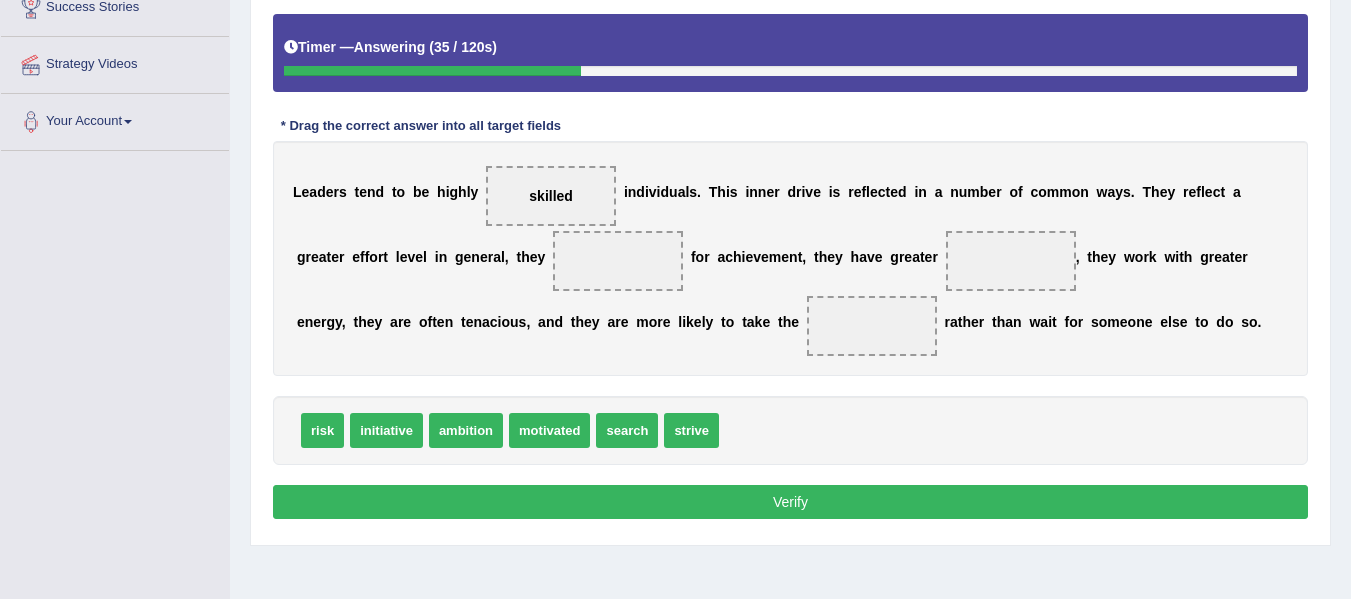 click on "L e a d e r s    t e n d    t o    b e    h i g h l y    skilled    i n d i v i d u a l s .    T h i s    i n n e r    d r i v e    i s    r e f l e c t e d    i n    a    n u m b e r    o f    c o m m o n    w a y s .    T h e y    r e f l e c t    a    g r e a t e r    e f f o r t    l e v e l    i n    g e n e r a l ,    t h e y       f o r    a c h i e v e m e n t ,    t h e y    h a v e    g r e a t e r    ,    t h e y    w o r k    w i t h    g r e a t e r    e n e r g y ,    t h e y    a r e    o f t e n    t e n a c i o u s ,    a n d    t h e y    a r e    m o r e    l i k e l y    t o    t a k e    t h e       r a t h e r    t h a n    w a i t    f o r    s o m e o n e    e l s e    t o    d o    s o ." at bounding box center (790, 258) 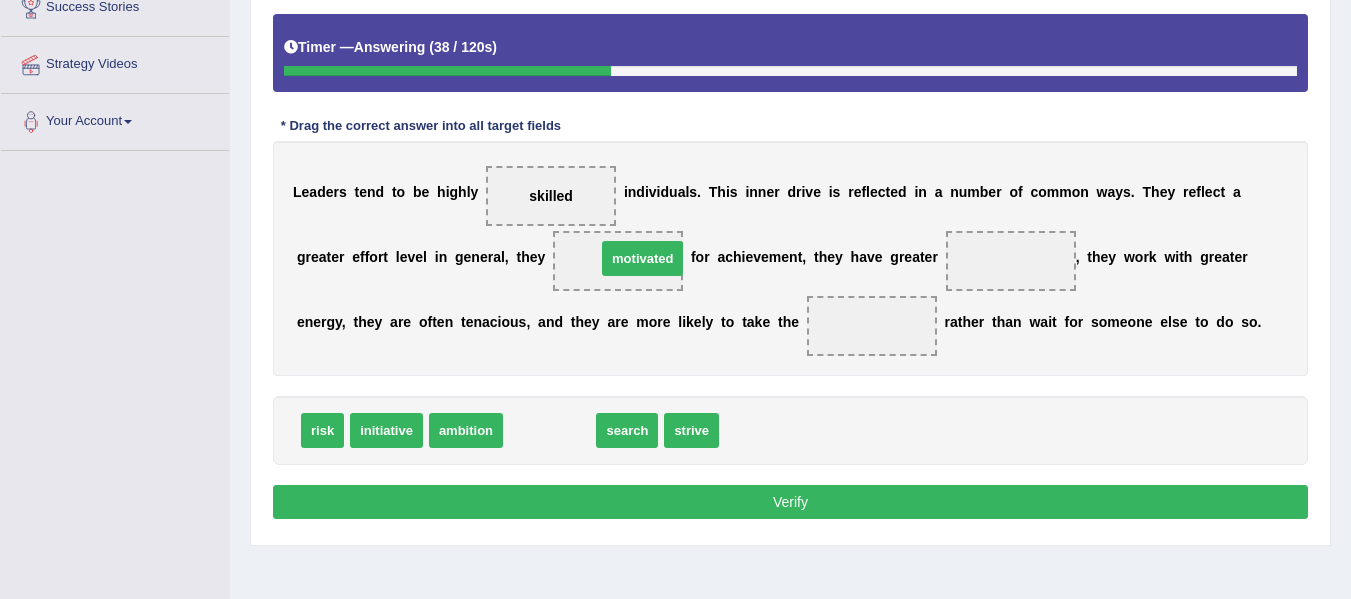 drag, startPoint x: 548, startPoint y: 431, endPoint x: 641, endPoint y: 263, distance: 192.02344 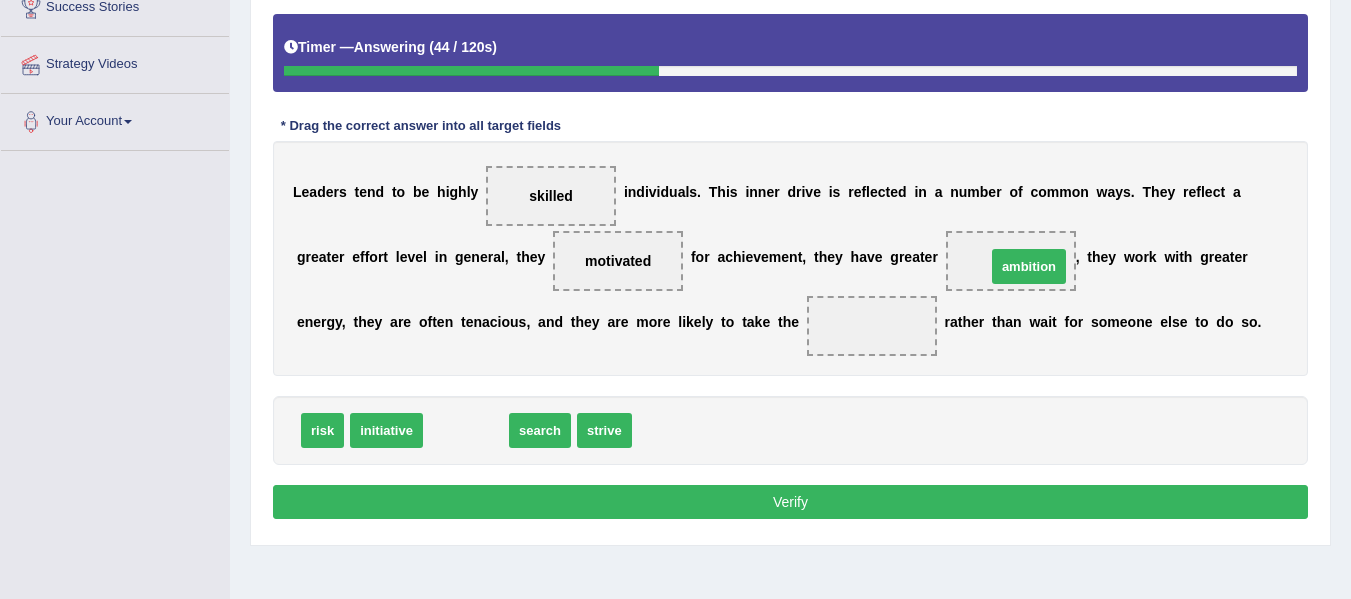 drag, startPoint x: 473, startPoint y: 431, endPoint x: 1036, endPoint y: 267, distance: 586.4 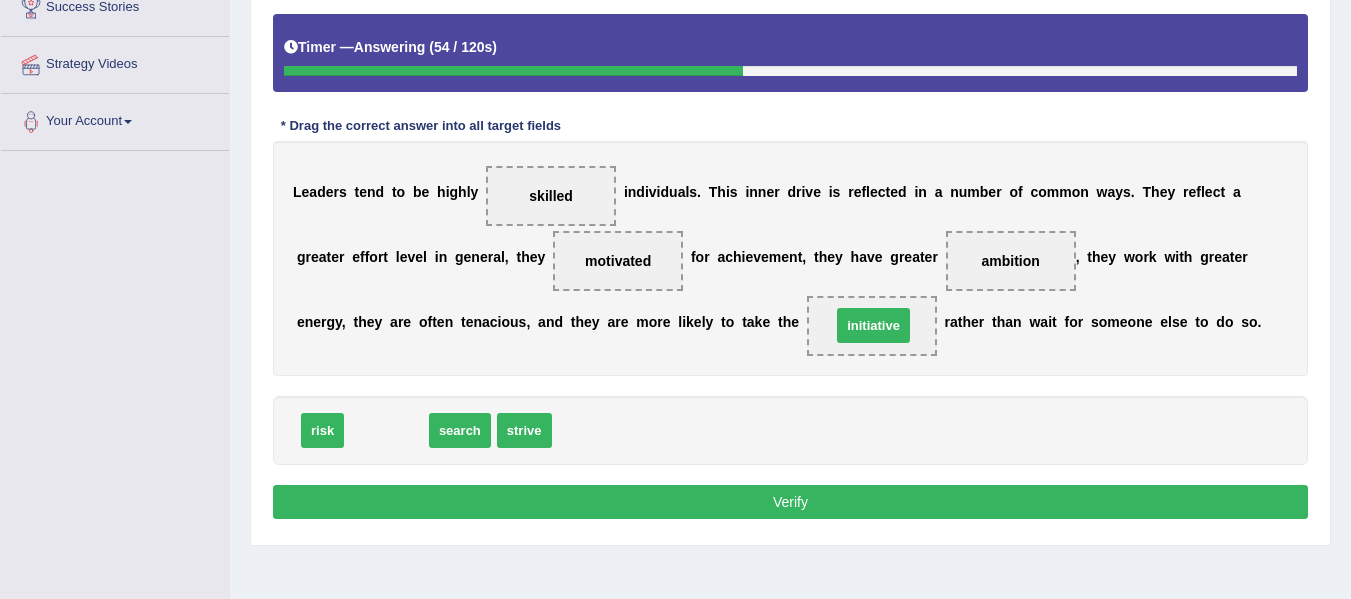 drag, startPoint x: 389, startPoint y: 425, endPoint x: 876, endPoint y: 320, distance: 498.19073 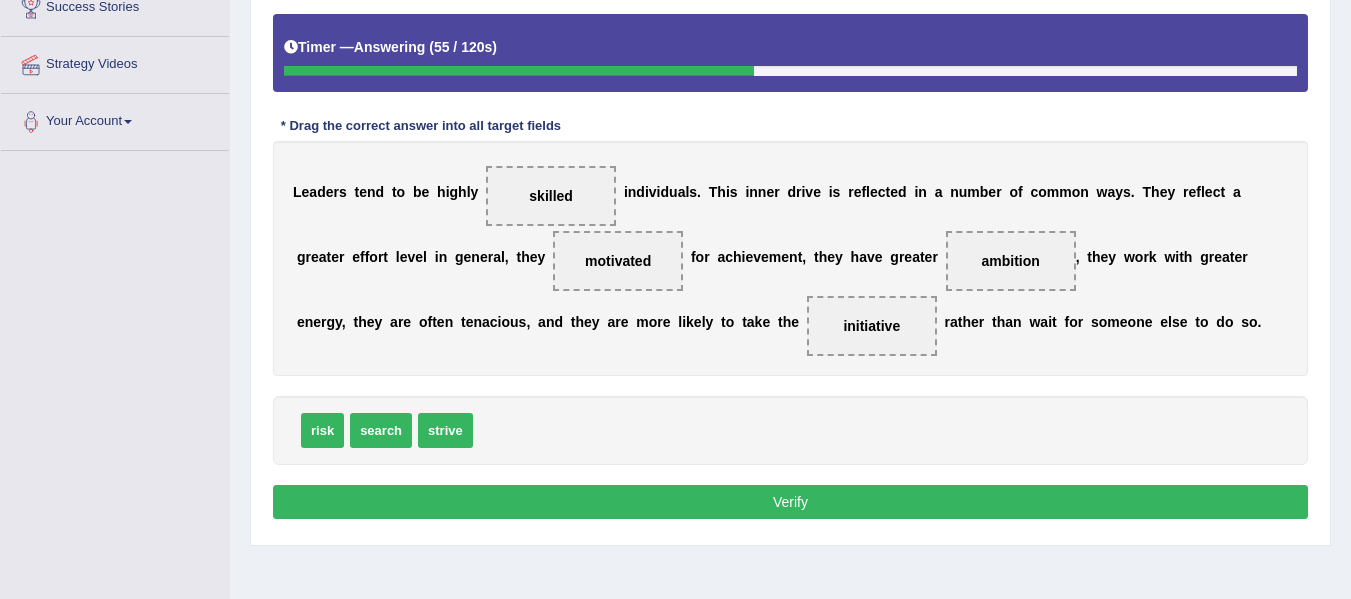 click on "Verify" at bounding box center (790, 502) 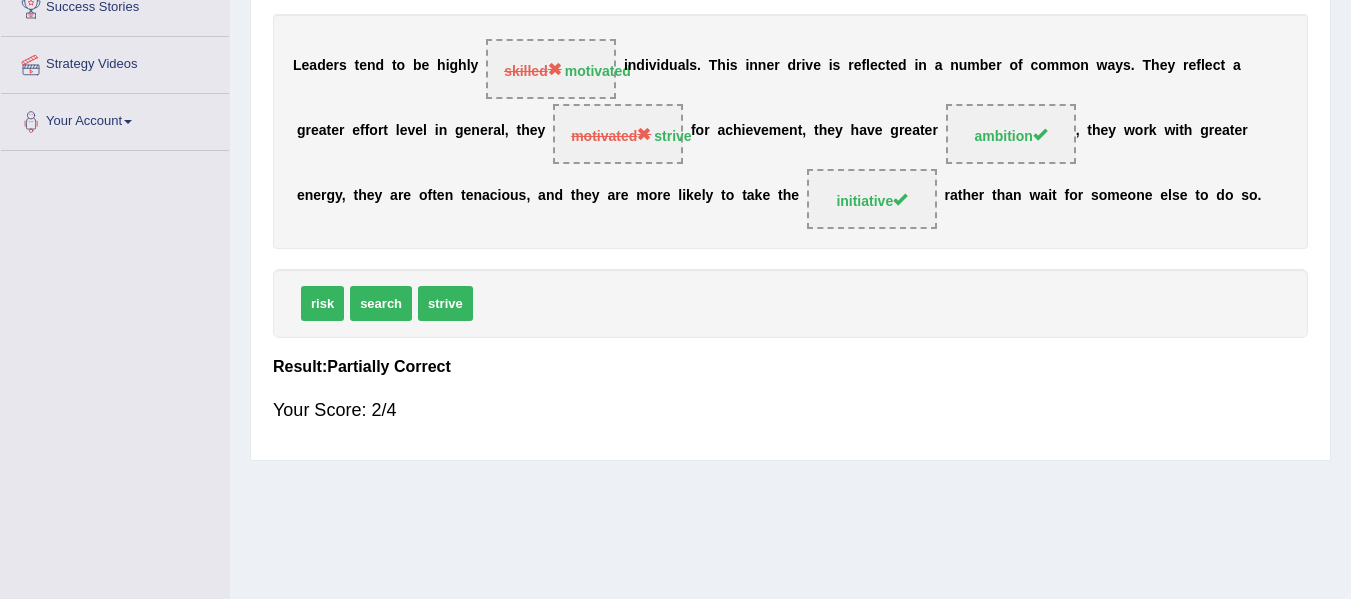 scroll, scrollTop: 11, scrollLeft: 0, axis: vertical 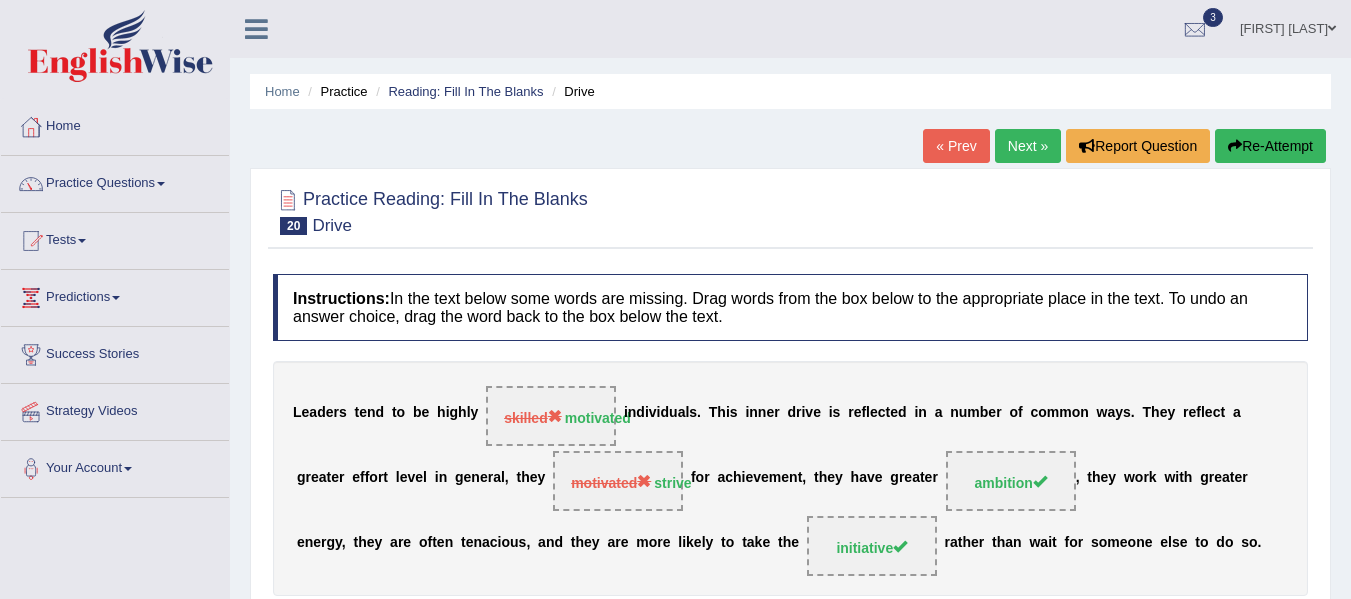 click on "Next »" at bounding box center (1028, 146) 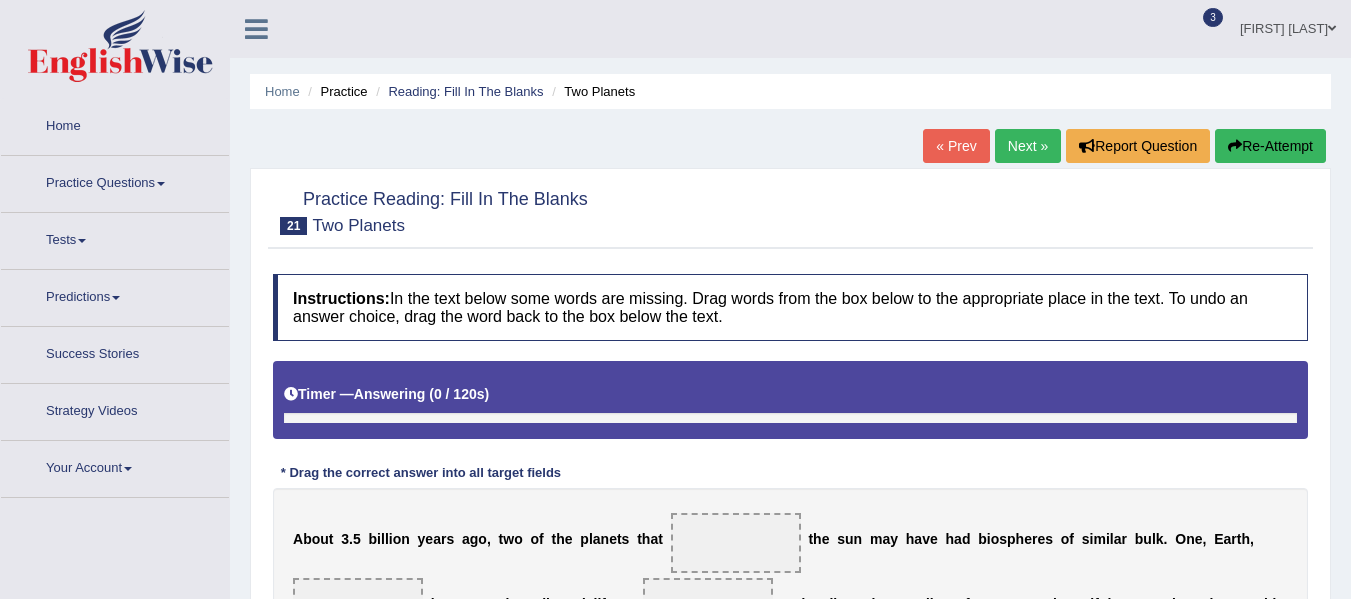 scroll, scrollTop: 0, scrollLeft: 0, axis: both 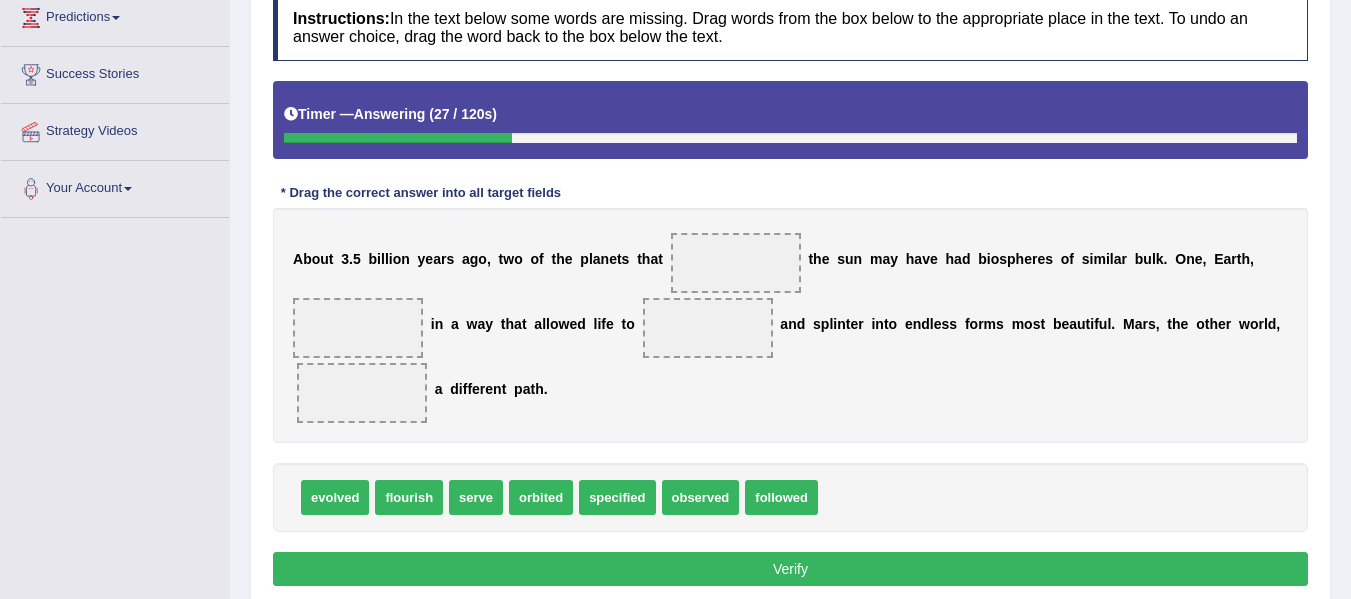 click on "Verify" at bounding box center (790, 569) 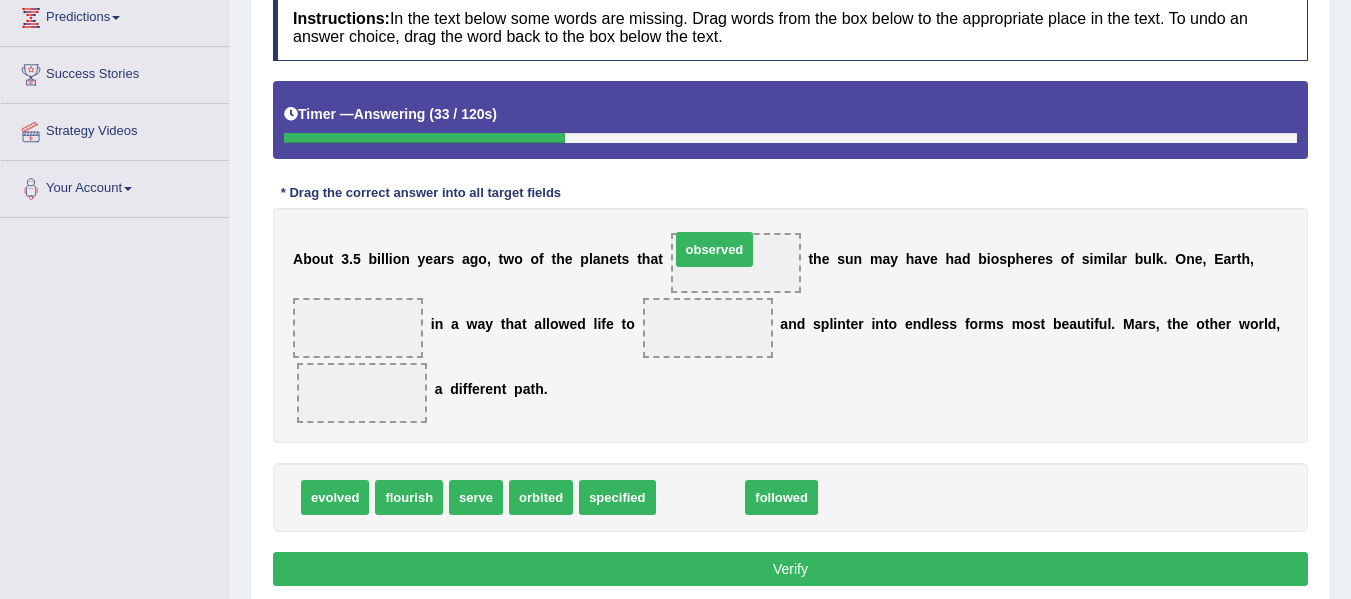 drag, startPoint x: 702, startPoint y: 490, endPoint x: 717, endPoint y: 243, distance: 247.45505 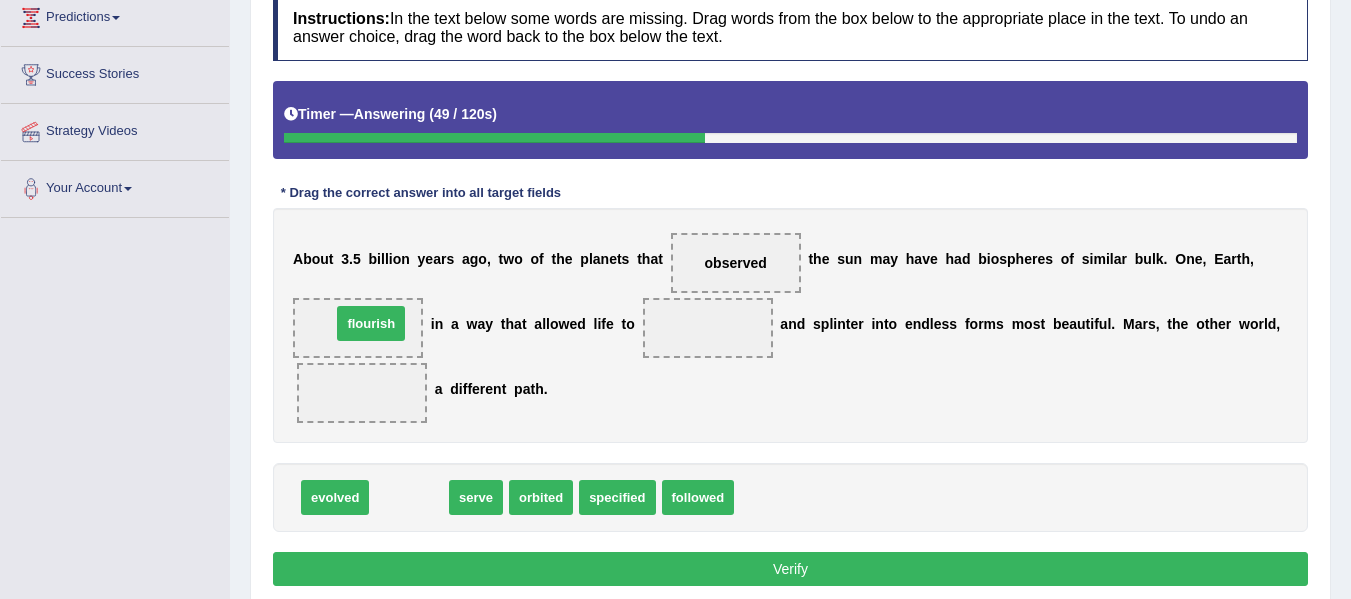 drag, startPoint x: 392, startPoint y: 501, endPoint x: 343, endPoint y: 327, distance: 180.7678 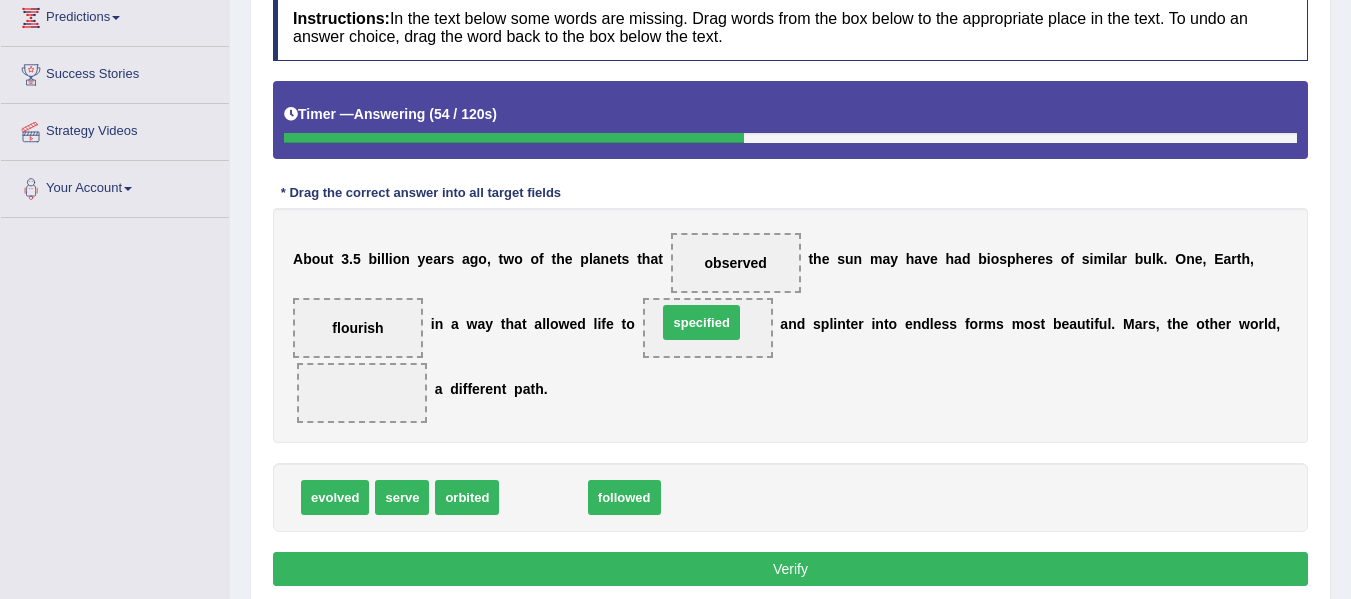 drag, startPoint x: 539, startPoint y: 496, endPoint x: 699, endPoint y: 321, distance: 237.11812 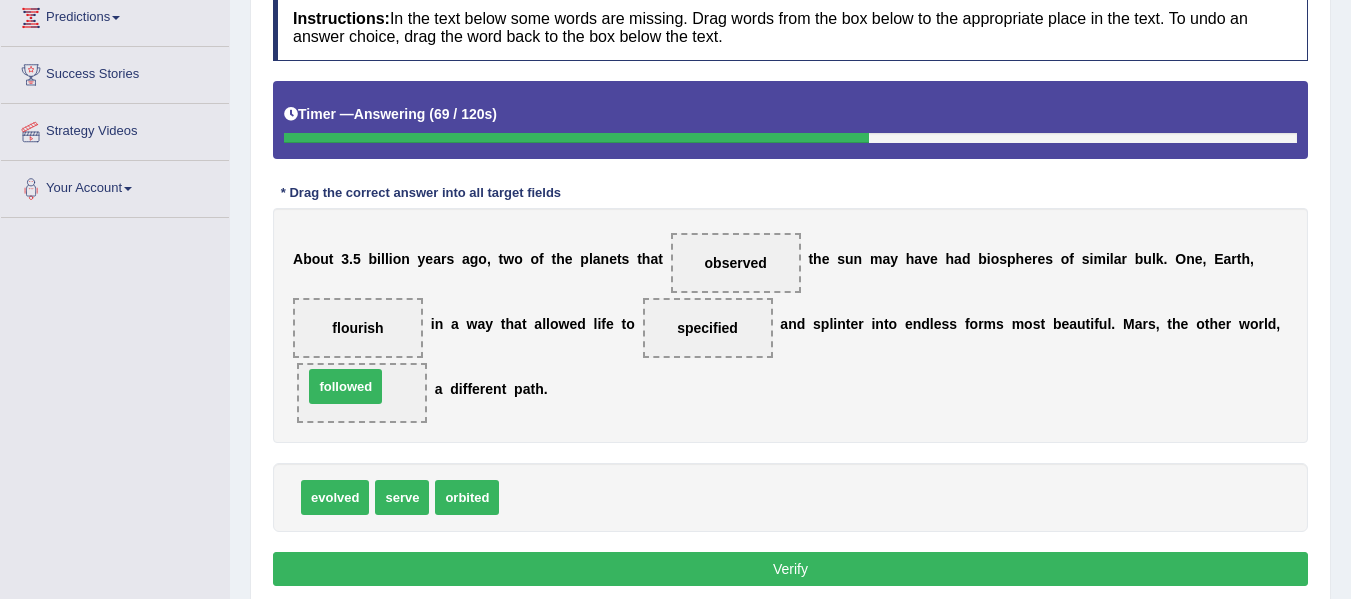 drag, startPoint x: 536, startPoint y: 497, endPoint x: 341, endPoint y: 384, distance: 225.37524 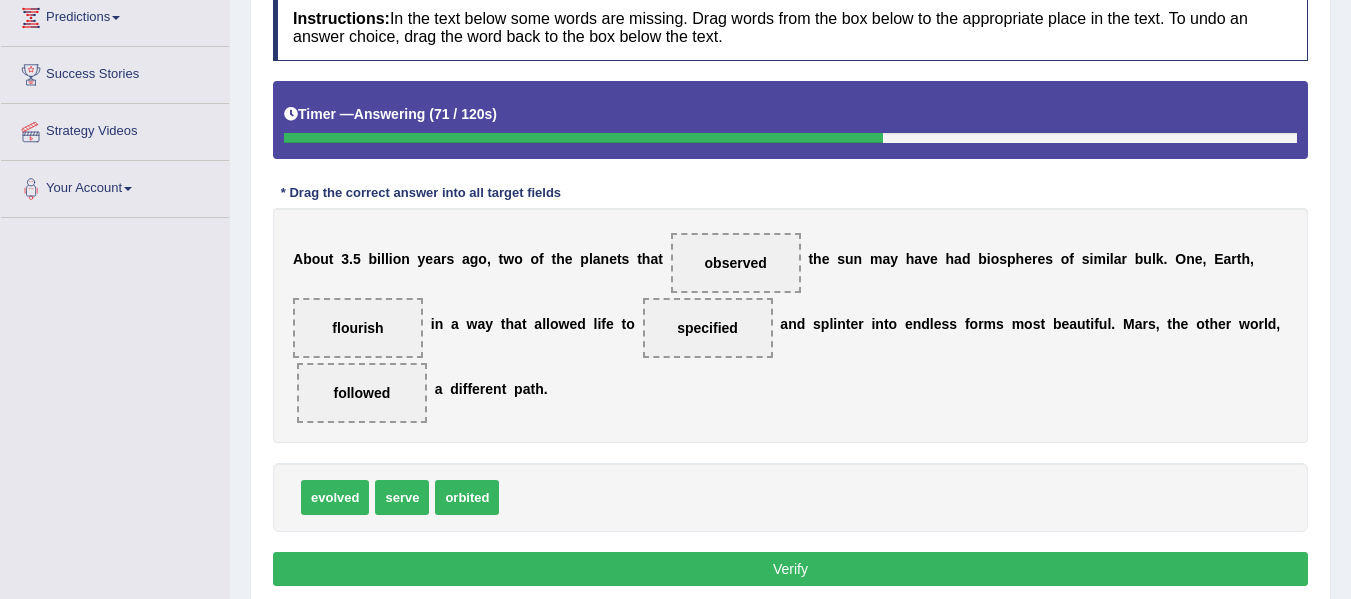 click on "Verify" at bounding box center (790, 569) 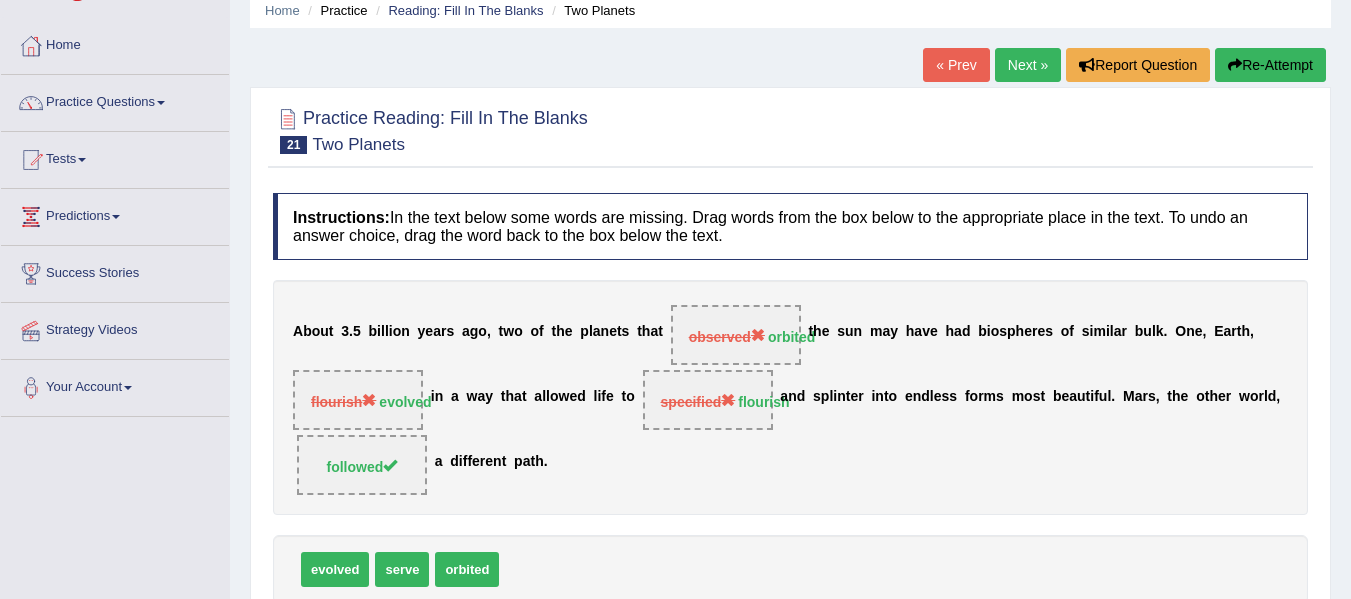 scroll, scrollTop: 0, scrollLeft: 0, axis: both 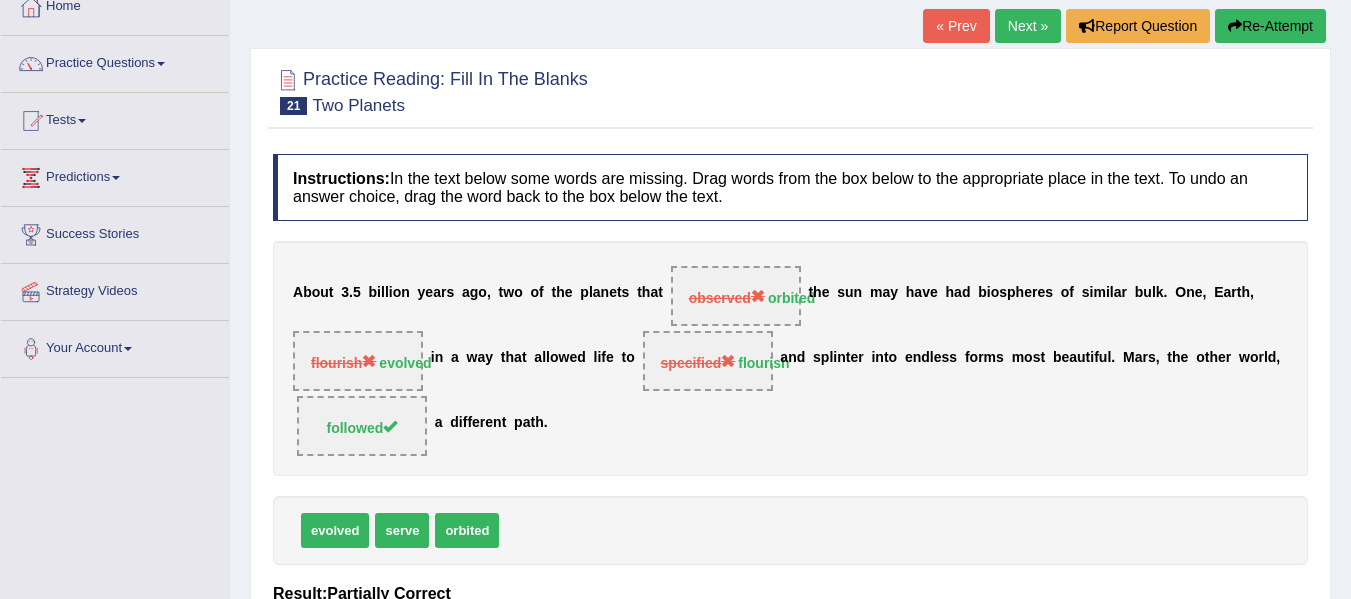 click on "Re-Attempt" at bounding box center (1270, 26) 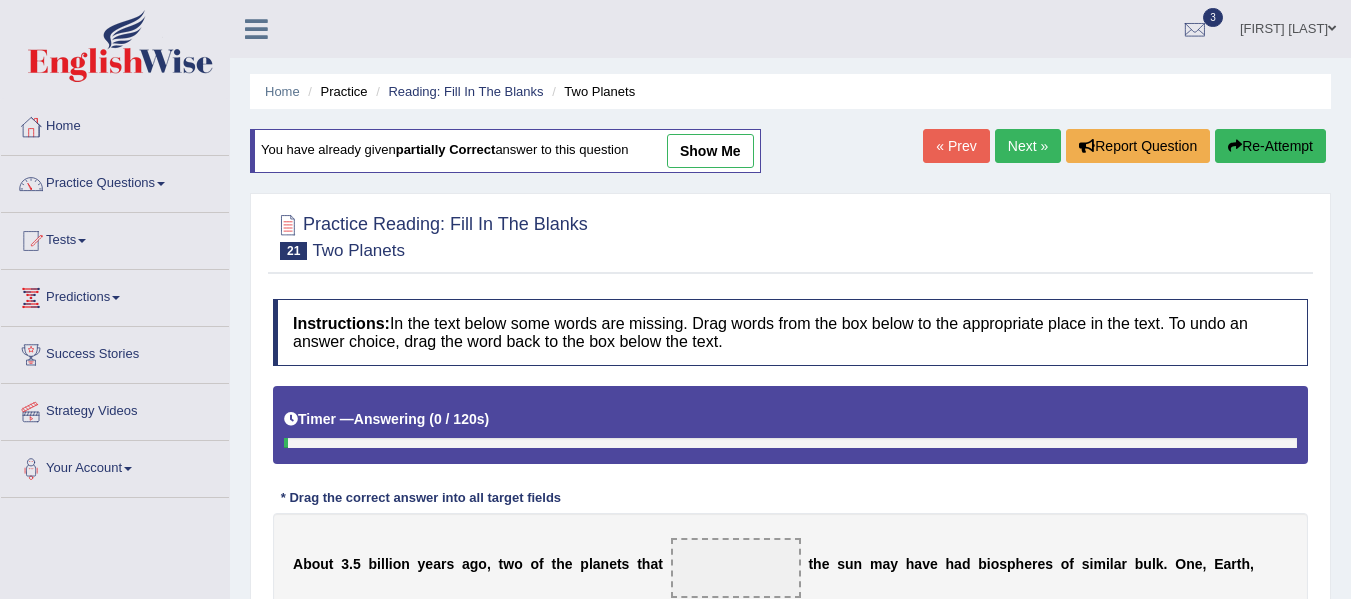 scroll, scrollTop: 120, scrollLeft: 0, axis: vertical 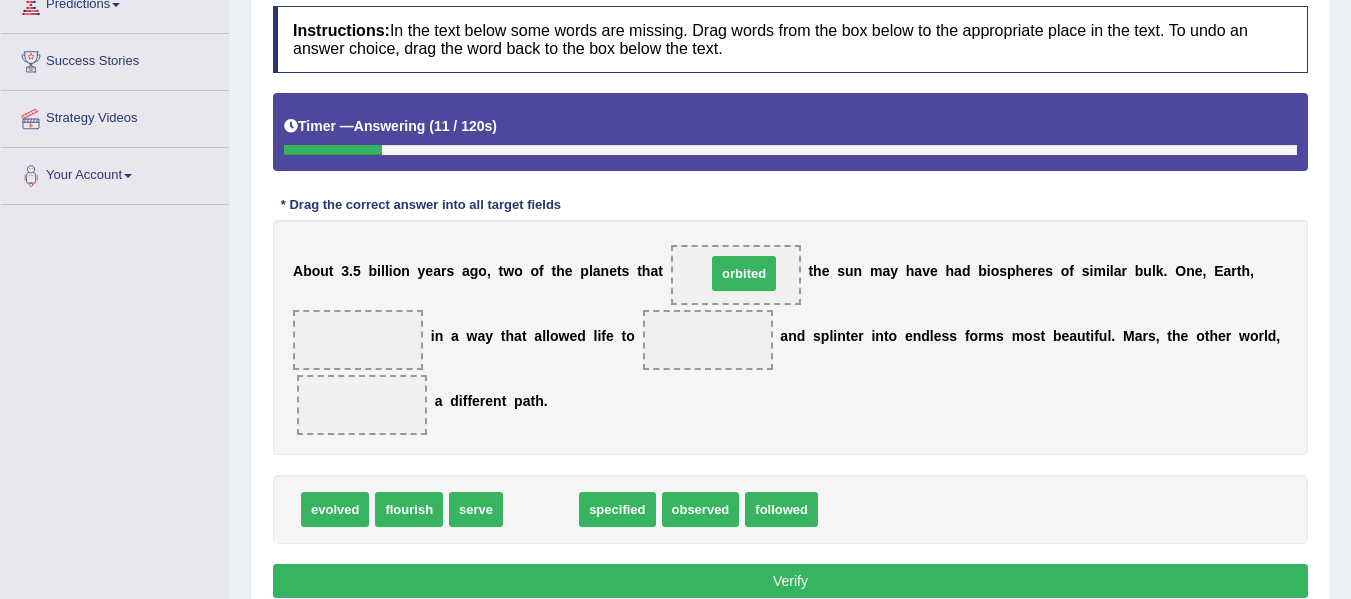 drag, startPoint x: 538, startPoint y: 507, endPoint x: 741, endPoint y: 271, distance: 311.2957 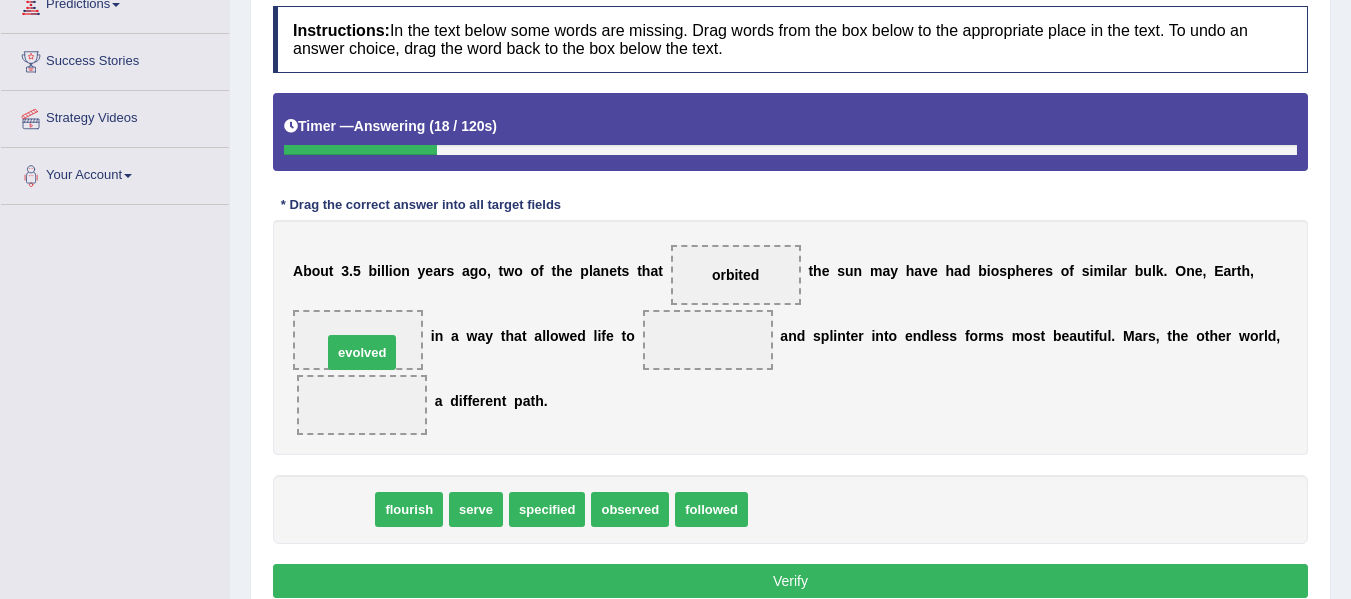 drag, startPoint x: 344, startPoint y: 508, endPoint x: 374, endPoint y: 316, distance: 194.32962 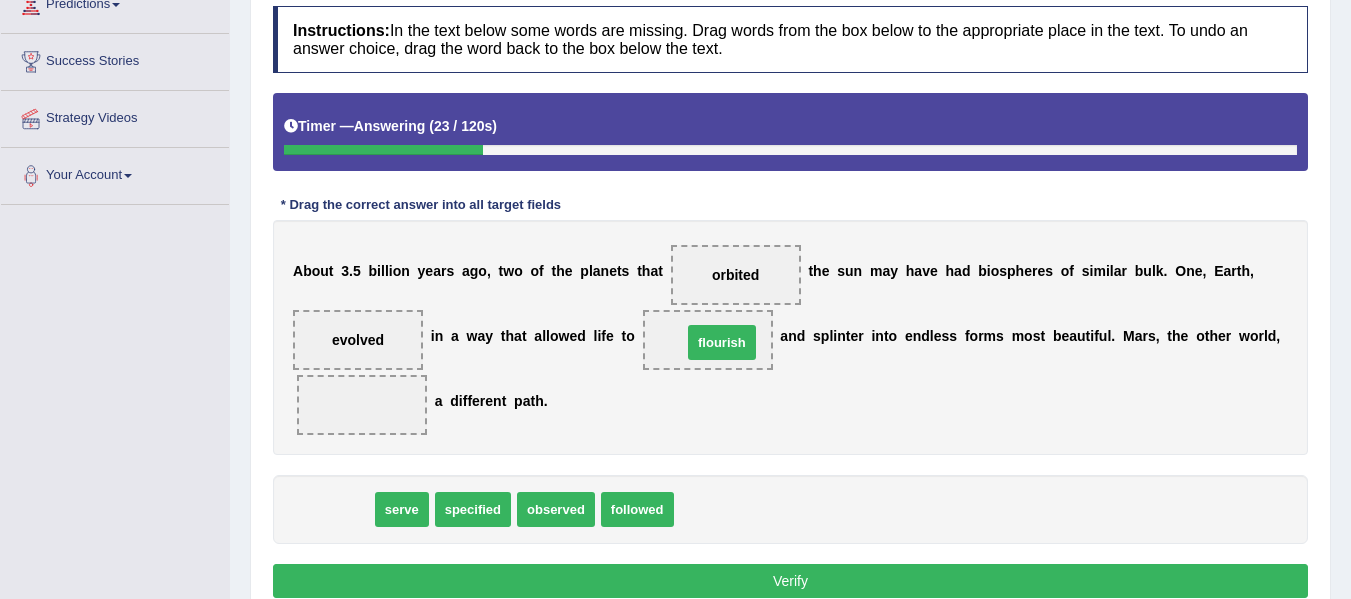 drag, startPoint x: 339, startPoint y: 515, endPoint x: 726, endPoint y: 348, distance: 421.49496 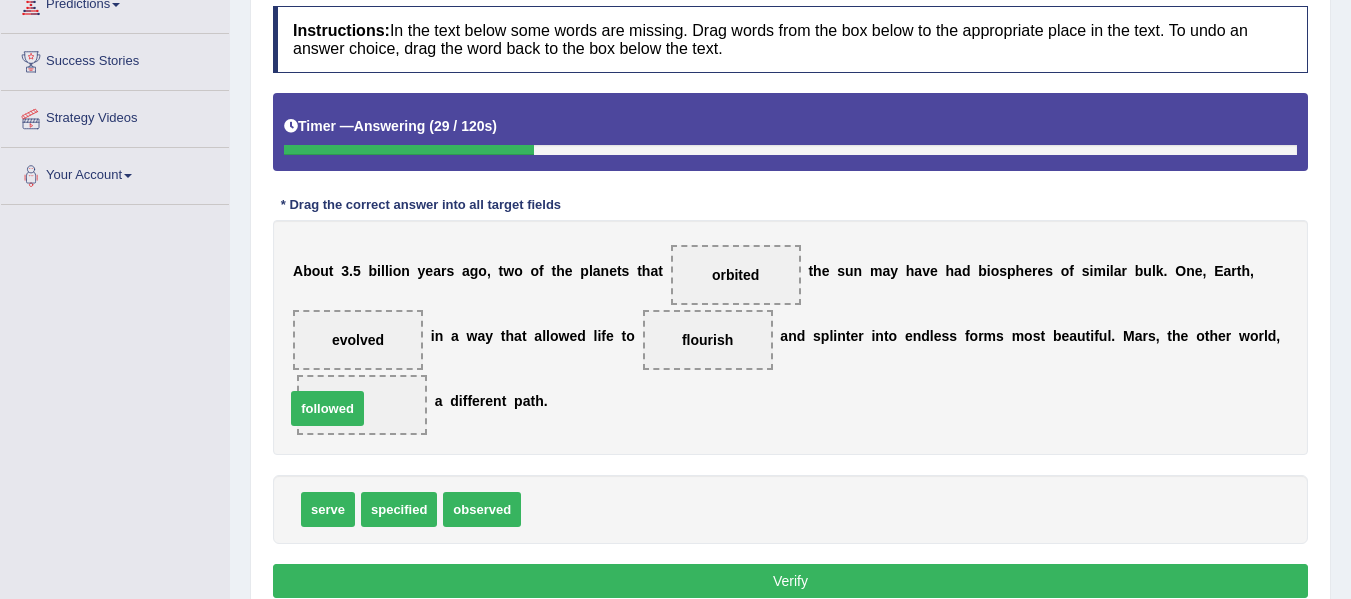 drag, startPoint x: 553, startPoint y: 508, endPoint x: 317, endPoint y: 407, distance: 256.7041 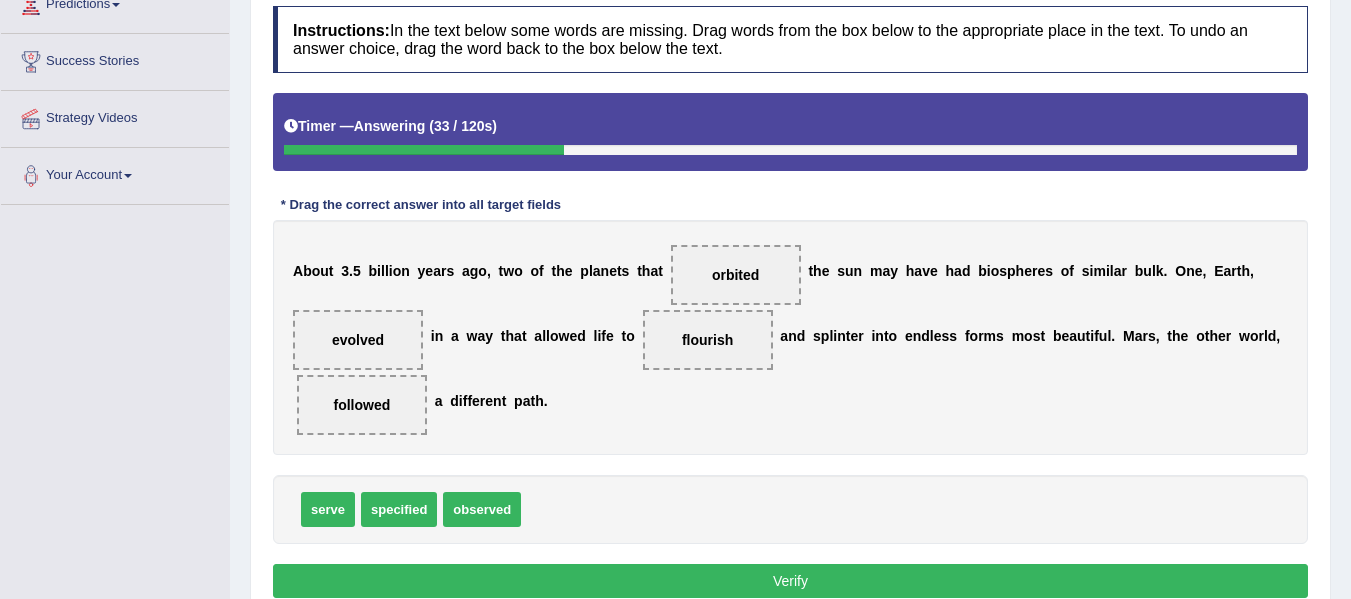 click on "Verify" at bounding box center (790, 581) 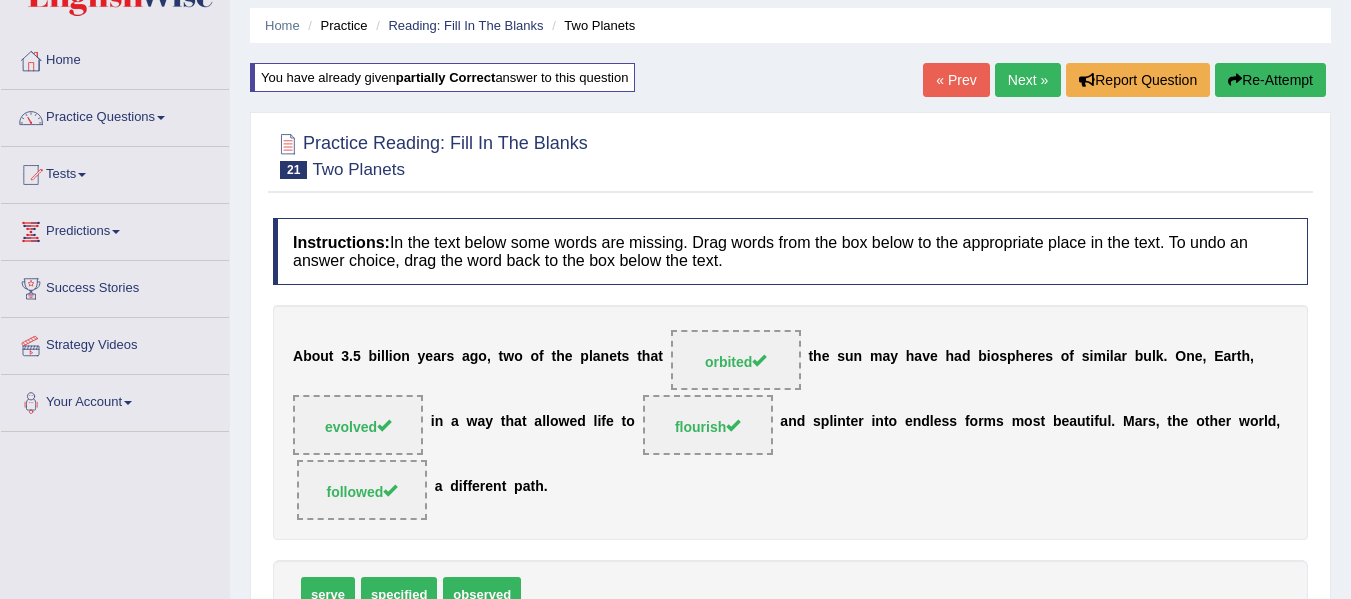 scroll, scrollTop: 0, scrollLeft: 0, axis: both 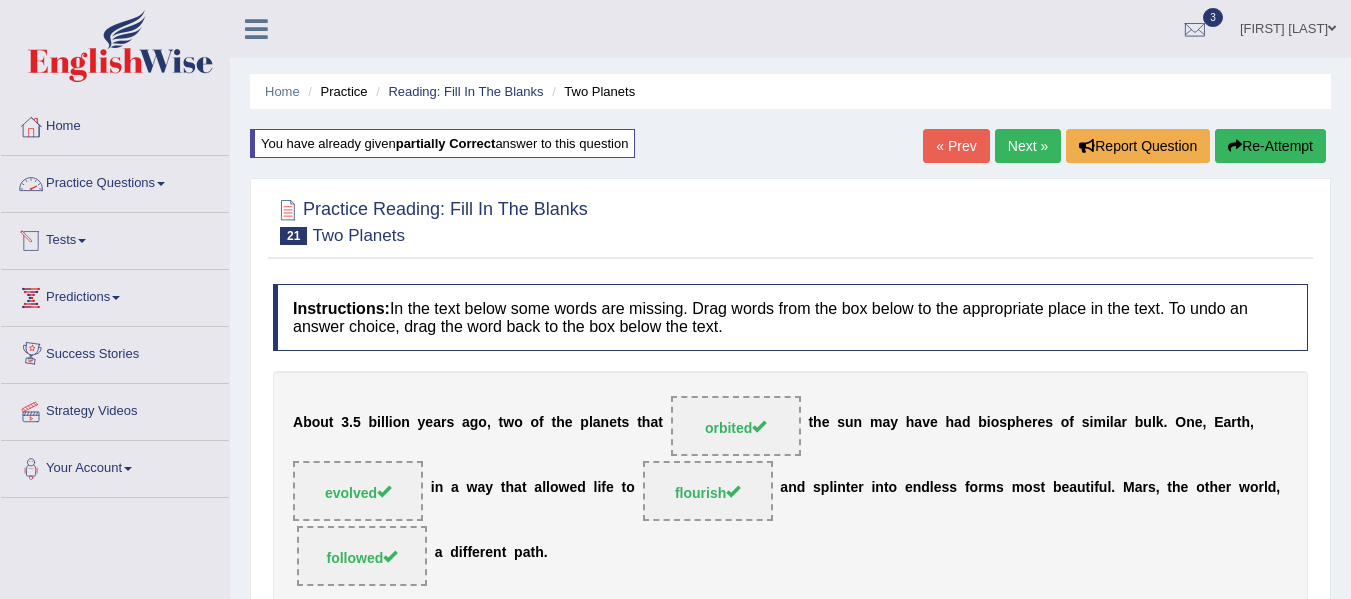 click on "Practice Questions" at bounding box center [115, 181] 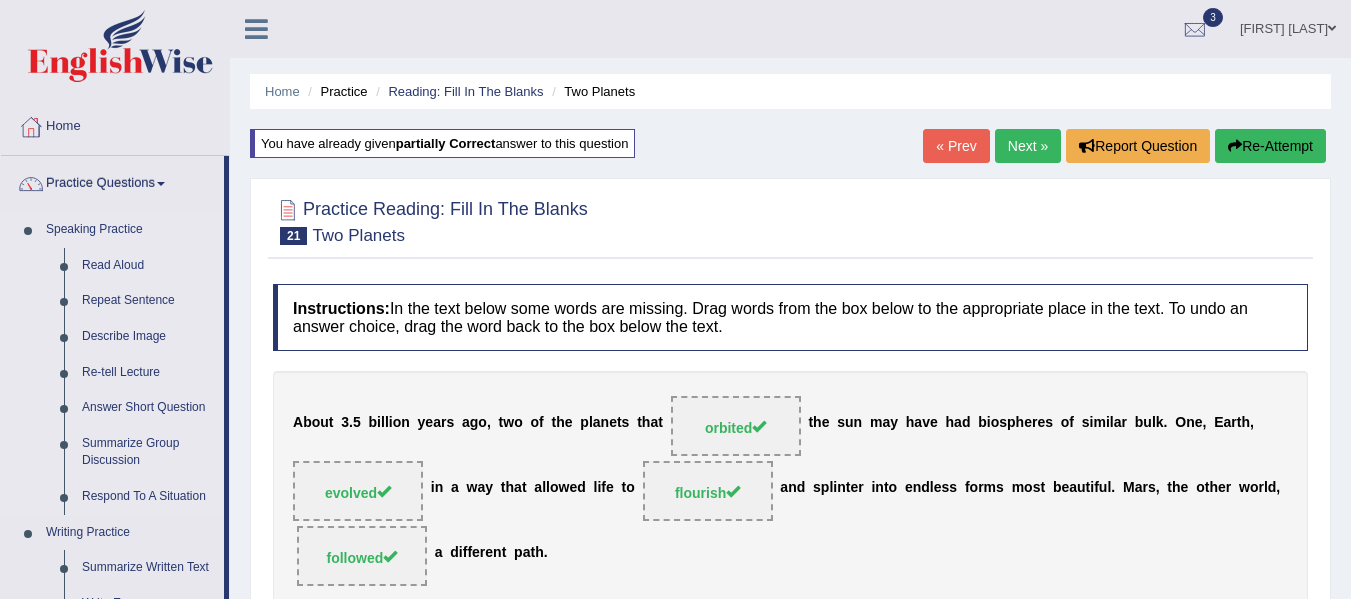click on "Speaking Practice Read Aloud
Repeat Sentence
Describe Image
Re-tell Lecture
Answer Short Question
Summarize Group Discussion
Respond To A Situation" at bounding box center [112, 363] 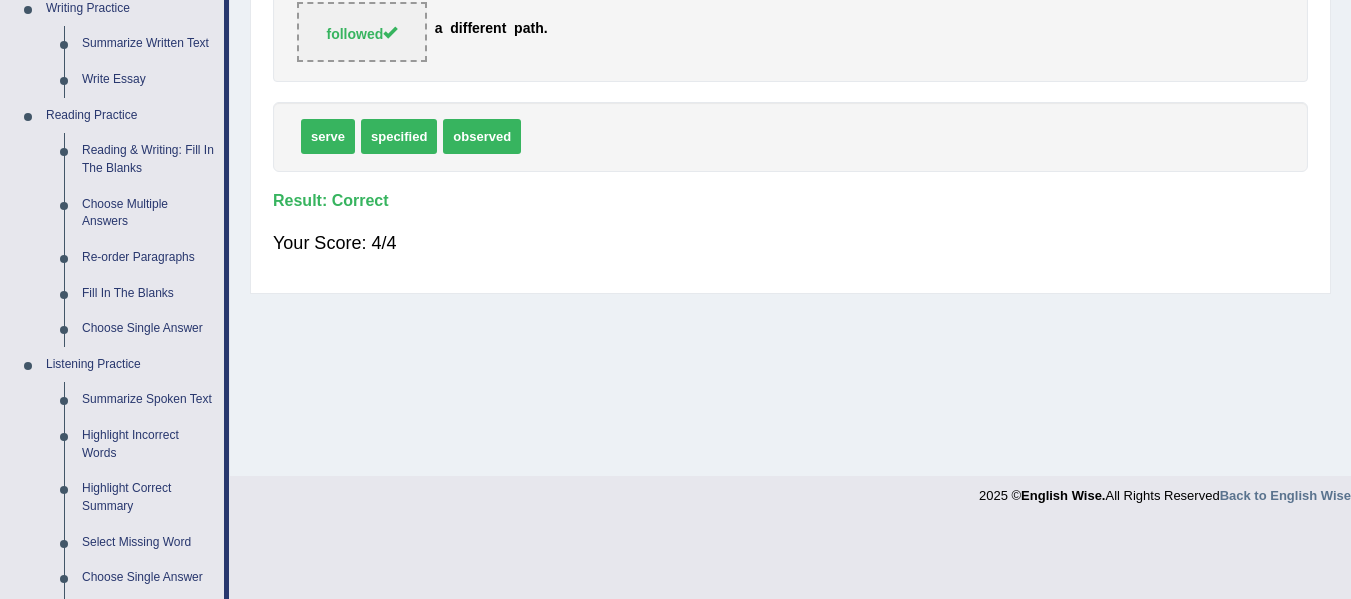 scroll, scrollTop: 560, scrollLeft: 0, axis: vertical 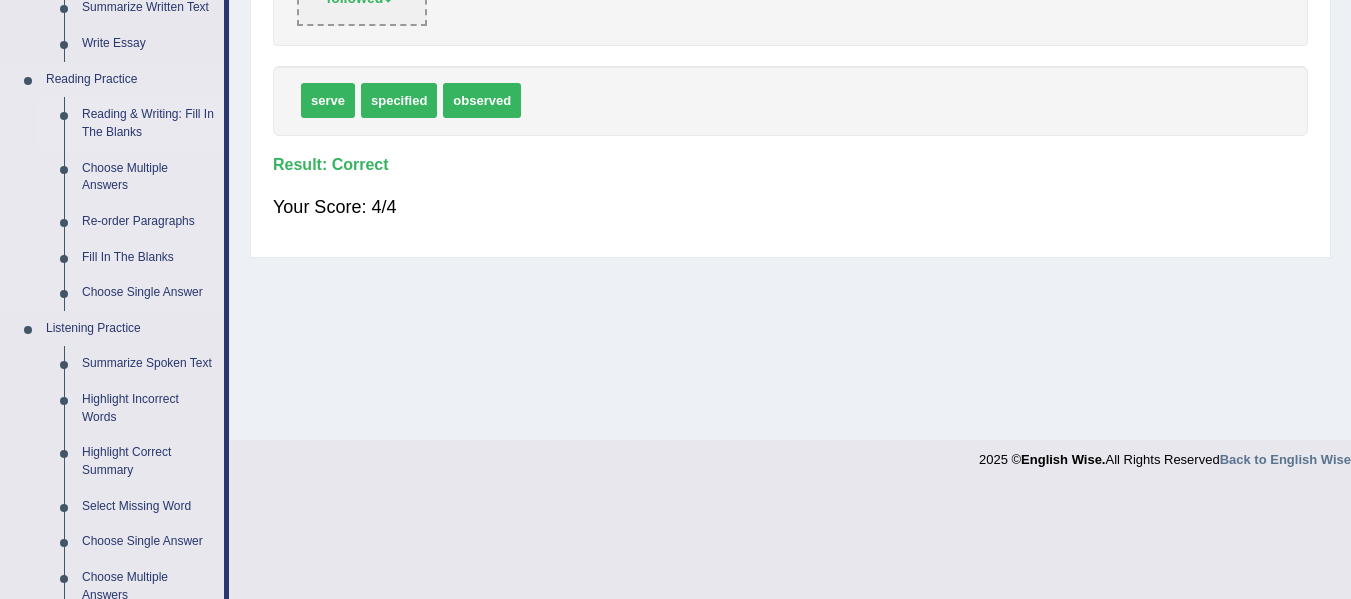 click on "Reading & Writing: Fill In The Blanks" at bounding box center (148, 123) 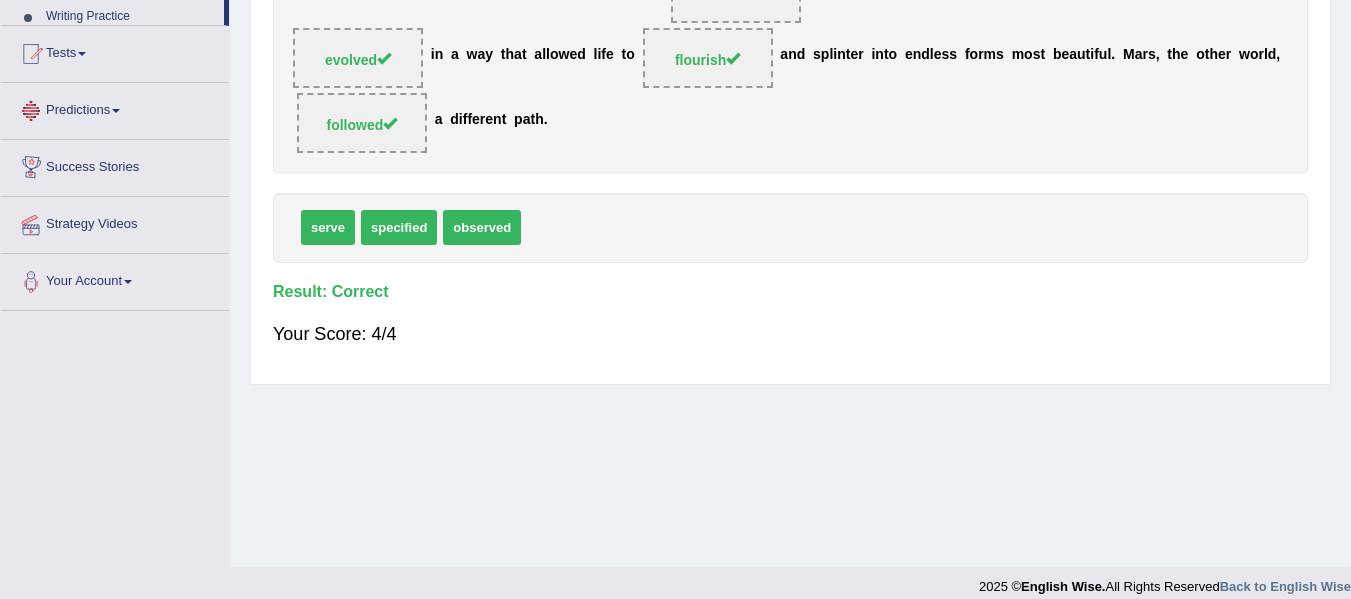 scroll, scrollTop: 451, scrollLeft: 0, axis: vertical 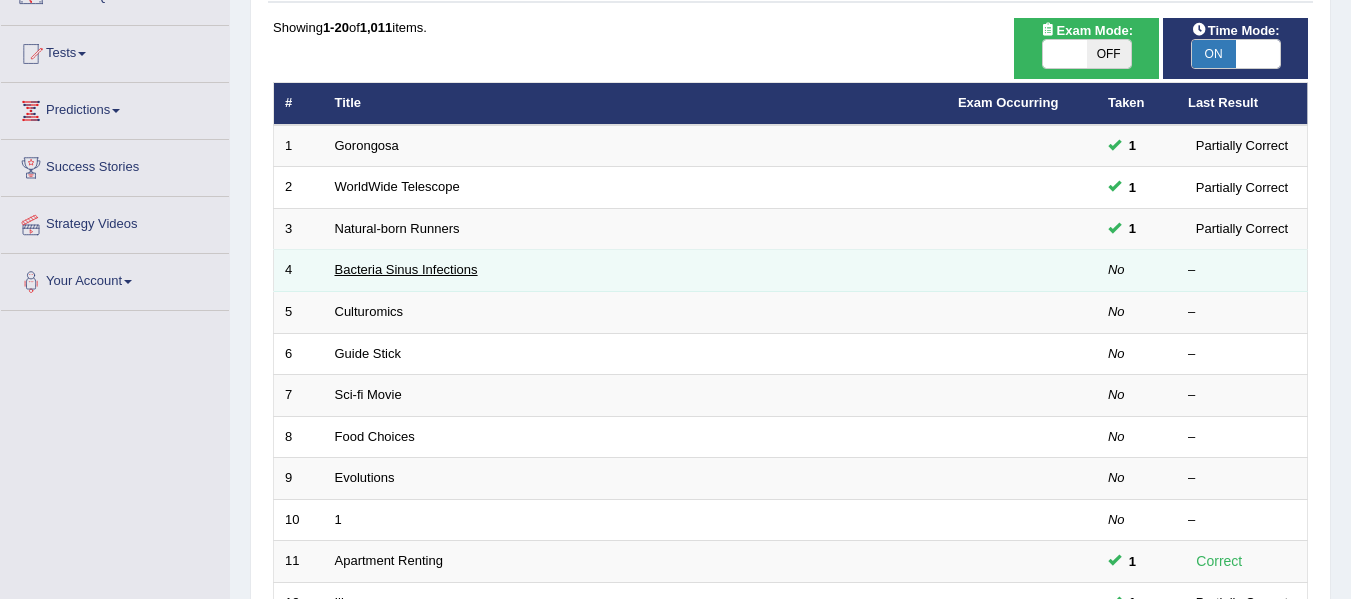 click on "Bacteria Sinus Infections" at bounding box center (406, 269) 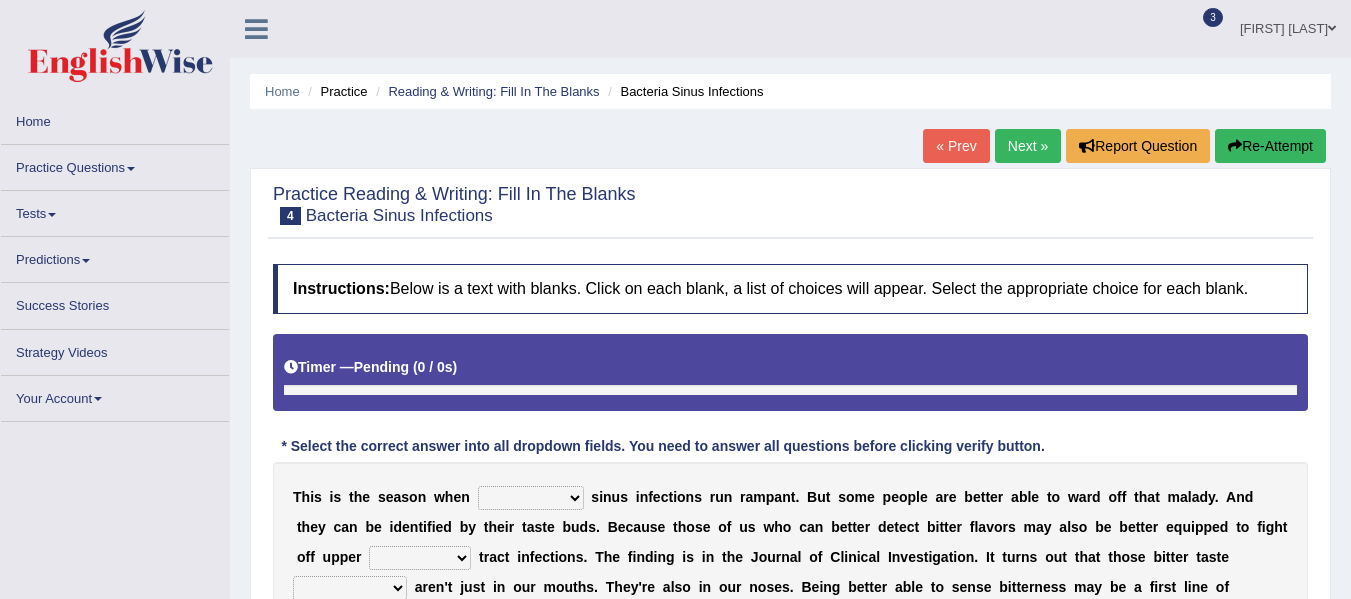 scroll, scrollTop: 0, scrollLeft: 0, axis: both 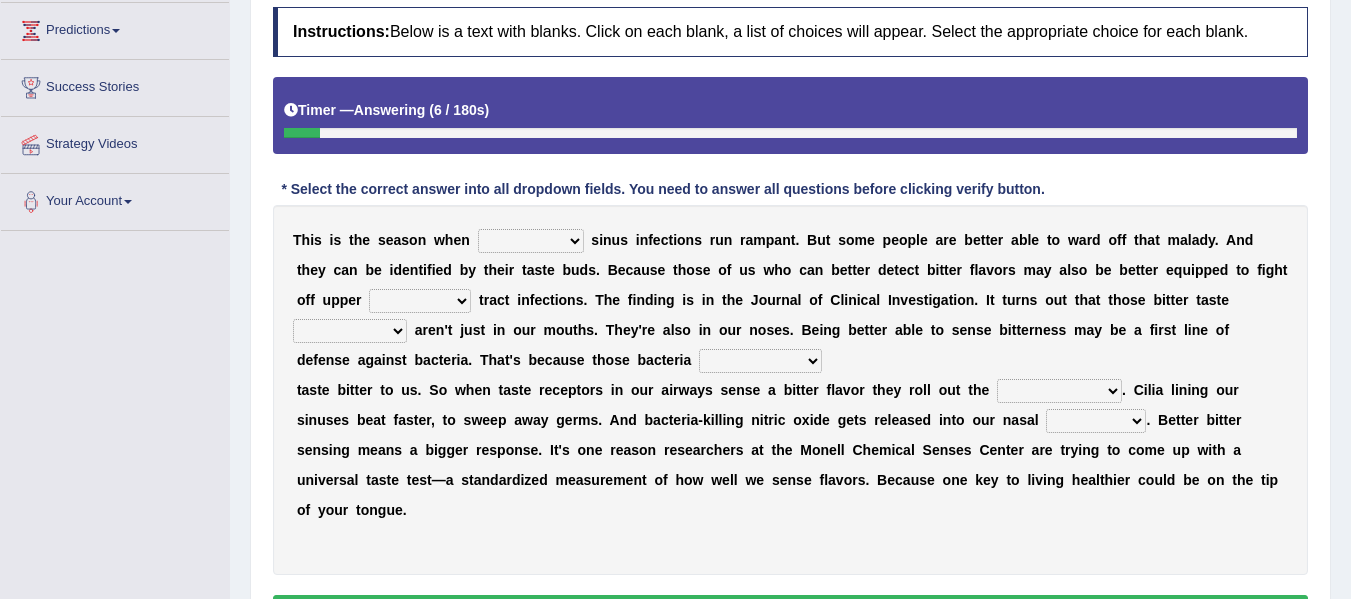 click on "conventicle atheist bacterial prissier" at bounding box center [531, 241] 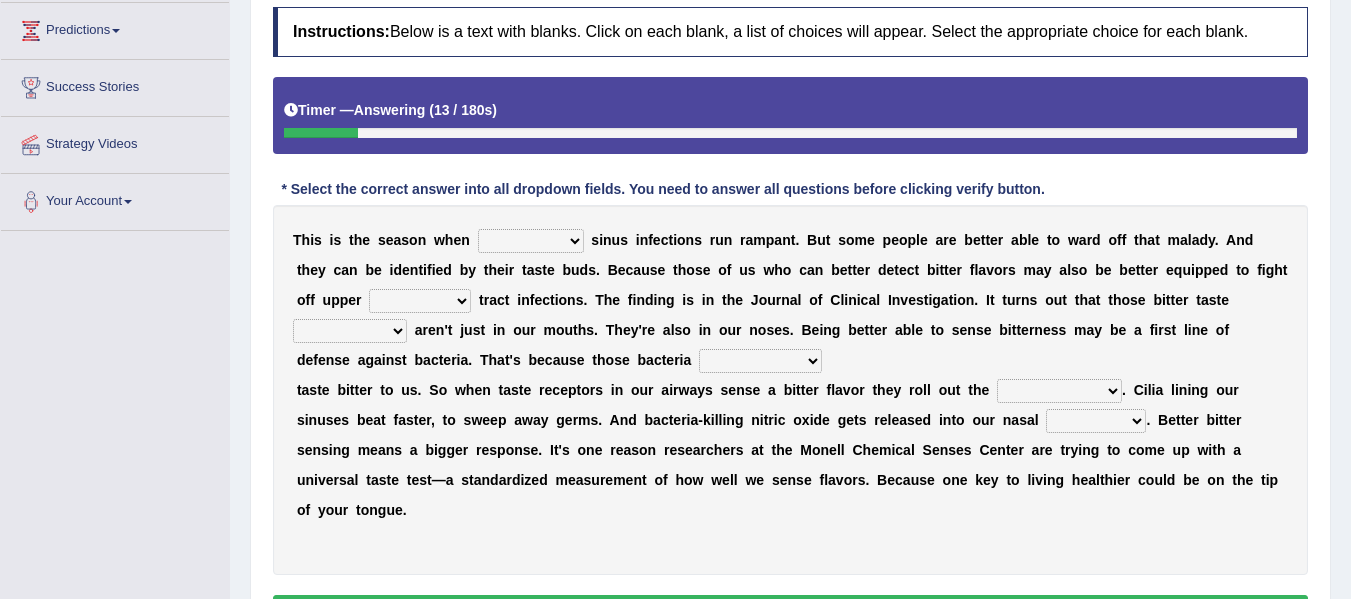 select on "bacterial" 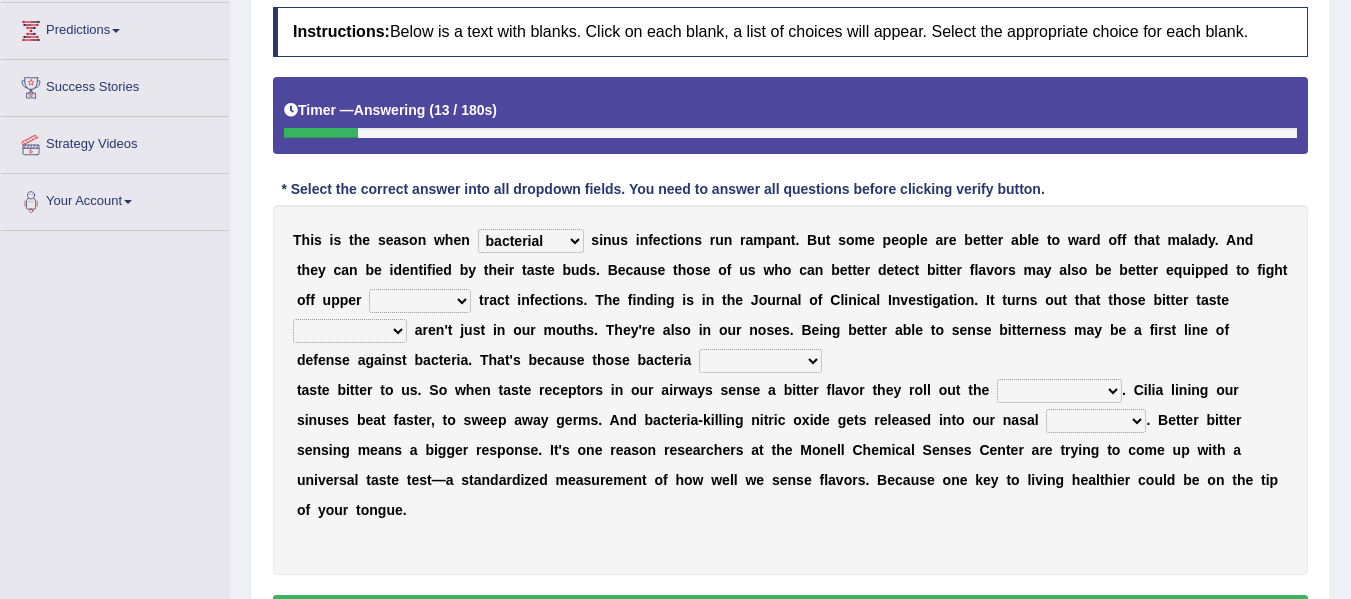 click on "conventicle atheist bacterial prissier" at bounding box center [531, 241] 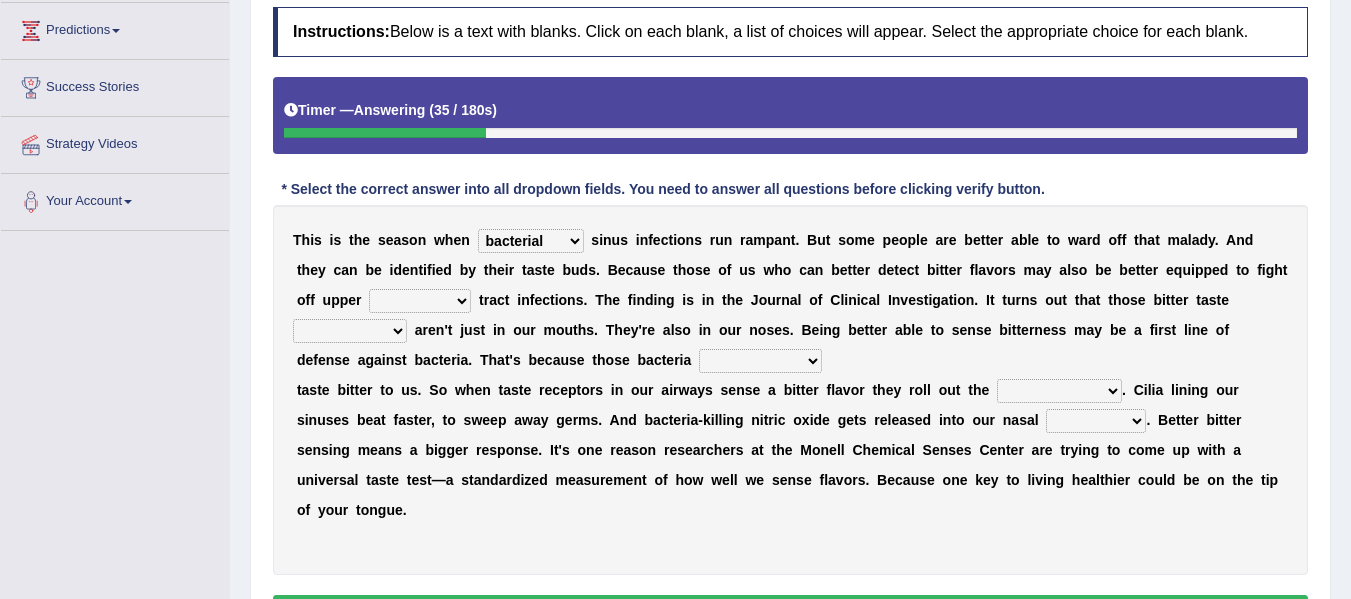 click on "faulty respiratory togae gawky" at bounding box center (420, 301) 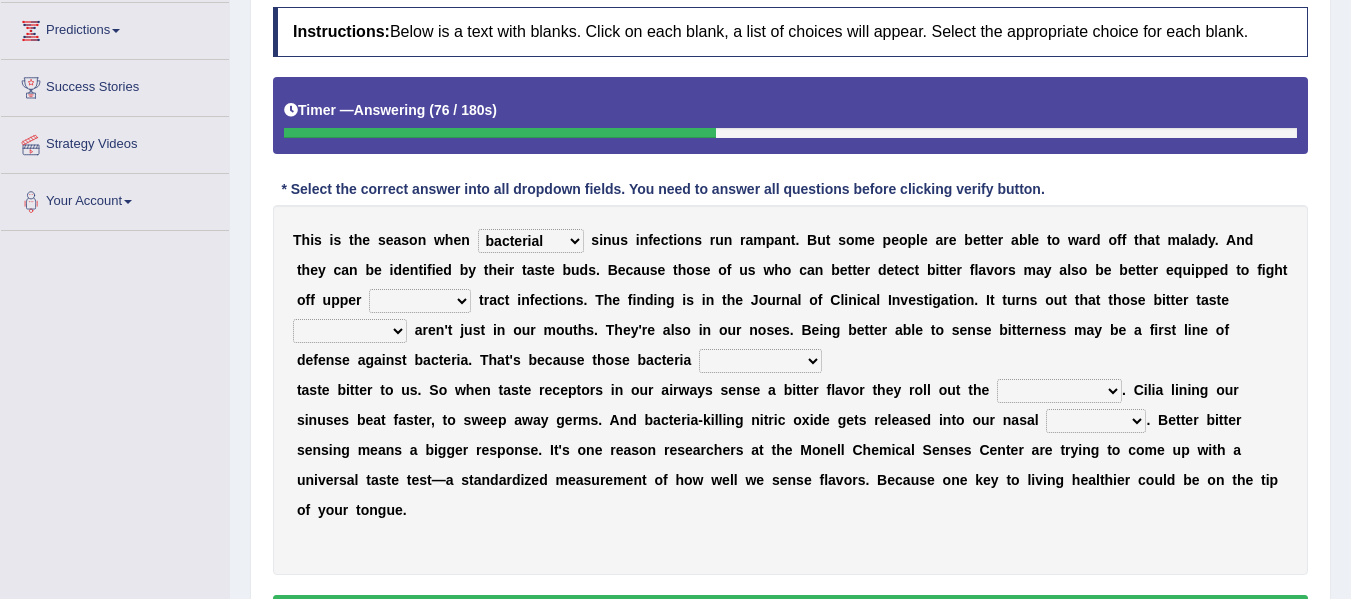 select on "respiratory" 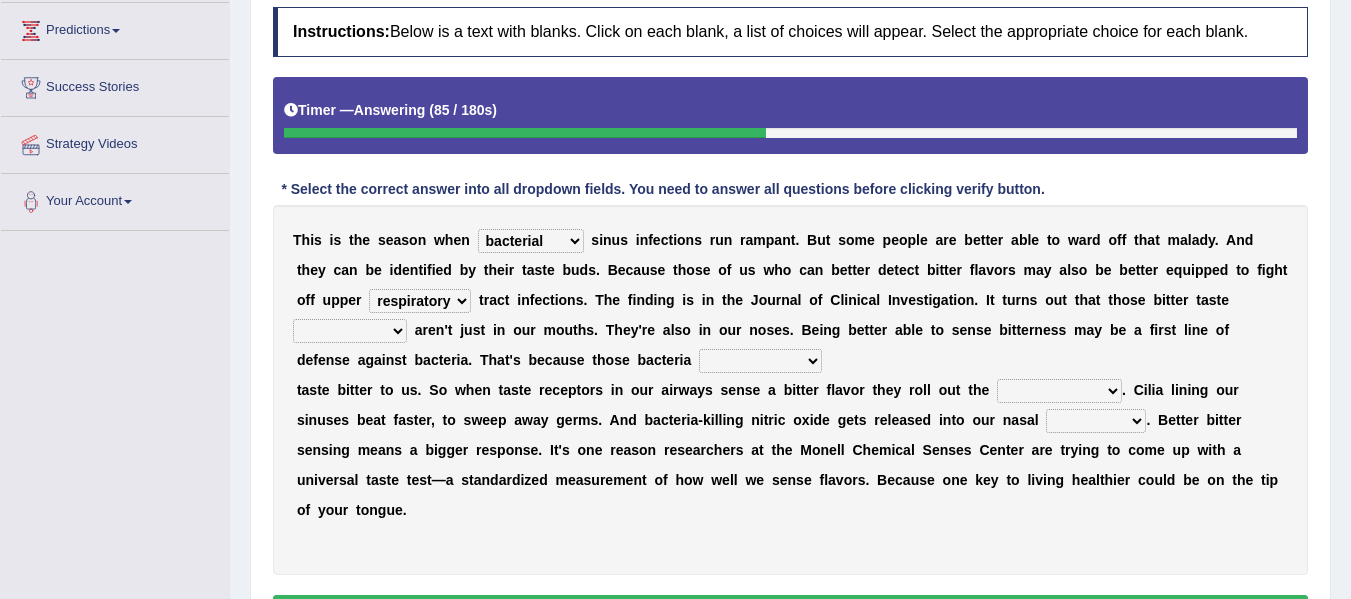click on "depressions dinners submissions receptors" at bounding box center (350, 331) 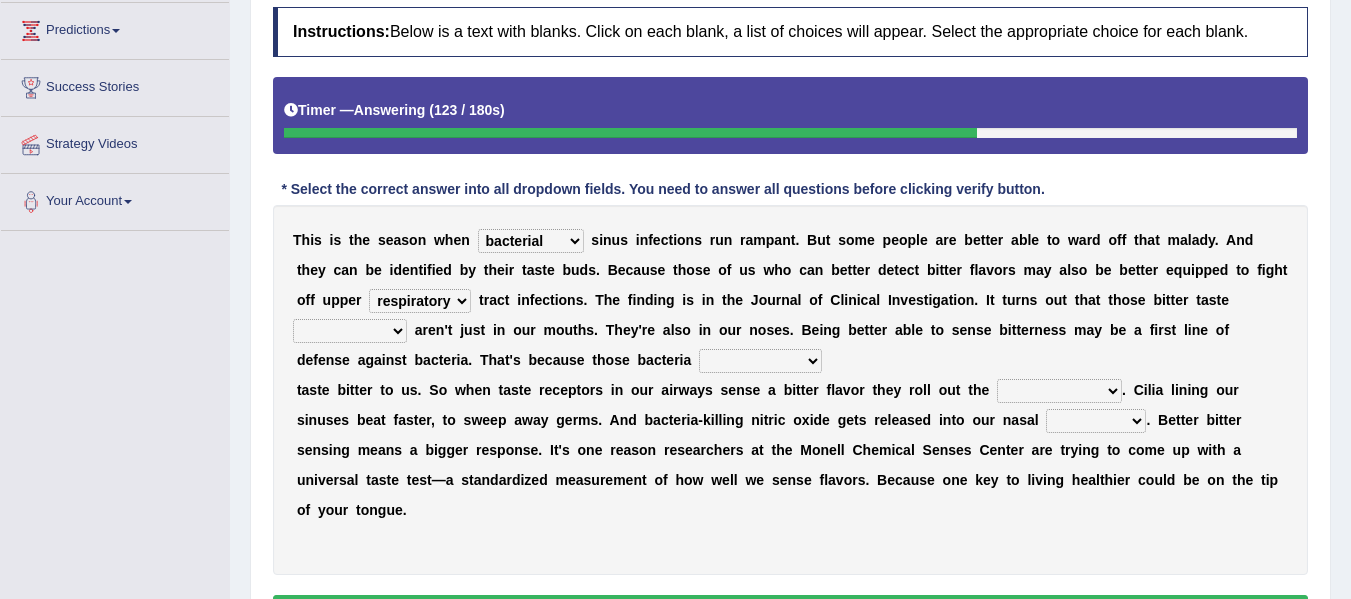 select on "receptors" 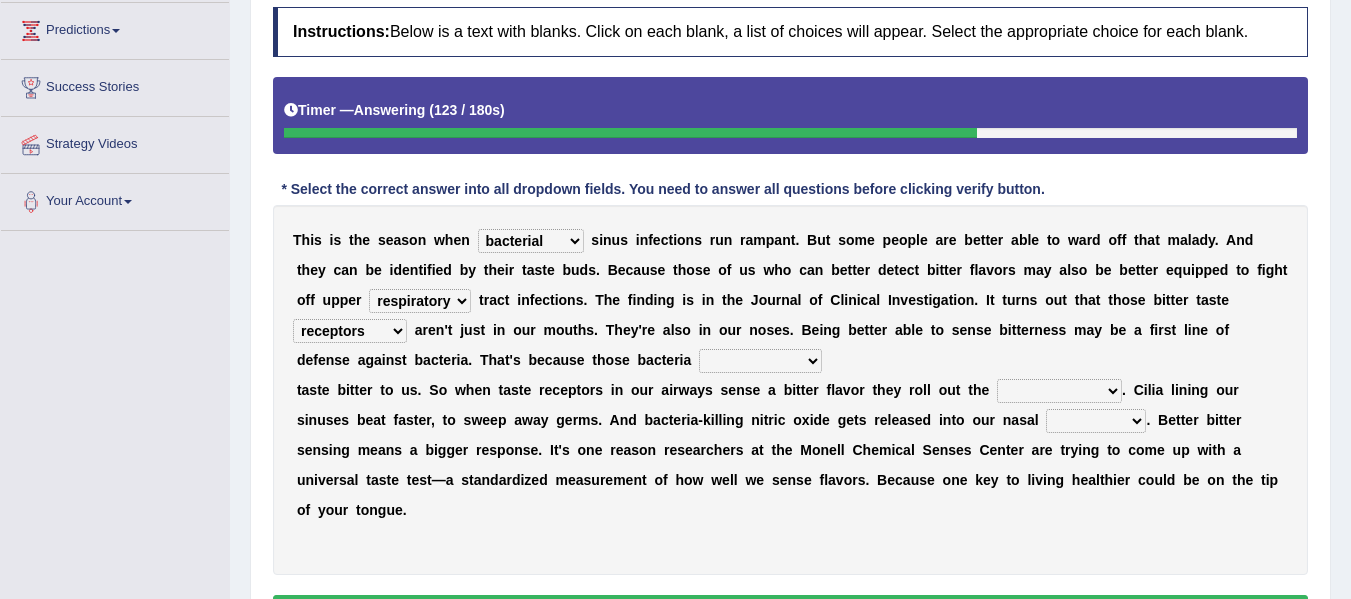click on "depressions dinners submissions receptors" at bounding box center (350, 331) 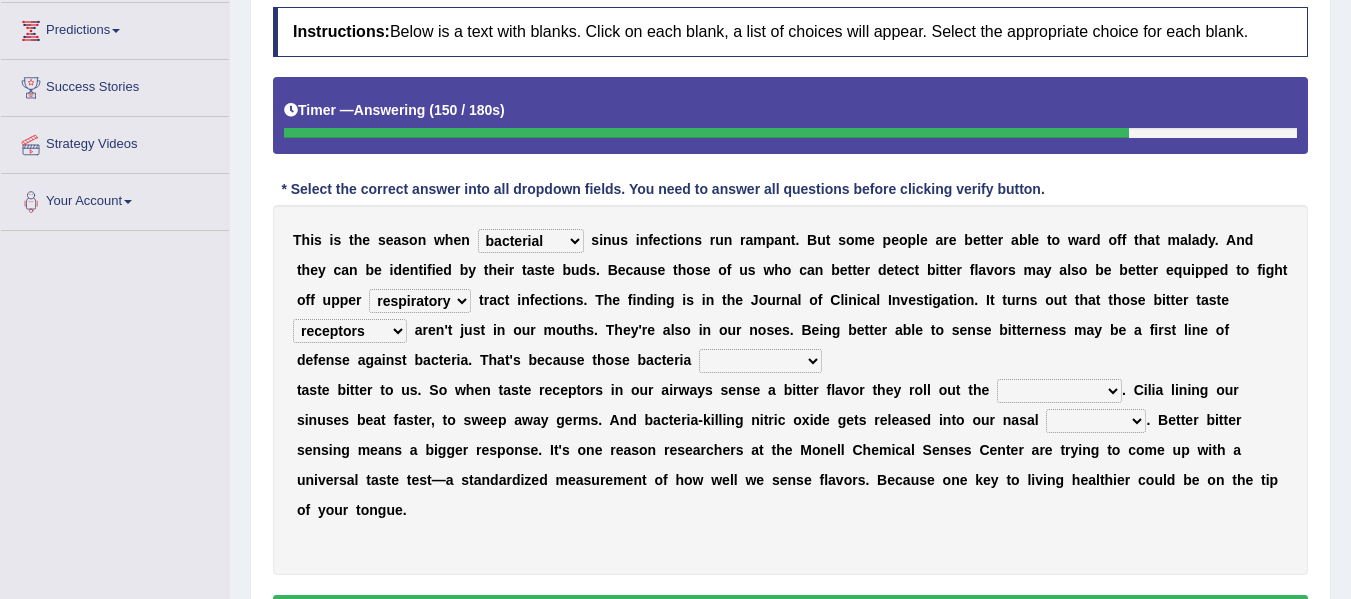click on "purposelessly actually diagonally providently" at bounding box center (760, 361) 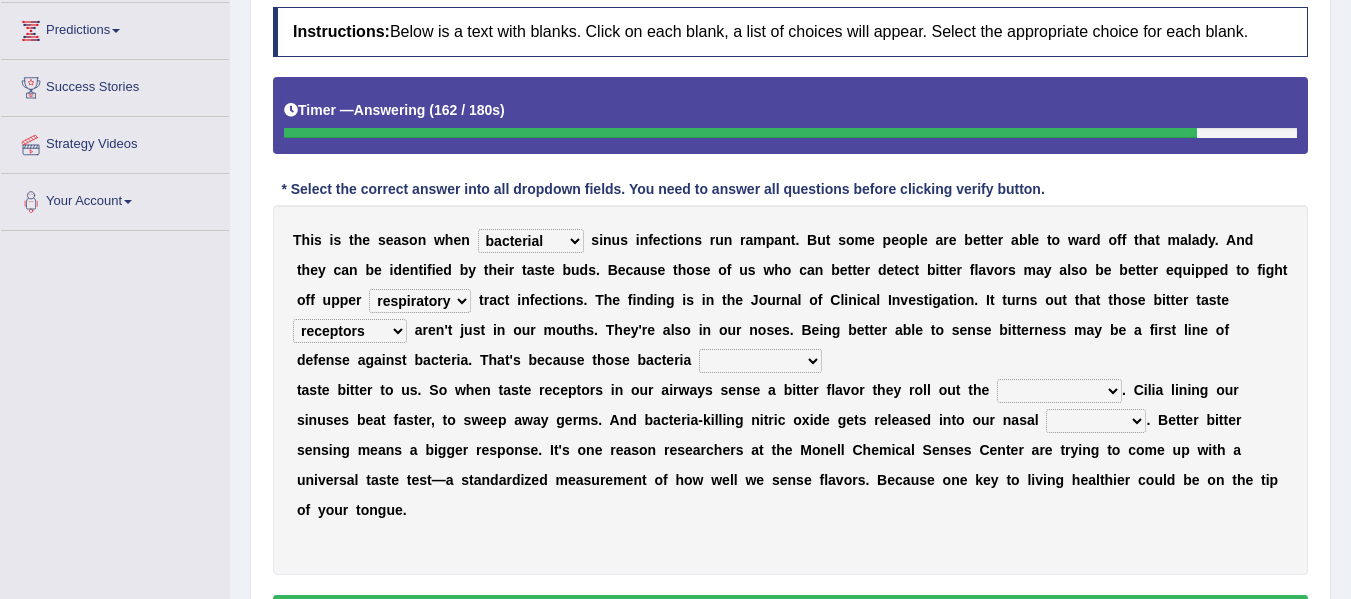 select on "diagonally" 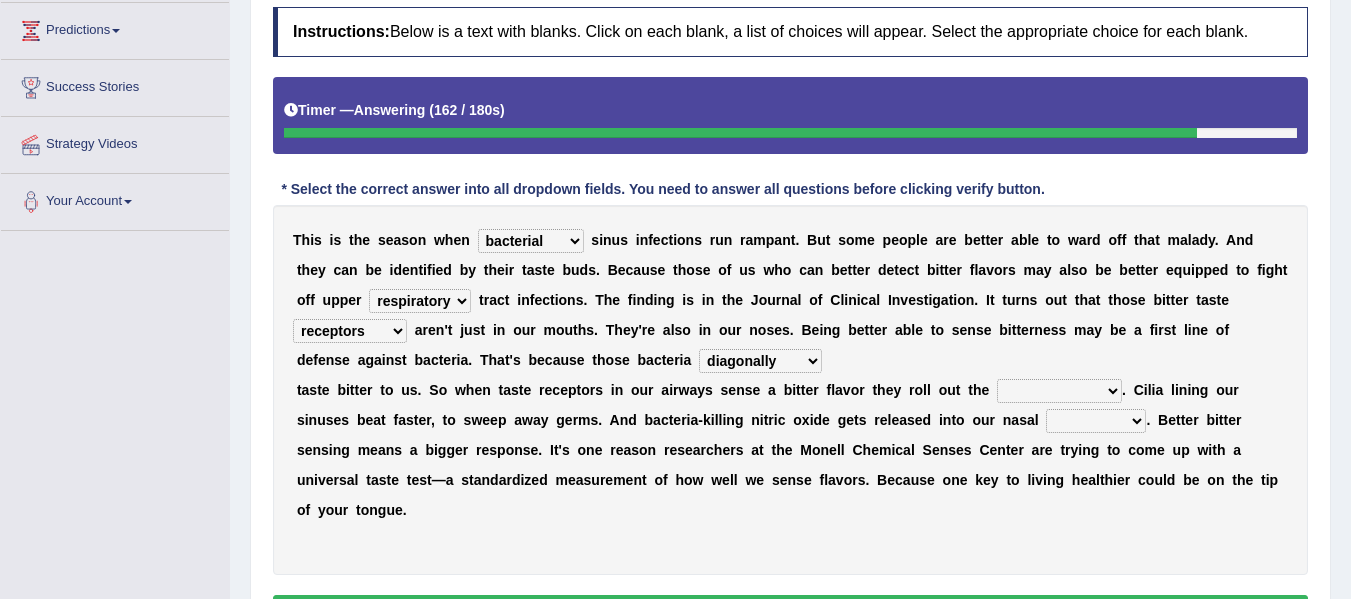 click on "purposelessly actually diagonally providently" at bounding box center (760, 361) 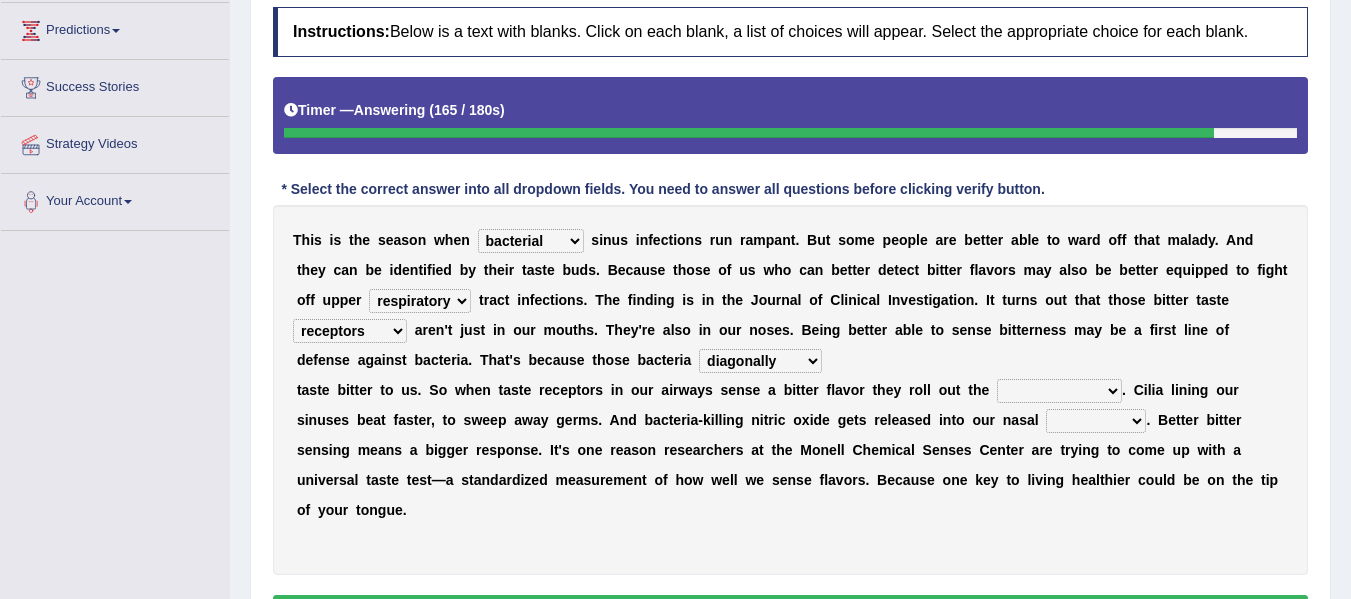 click on "defenses contradictions chestnuts pelvis" at bounding box center [1059, 391] 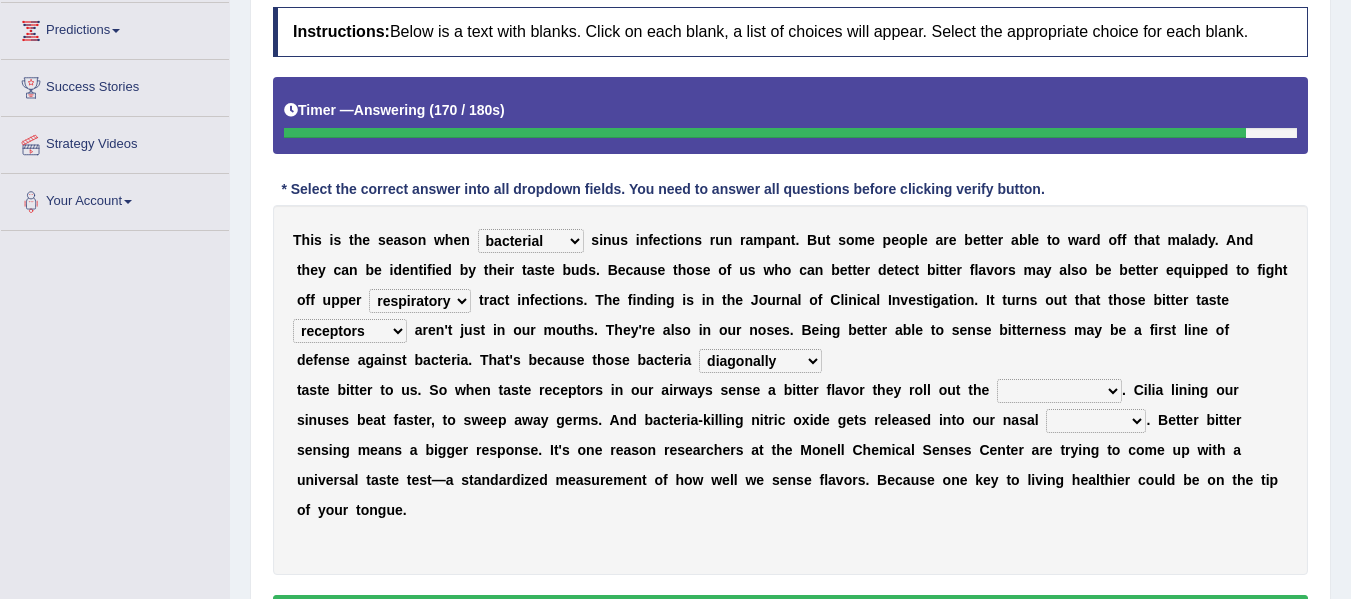 select on "contradictions" 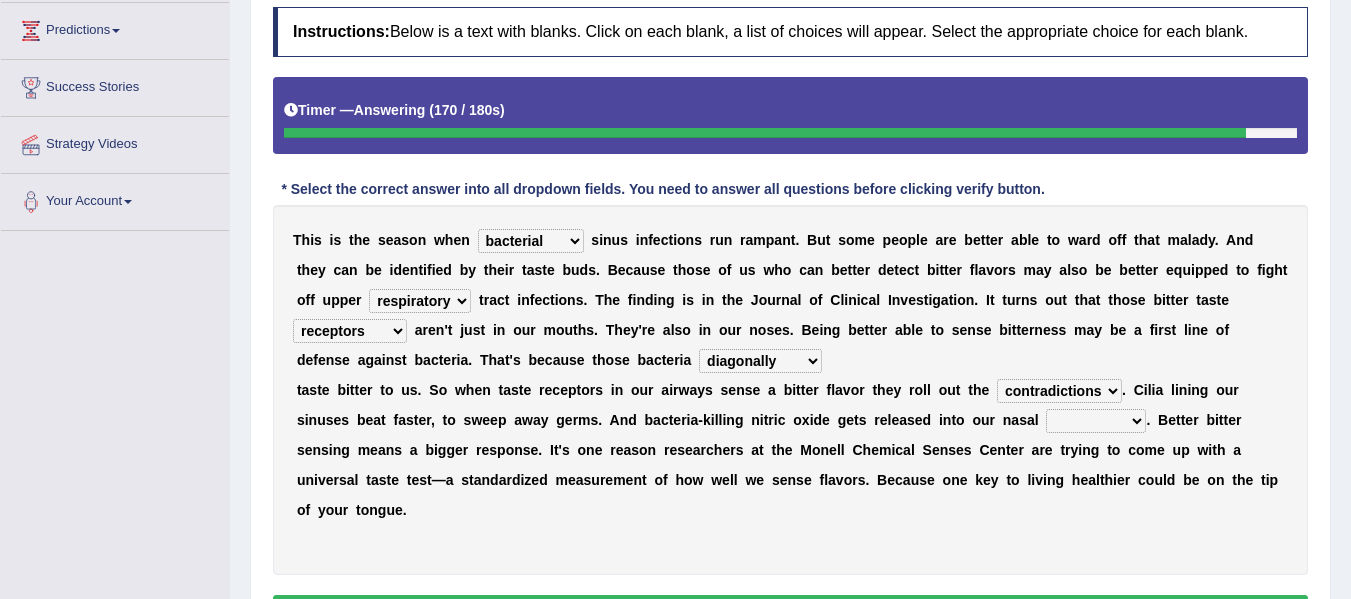 click on "defenses contradictions chestnuts pelvis" at bounding box center (1059, 391) 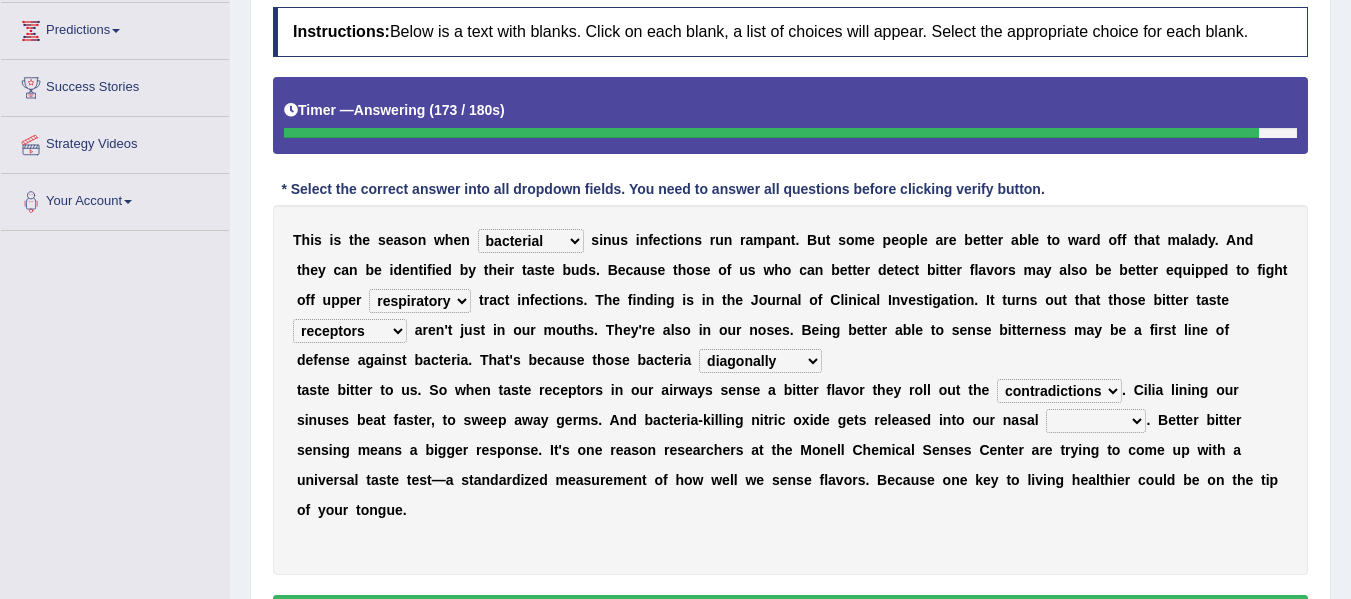 click on "causalities localities infirmities cavities" at bounding box center (1096, 421) 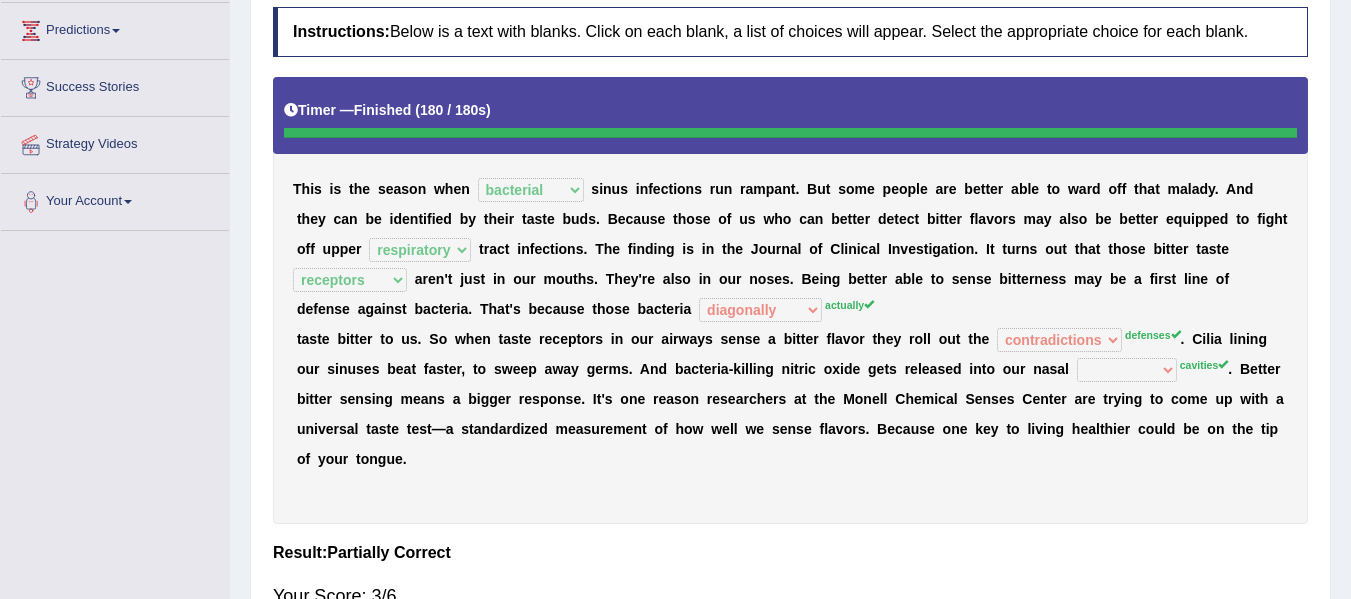 scroll, scrollTop: 0, scrollLeft: 0, axis: both 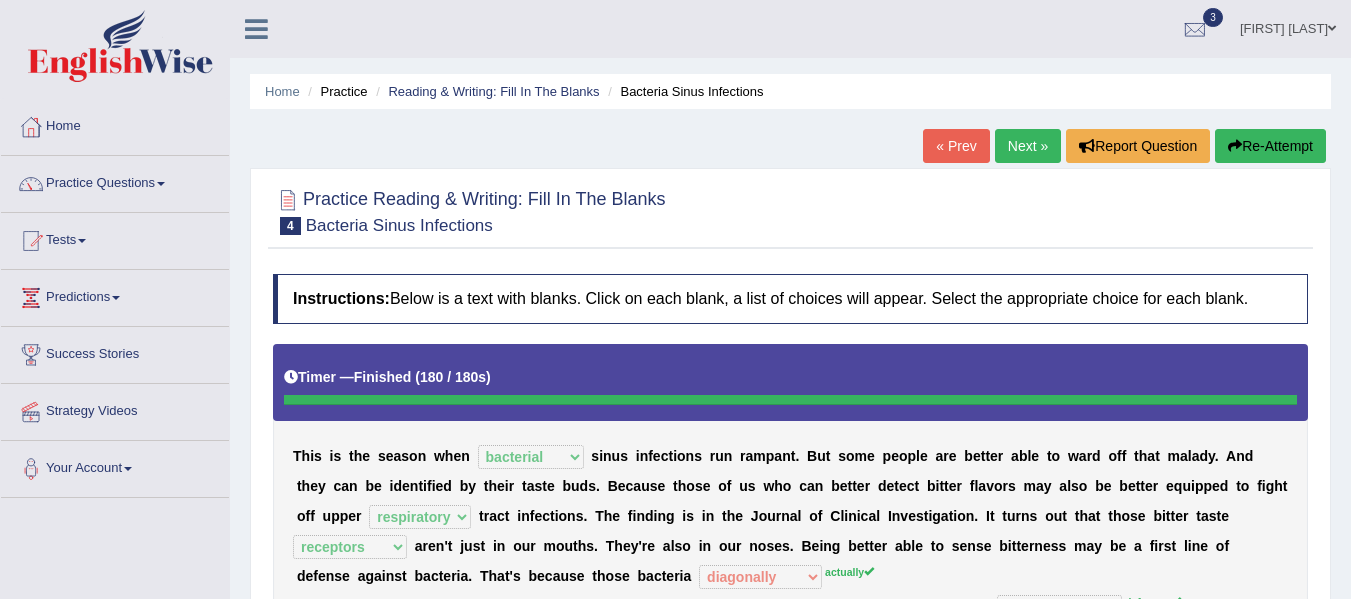 click on "Next »" at bounding box center (1028, 146) 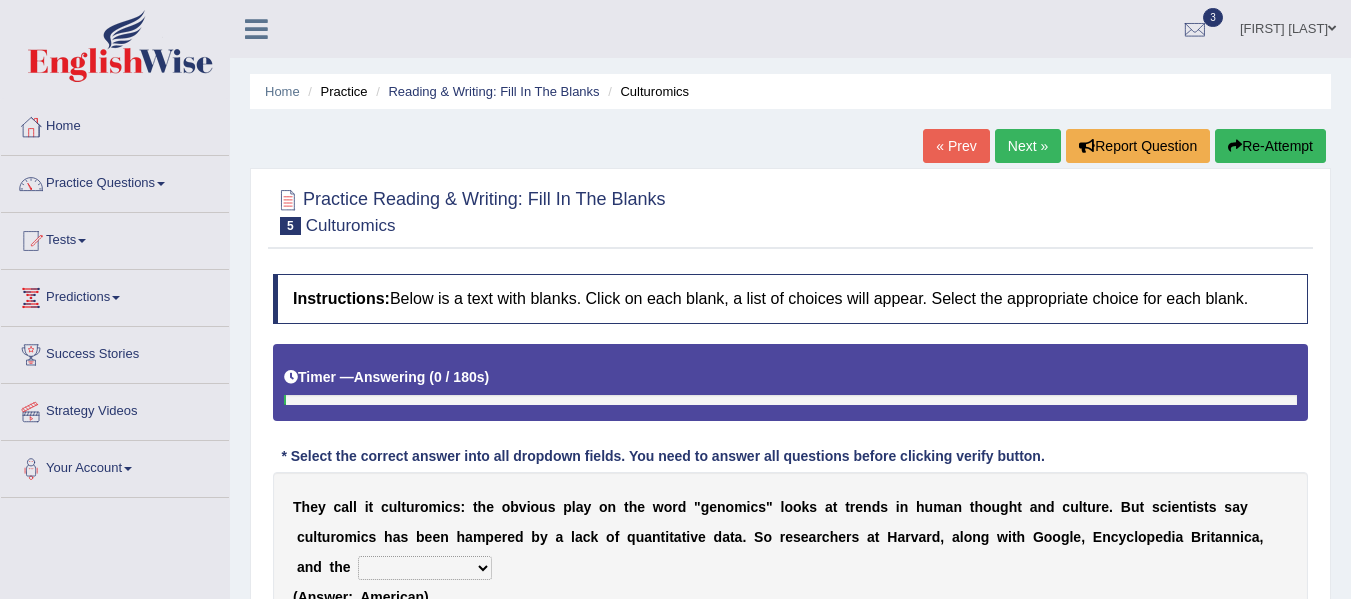 scroll, scrollTop: 0, scrollLeft: 0, axis: both 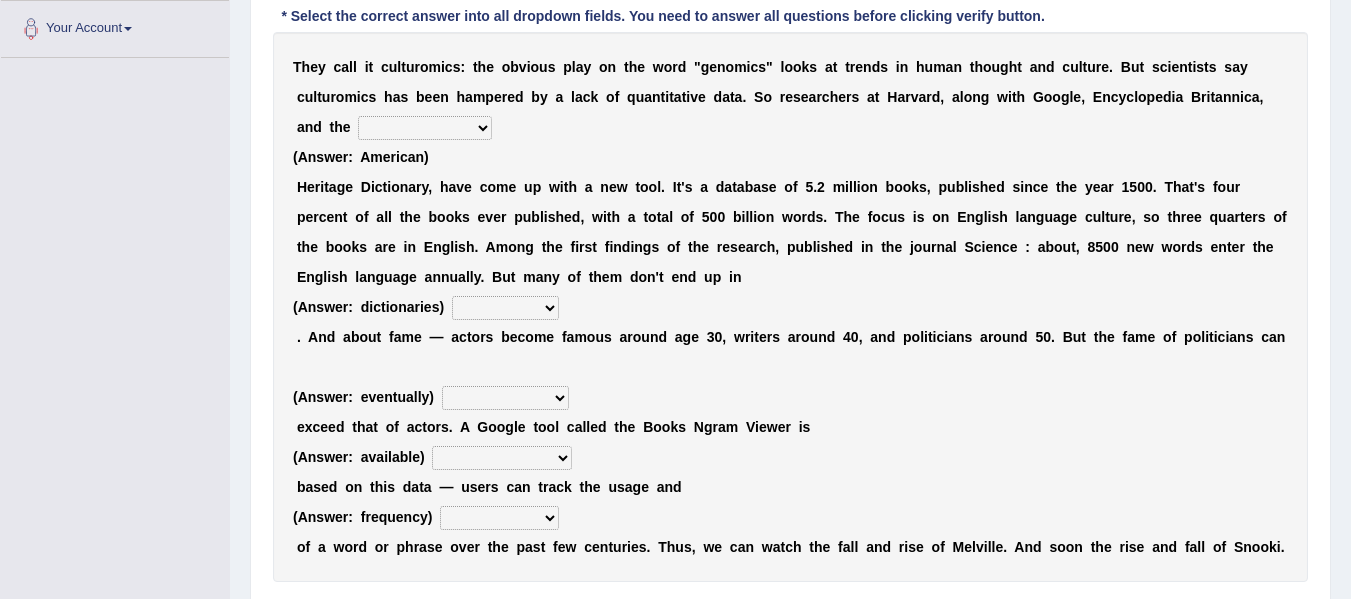 click on "Mettlesome Silicon Acetaminophen American" at bounding box center [425, 128] 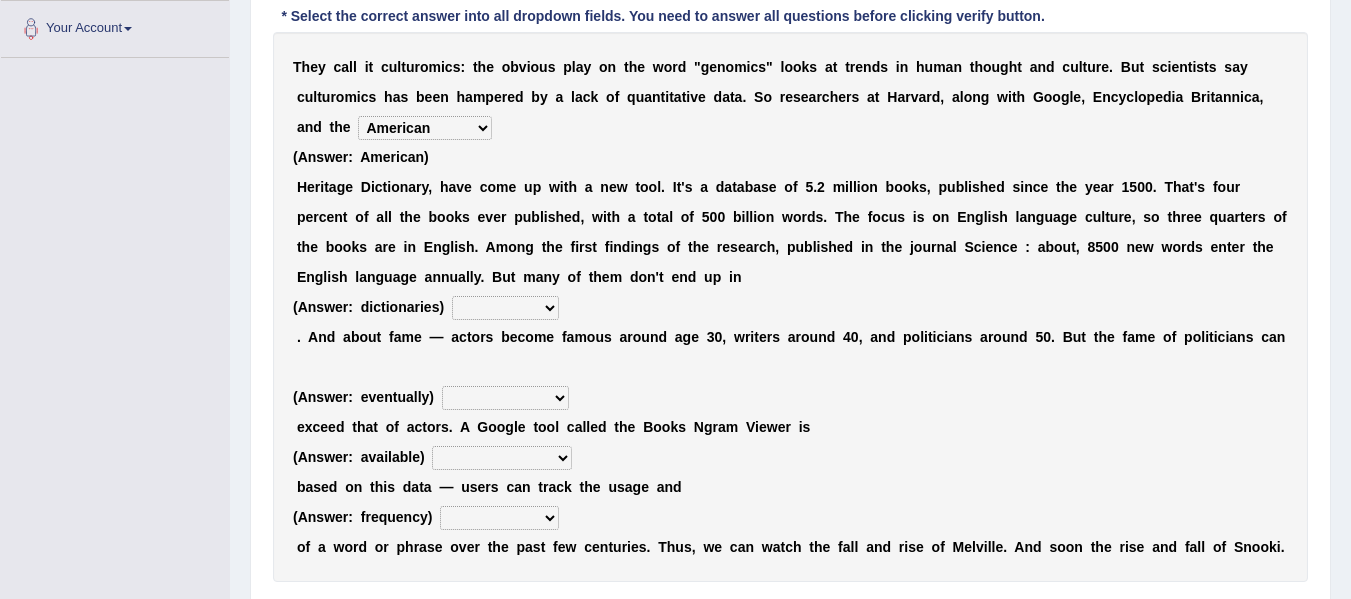 click on "Mettlesome Silicon Acetaminophen American" at bounding box center (425, 128) 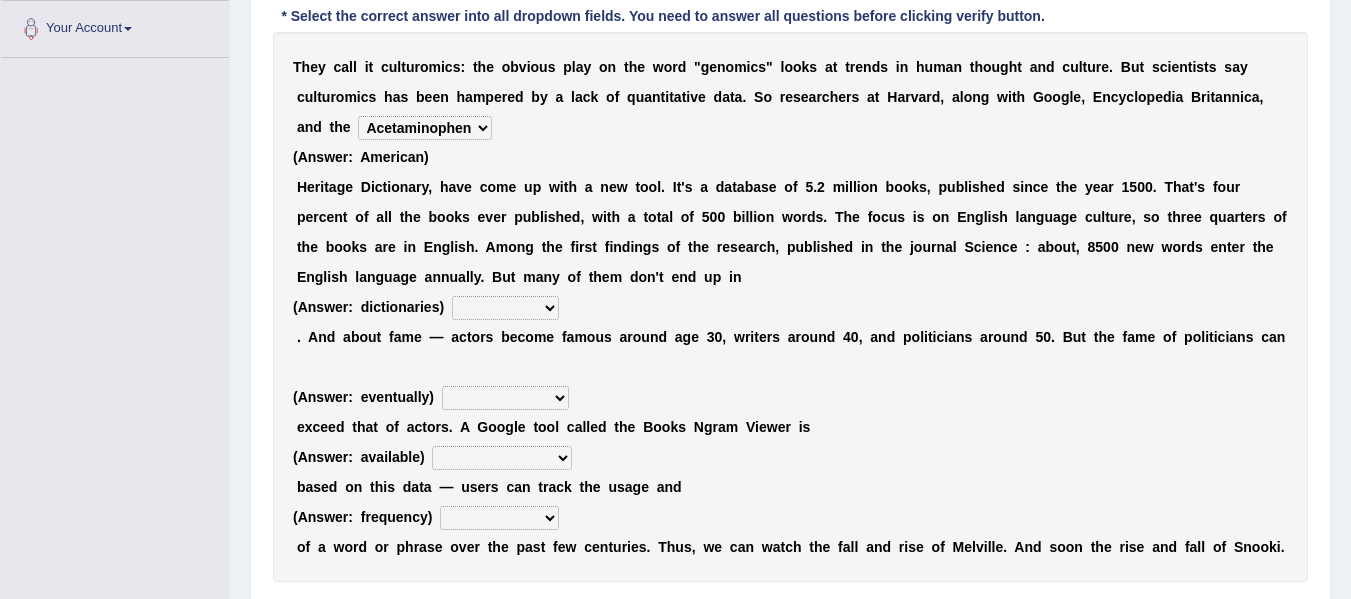 click on "veterinaries fairies dictionaries smithies" at bounding box center (505, 308) 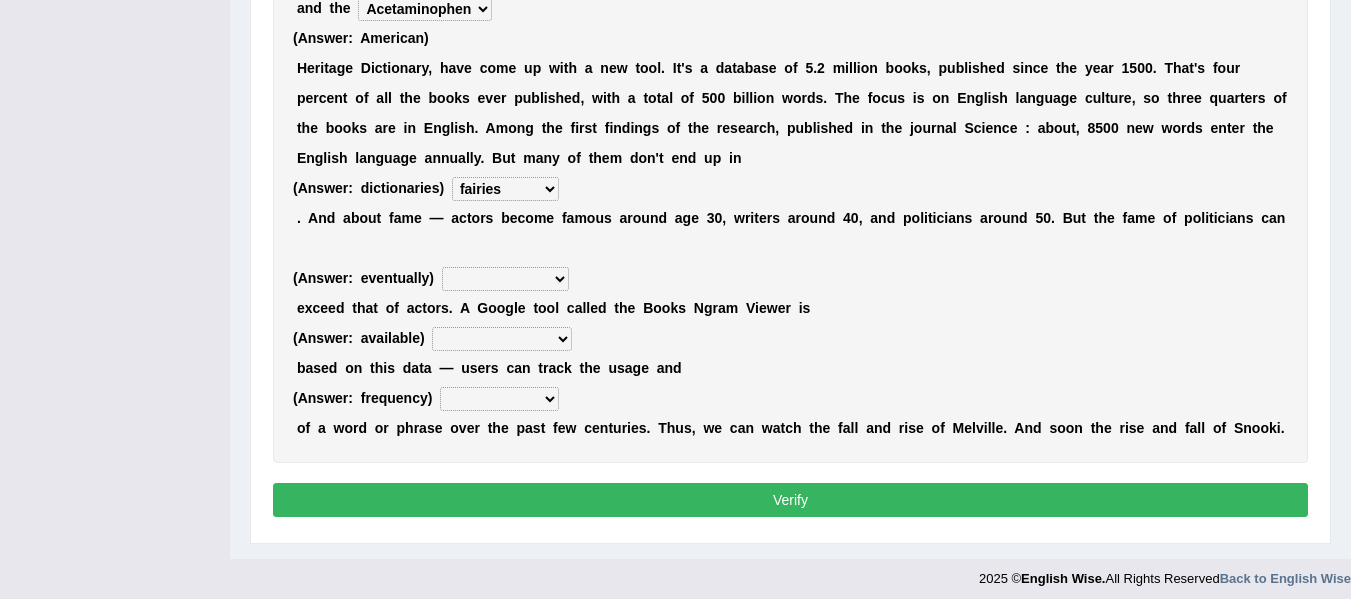 scroll, scrollTop: 560, scrollLeft: 0, axis: vertical 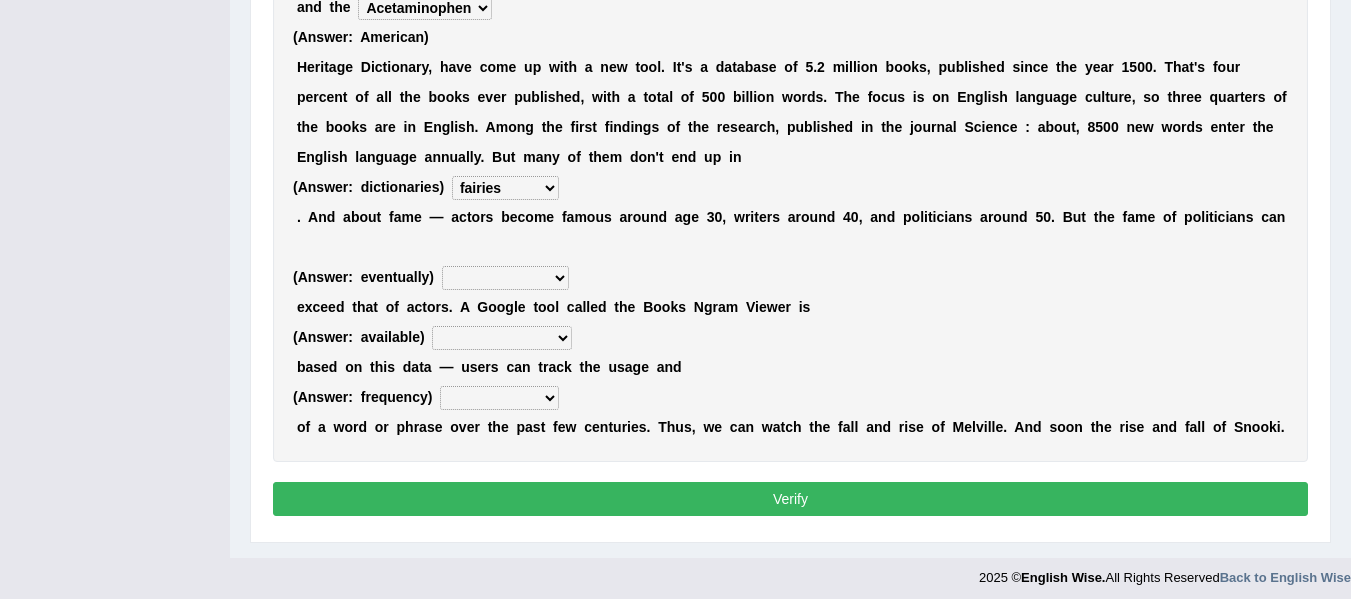 click on "intelligibly eventually venturesomely preferably" at bounding box center (505, 278) 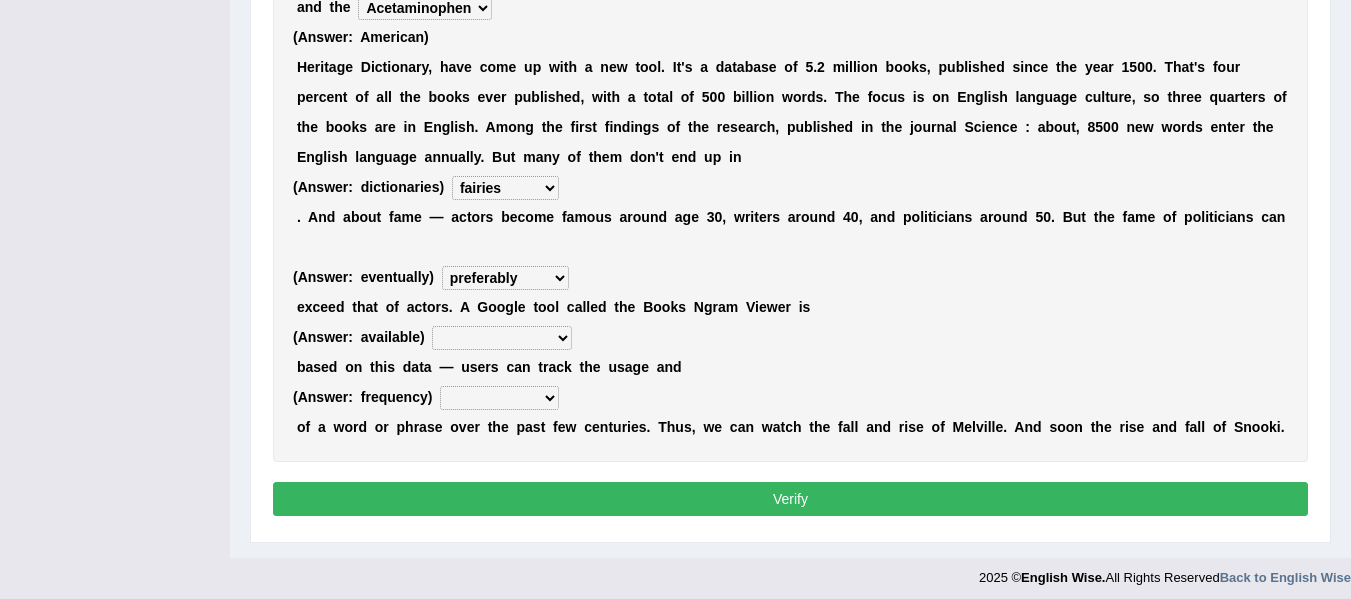 click on "nonoccupational nonbreakable trainable available" at bounding box center (502, 338) 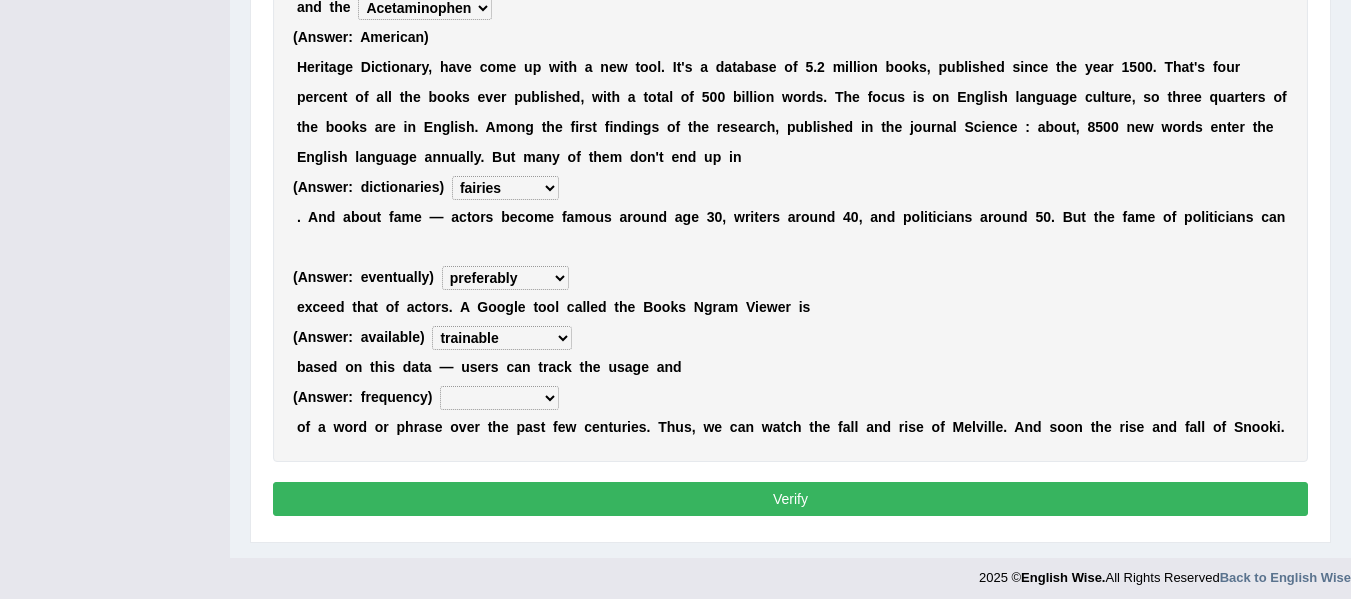click on "nonoccupational nonbreakable trainable available" at bounding box center [502, 338] 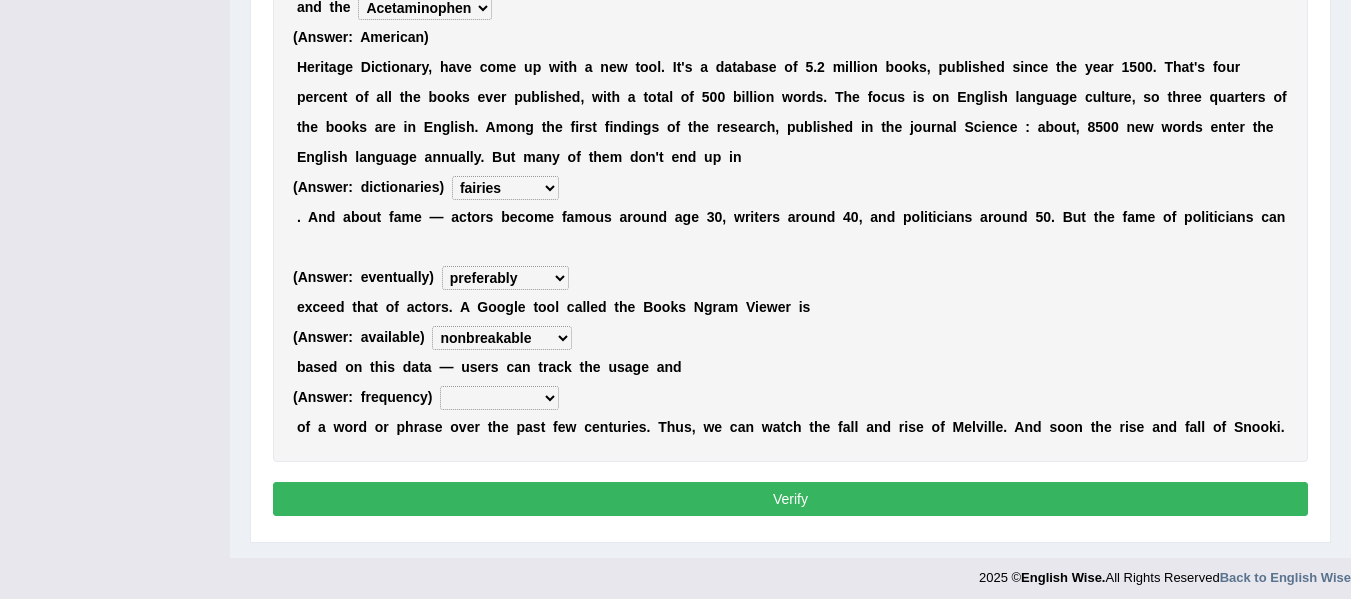 click on "frequency derisory drearily inappreciably" at bounding box center [499, 398] 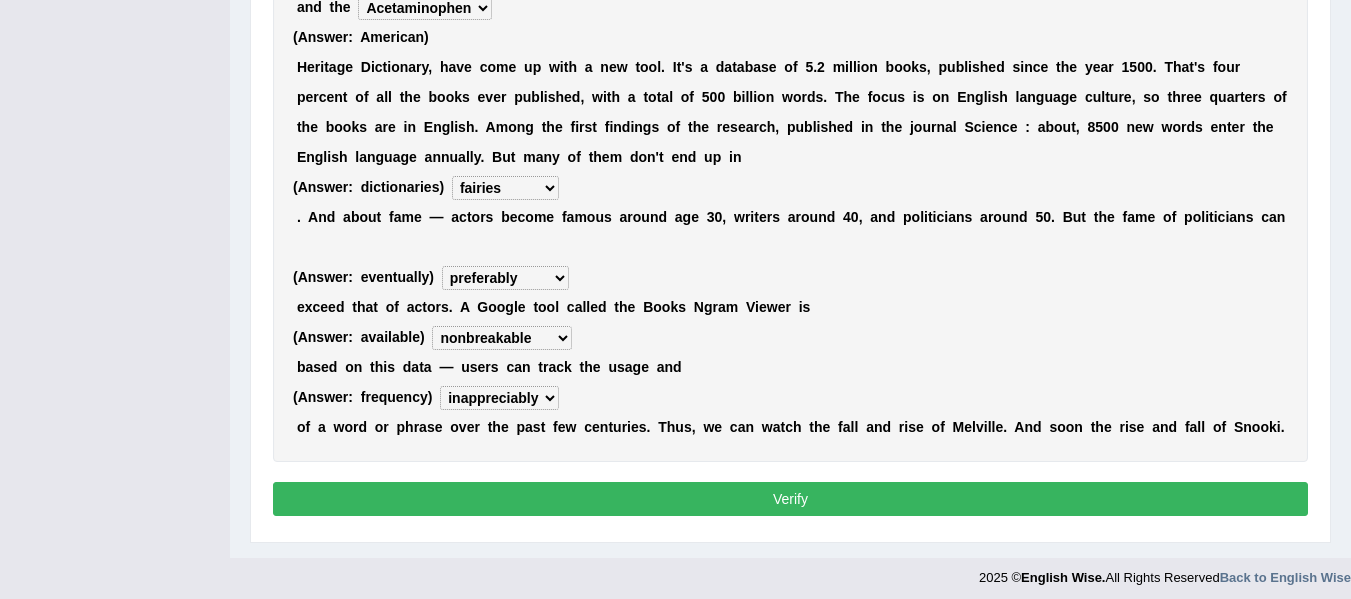 click on "Verify" at bounding box center (790, 499) 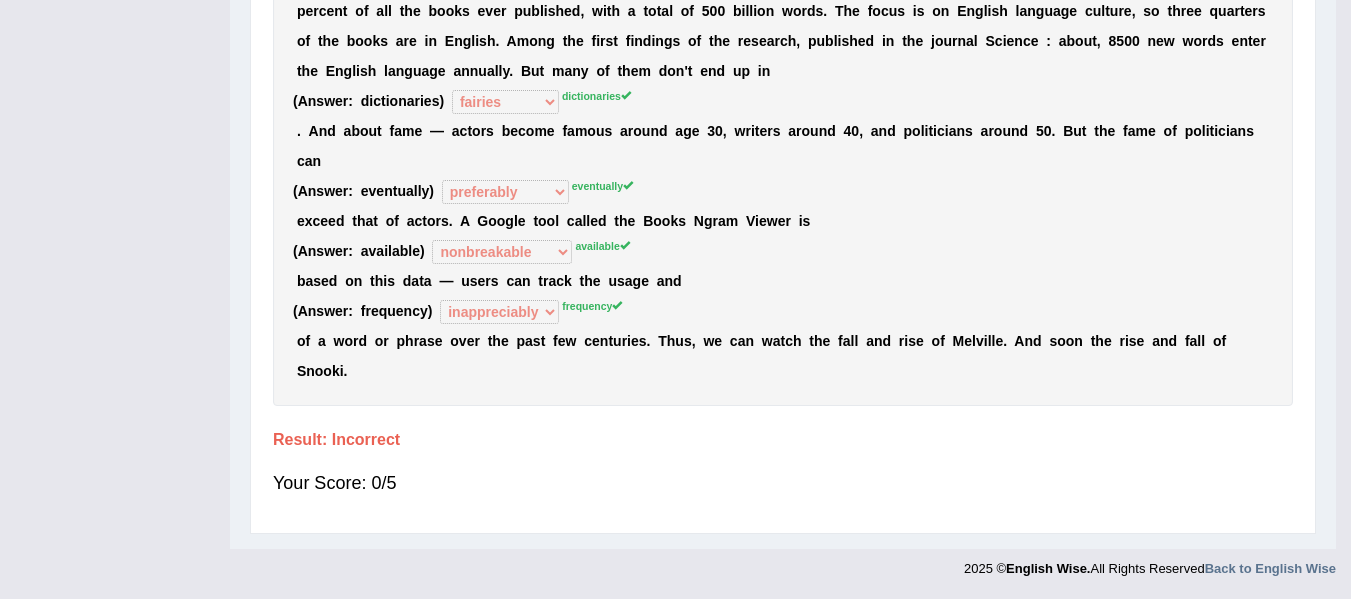 scroll, scrollTop: 432, scrollLeft: 0, axis: vertical 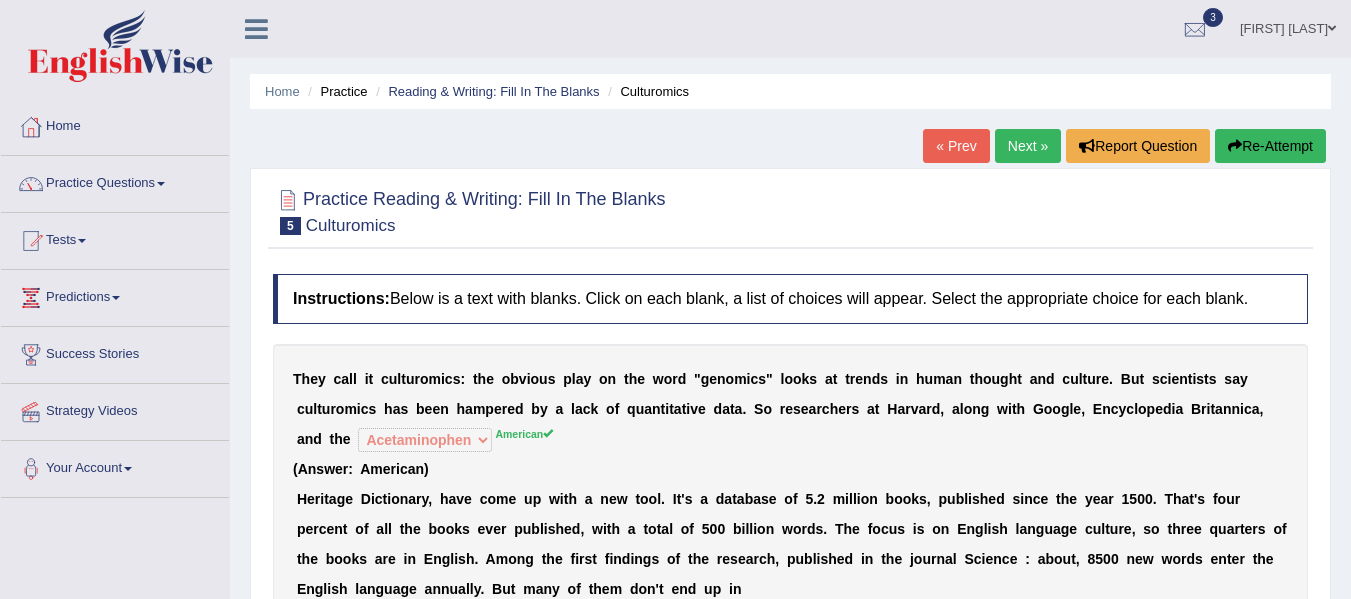click on "Re-Attempt" at bounding box center (1270, 146) 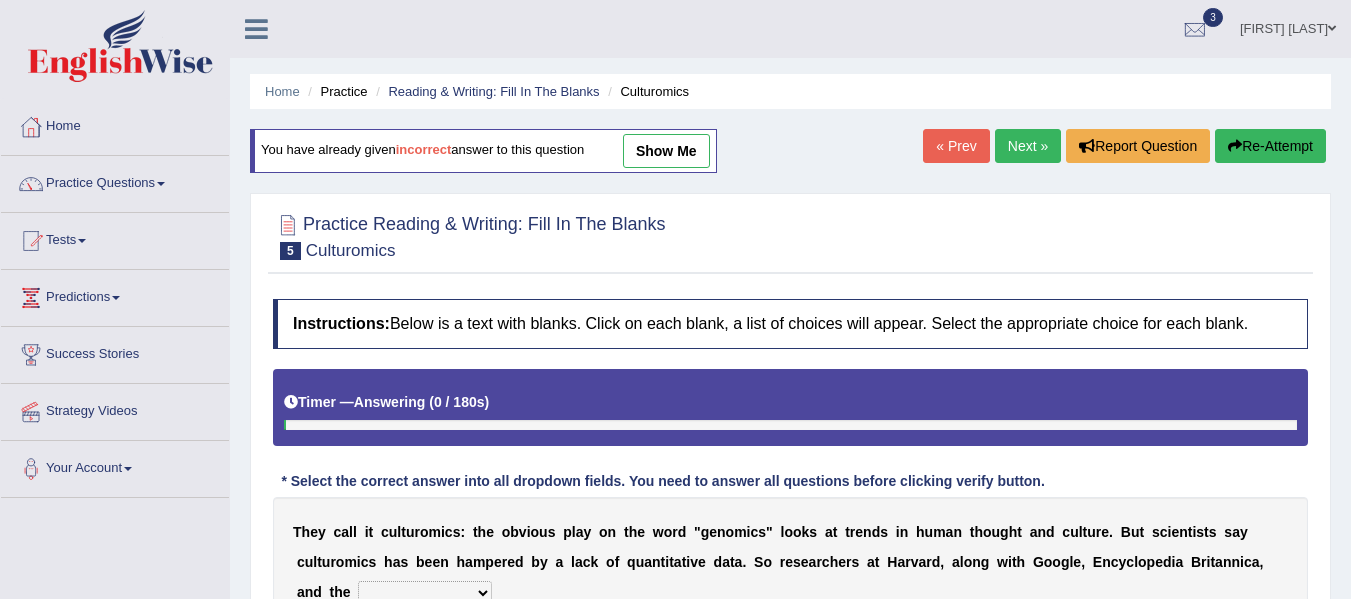 scroll, scrollTop: 0, scrollLeft: 0, axis: both 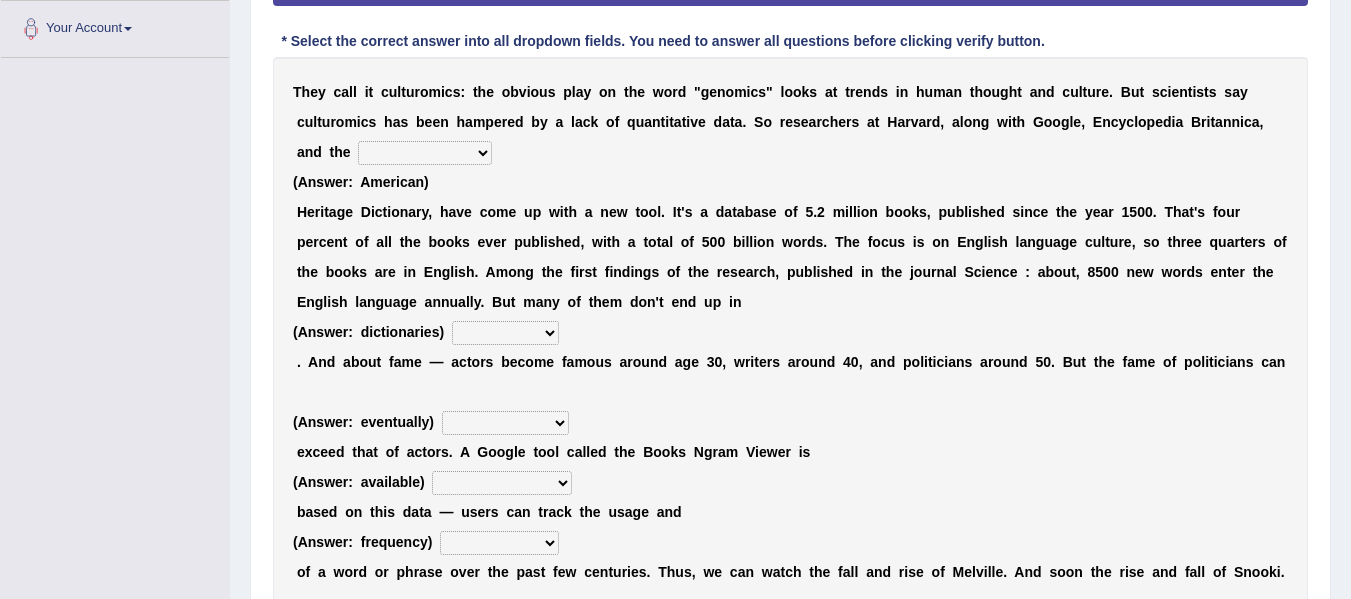 click on "Mettlesome Silicon Acetaminophen American" at bounding box center [425, 153] 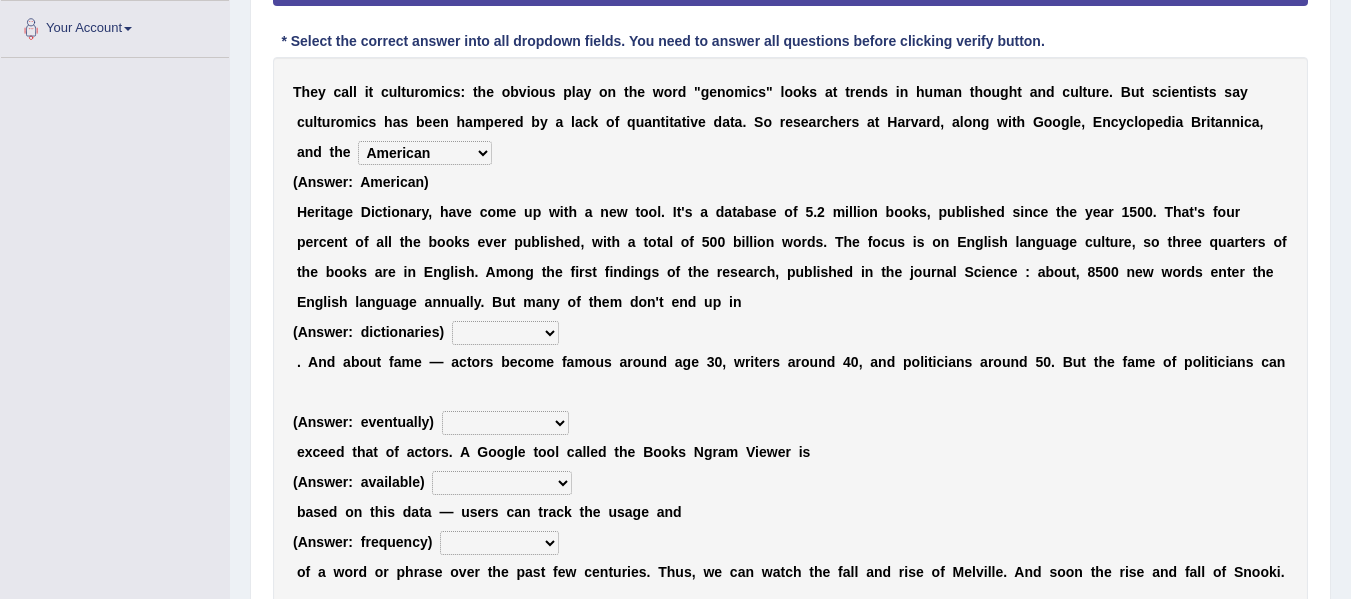 click on "Mettlesome Silicon Acetaminophen American" at bounding box center [425, 153] 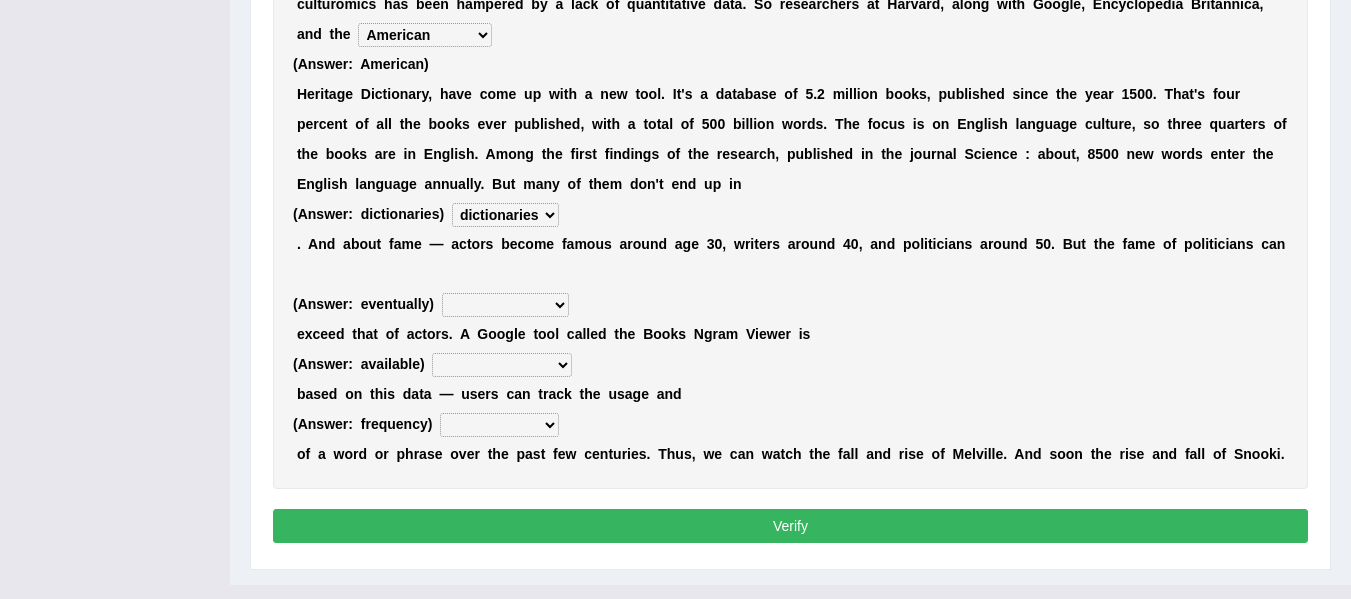 scroll, scrollTop: 594, scrollLeft: 0, axis: vertical 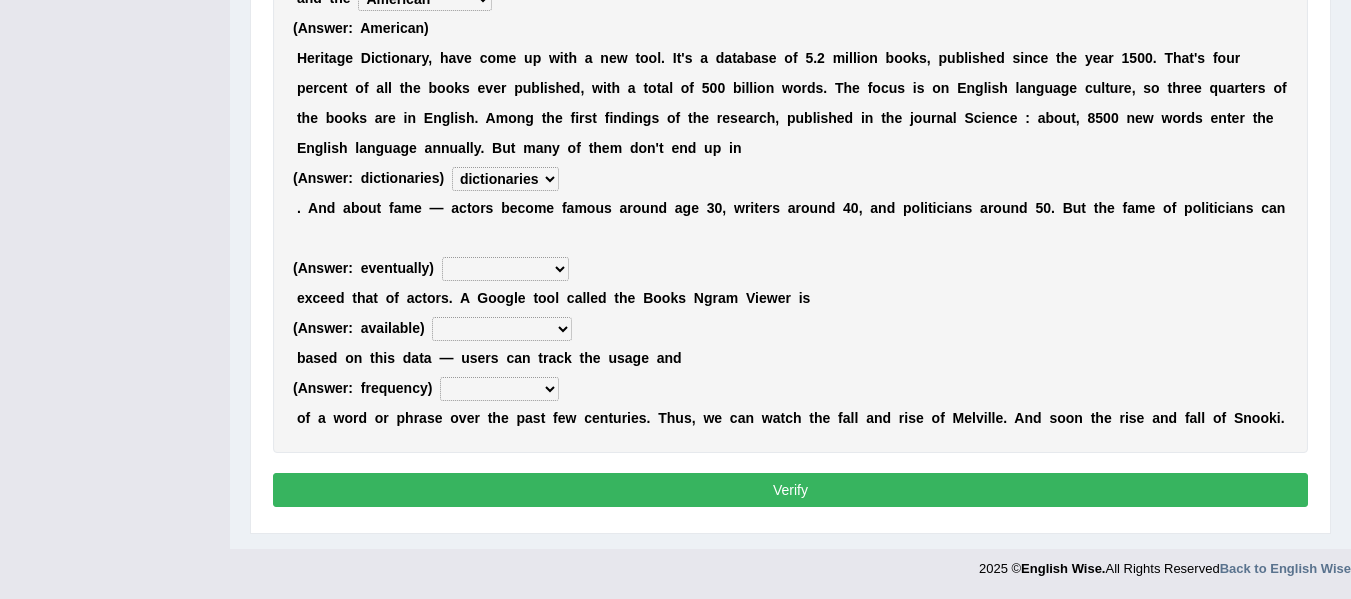 click on "intelligibly eventually venturesomely preferably" at bounding box center [505, 269] 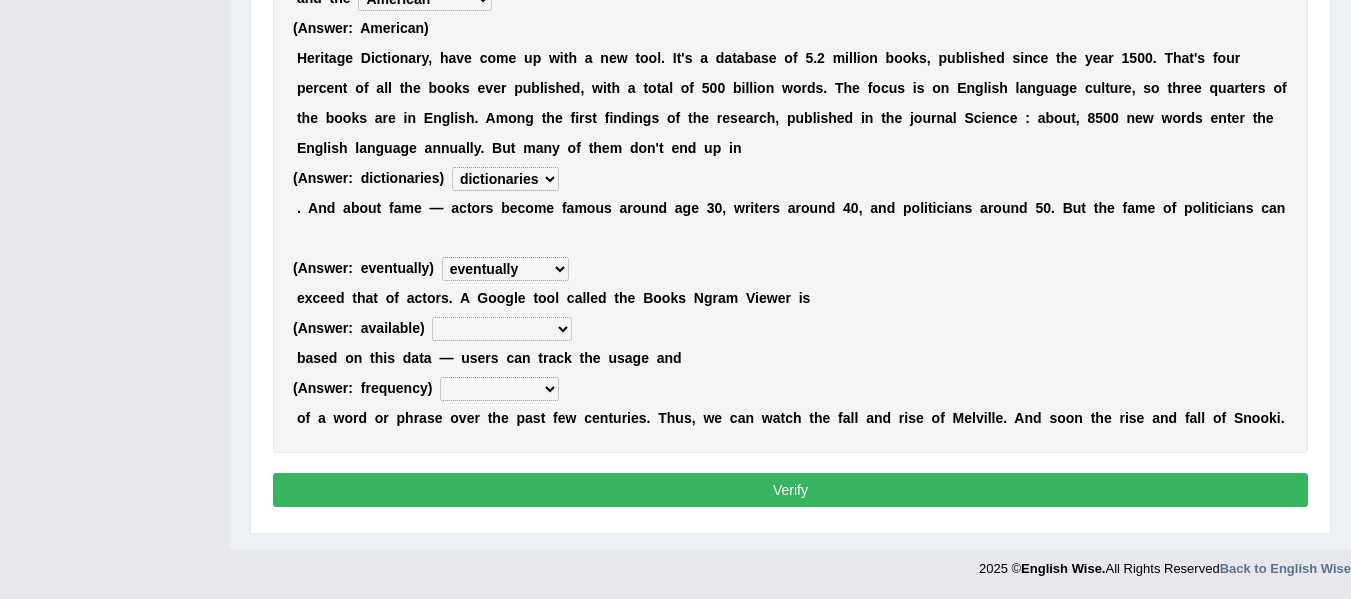 click on "intelligibly eventually venturesomely preferably" at bounding box center [505, 269] 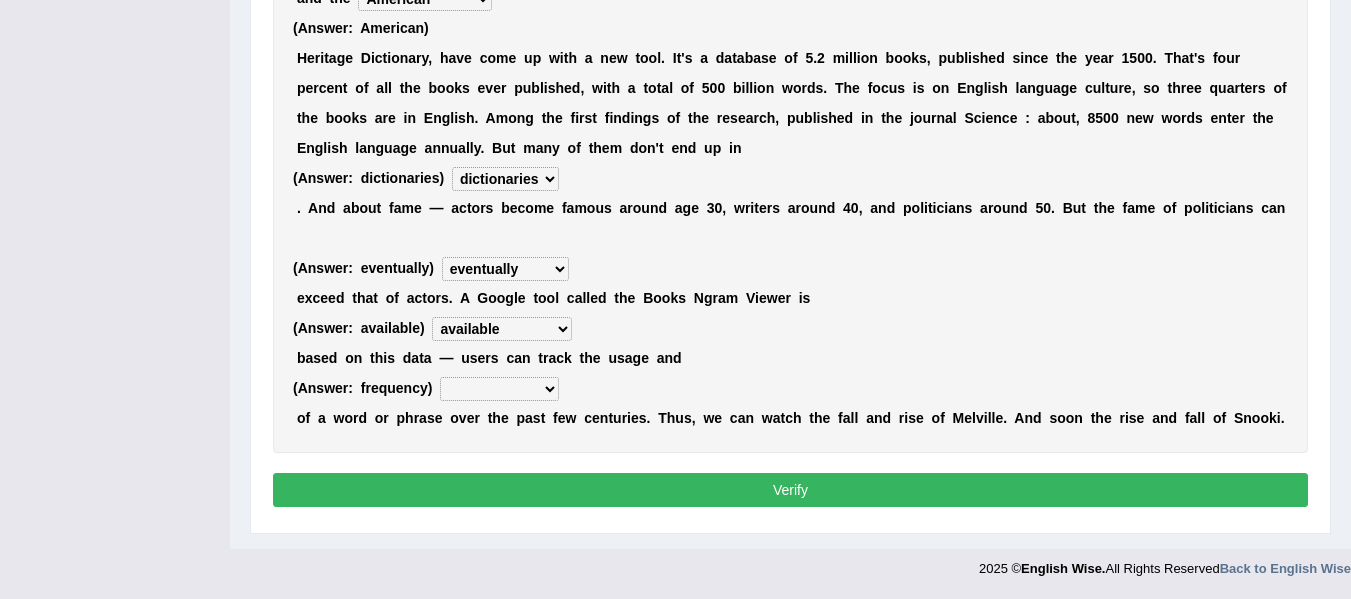 click on "frequency derisory drearily inappreciably" at bounding box center (499, 389) 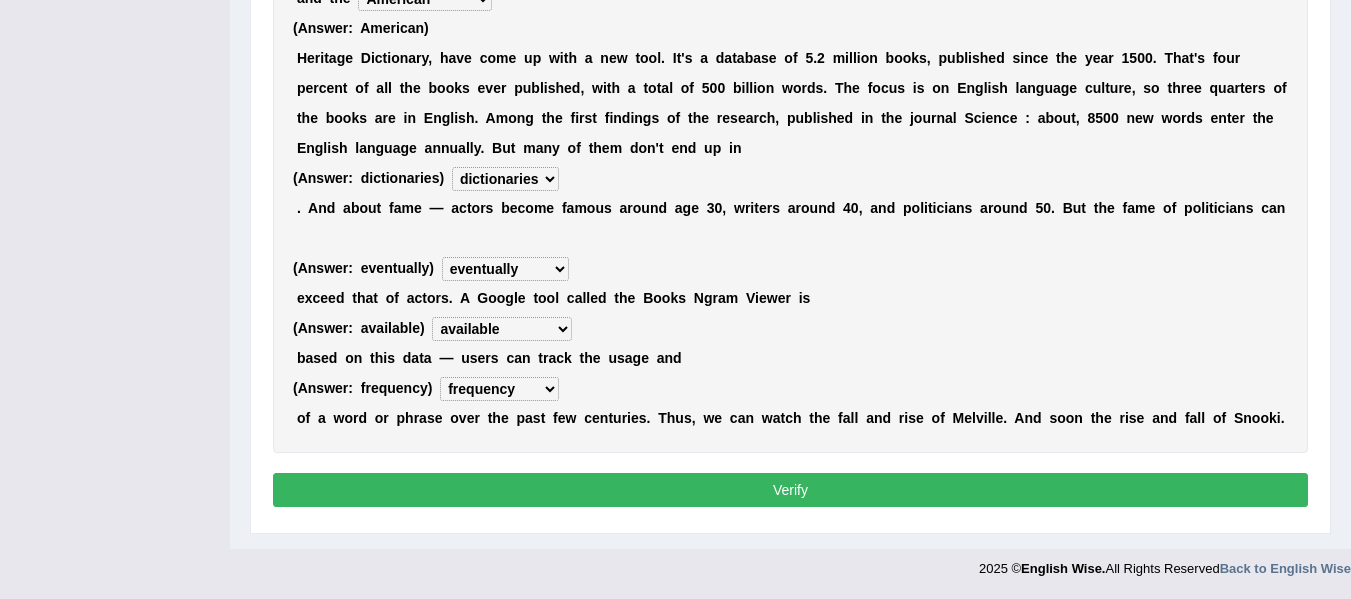 click on "Verify" at bounding box center [790, 490] 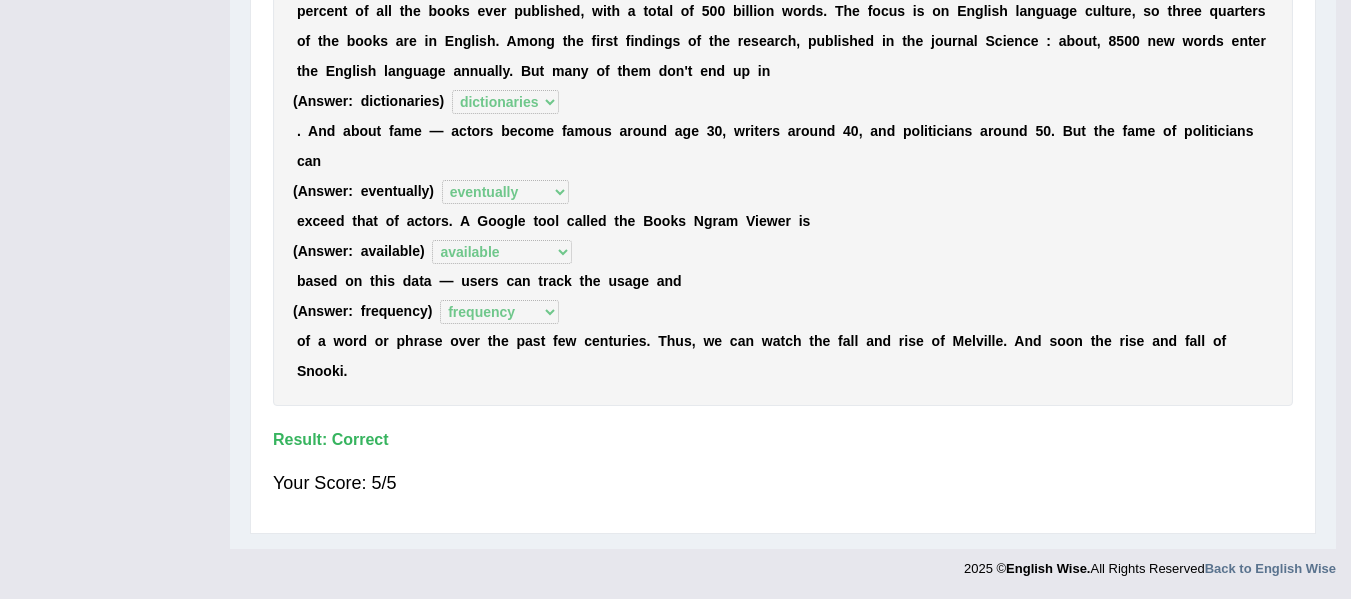 scroll, scrollTop: 451, scrollLeft: 0, axis: vertical 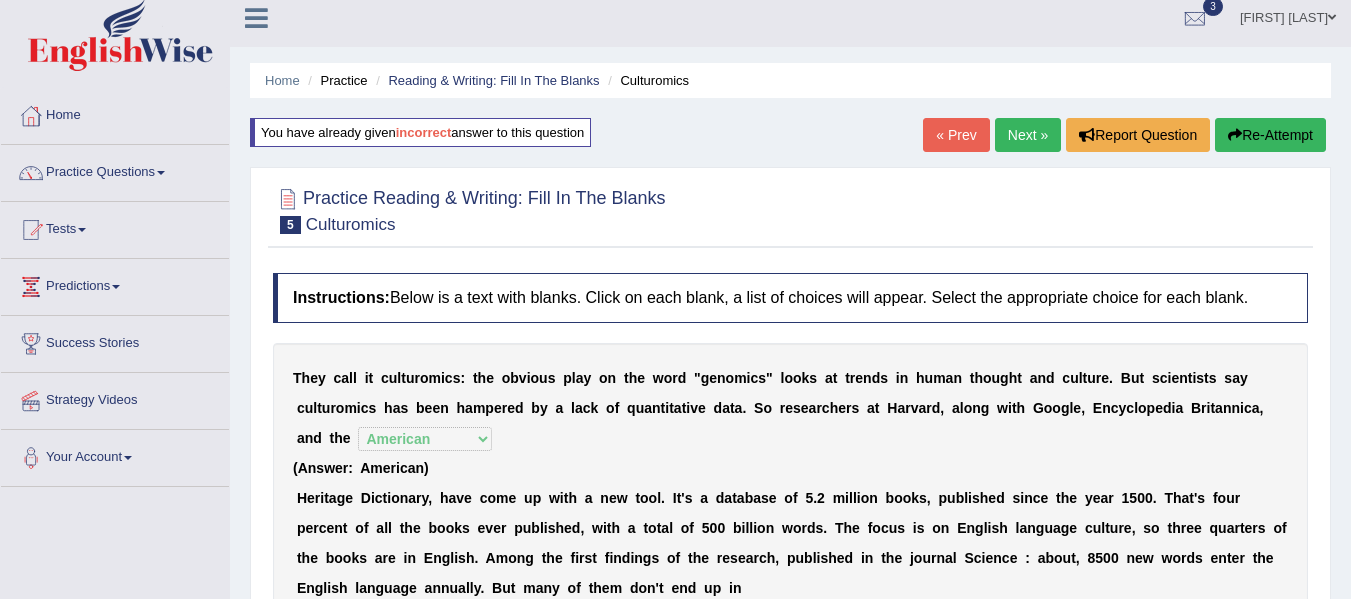 click on "Next »" at bounding box center [1028, 135] 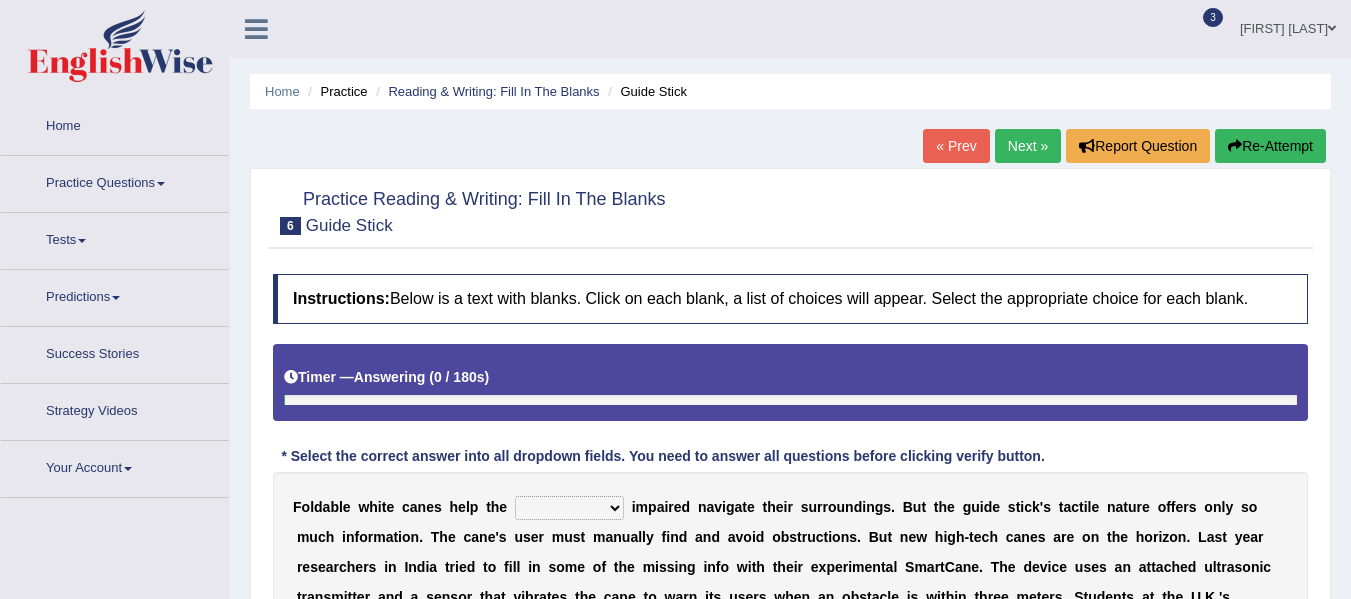 scroll, scrollTop: 0, scrollLeft: 0, axis: both 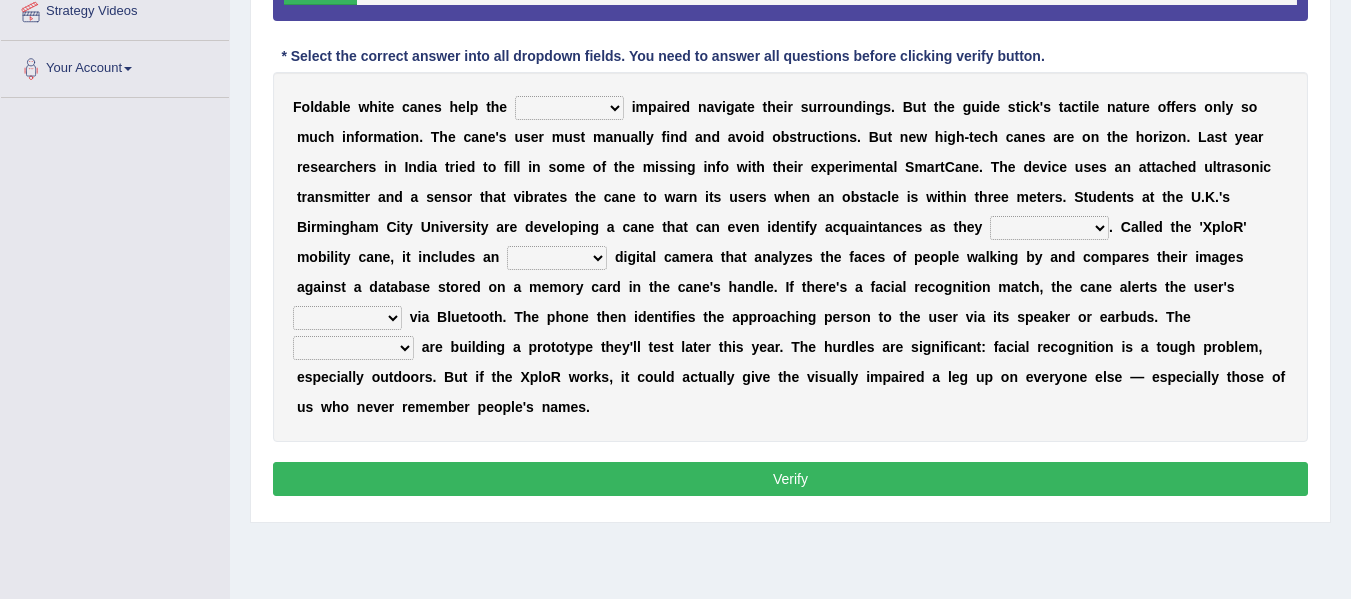 click on "felicity insensitivity visually malleability" at bounding box center [569, 108] 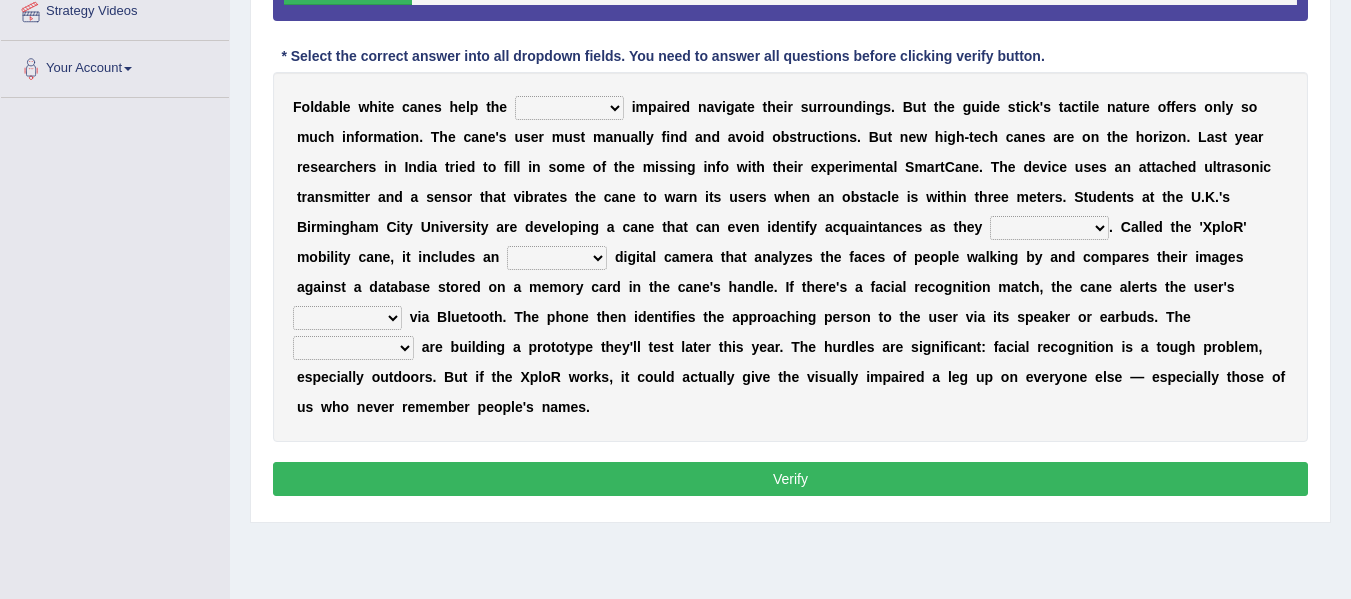 select on "insensitivity" 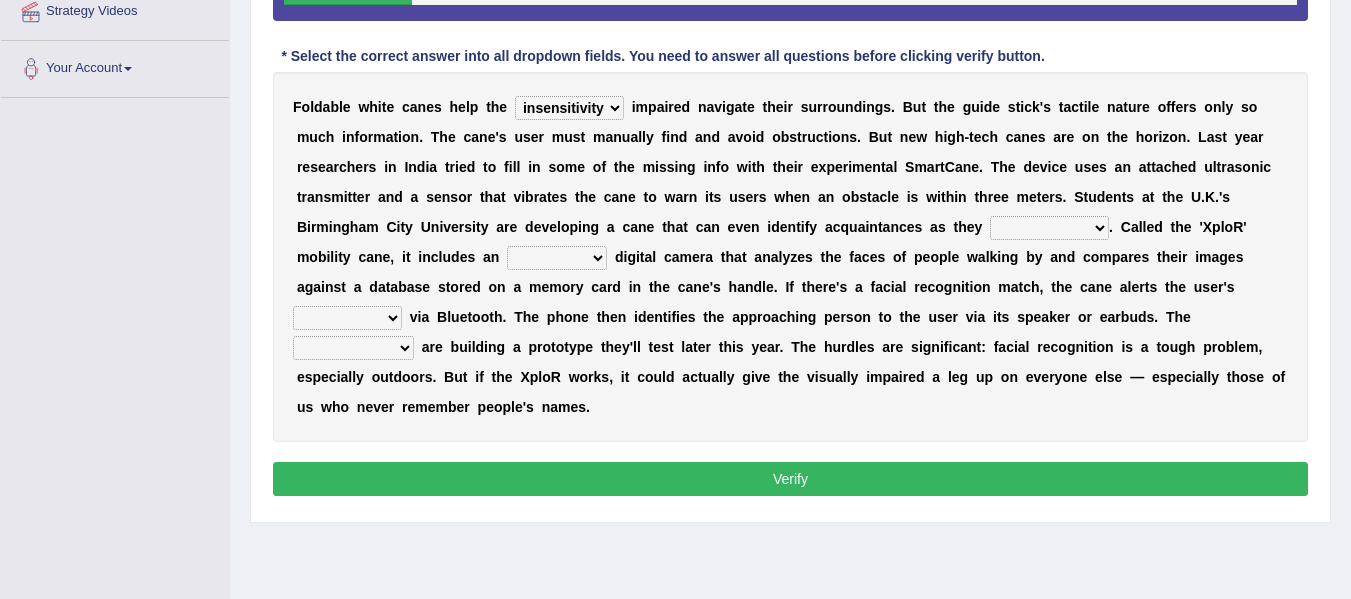 click on "felicity insensitivity visually malleability" at bounding box center [569, 108] 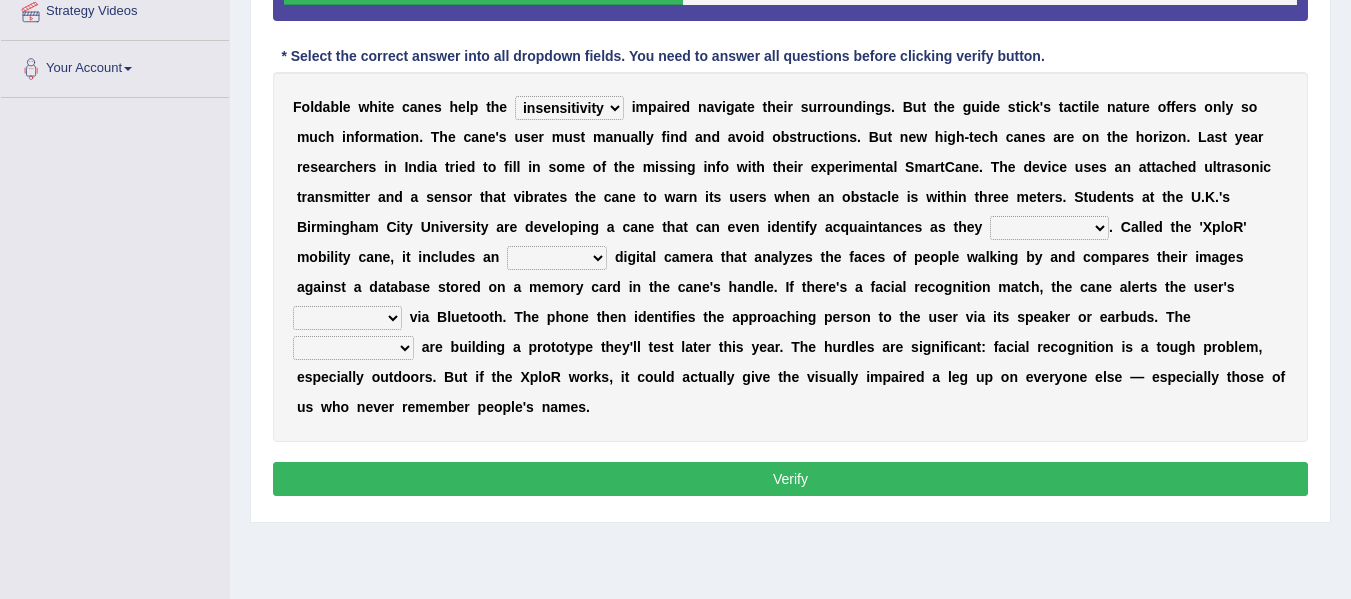 click on "likelihood throat northernmost approach" at bounding box center [1049, 228] 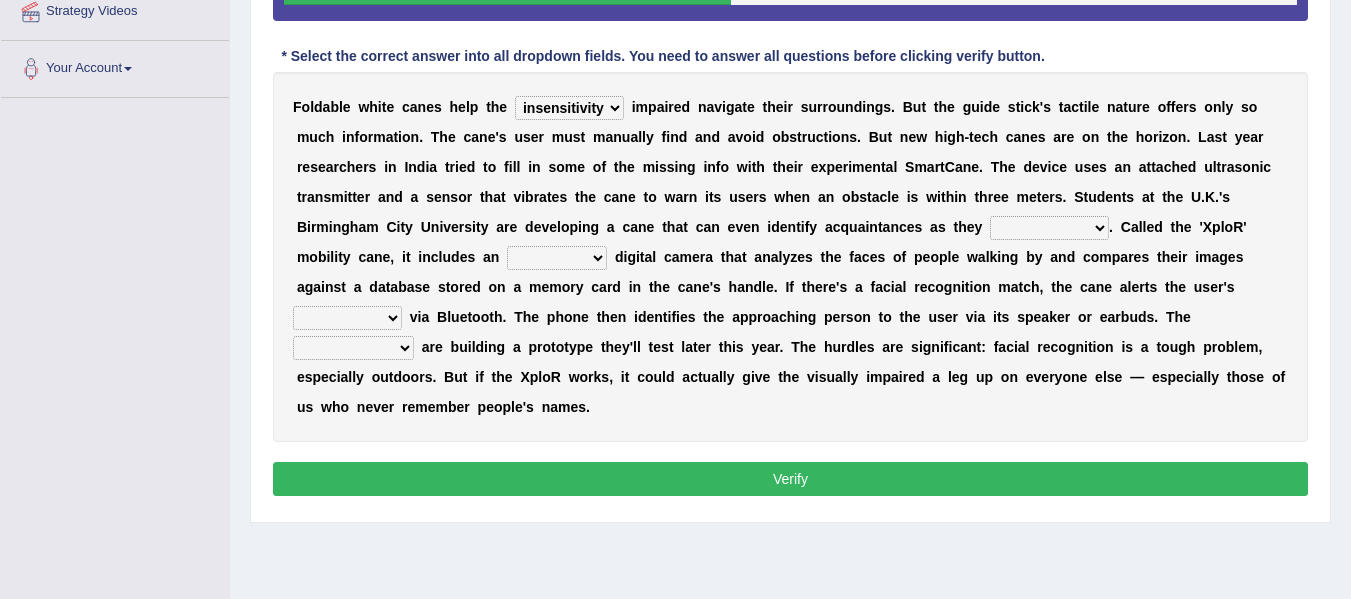 select on "likelihood" 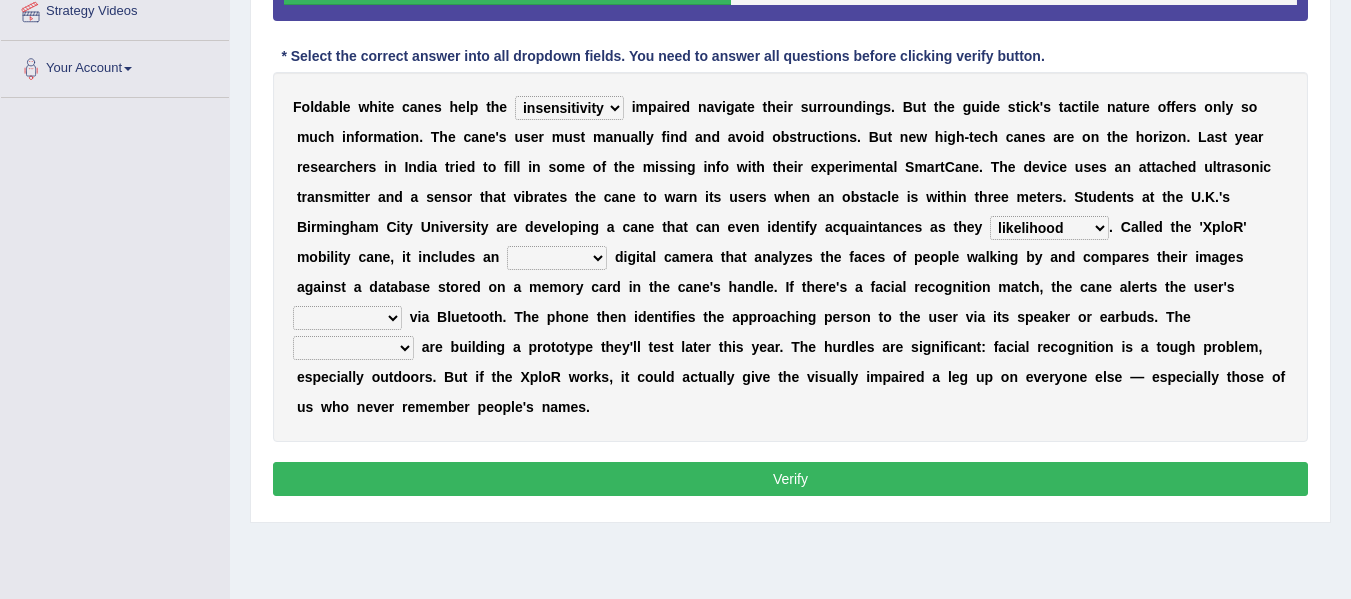 click on "likelihood throat northernmost approach" at bounding box center (1049, 228) 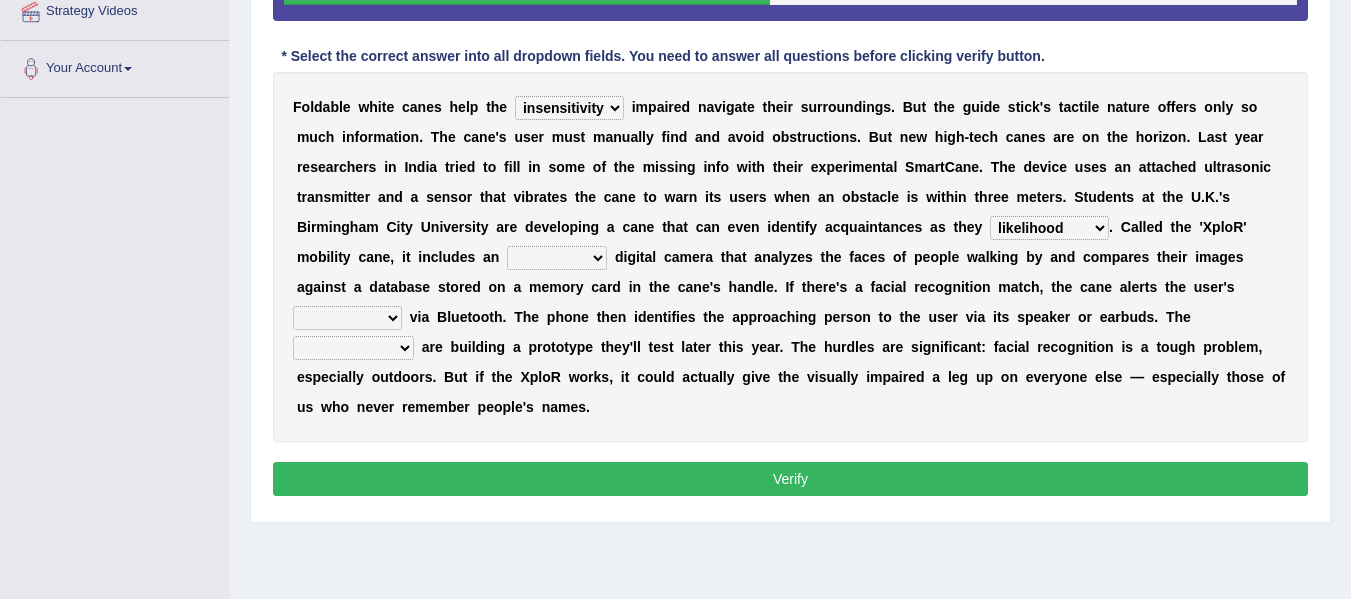 click on "untested embedded deadest skinhead" at bounding box center [557, 258] 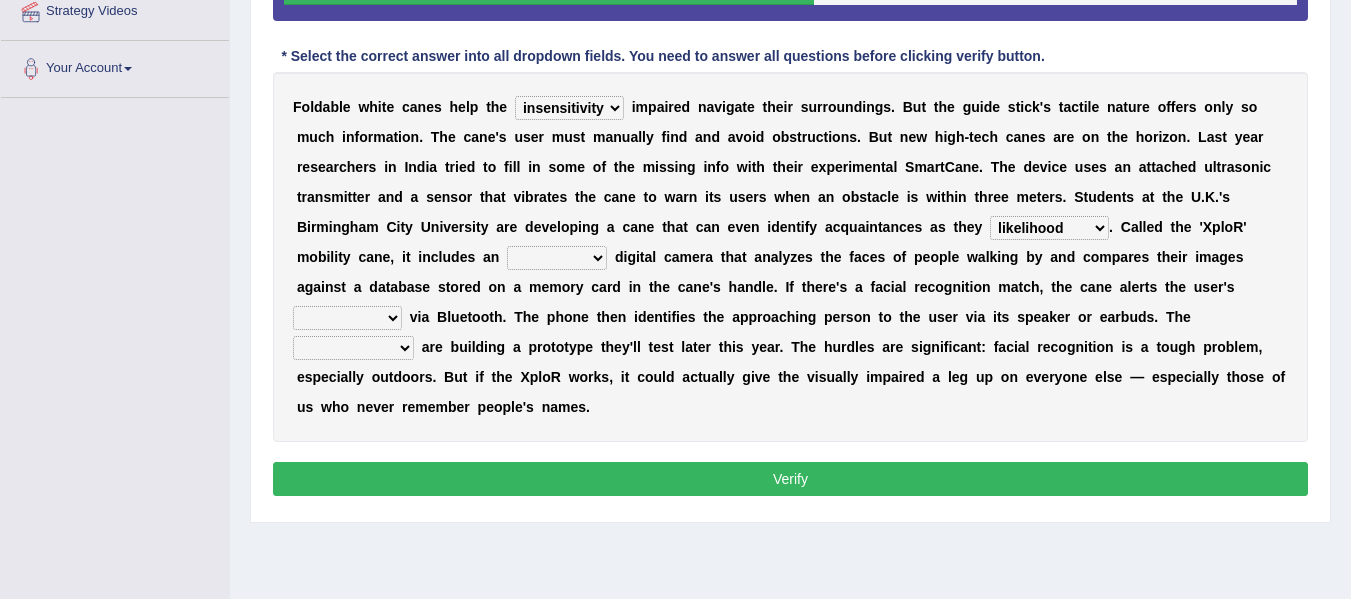 select on "embedded" 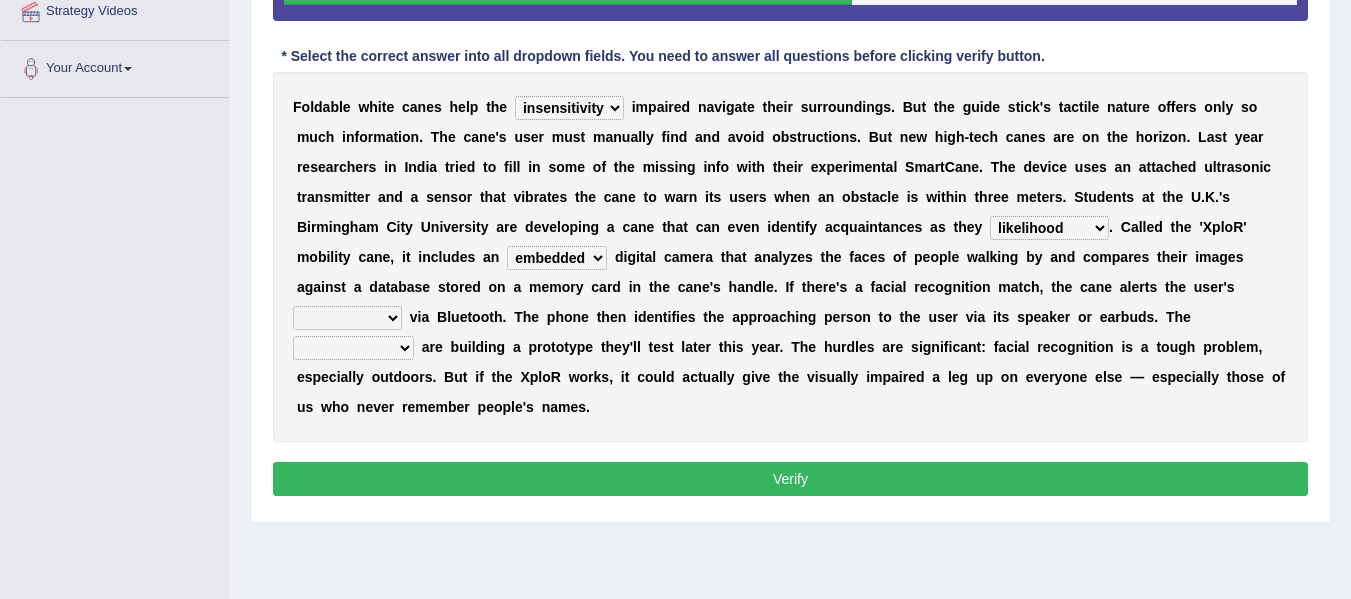 click on "waterborne alone smartphone postpone" at bounding box center (347, 318) 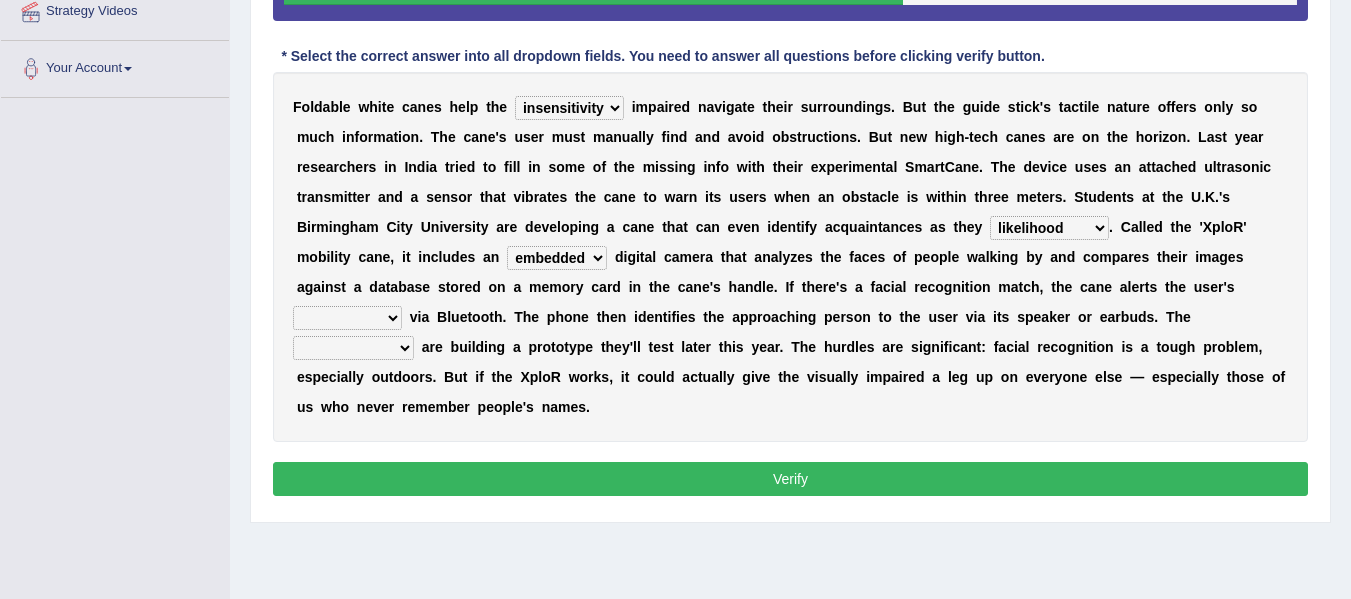 select on "alone" 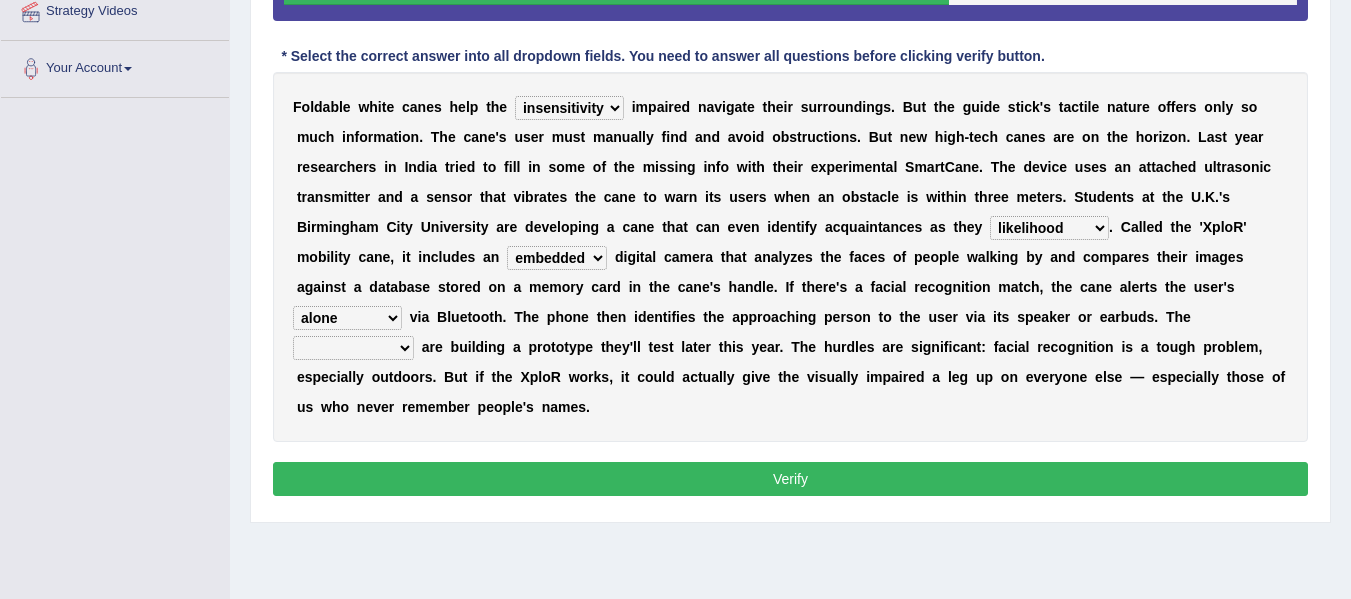 click on "jurisprudence bootless students jukebox" at bounding box center [353, 348] 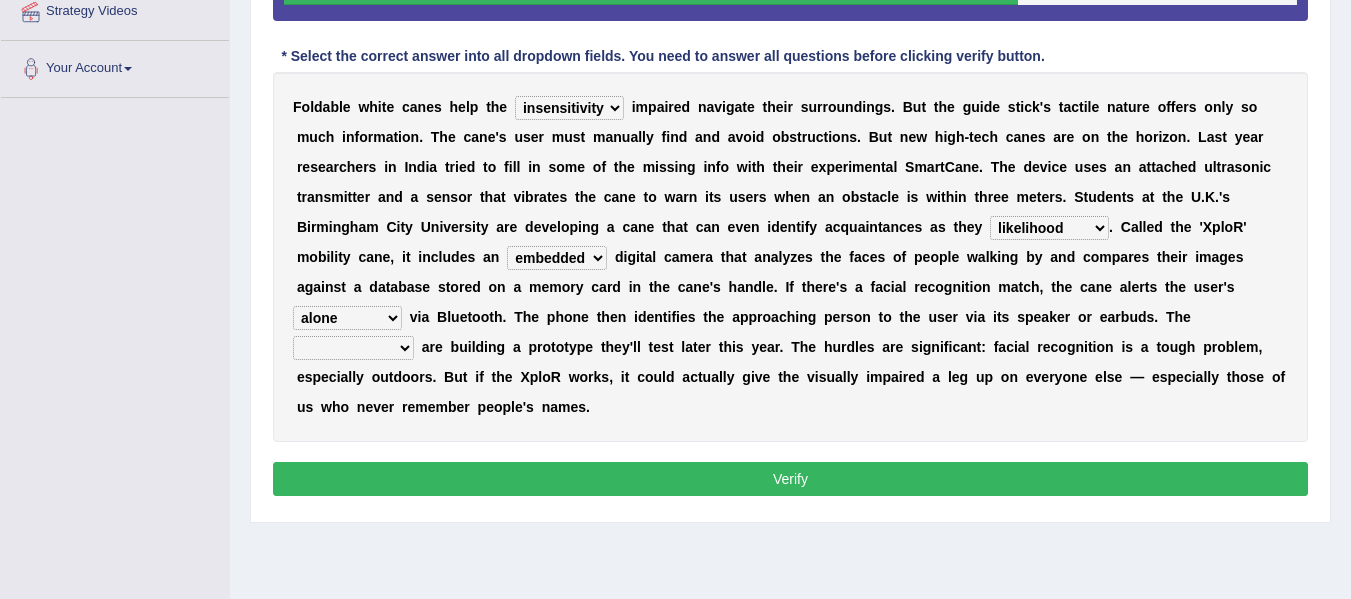 select on "jukebox" 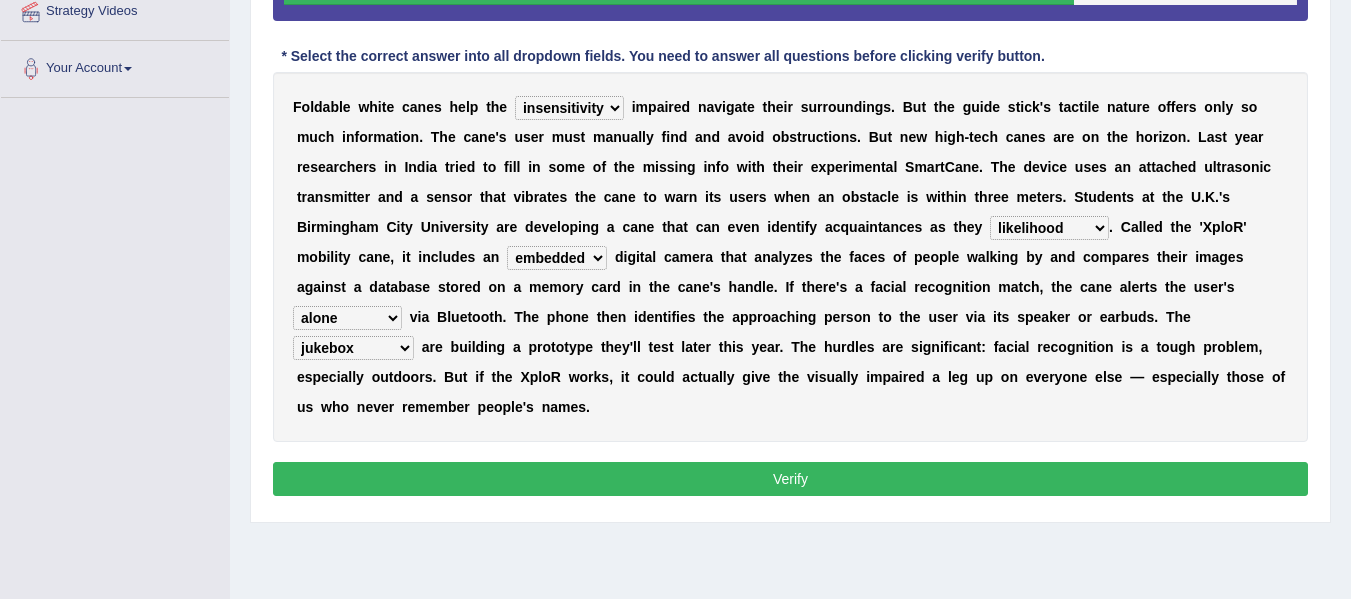 click on "Verify" at bounding box center (790, 479) 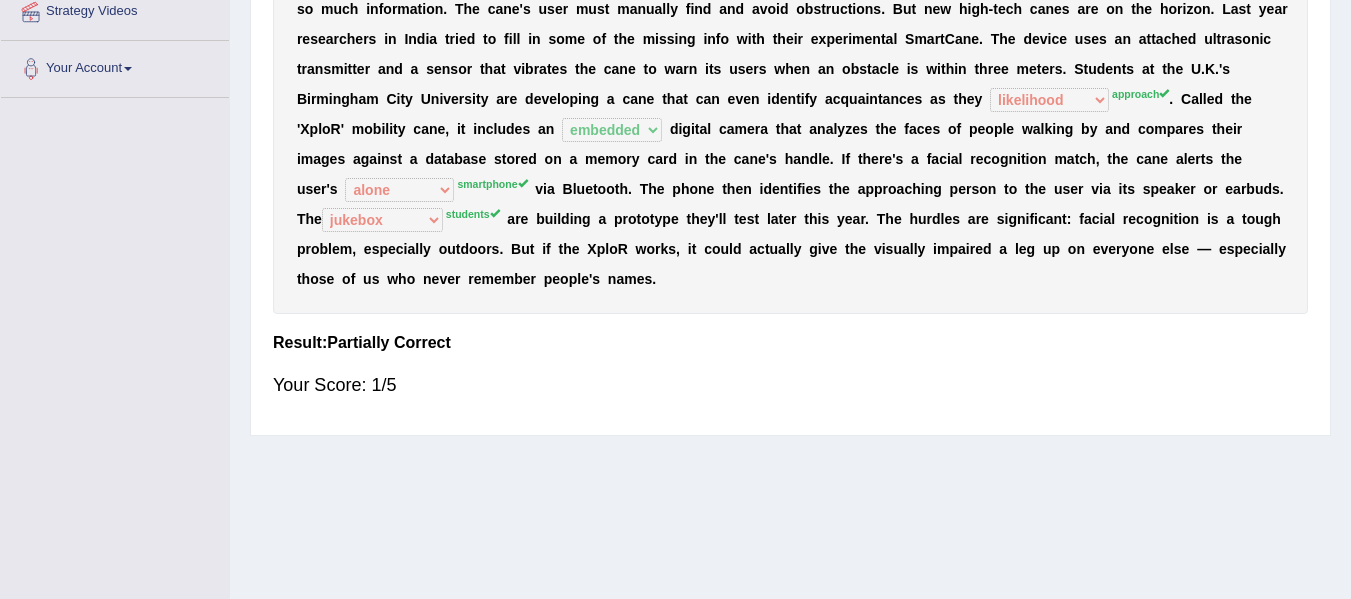 scroll, scrollTop: 0, scrollLeft: 0, axis: both 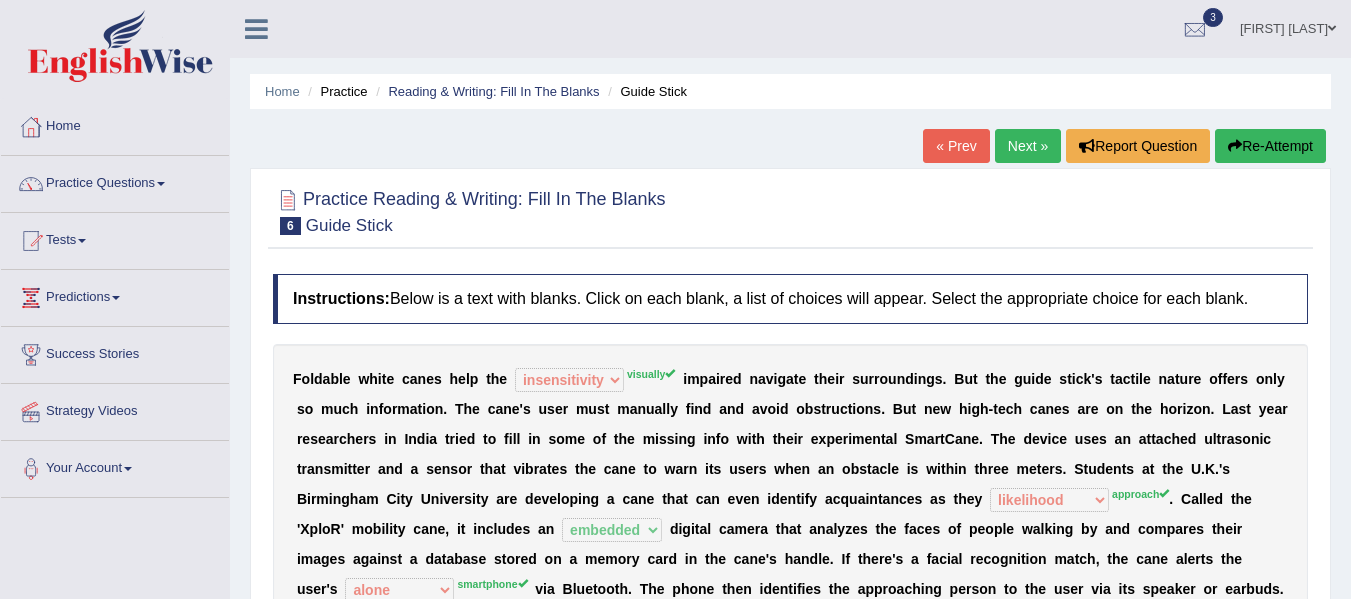 click on "Re-Attempt" at bounding box center [1270, 146] 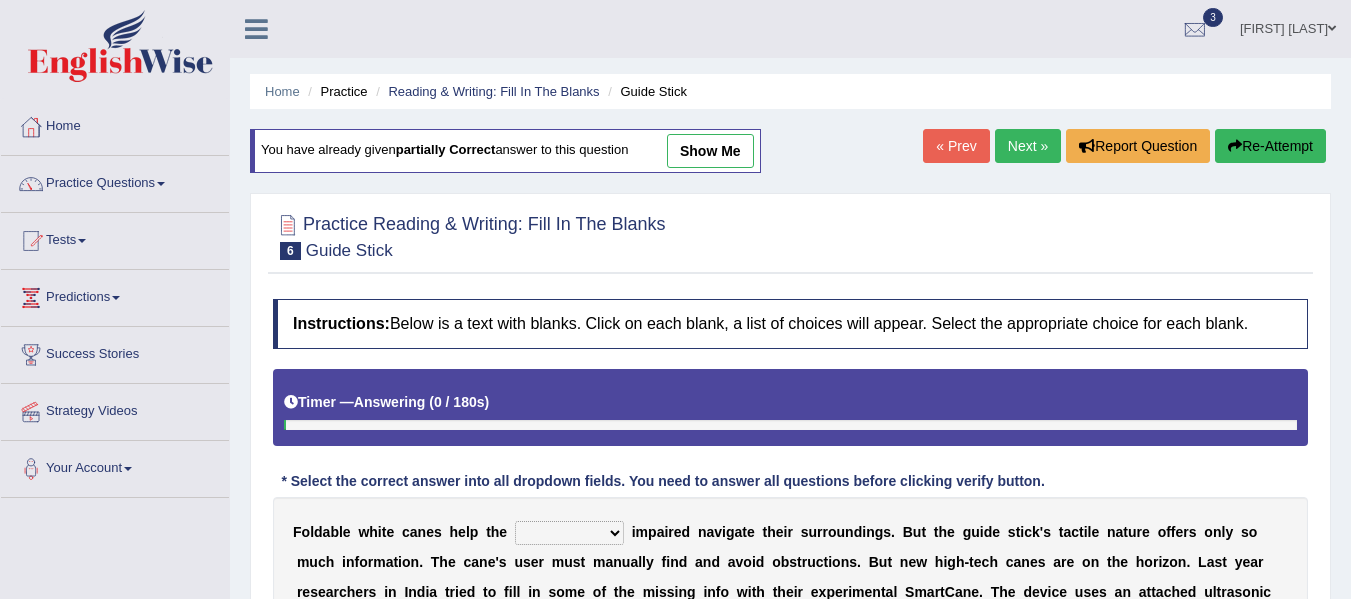 scroll, scrollTop: 0, scrollLeft: 0, axis: both 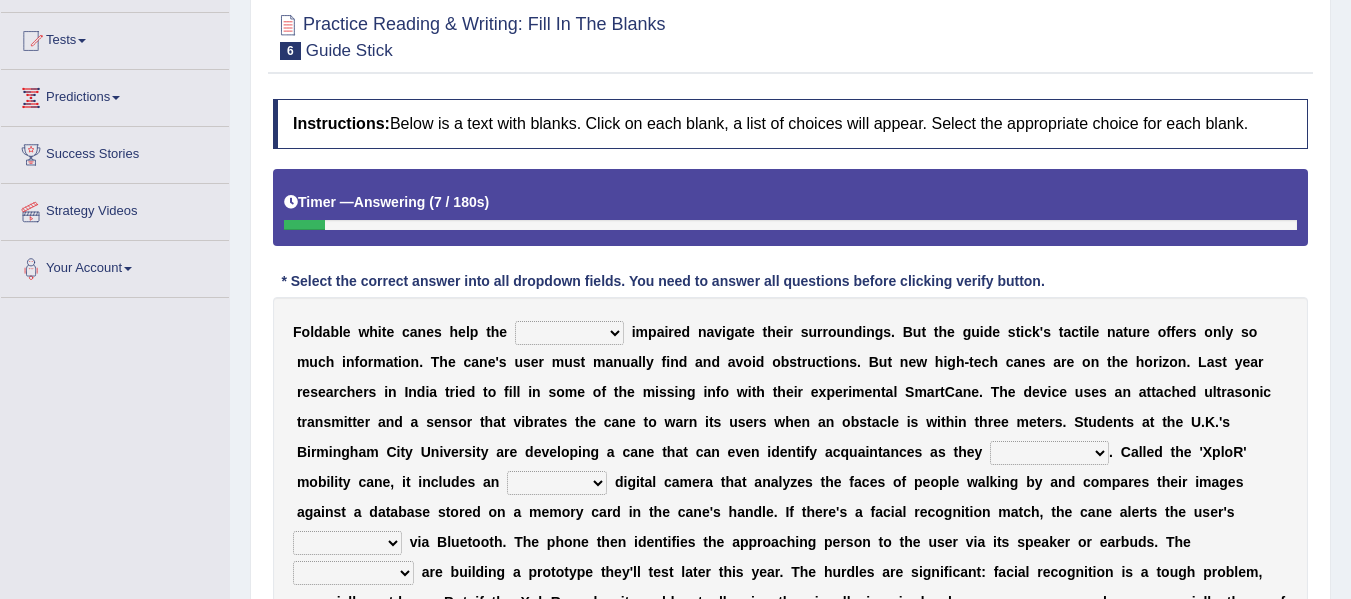 click on "felicity insensitivity visually malleability" at bounding box center [569, 333] 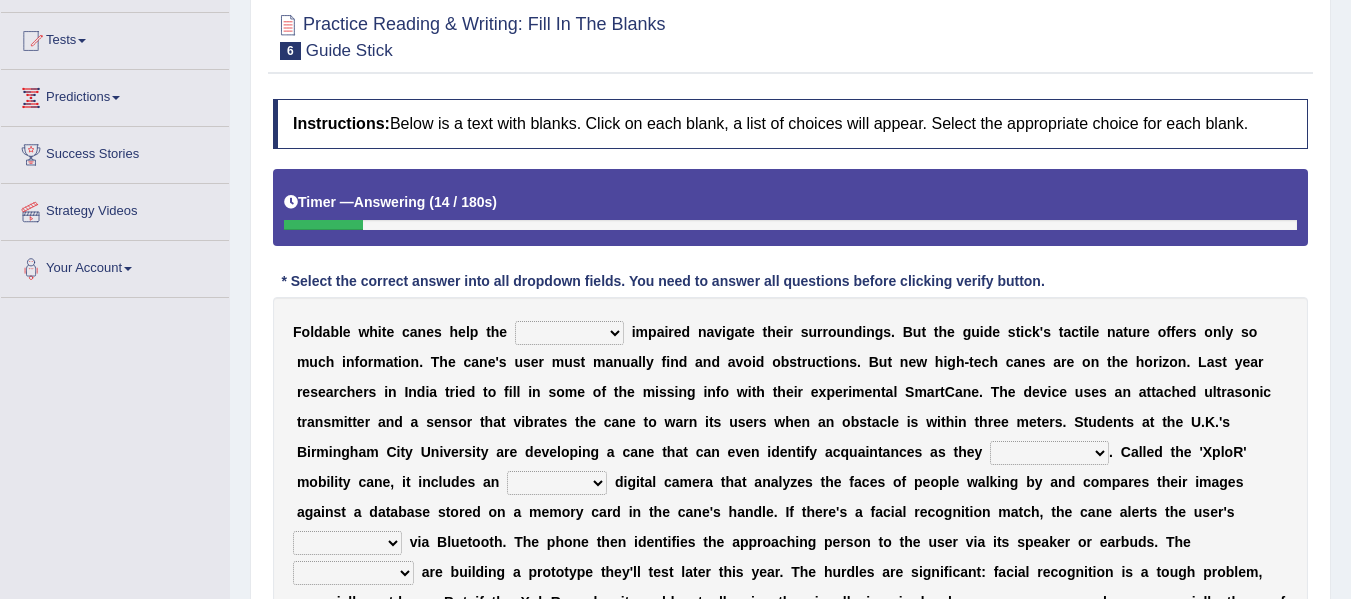 select on "visually" 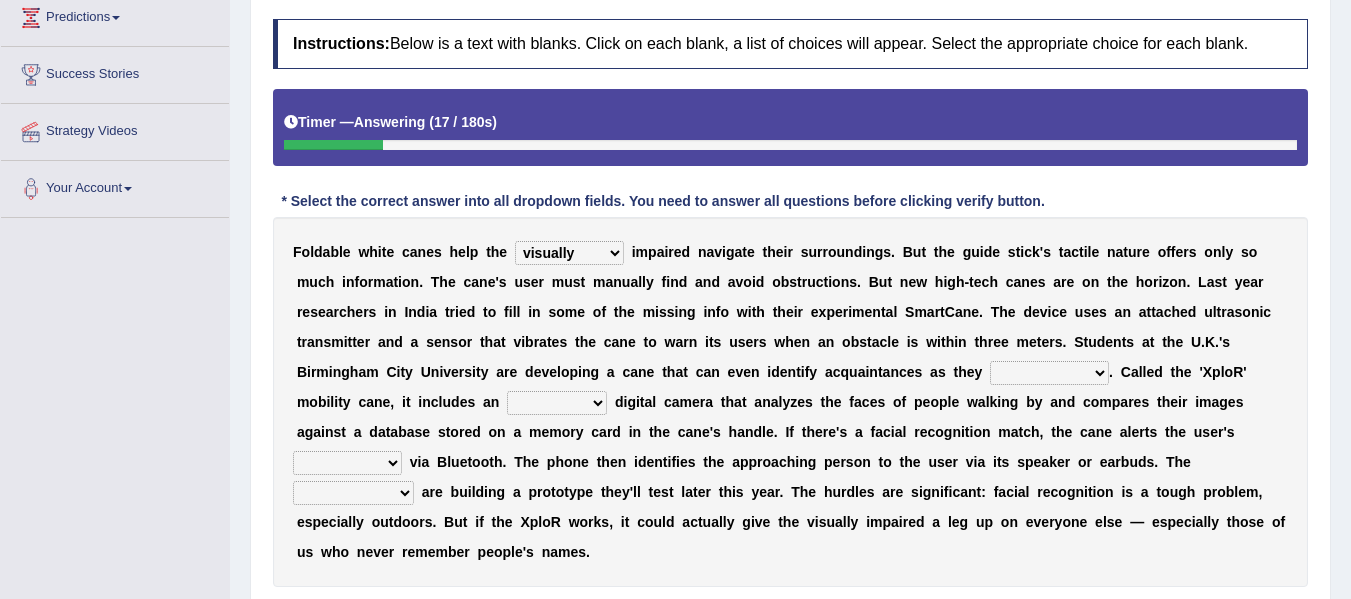 scroll, scrollTop: 320, scrollLeft: 0, axis: vertical 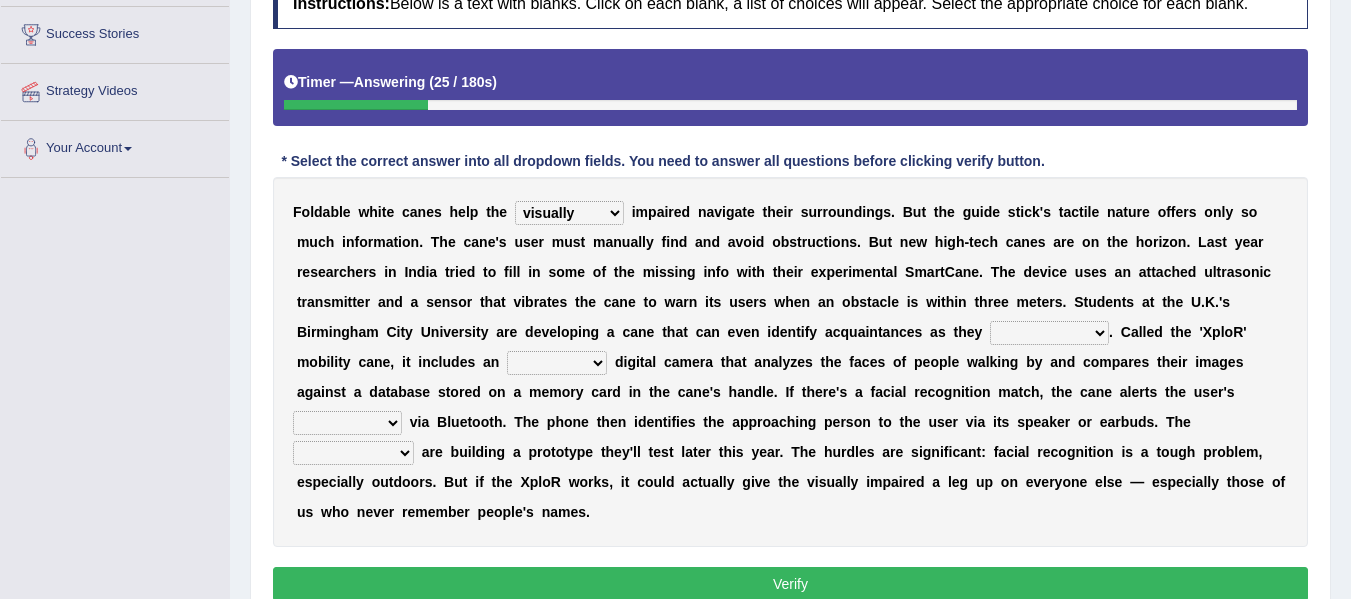 click on "likelihood throat northernmost approach" at bounding box center [1049, 333] 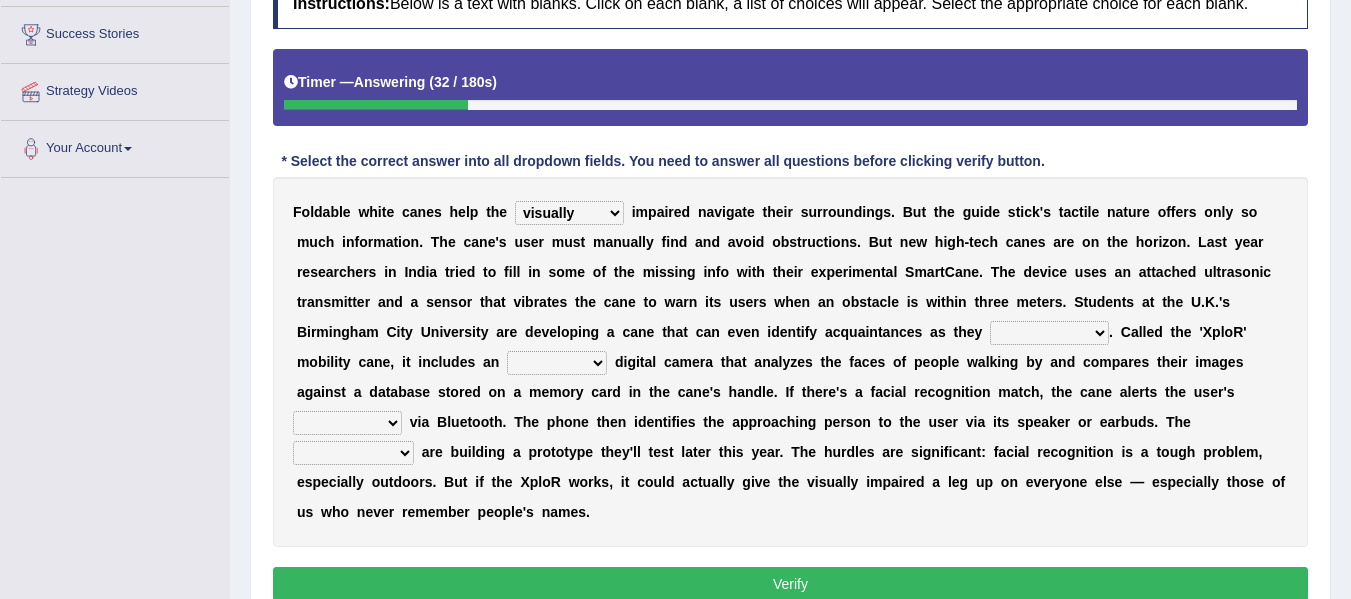 select on "approach" 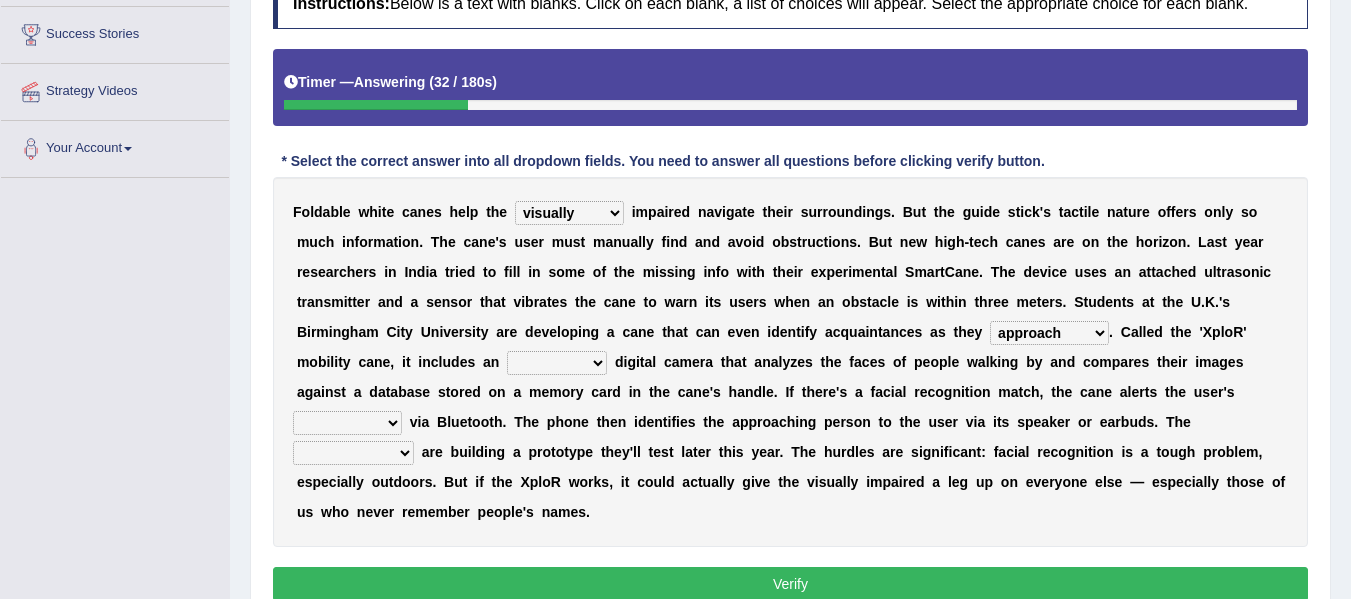 click on "likelihood throat northernmost approach" at bounding box center (1049, 333) 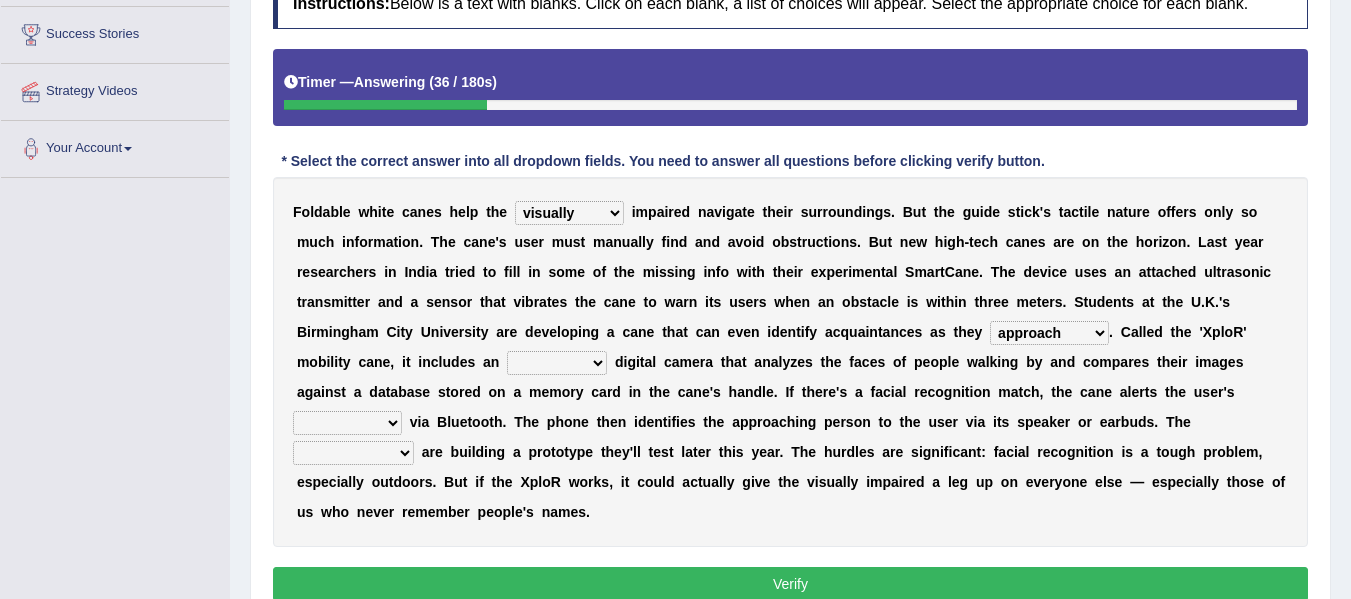 click on "untested embedded deadest skinhead" at bounding box center [557, 363] 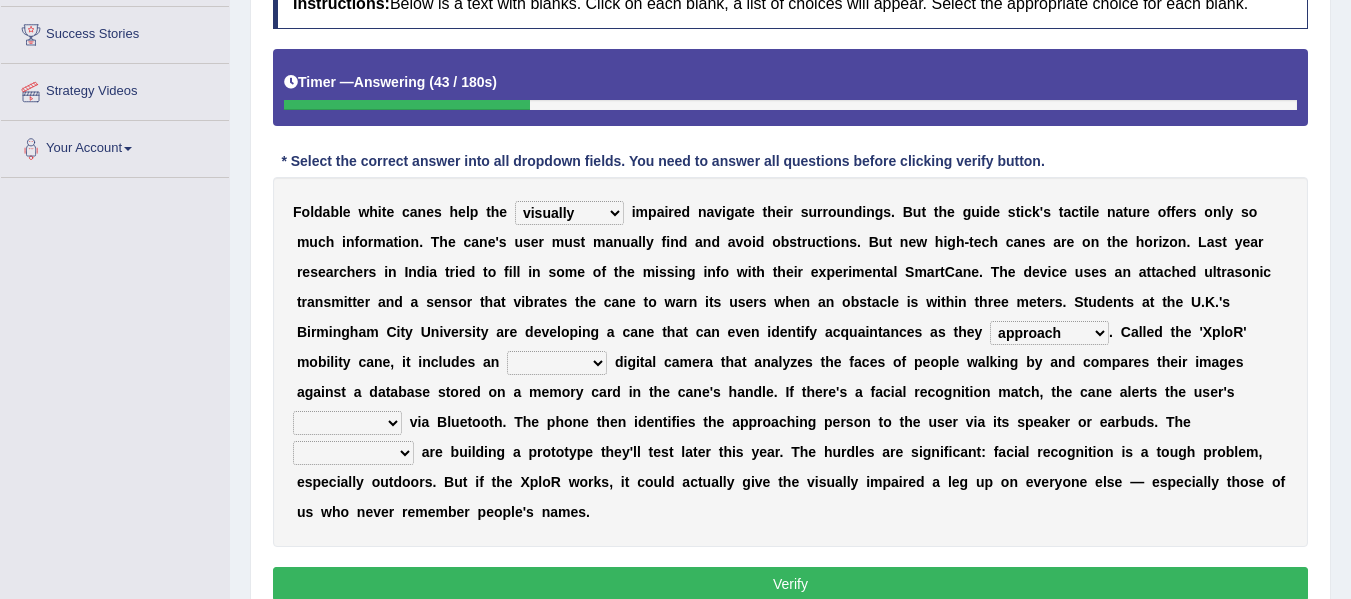 select on "embedded" 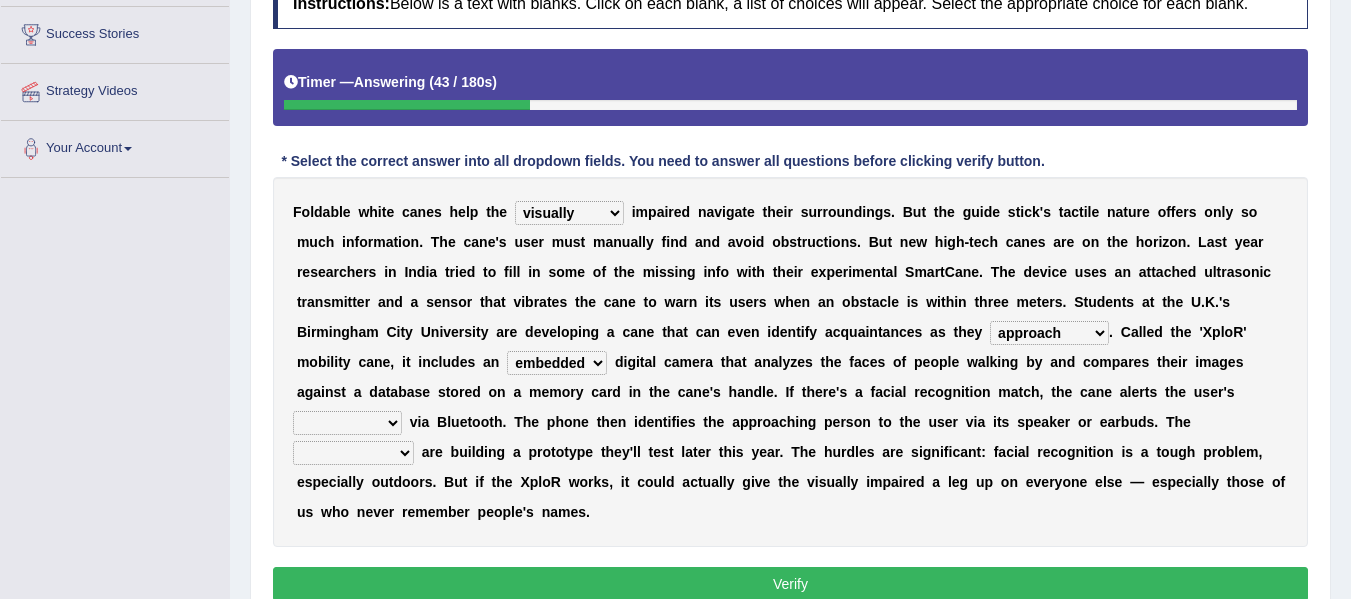 click on "untested embedded deadest skinhead" at bounding box center (557, 363) 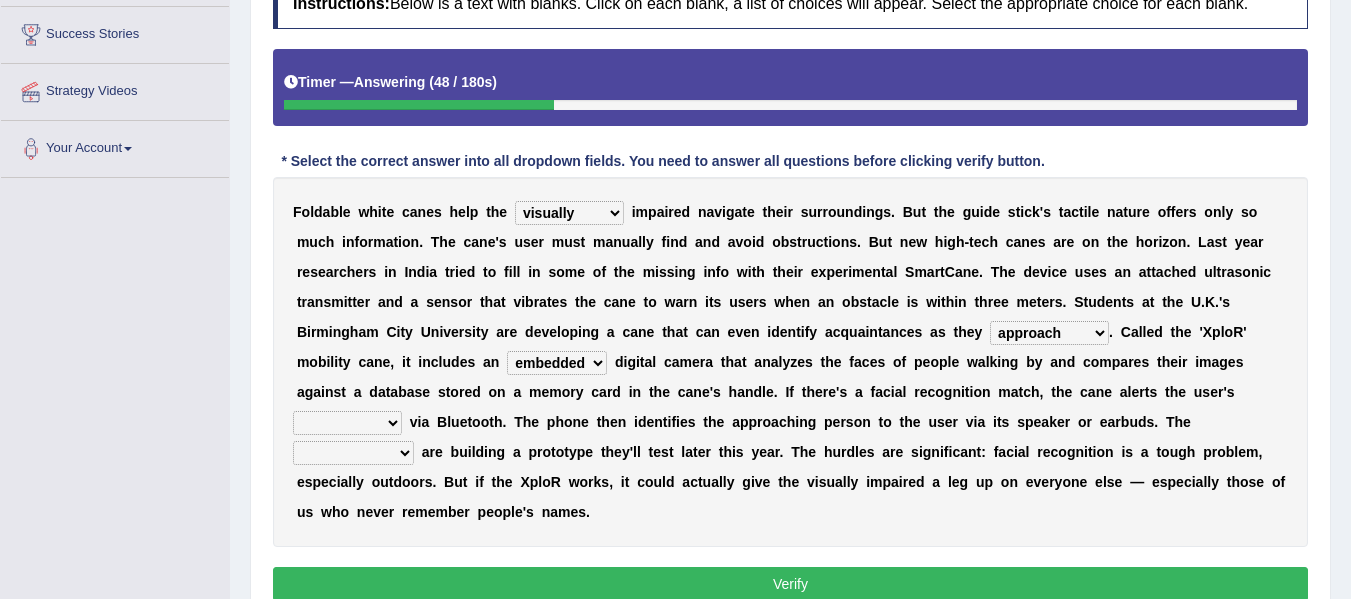 click on "waterborne alone smartphone postpone" at bounding box center (347, 423) 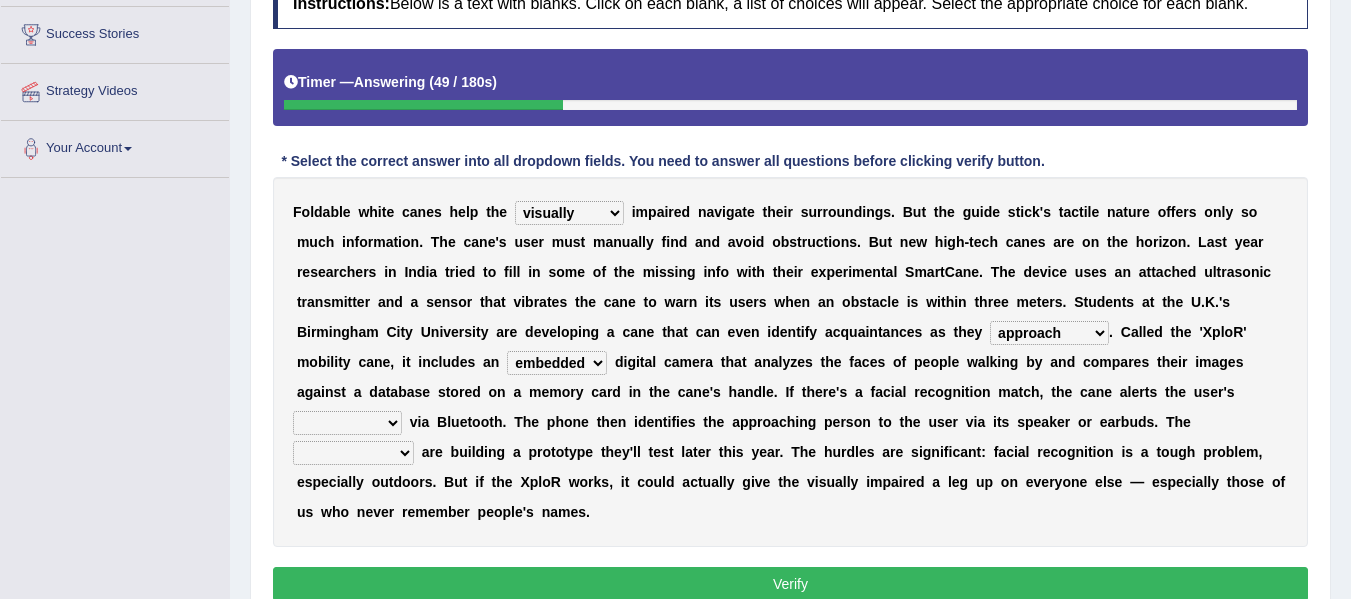 select on "smartphone" 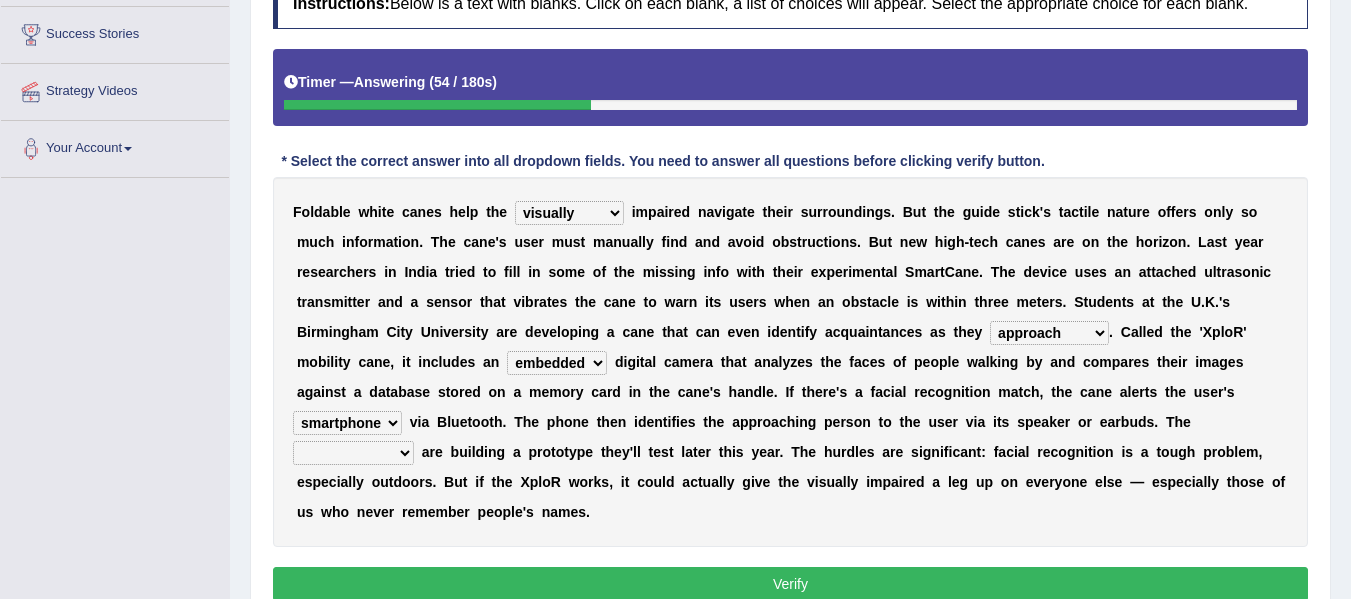 click on "jurisprudence bootless students jukebox" at bounding box center (353, 453) 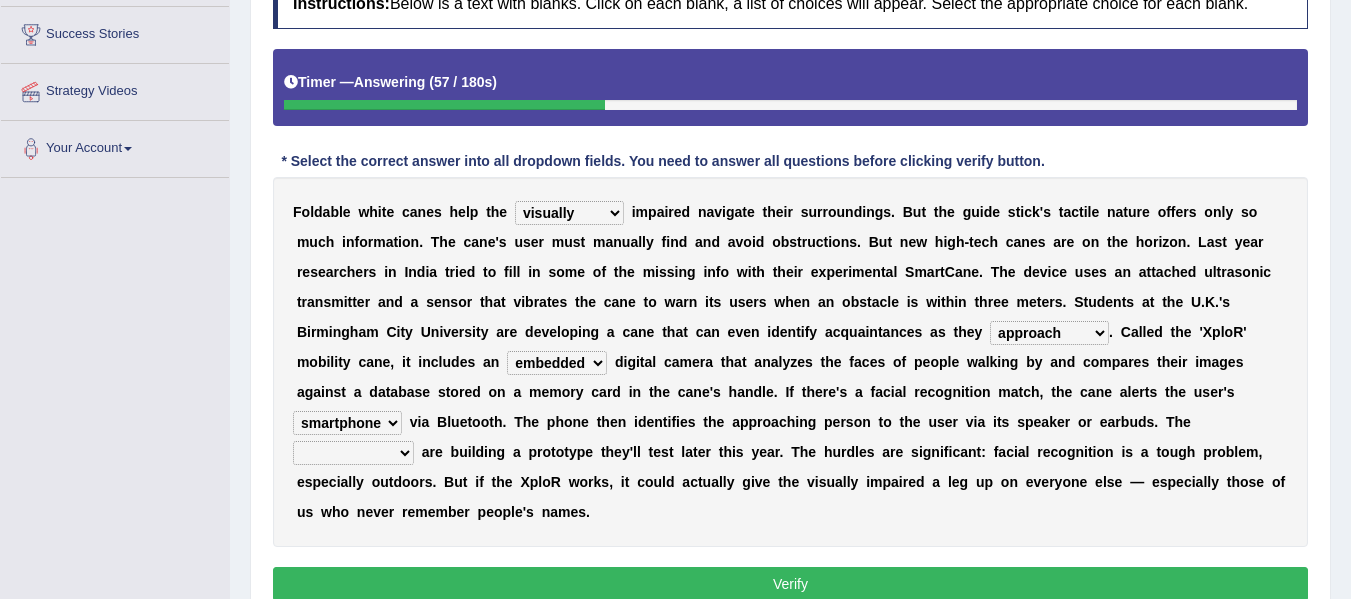 select on "students" 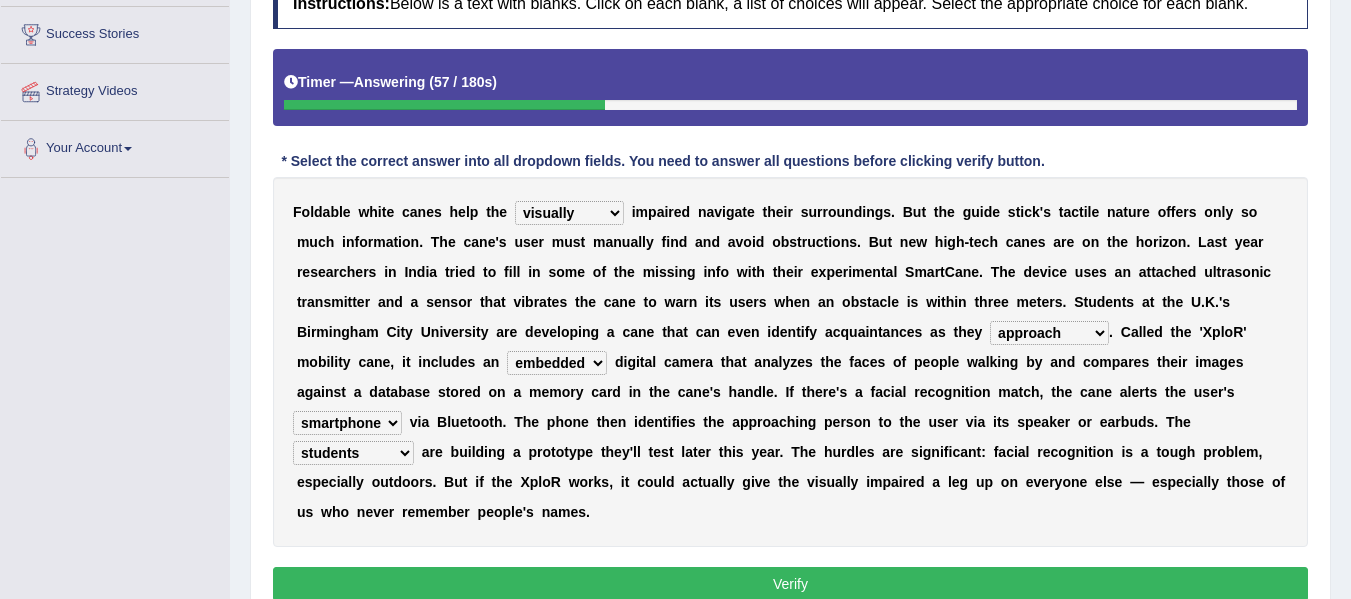 click on "jurisprudence bootless students jukebox" at bounding box center (353, 453) 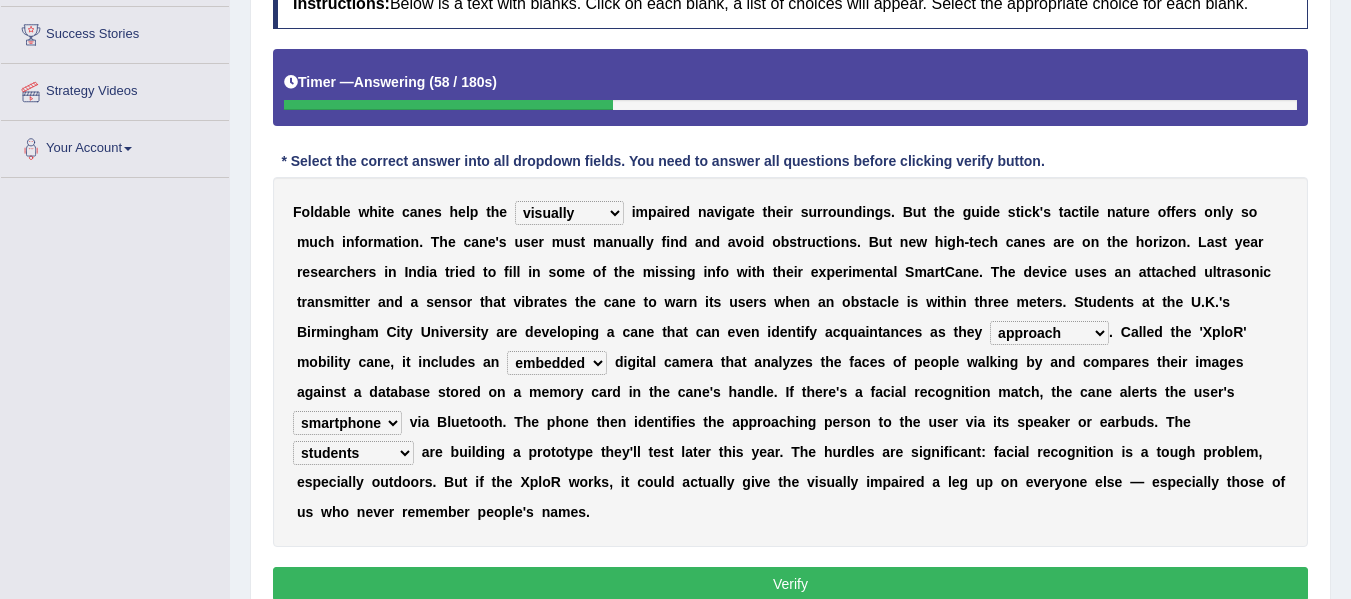 click on "Verify" at bounding box center (790, 584) 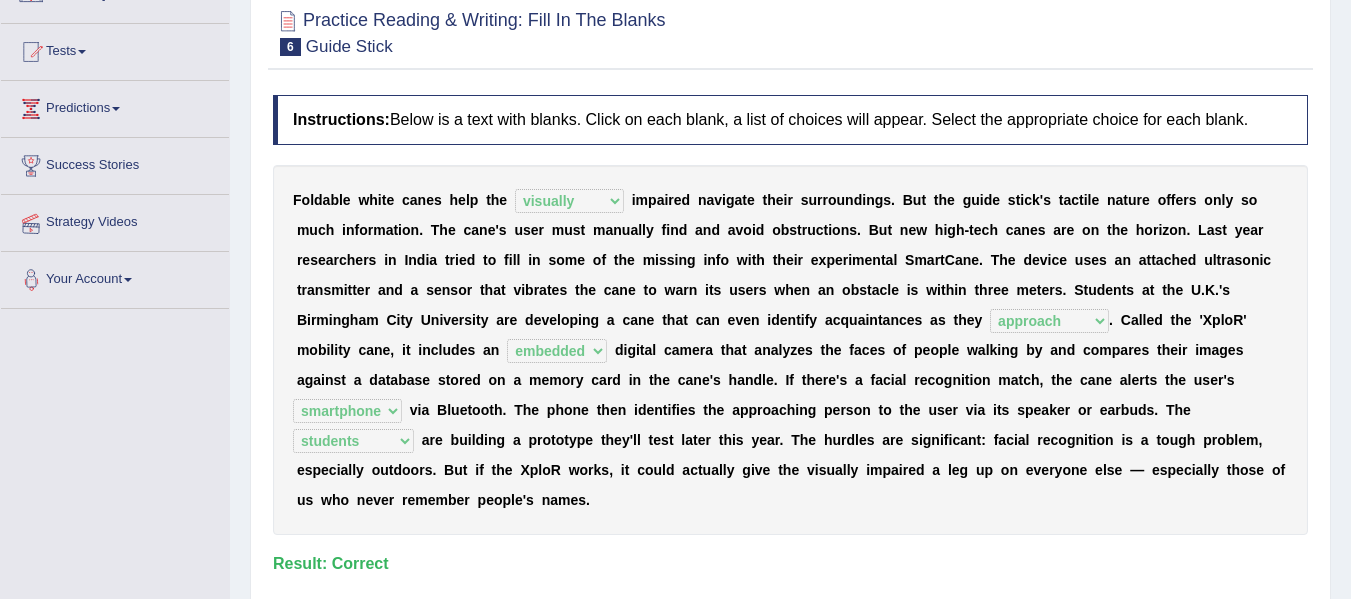 scroll, scrollTop: 0, scrollLeft: 0, axis: both 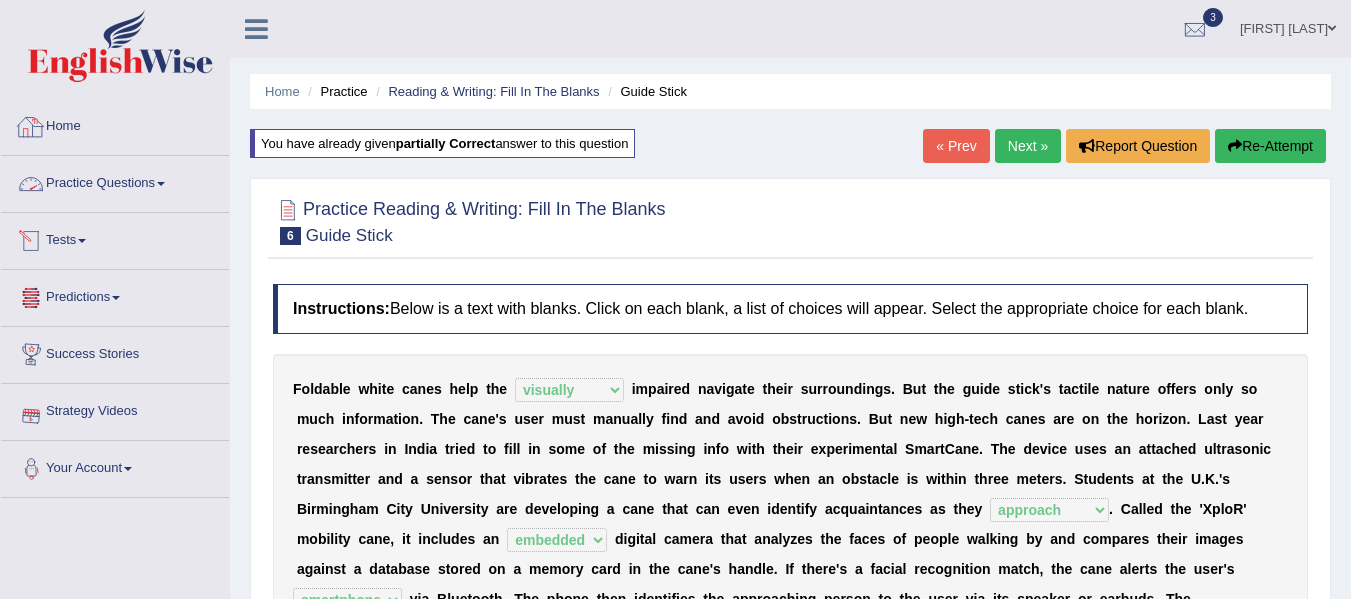 click on "Home" at bounding box center [115, 124] 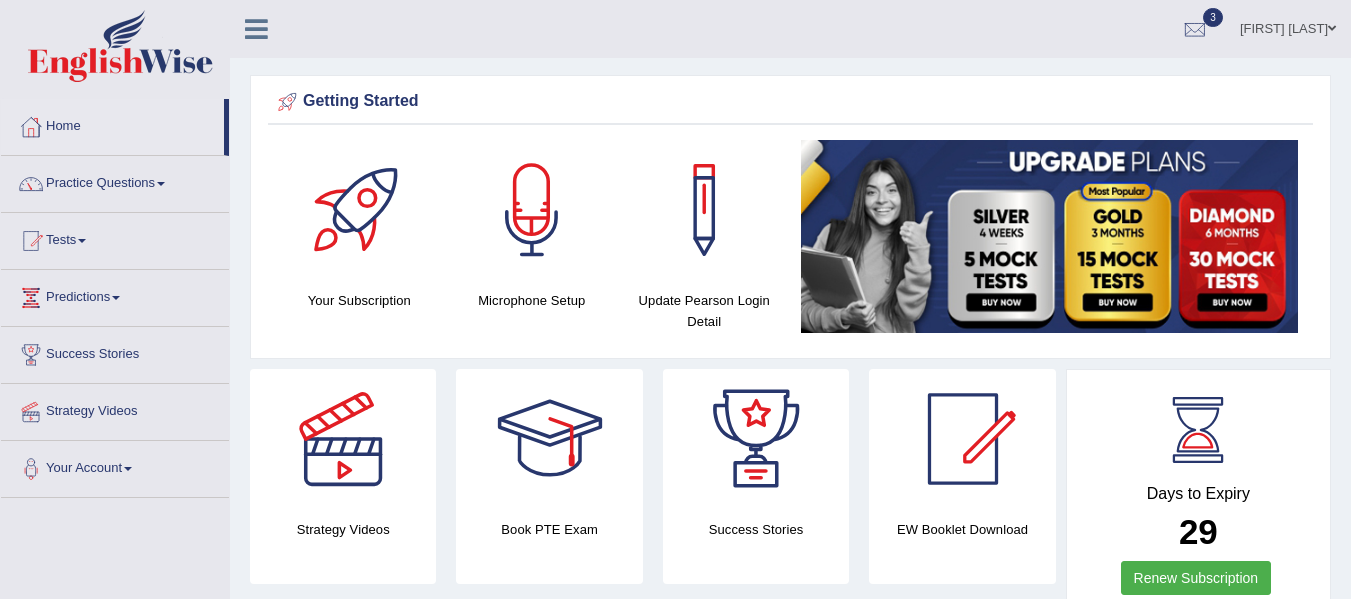 scroll, scrollTop: 0, scrollLeft: 0, axis: both 